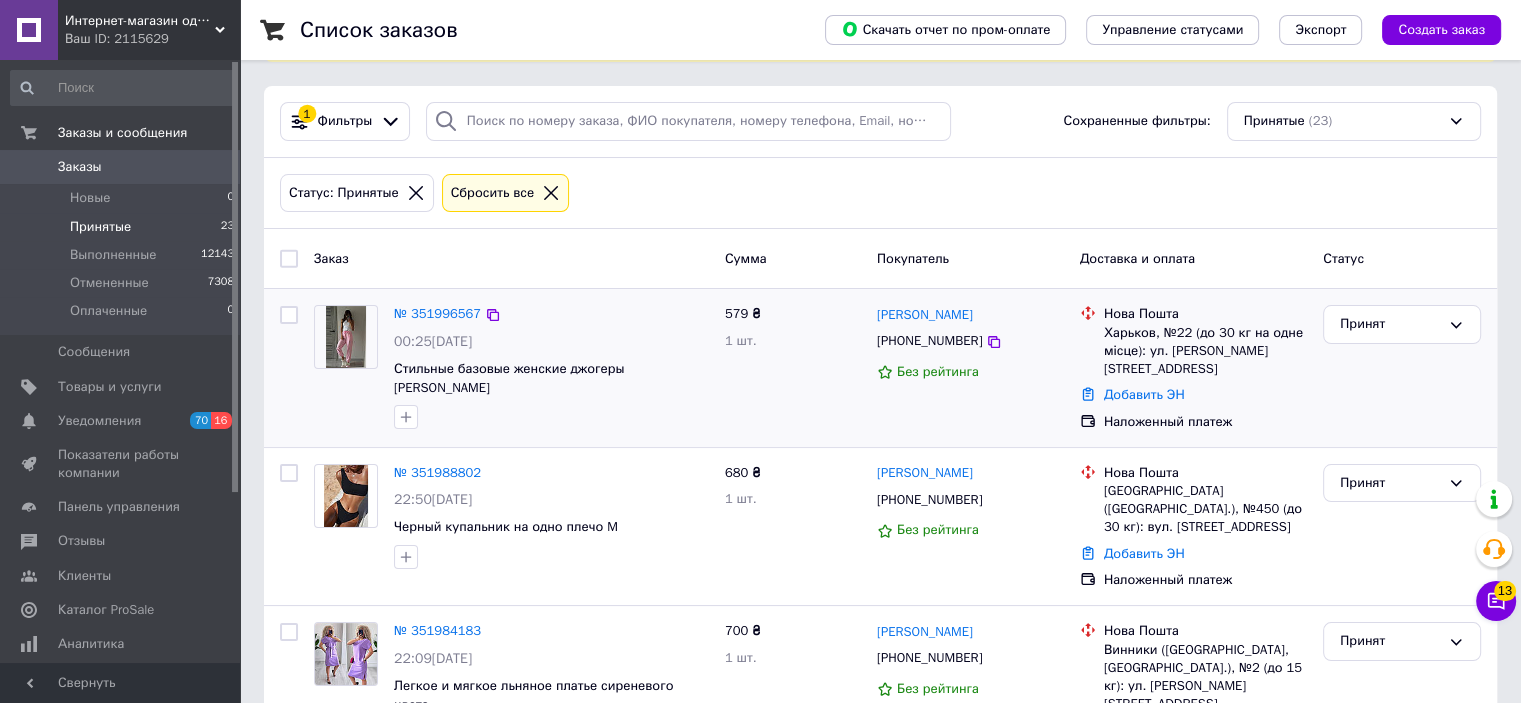 scroll, scrollTop: 200, scrollLeft: 0, axis: vertical 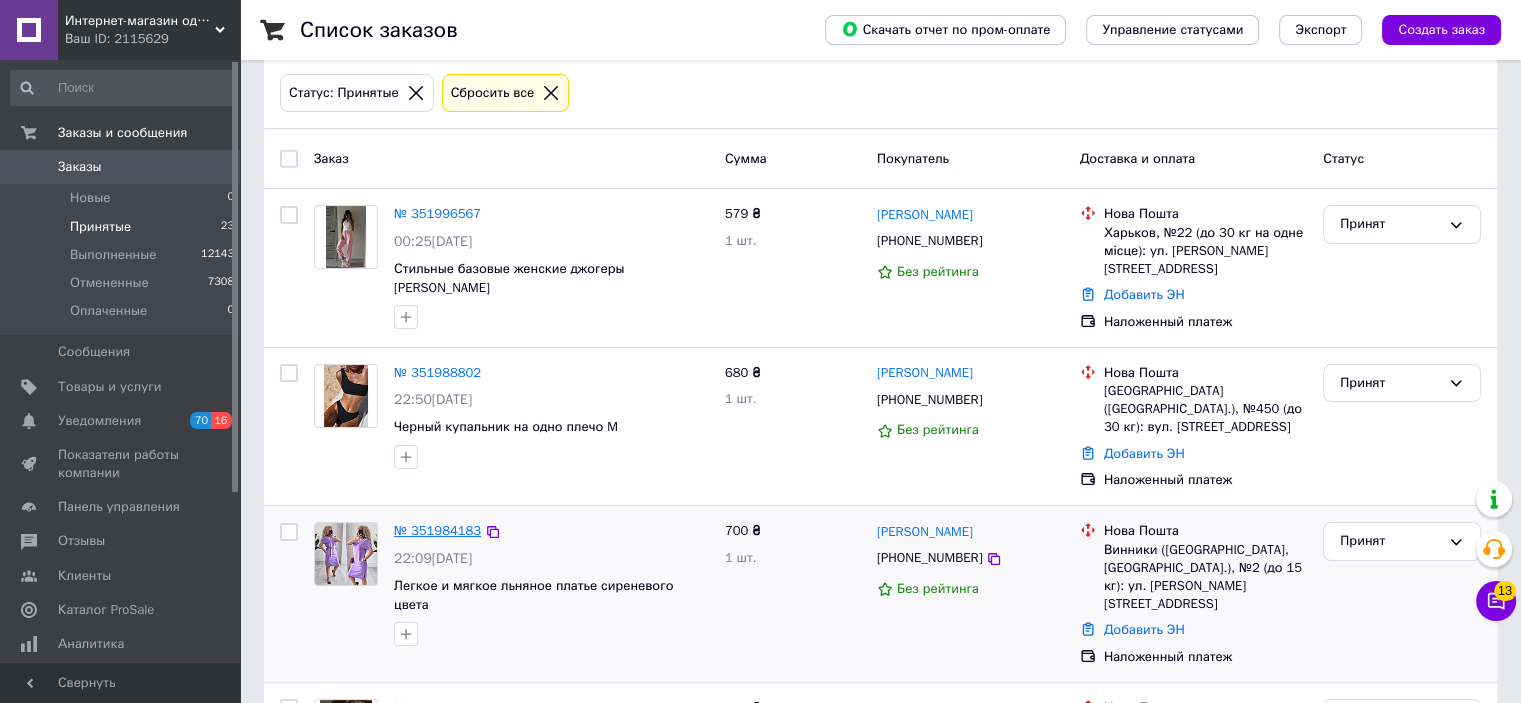 click on "№ 351984183" at bounding box center [437, 530] 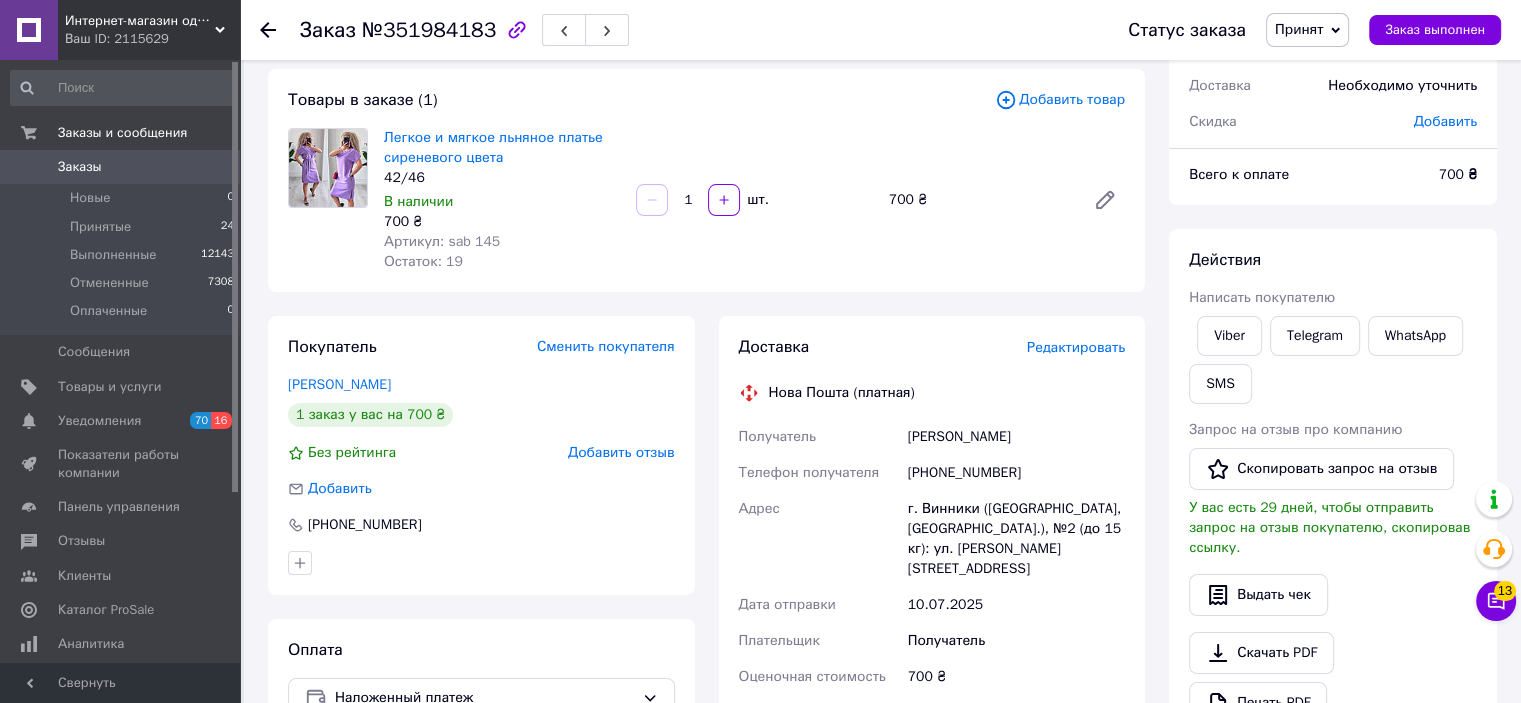 scroll, scrollTop: 0, scrollLeft: 0, axis: both 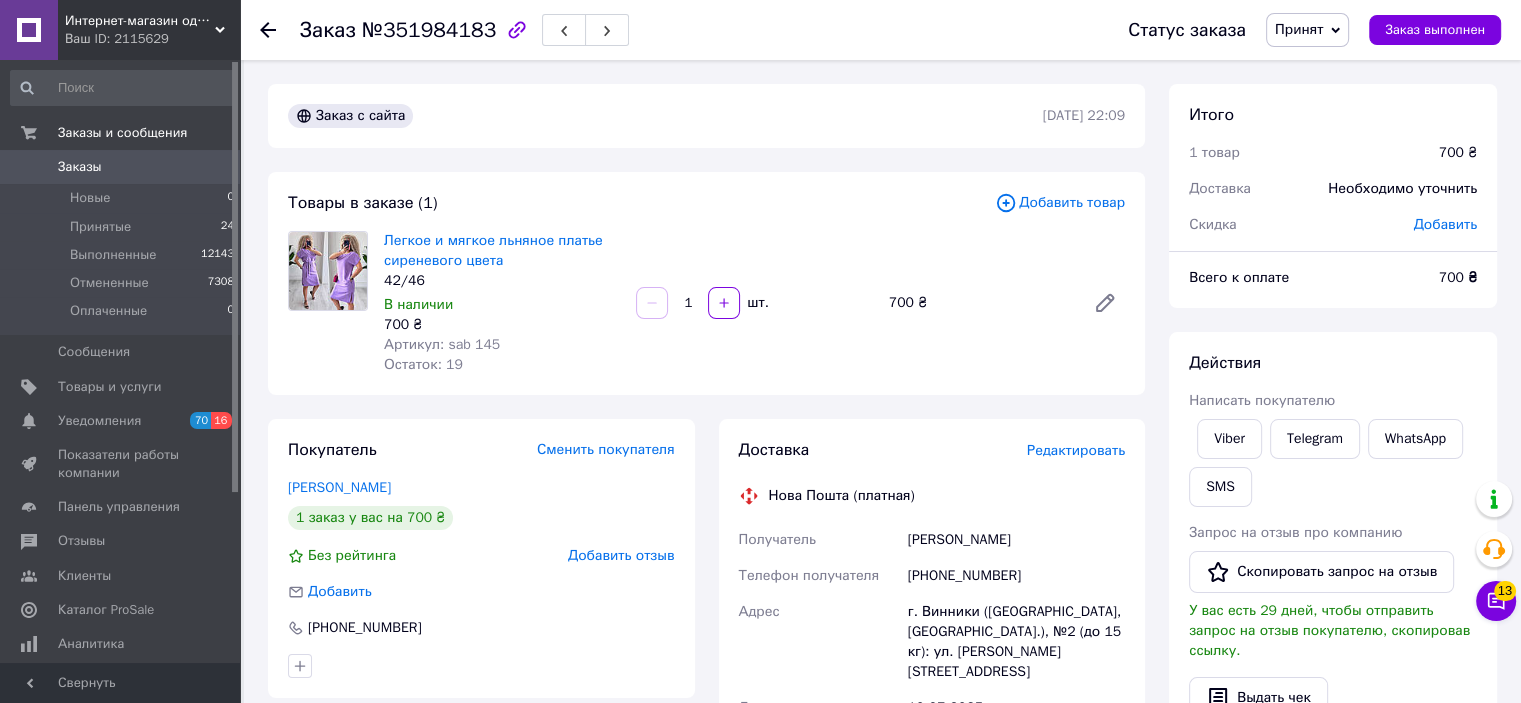 click on "Легкое и мягкое льняное платье сиреневого цвета" at bounding box center [502, 251] 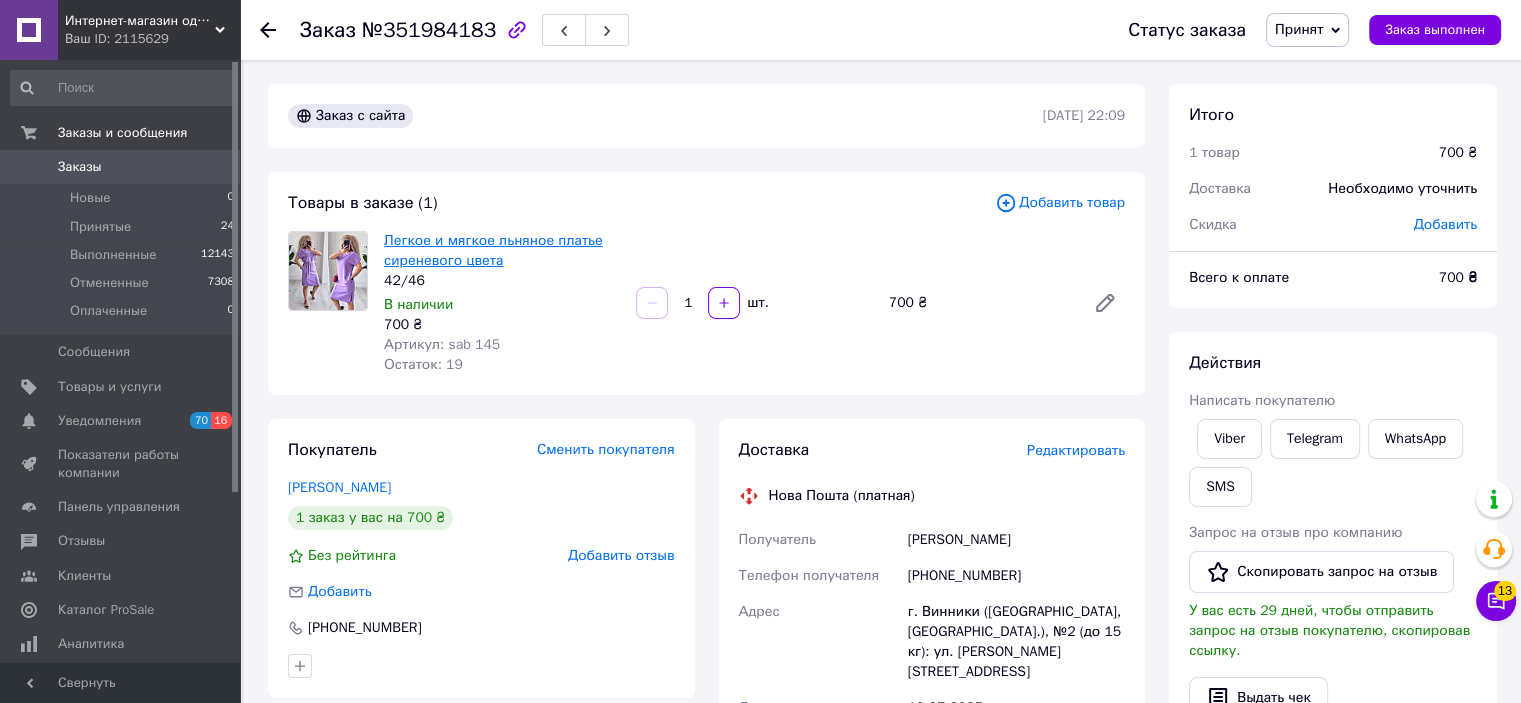 click on "Легкое и мягкое льняное платье сиреневого цвета" at bounding box center [493, 250] 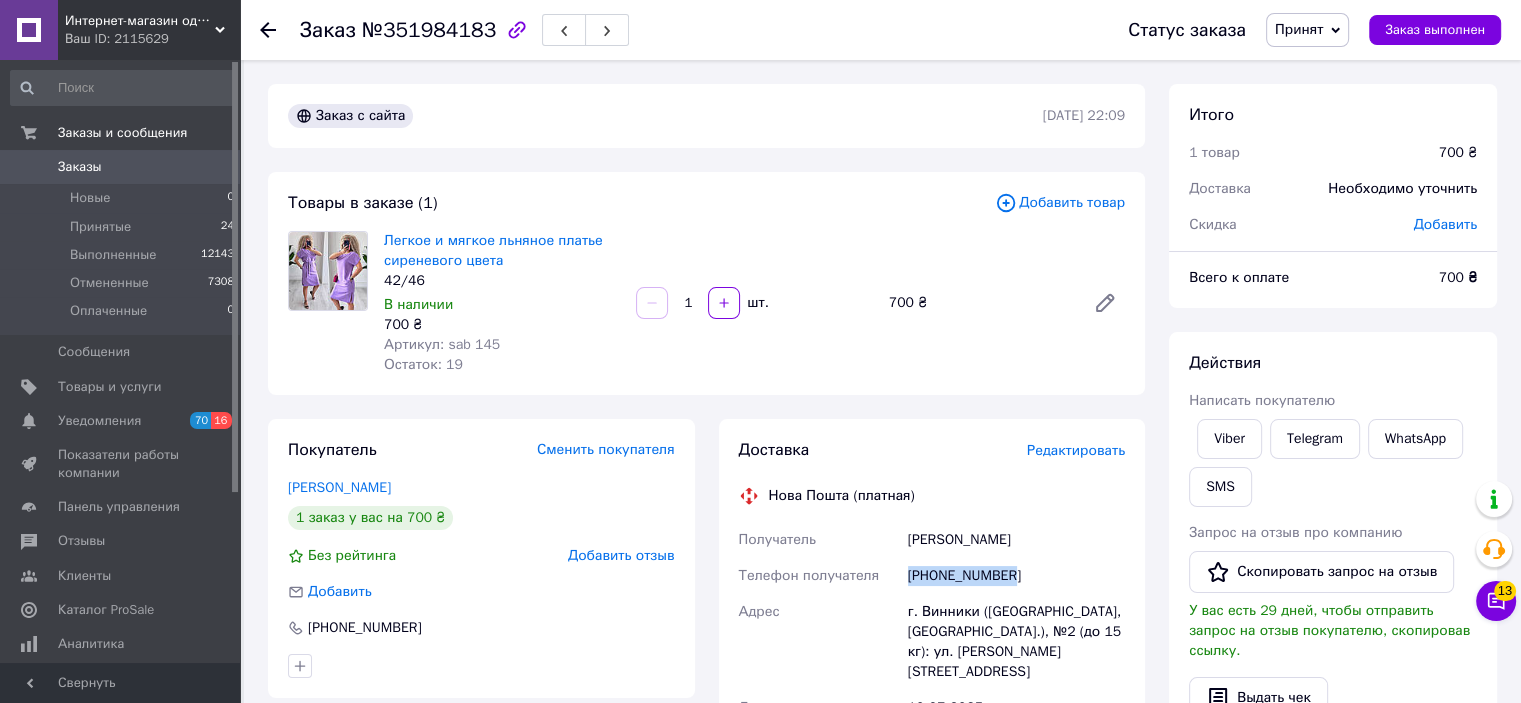 drag, startPoint x: 1022, startPoint y: 580, endPoint x: 905, endPoint y: 584, distance: 117.06836 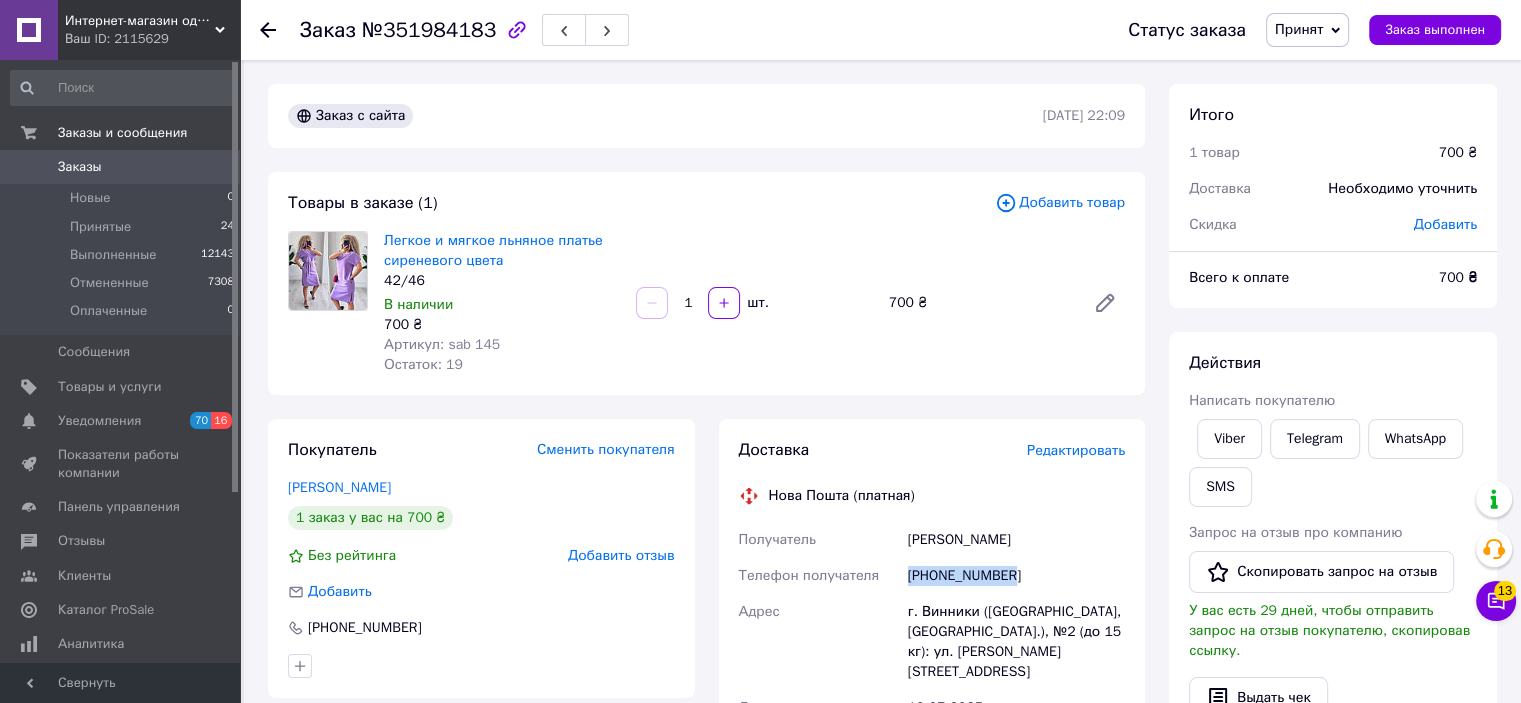 click on "[PHONE_NUMBER]" at bounding box center (1016, 576) 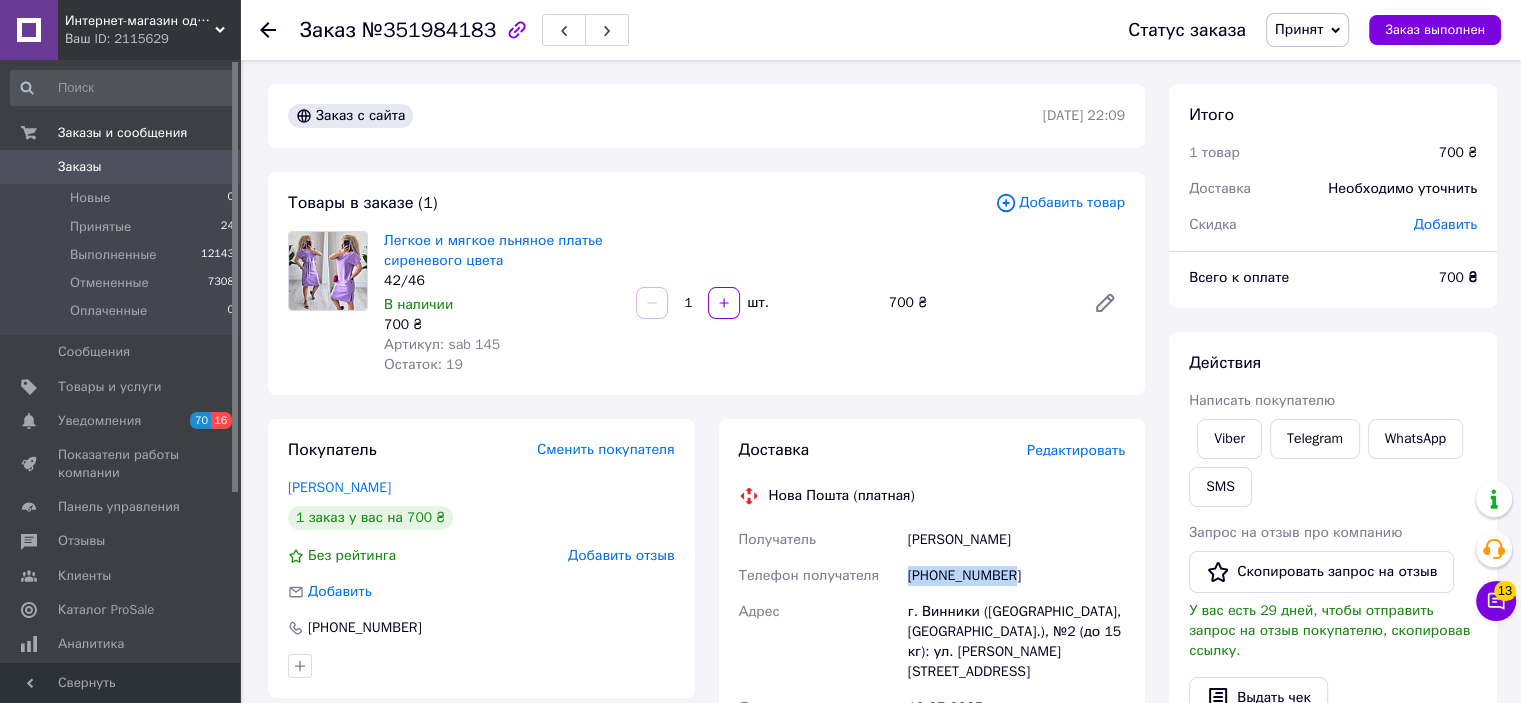 scroll, scrollTop: 670, scrollLeft: 0, axis: vertical 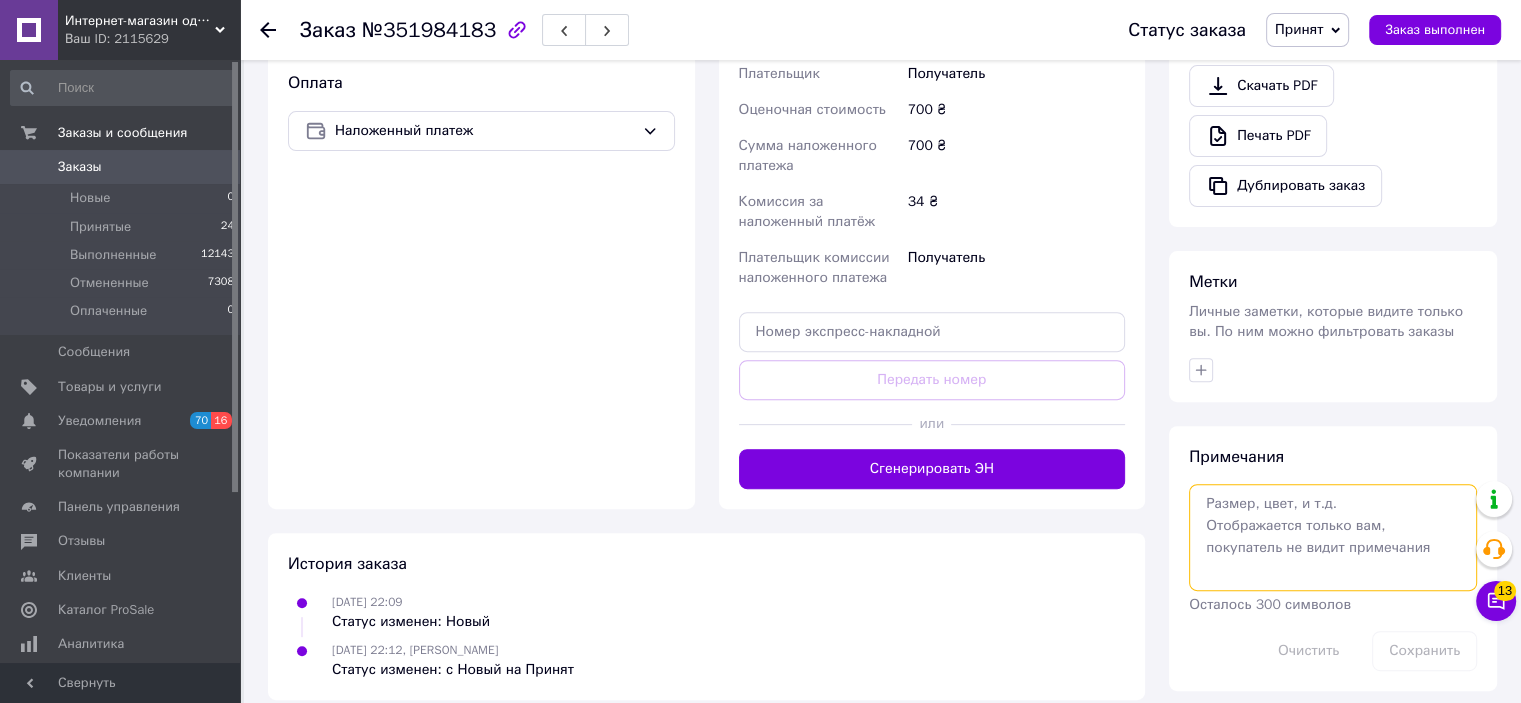 click at bounding box center (1333, 537) 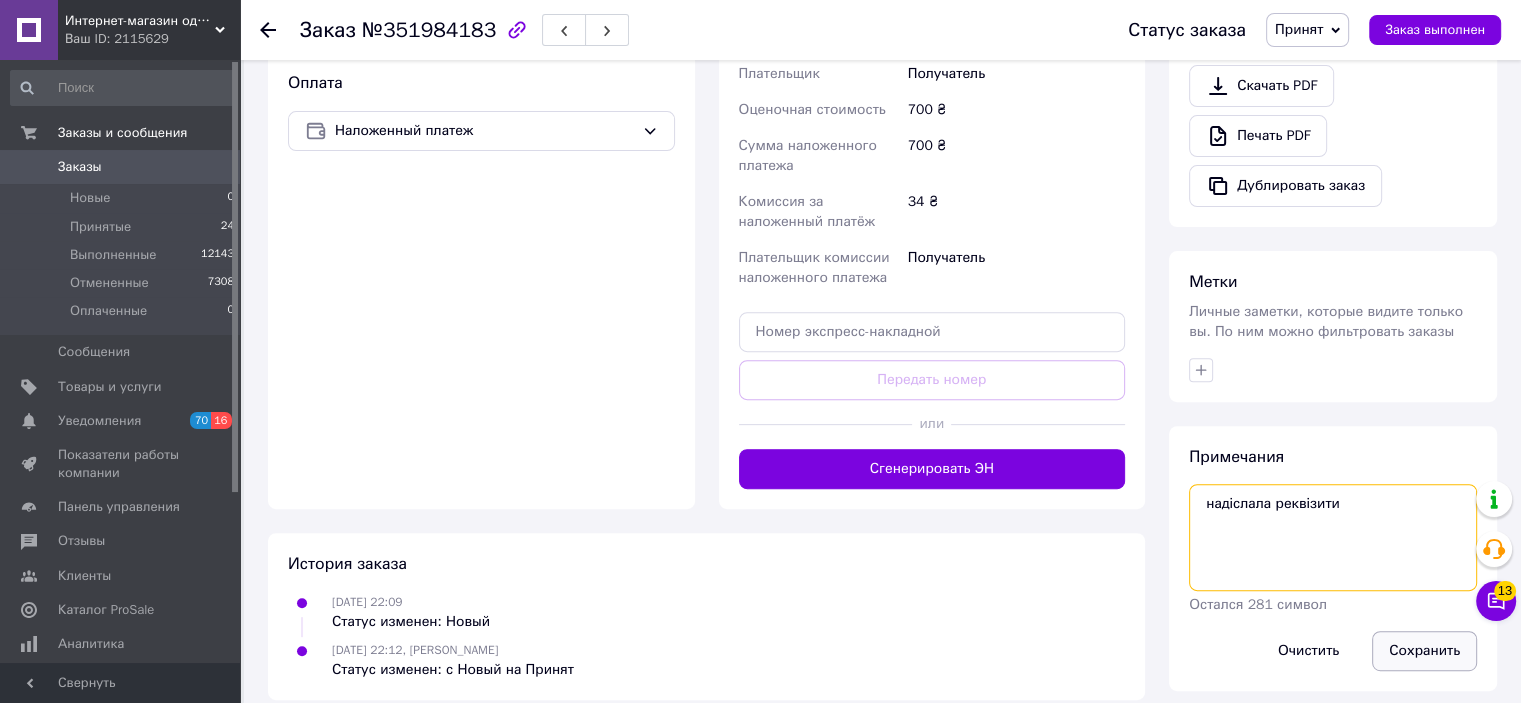 type on "надіслала реквізити" 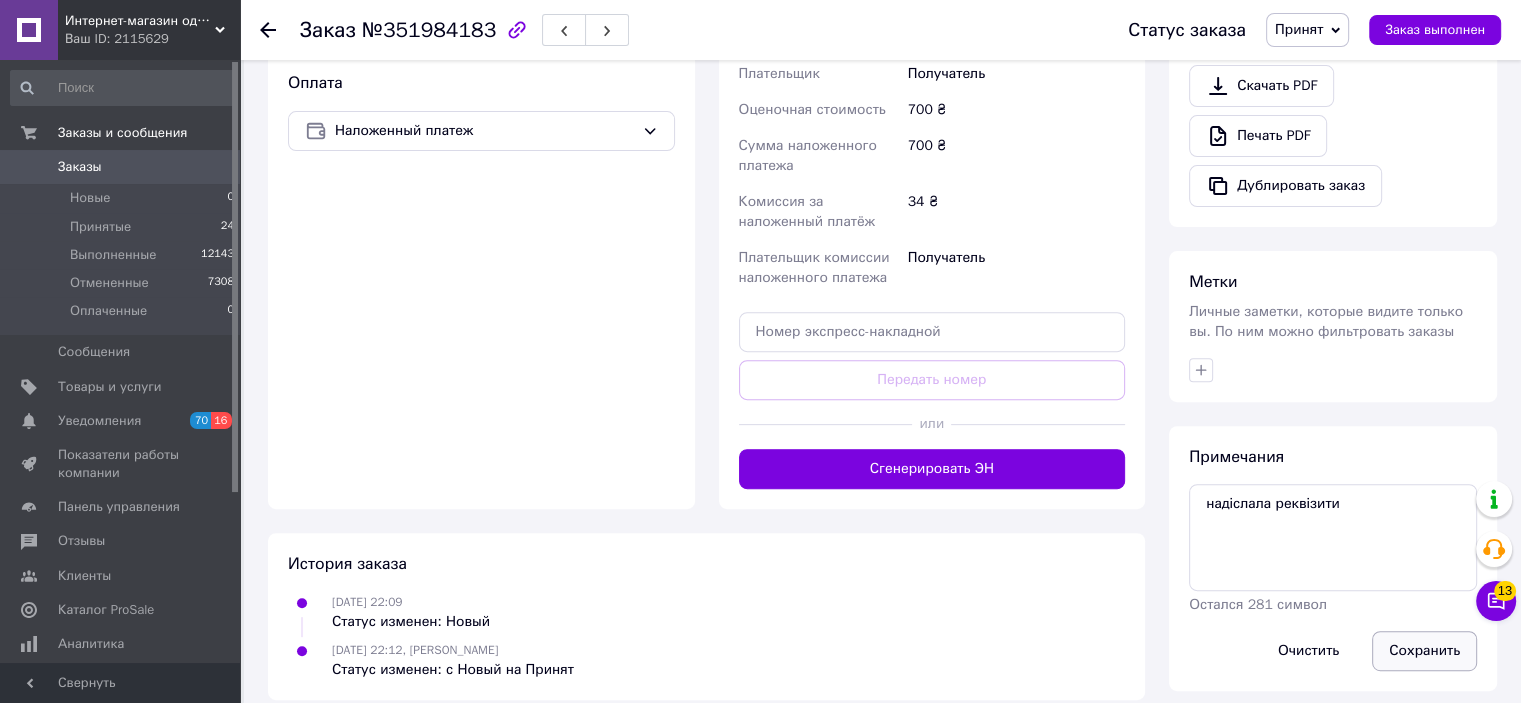 click on "Сохранить" at bounding box center (1424, 651) 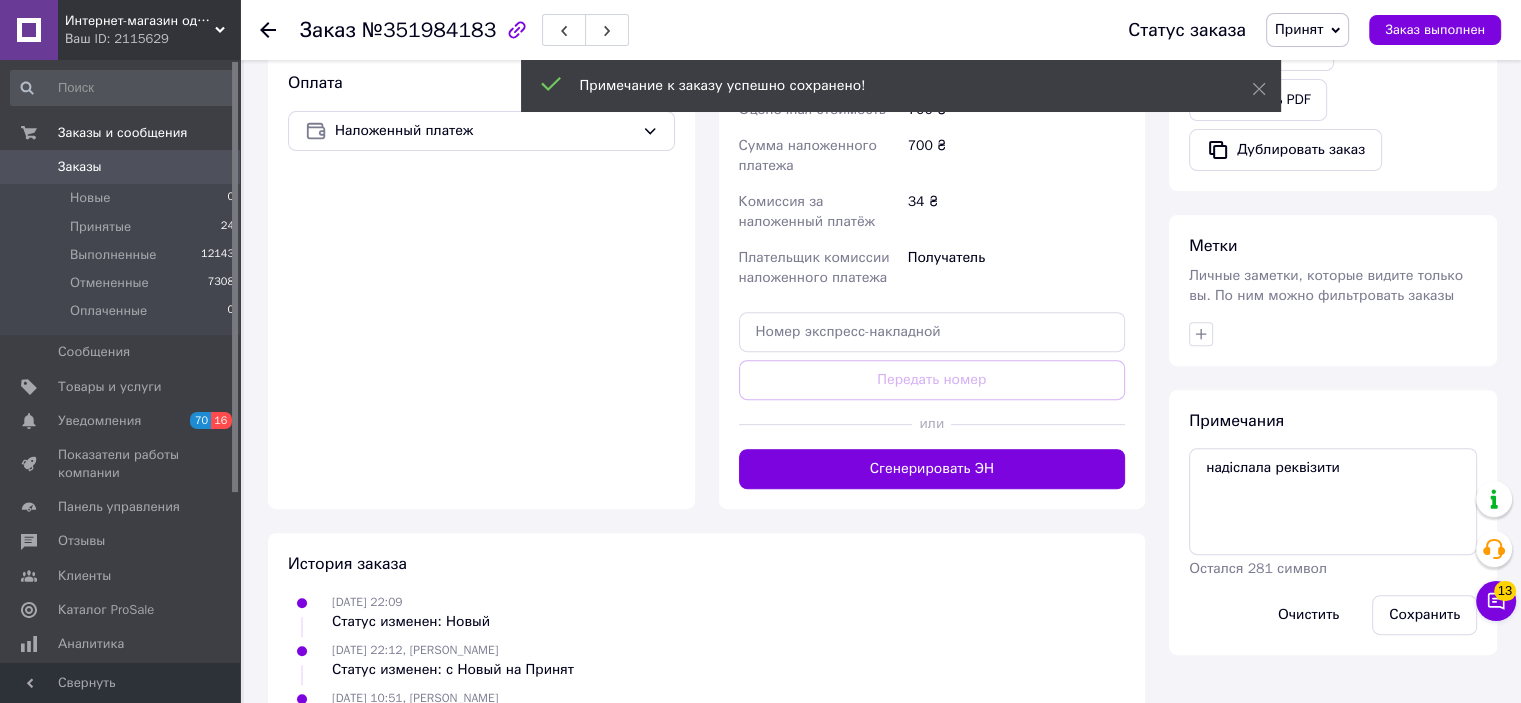 click on "Принятые" at bounding box center (100, 227) 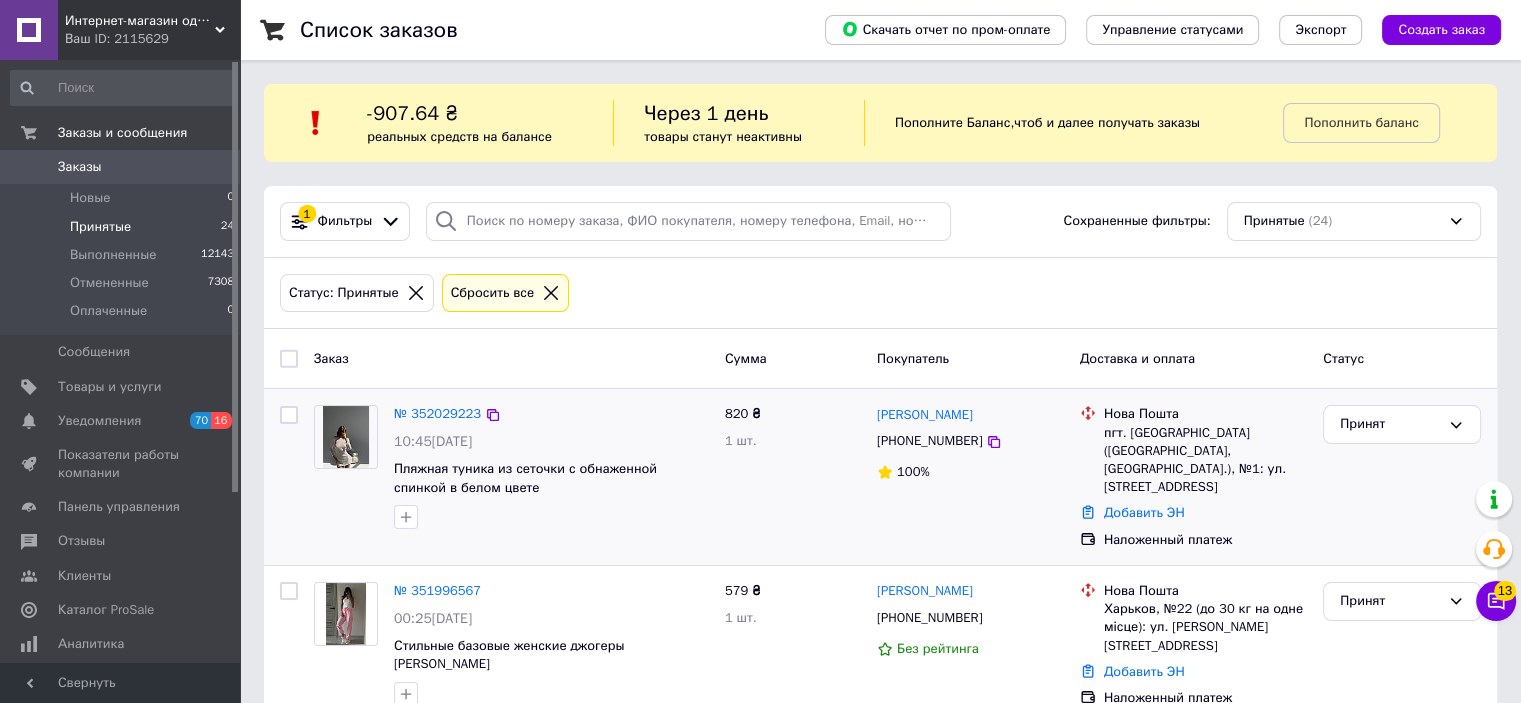 scroll, scrollTop: 200, scrollLeft: 0, axis: vertical 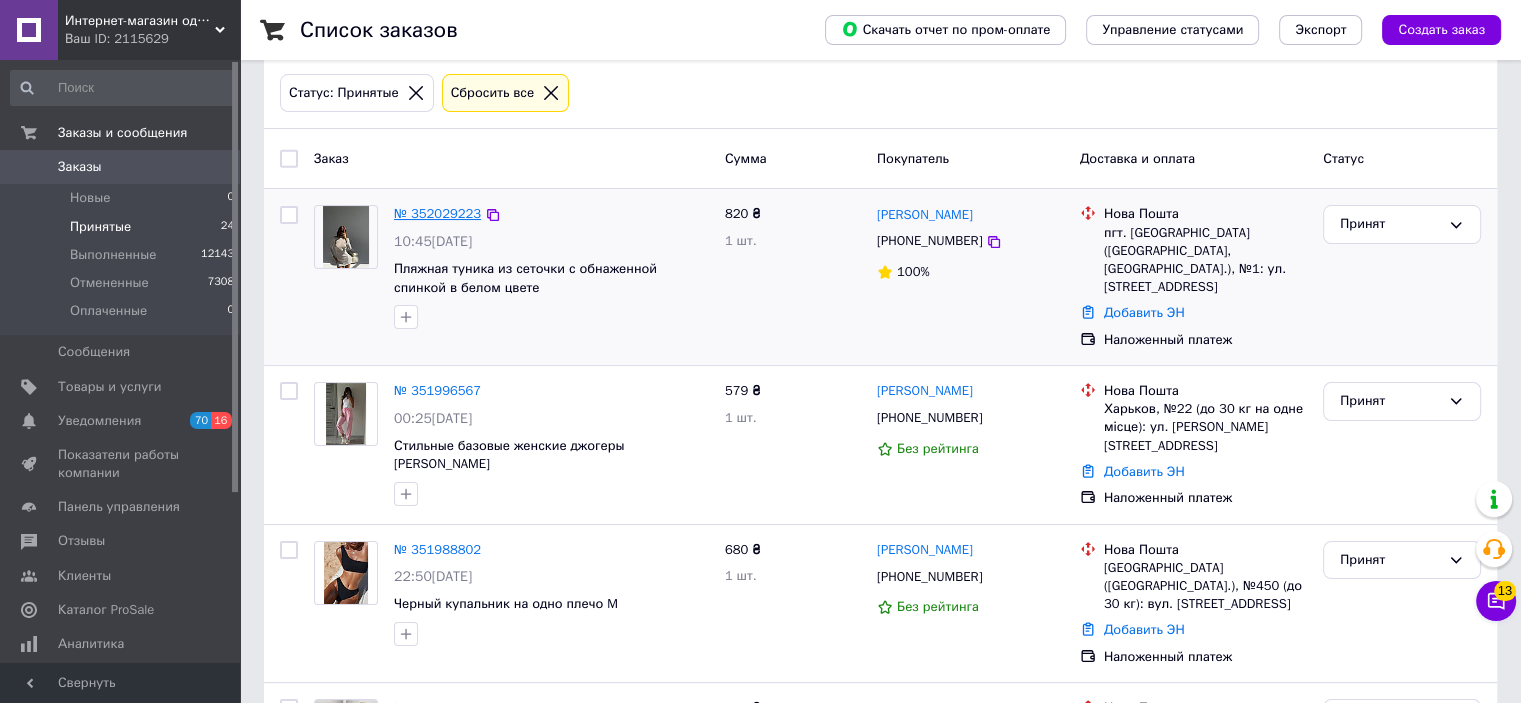 click on "№ 352029223" at bounding box center [437, 213] 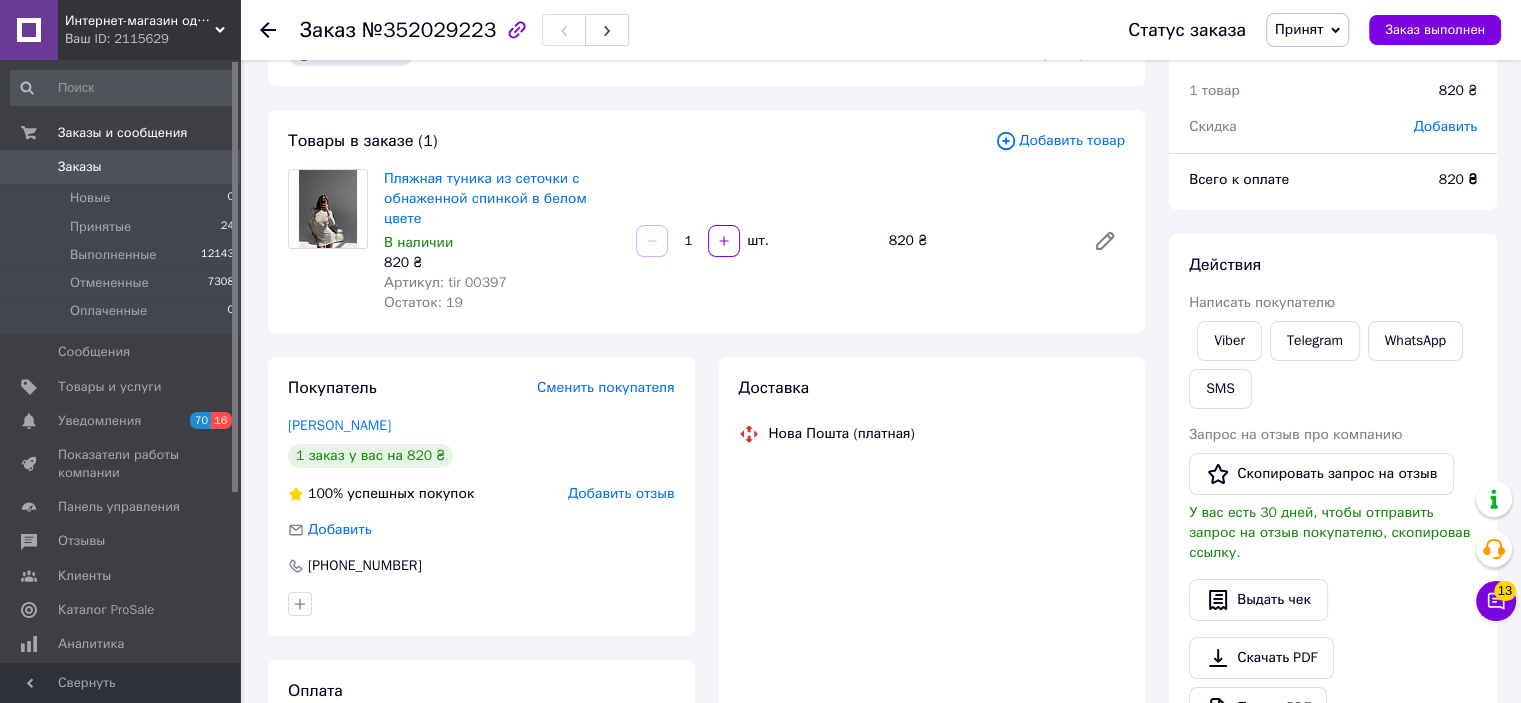 scroll, scrollTop: 0, scrollLeft: 0, axis: both 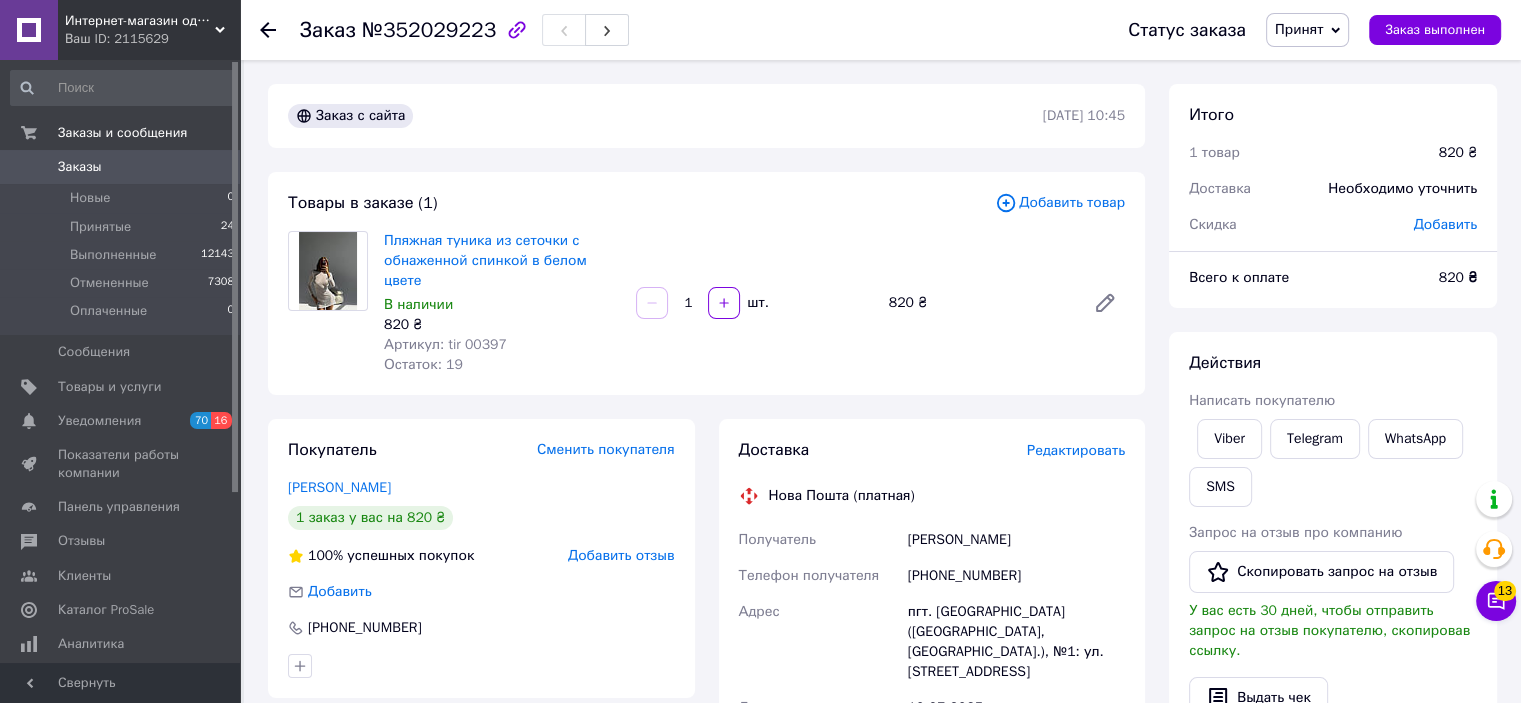 click 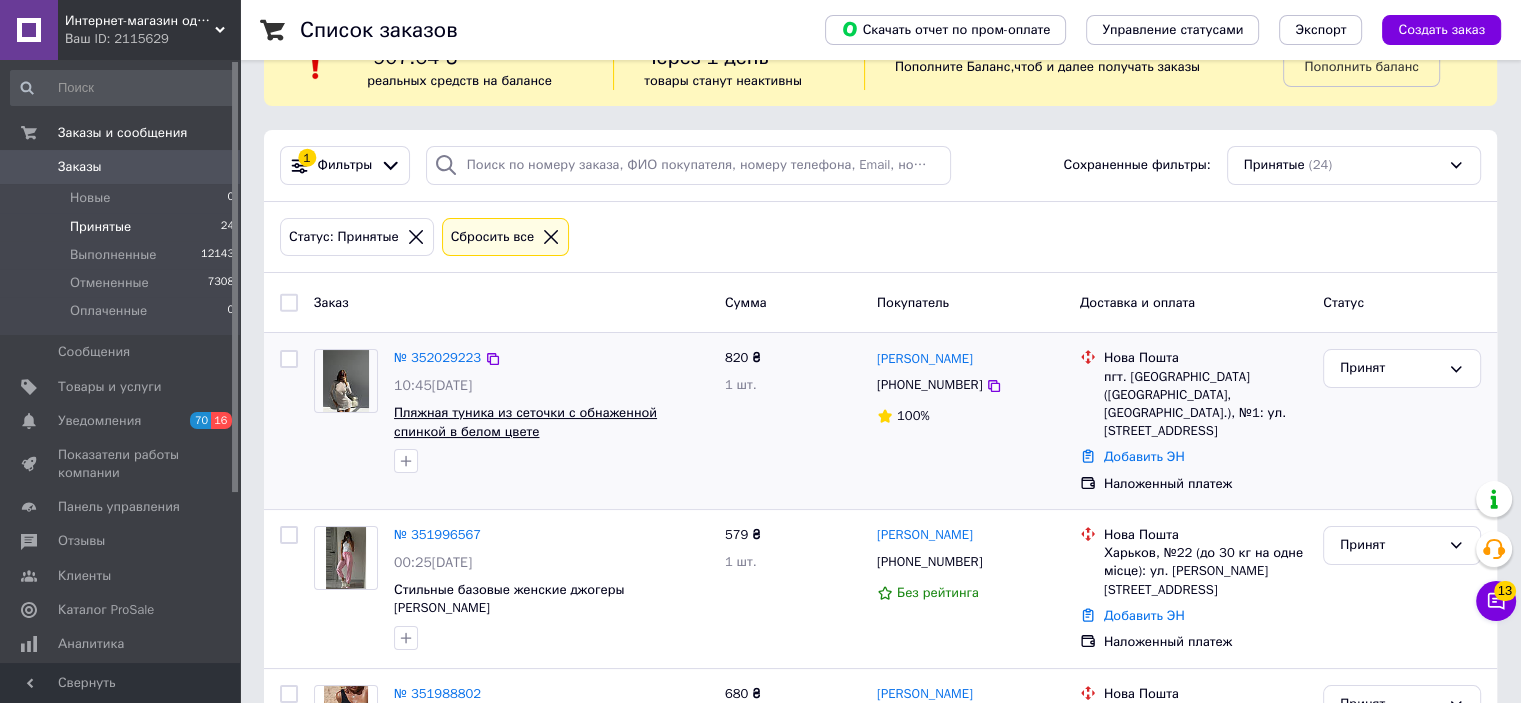 scroll, scrollTop: 300, scrollLeft: 0, axis: vertical 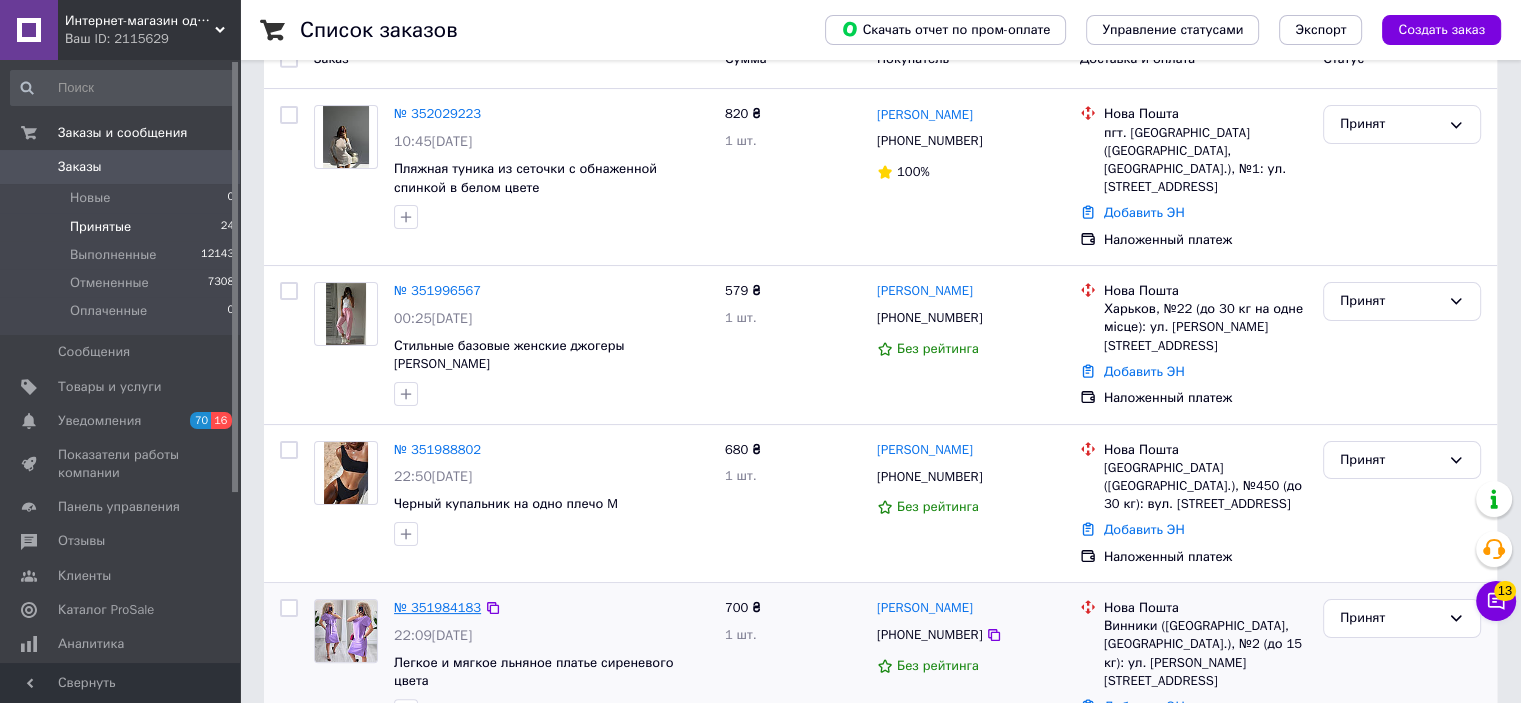 click on "№ 351984183" at bounding box center [437, 607] 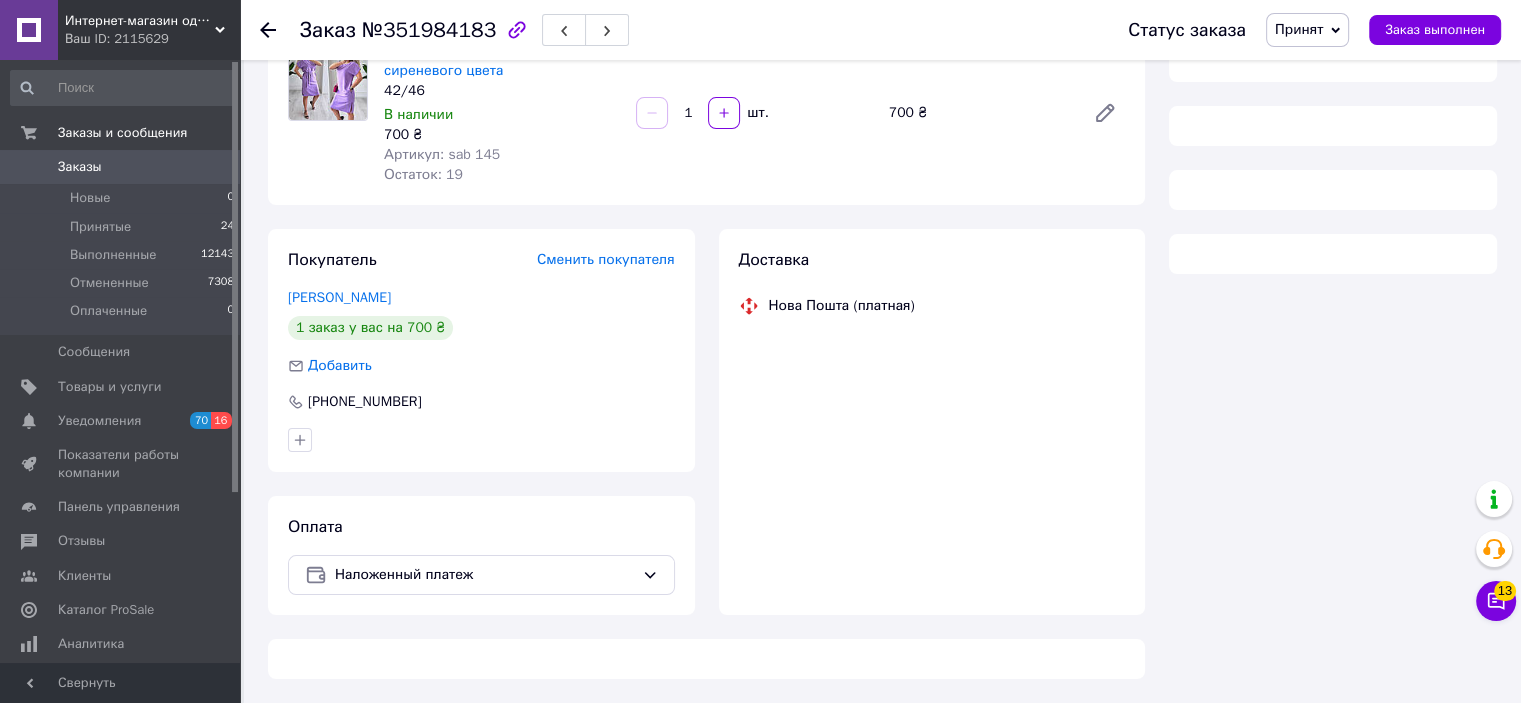 scroll, scrollTop: 300, scrollLeft: 0, axis: vertical 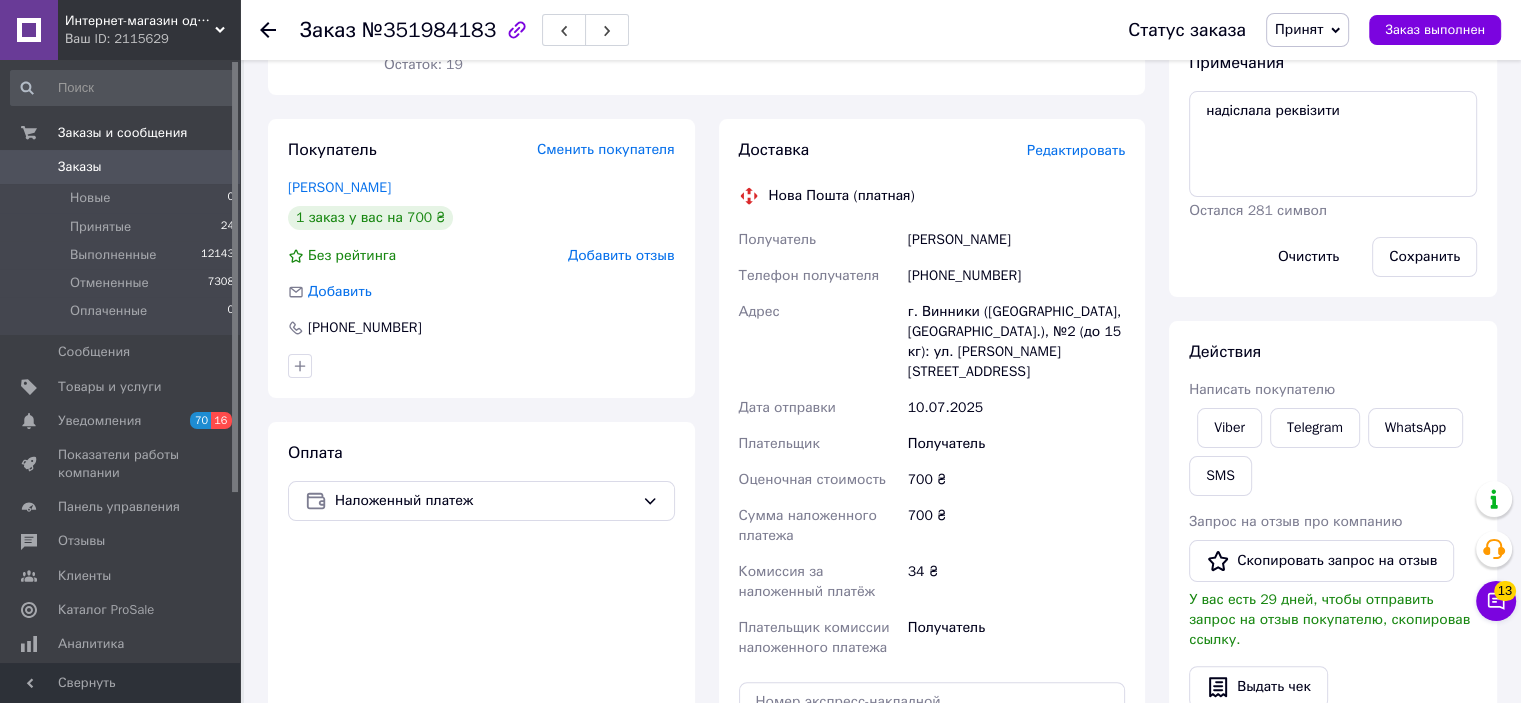 click 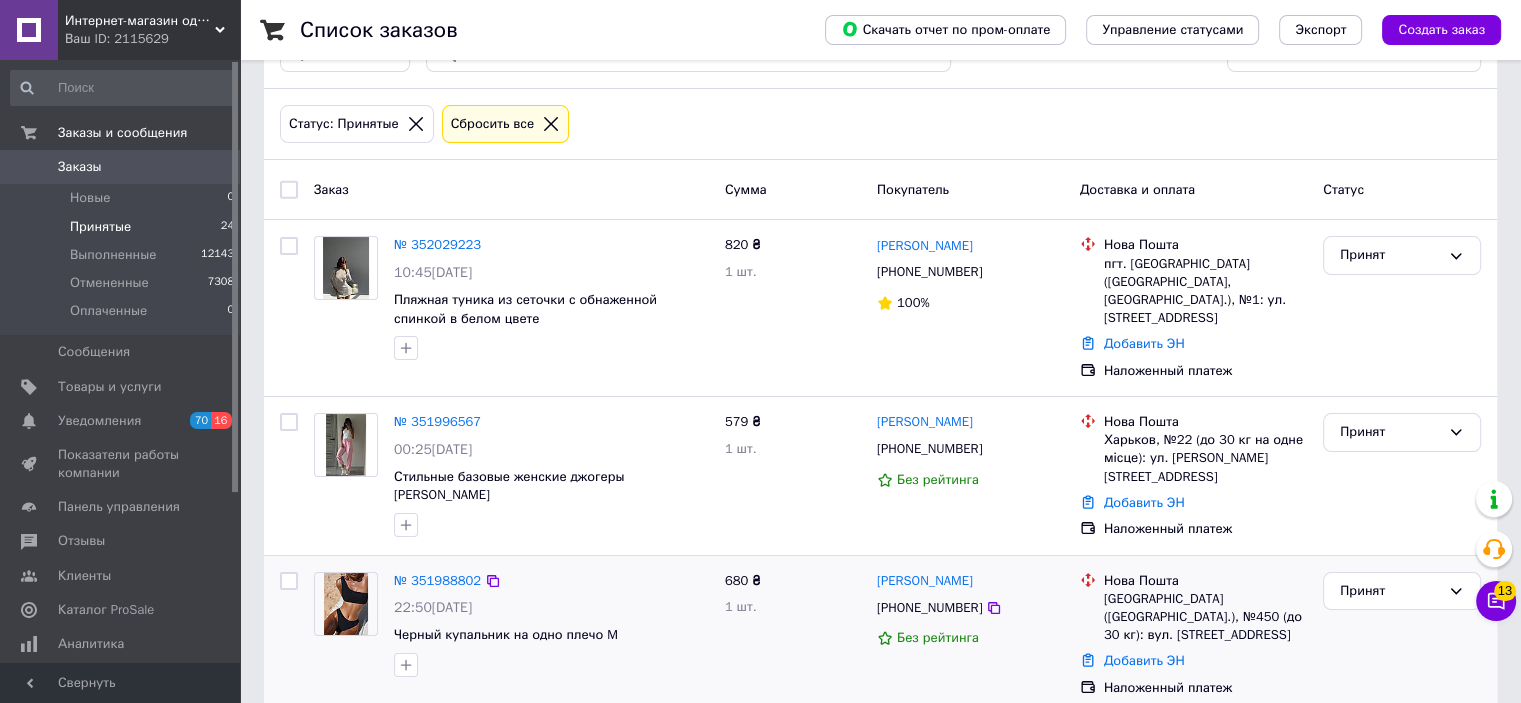 scroll, scrollTop: 400, scrollLeft: 0, axis: vertical 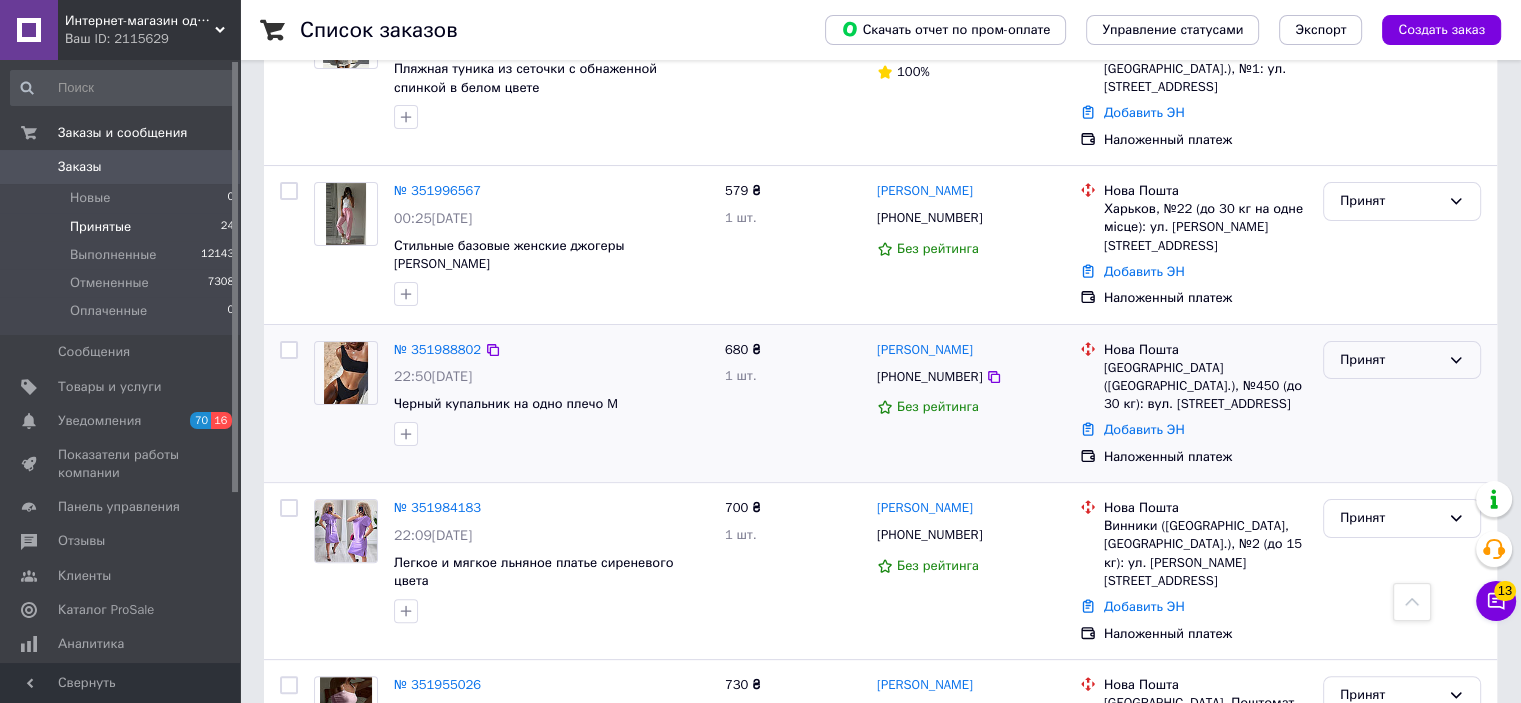 click on "Принят" at bounding box center [1402, 360] 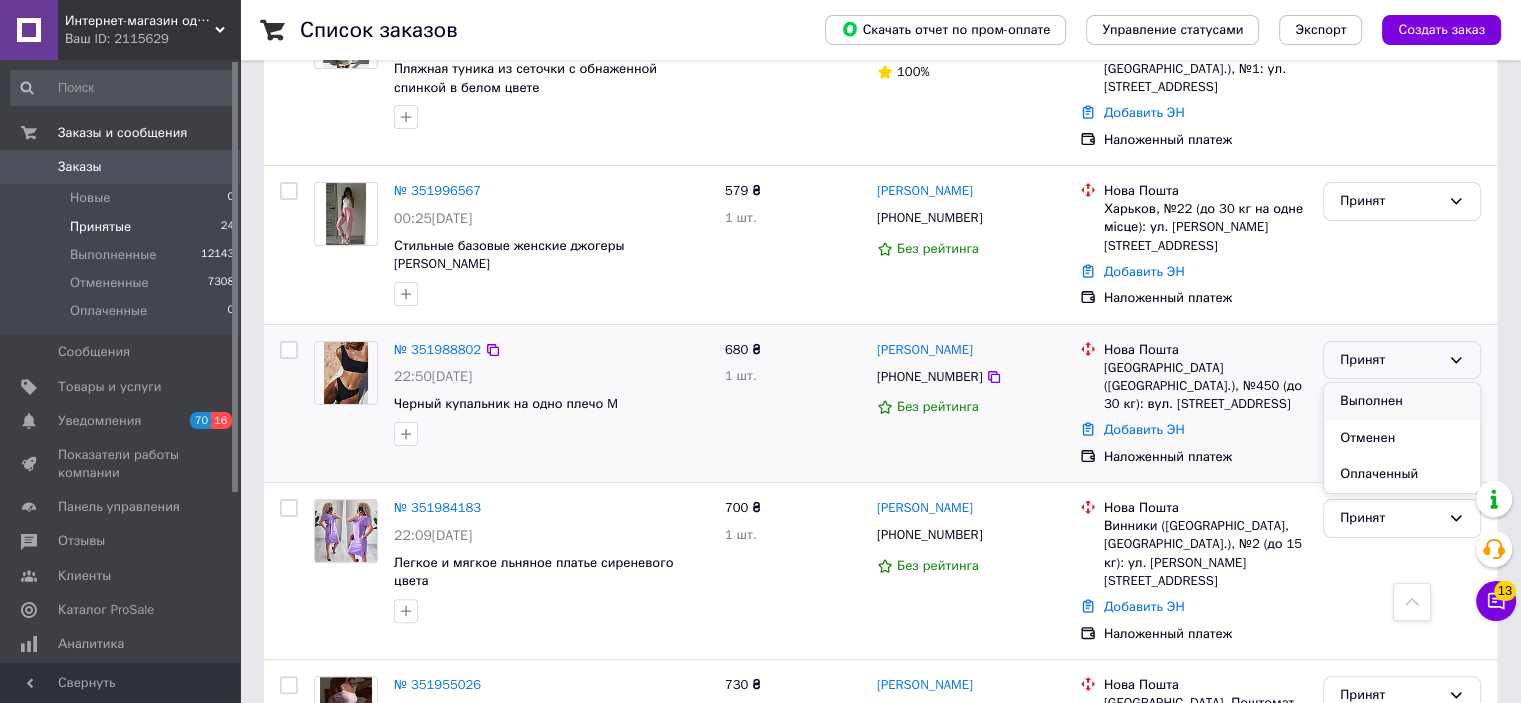 click on "Выполнен" at bounding box center (1402, 401) 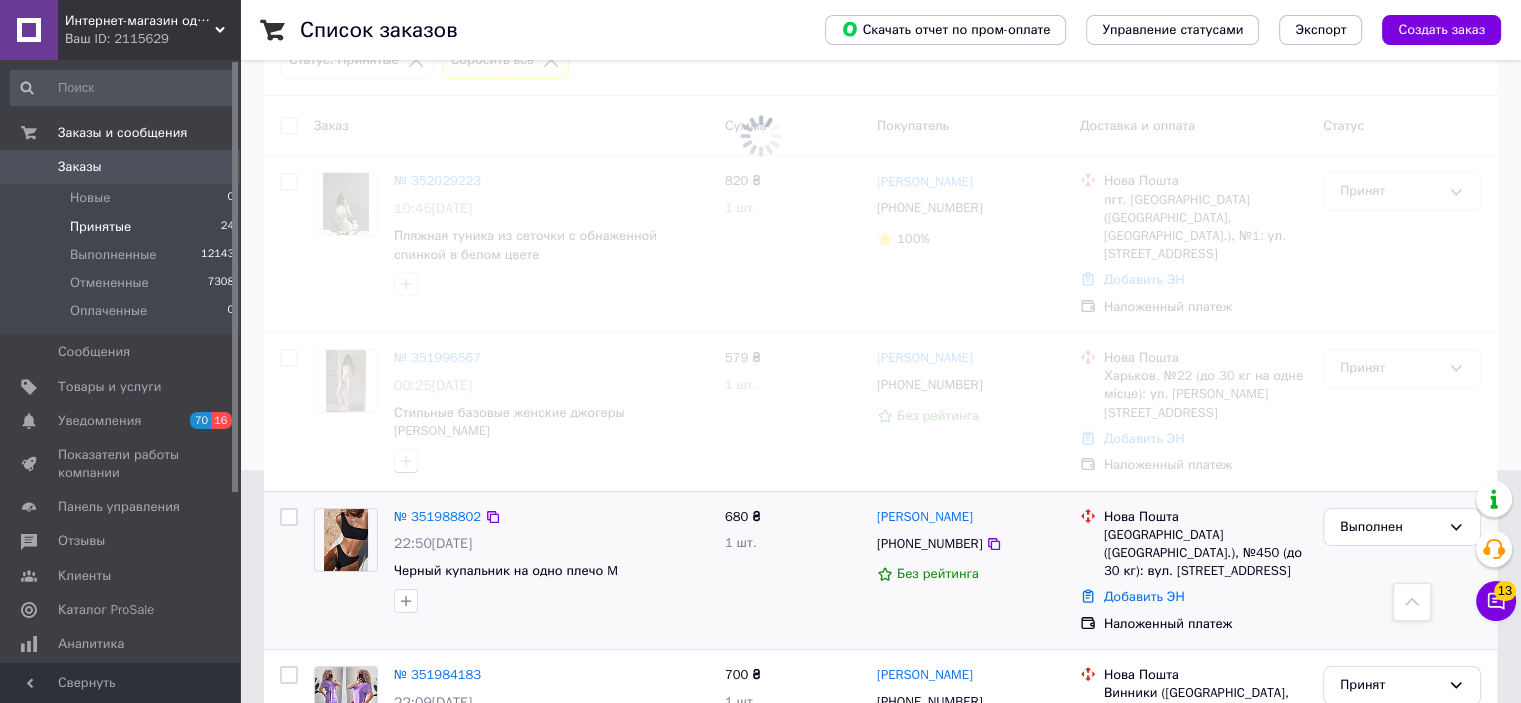 scroll, scrollTop: 200, scrollLeft: 0, axis: vertical 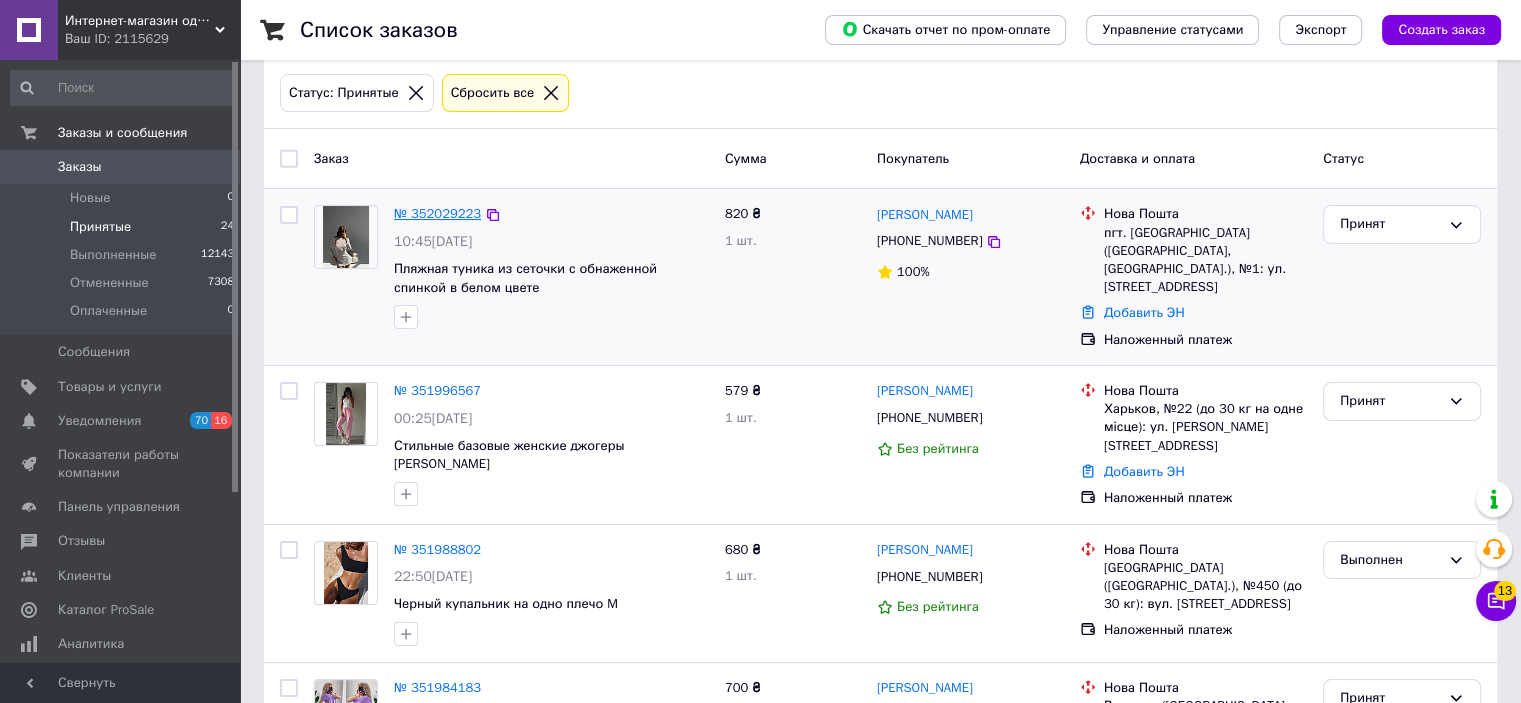 click on "№ 352029223" at bounding box center [437, 213] 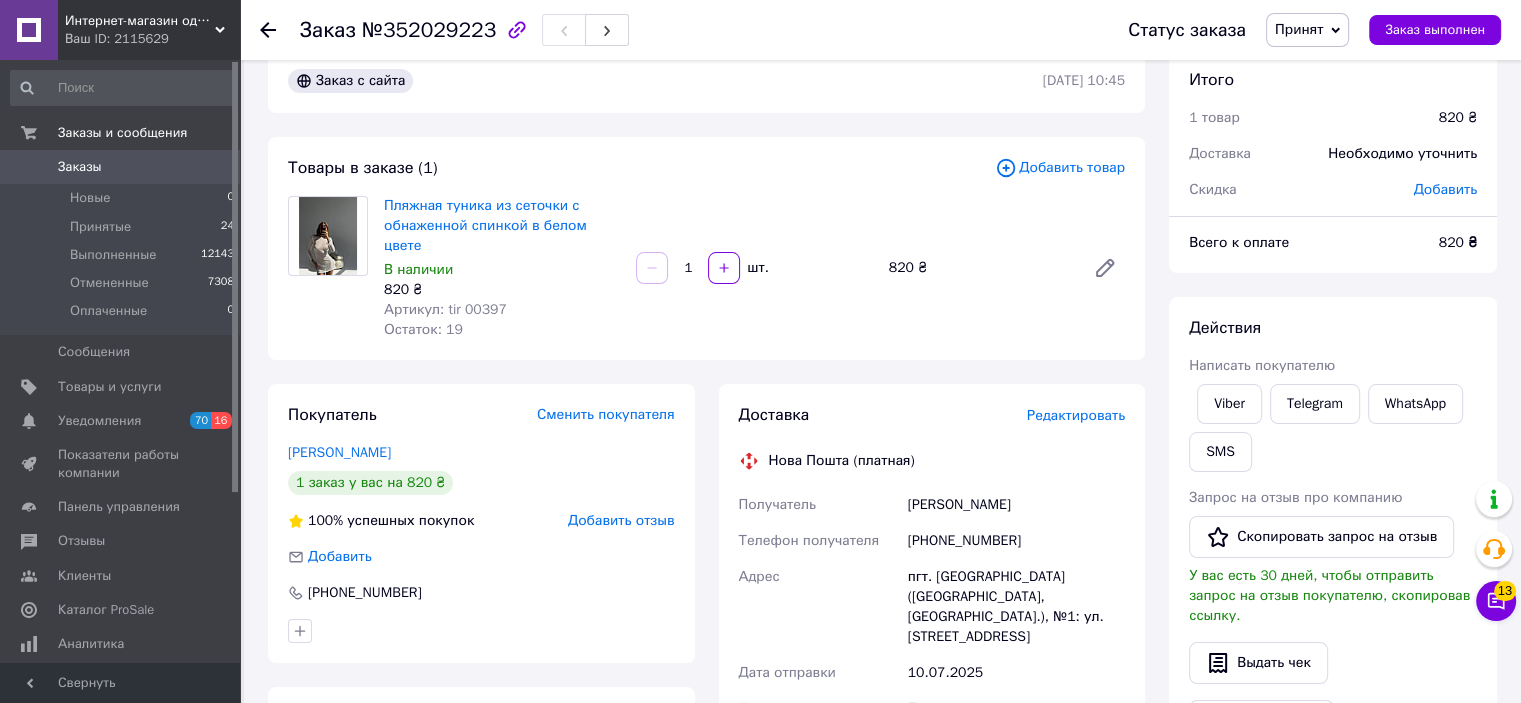 scroll, scrollTop: 0, scrollLeft: 0, axis: both 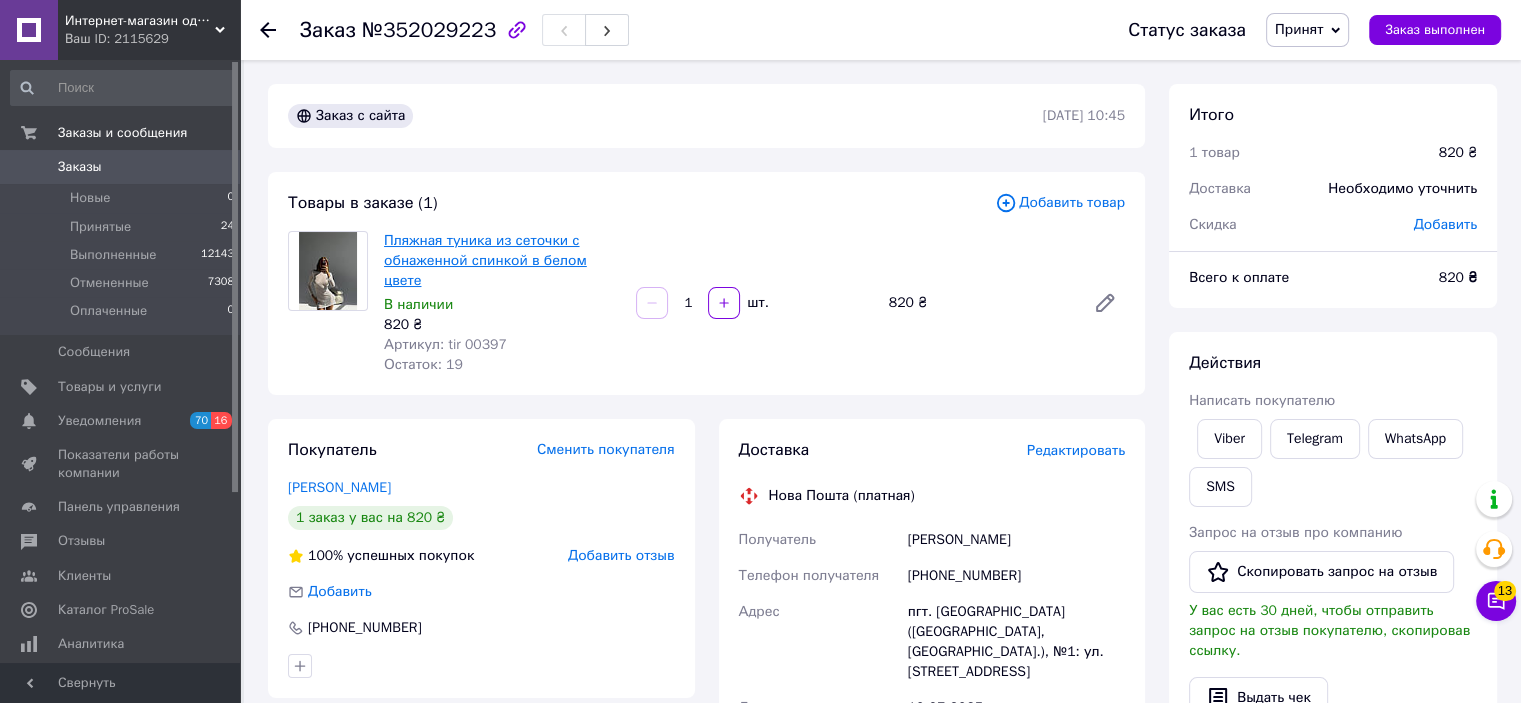 click on "Пляжная туника из сеточки с обнаженной спинкой в ​​белом цвете" at bounding box center [485, 260] 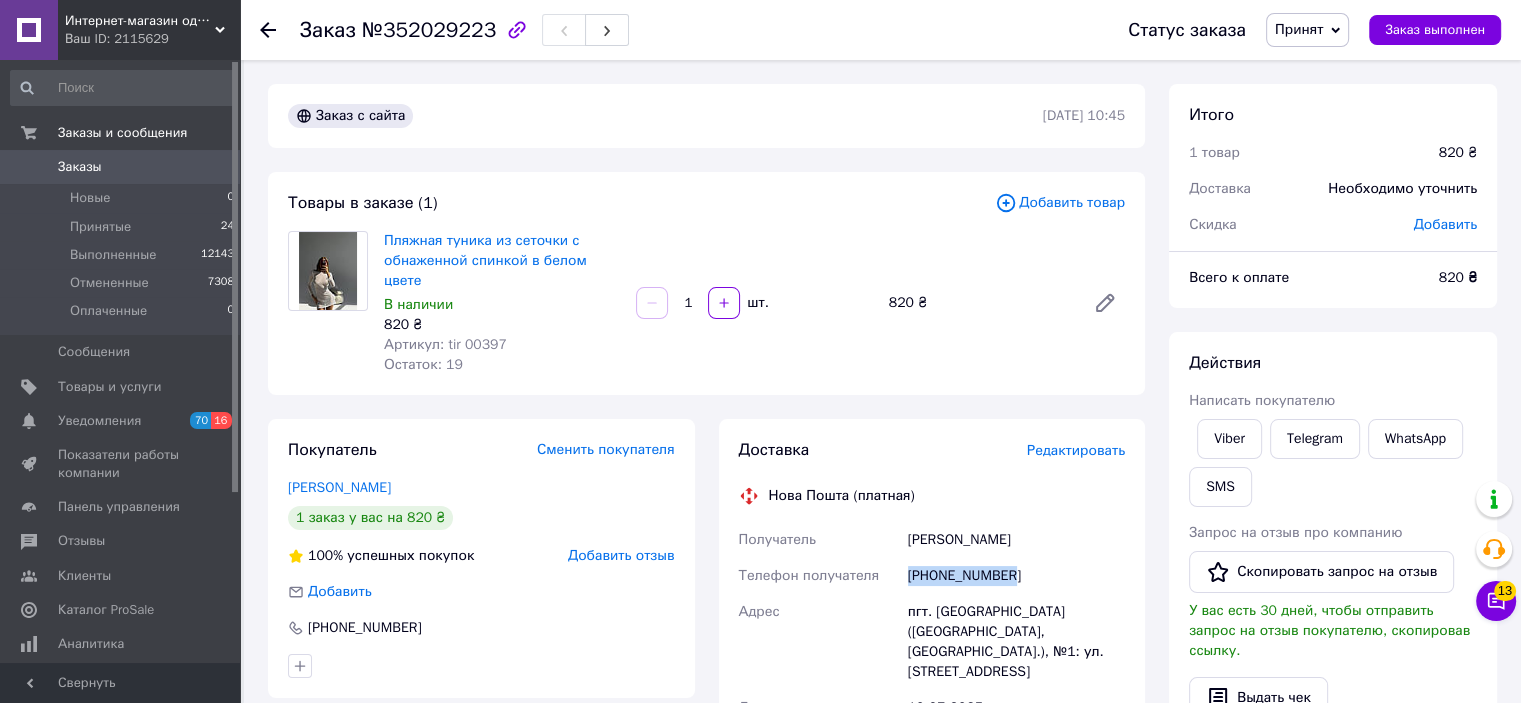 drag, startPoint x: 990, startPoint y: 546, endPoint x: 901, endPoint y: 549, distance: 89.050545 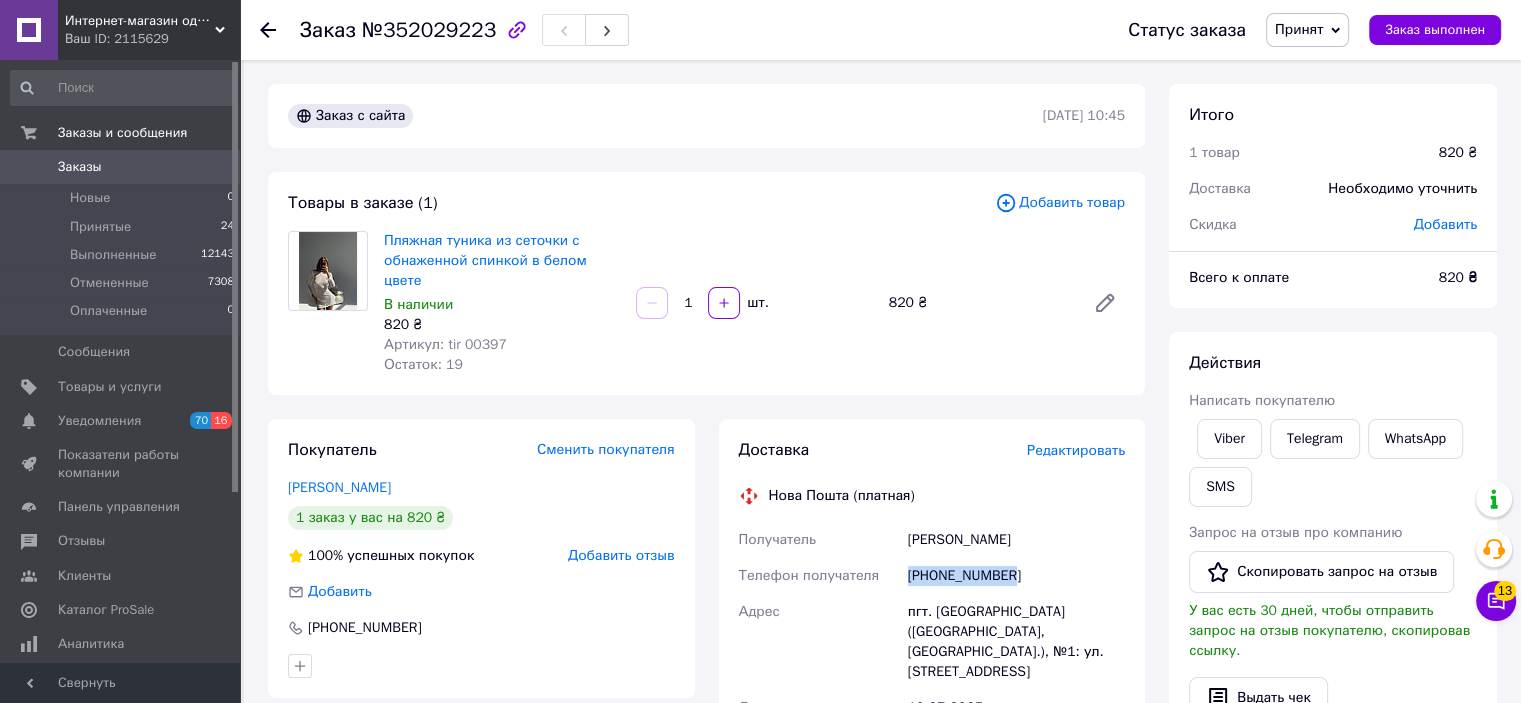 copy on "Телефон получателя +380663135171" 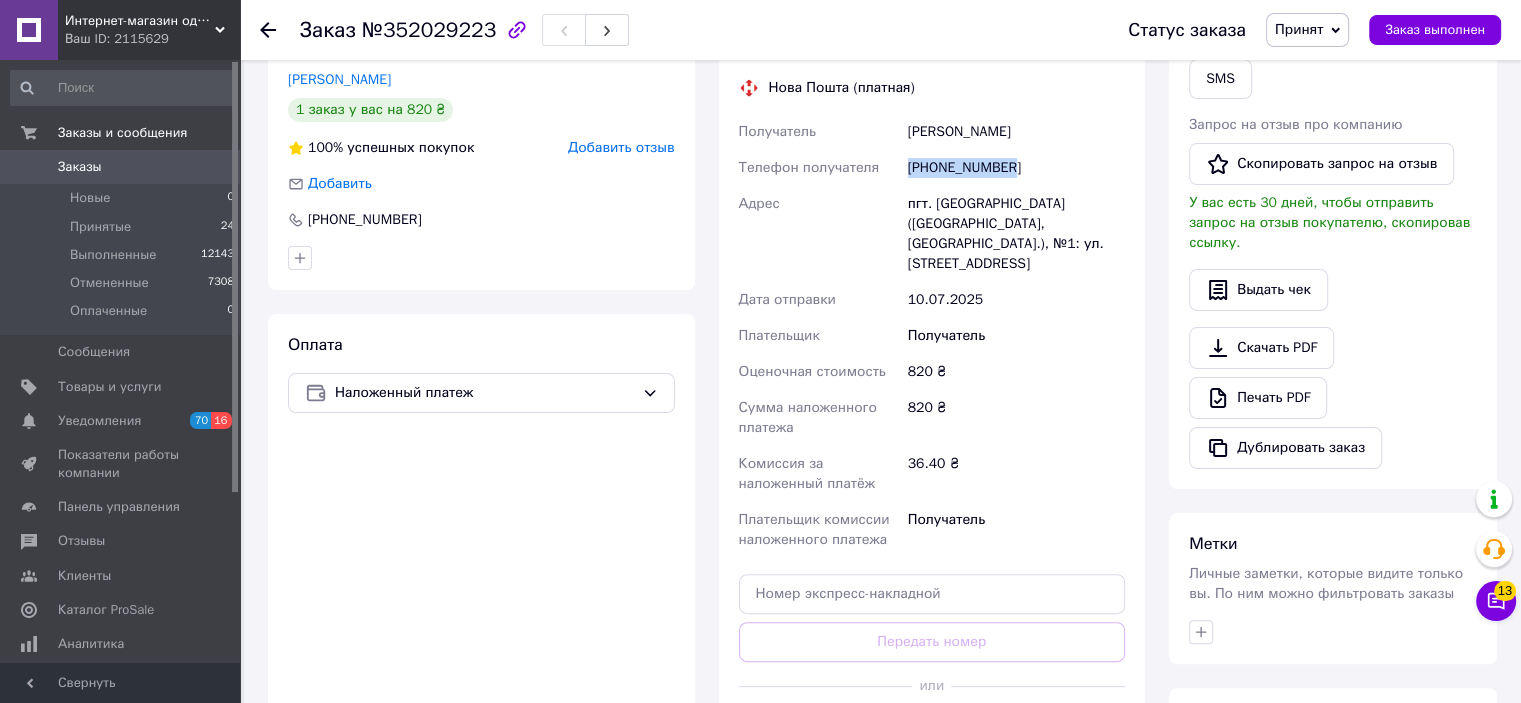 scroll, scrollTop: 659, scrollLeft: 0, axis: vertical 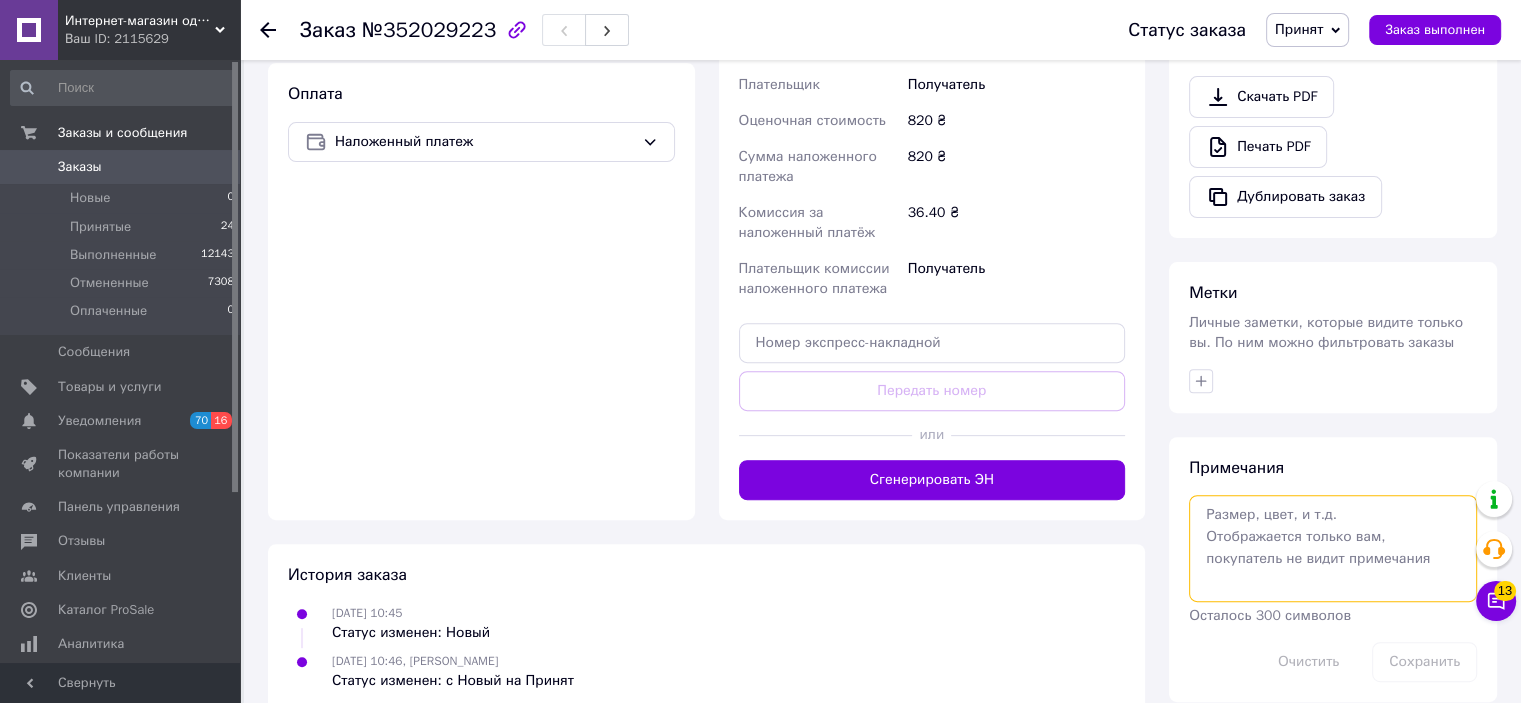 click at bounding box center [1333, 548] 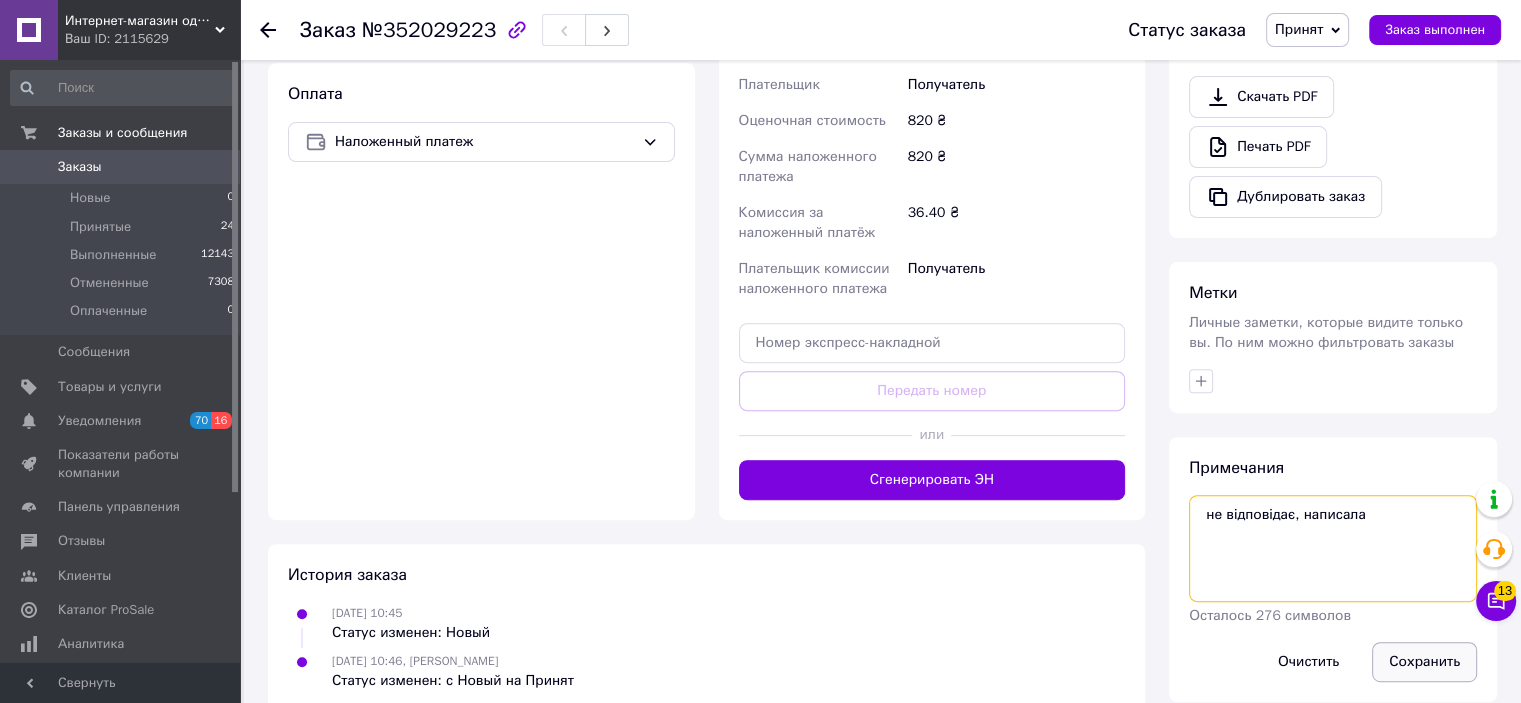 type on "не відповідає, написала" 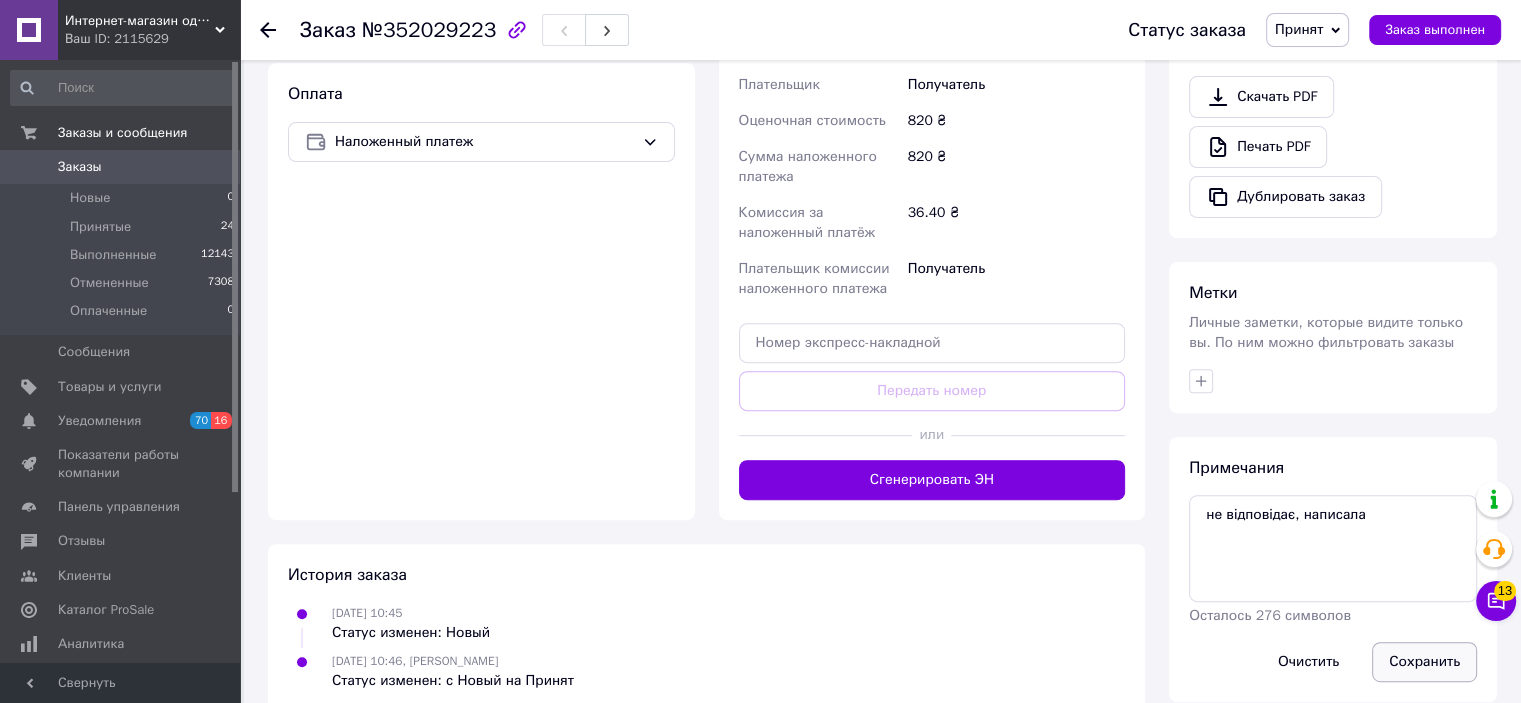 click on "Сохранить" at bounding box center [1424, 662] 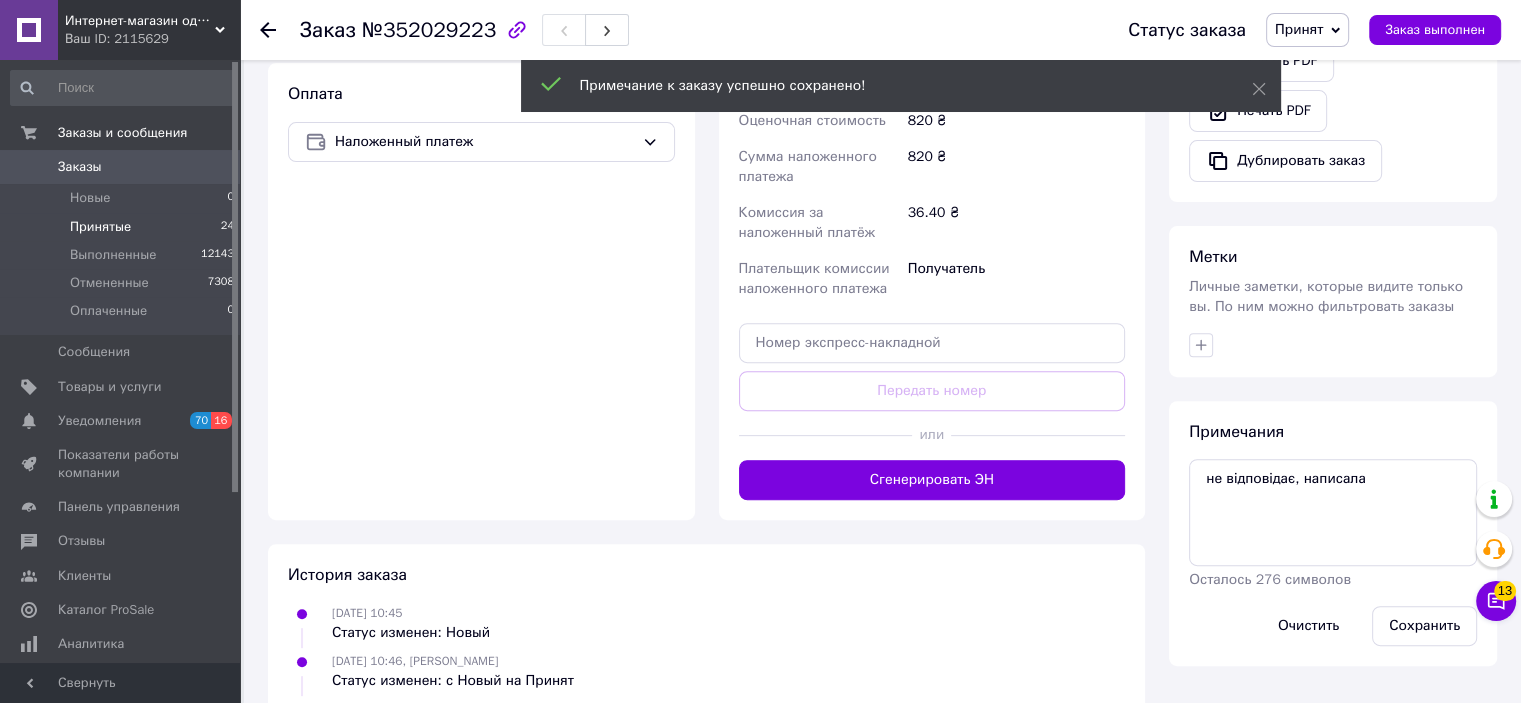 click on "Принятые 24" at bounding box center [123, 227] 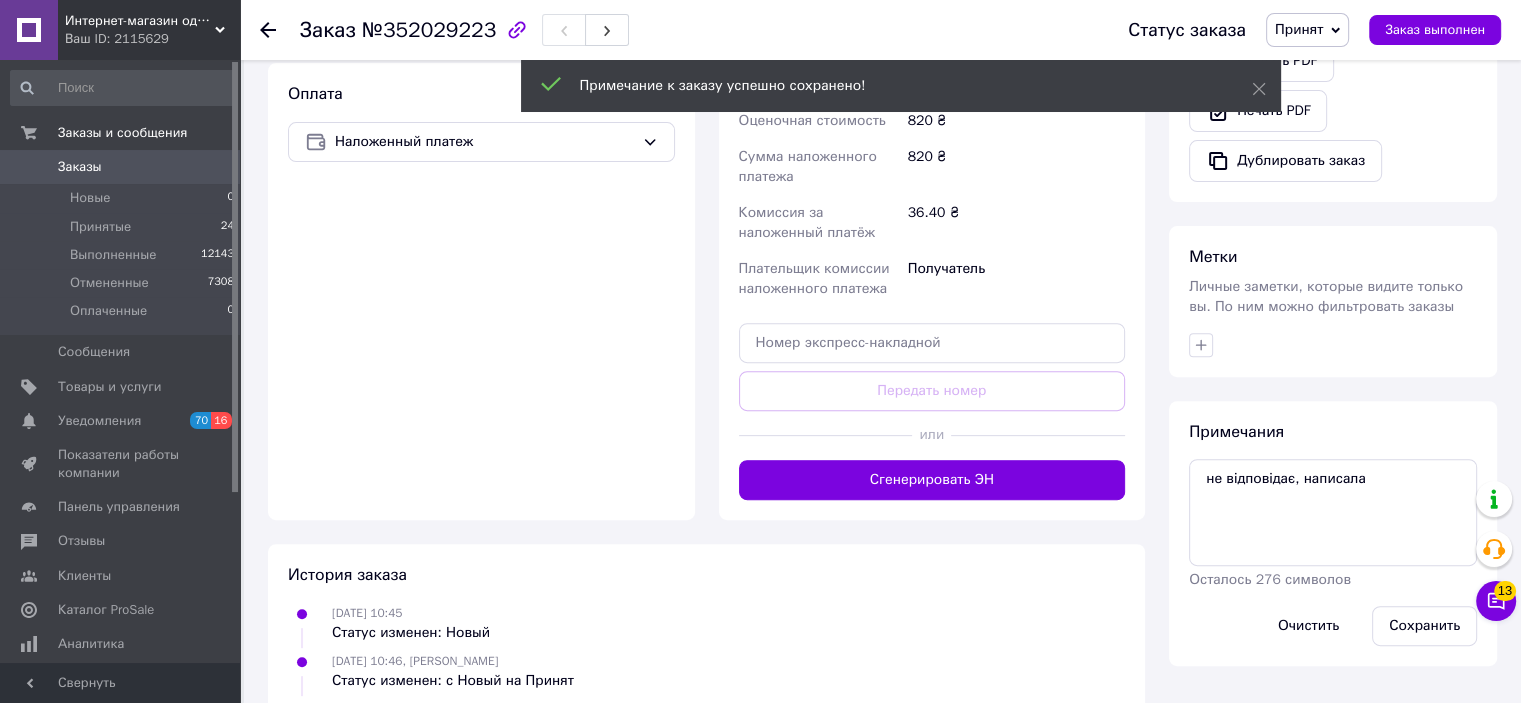 scroll, scrollTop: 0, scrollLeft: 0, axis: both 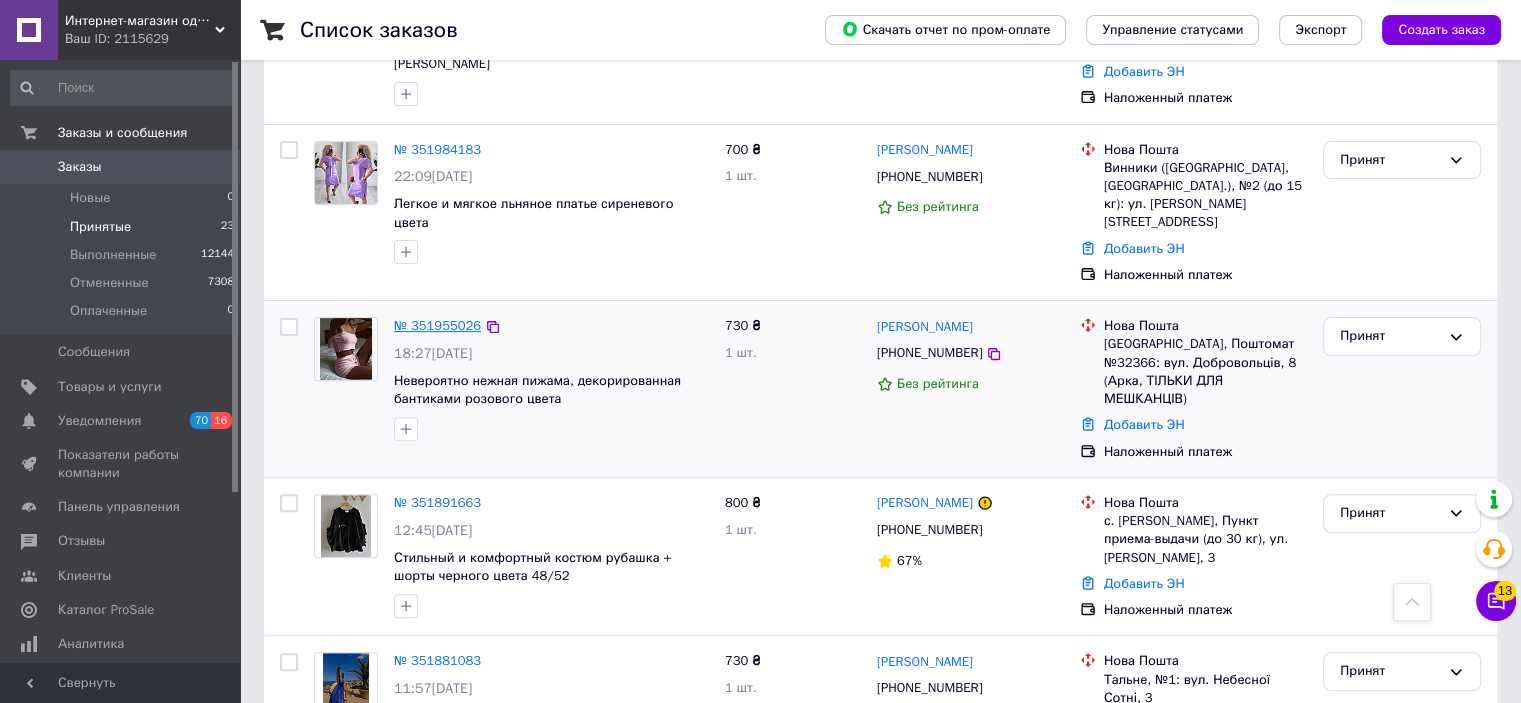 click on "№ 351955026" at bounding box center (437, 325) 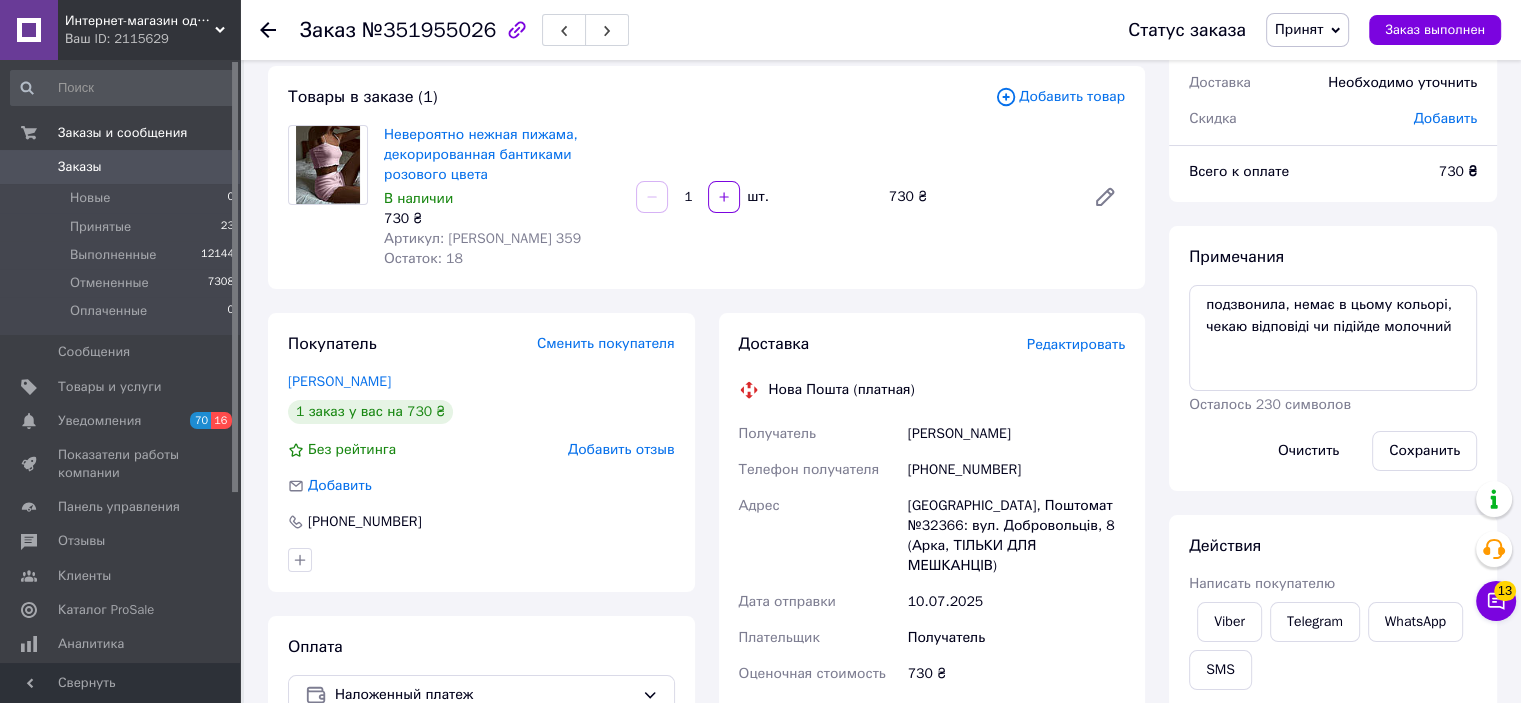 scroll, scrollTop: 0, scrollLeft: 0, axis: both 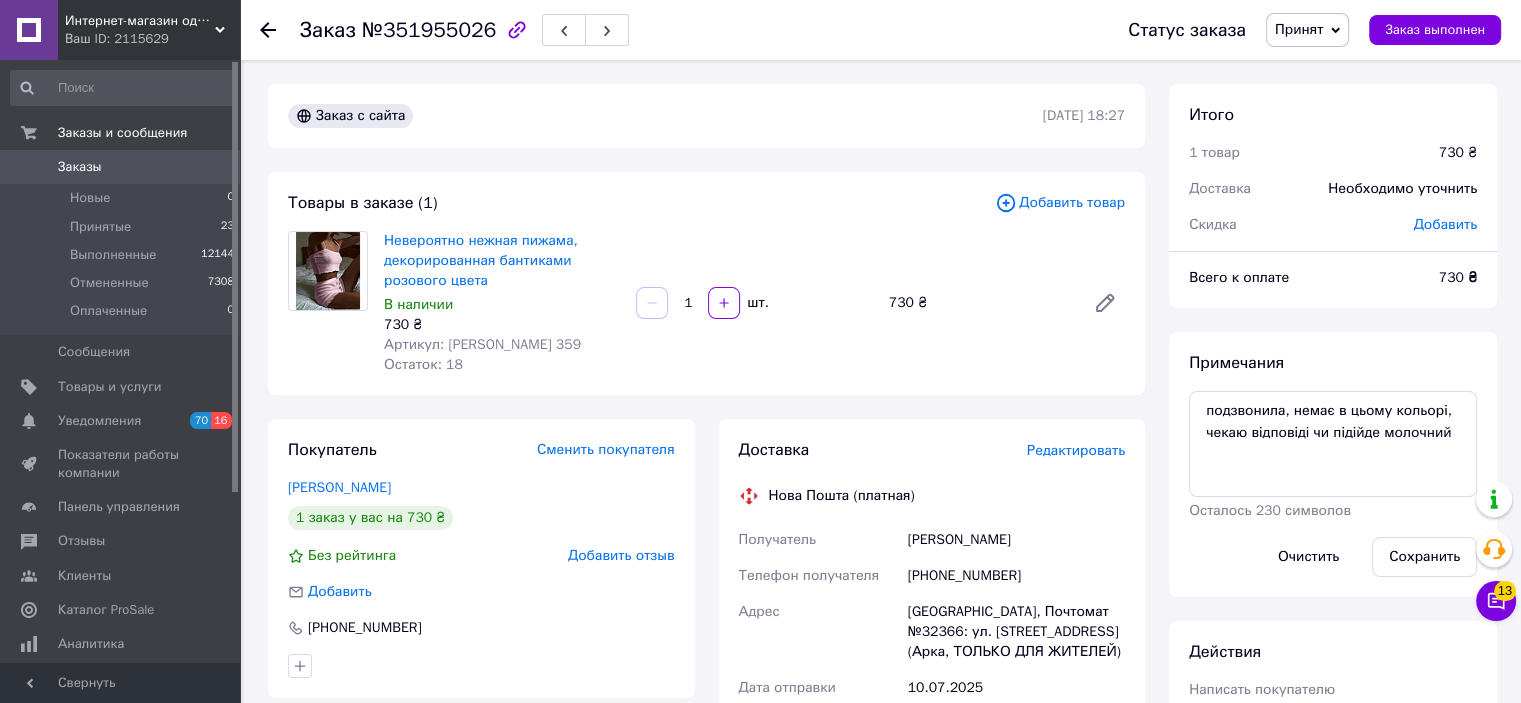 click 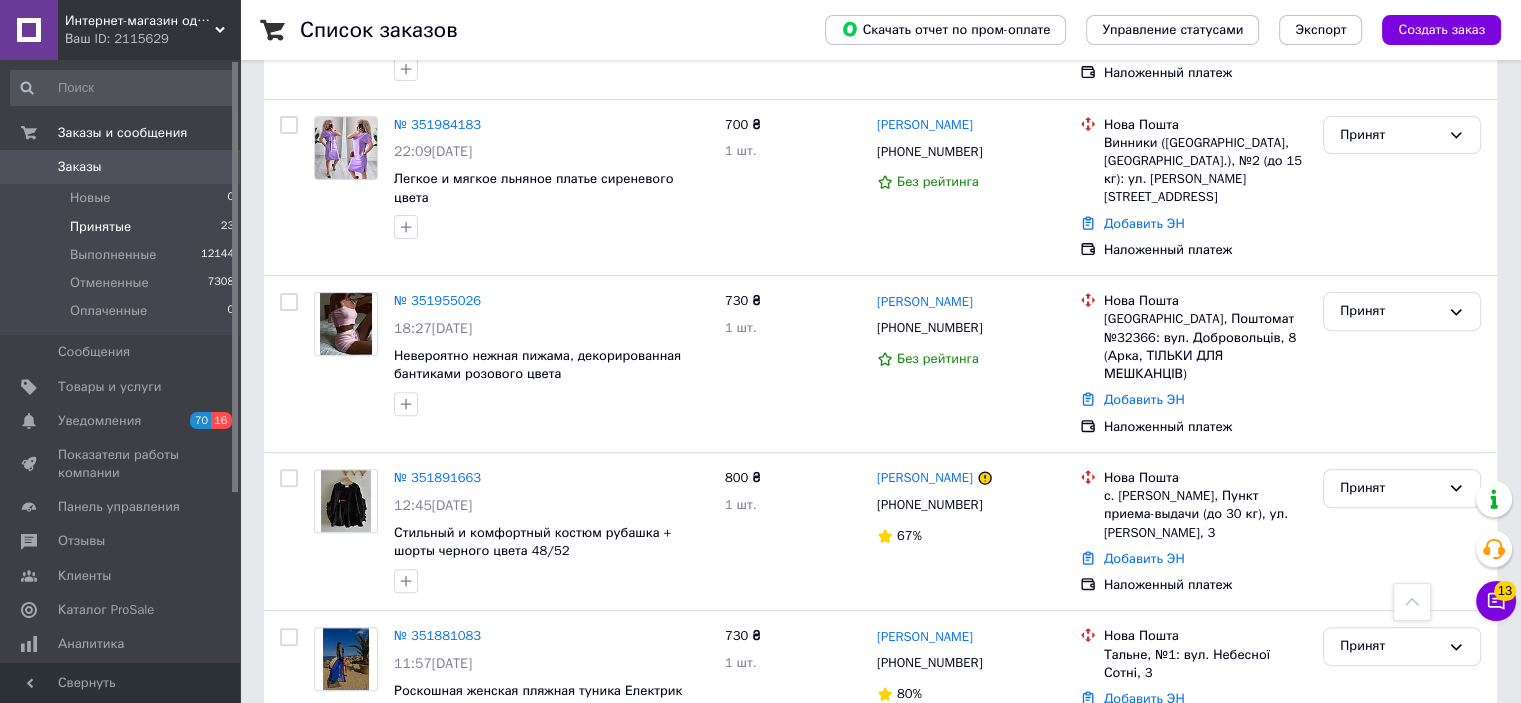 scroll, scrollTop: 700, scrollLeft: 0, axis: vertical 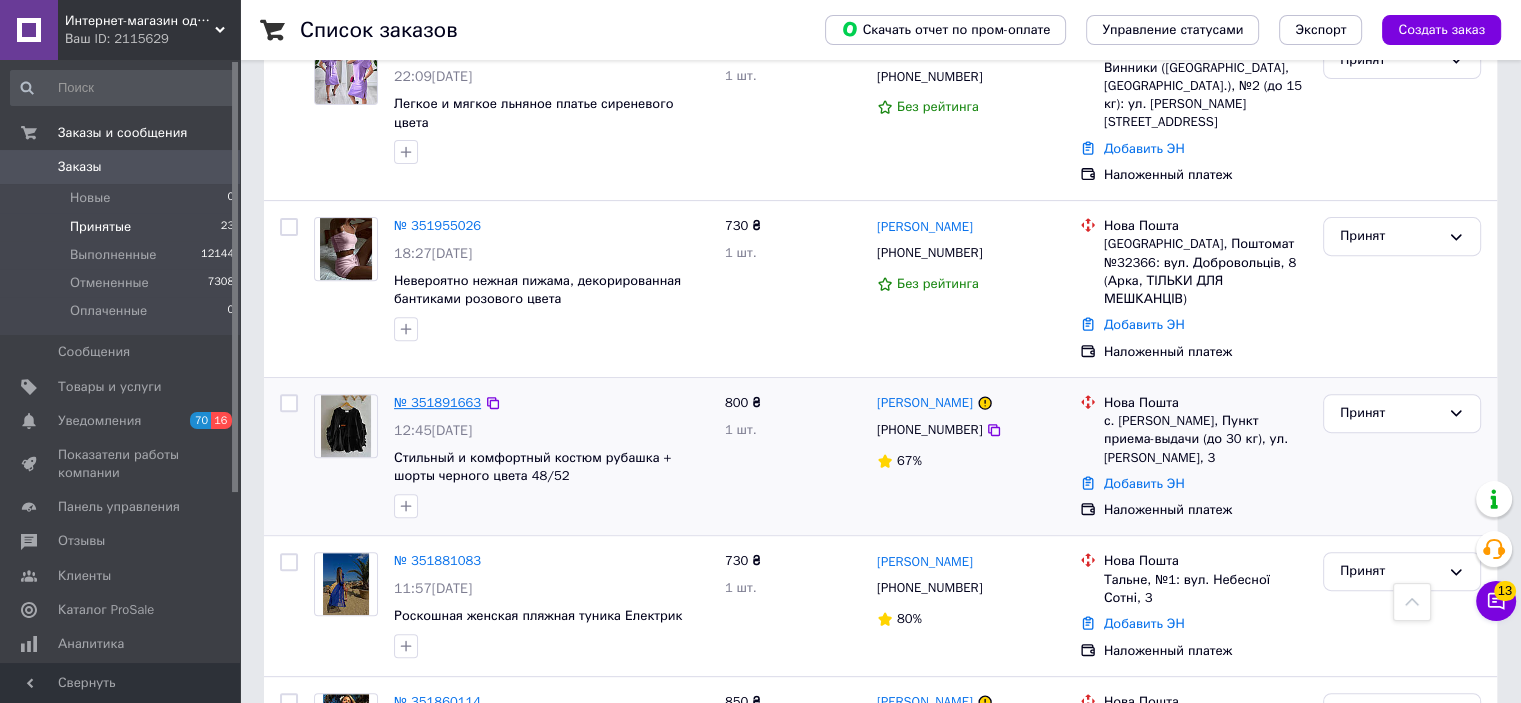 click on "№ 351891663" at bounding box center (437, 402) 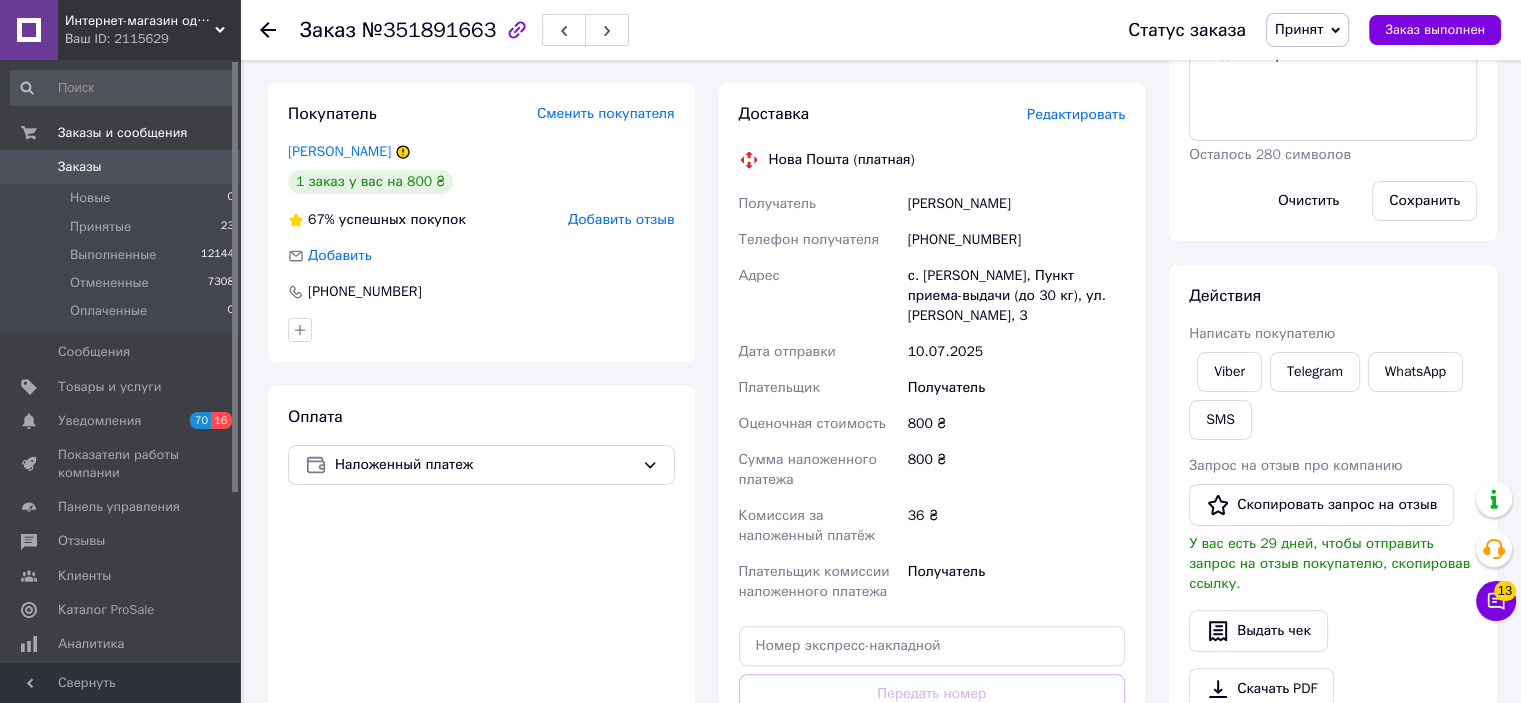 scroll, scrollTop: 223, scrollLeft: 0, axis: vertical 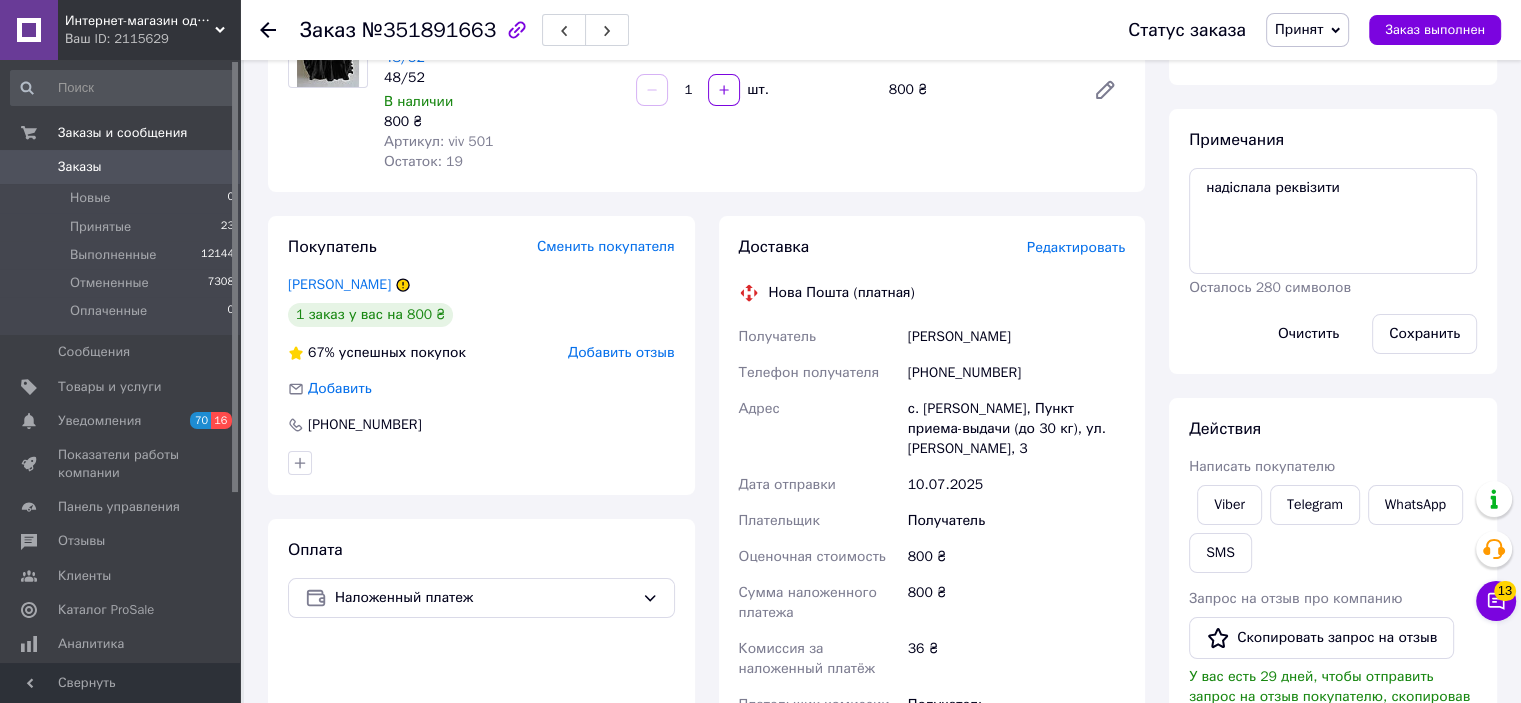 click 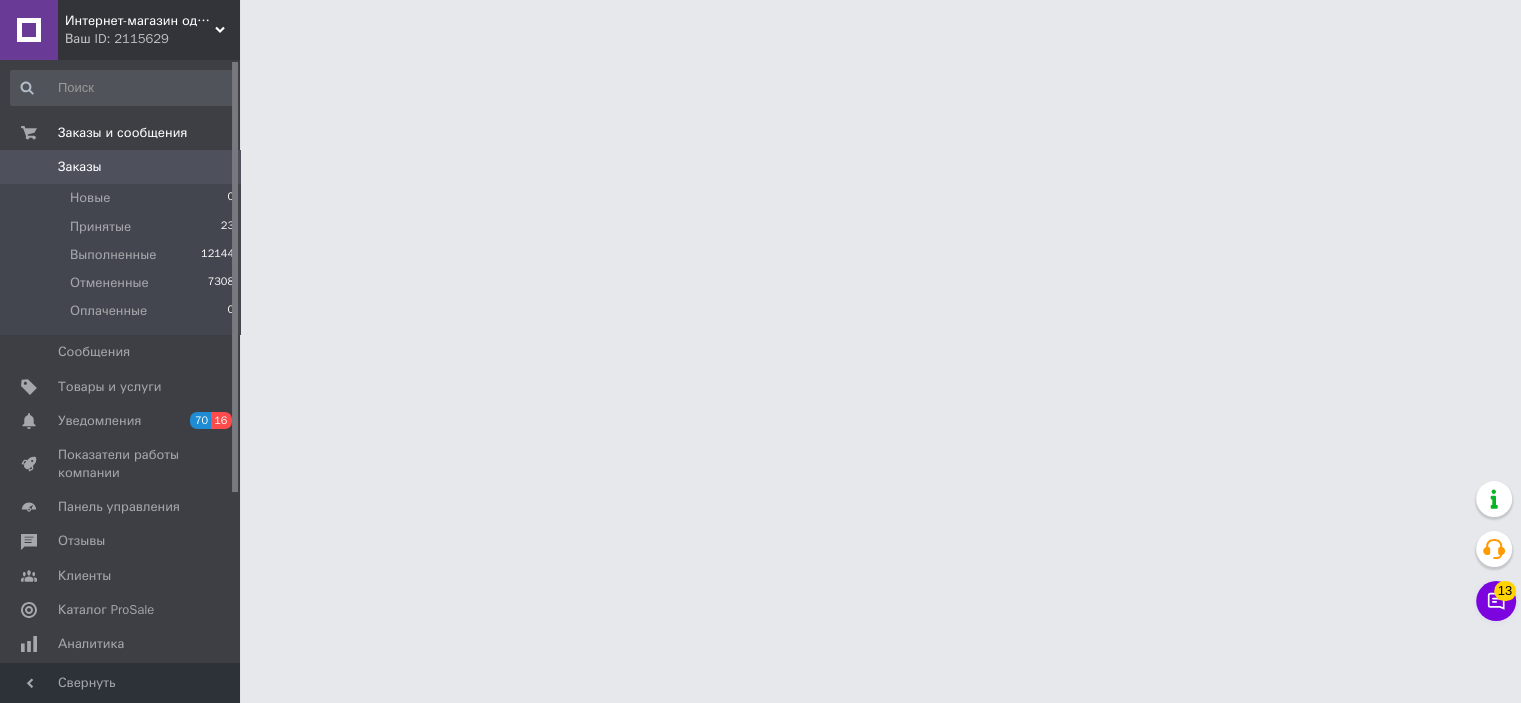 scroll, scrollTop: 0, scrollLeft: 0, axis: both 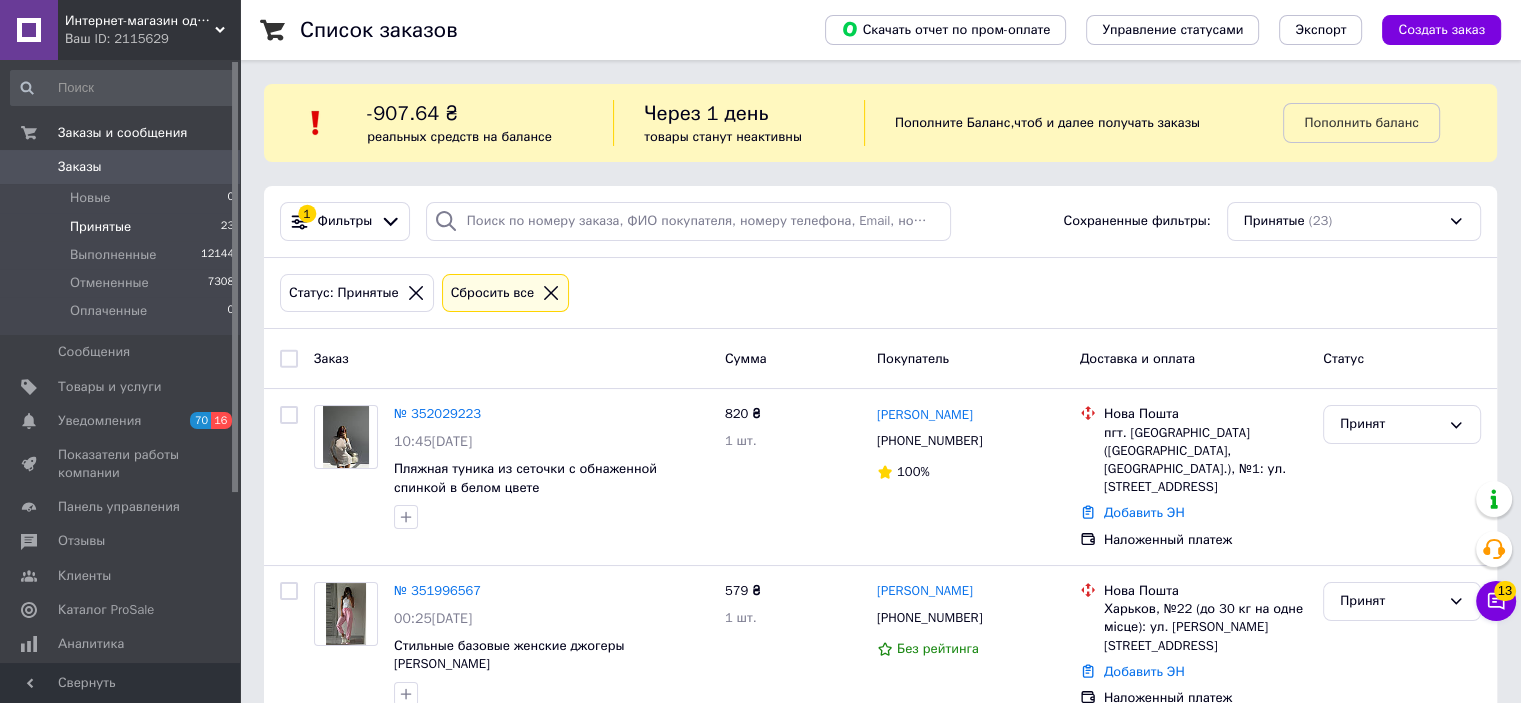 click on "Ваш ID: 2115629" at bounding box center [152, 39] 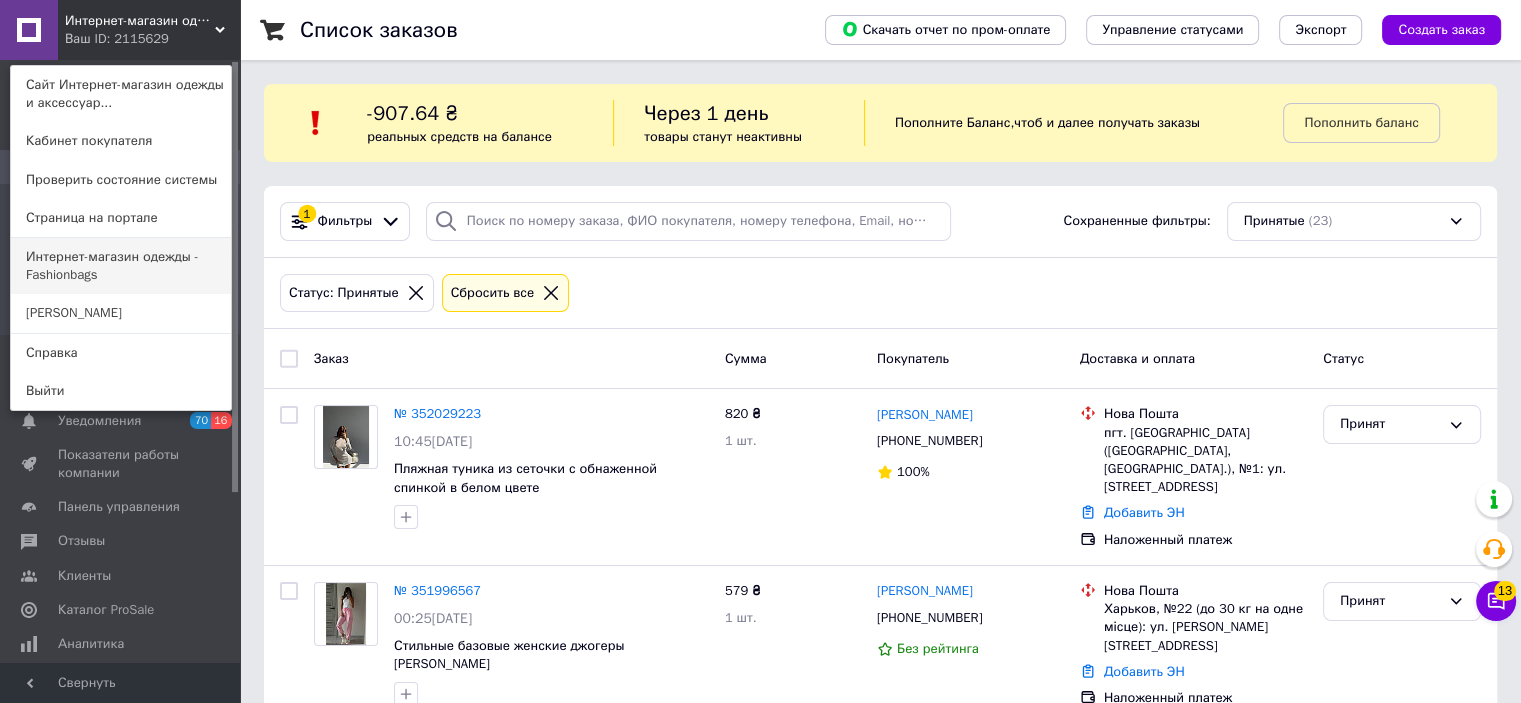 click on "Интернет-магазин одежды - Fashionbags" at bounding box center [121, 266] 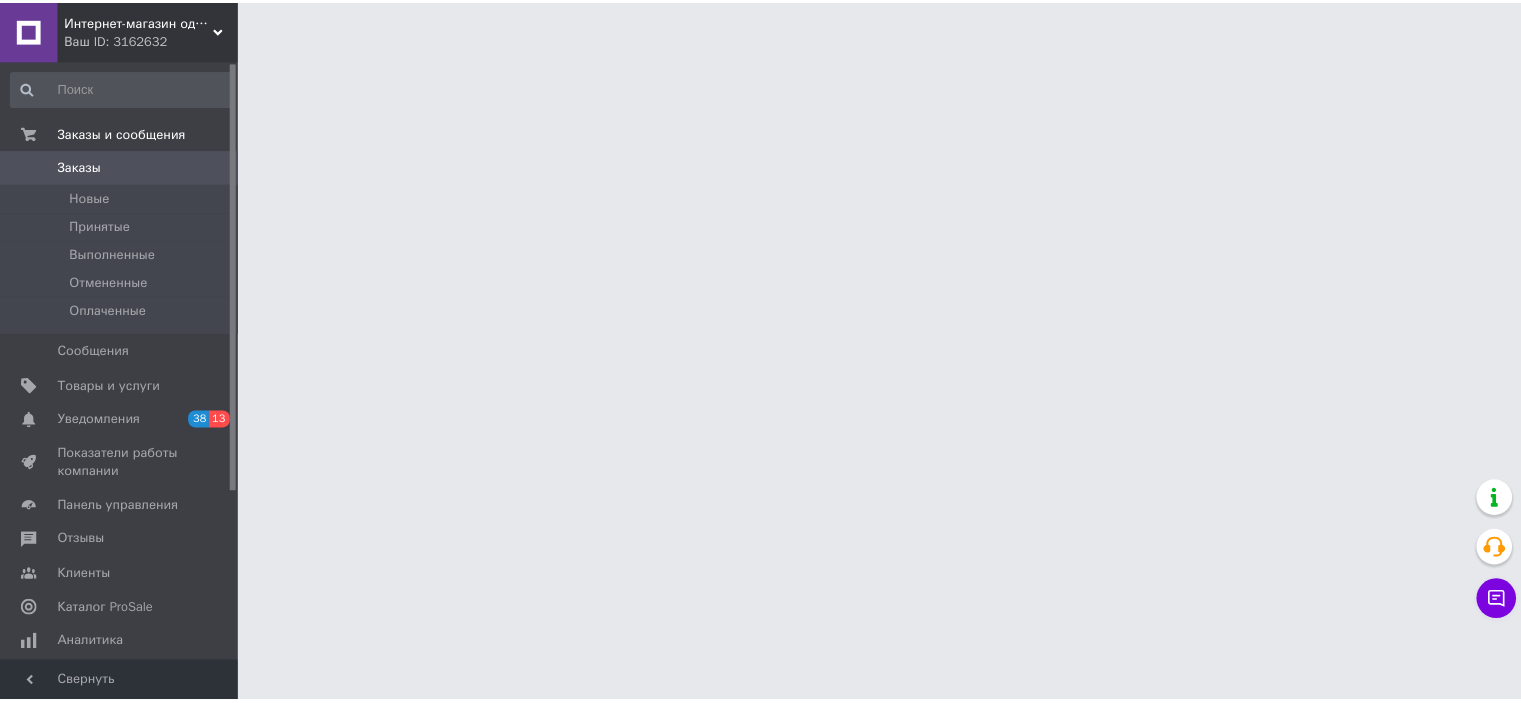 scroll, scrollTop: 0, scrollLeft: 0, axis: both 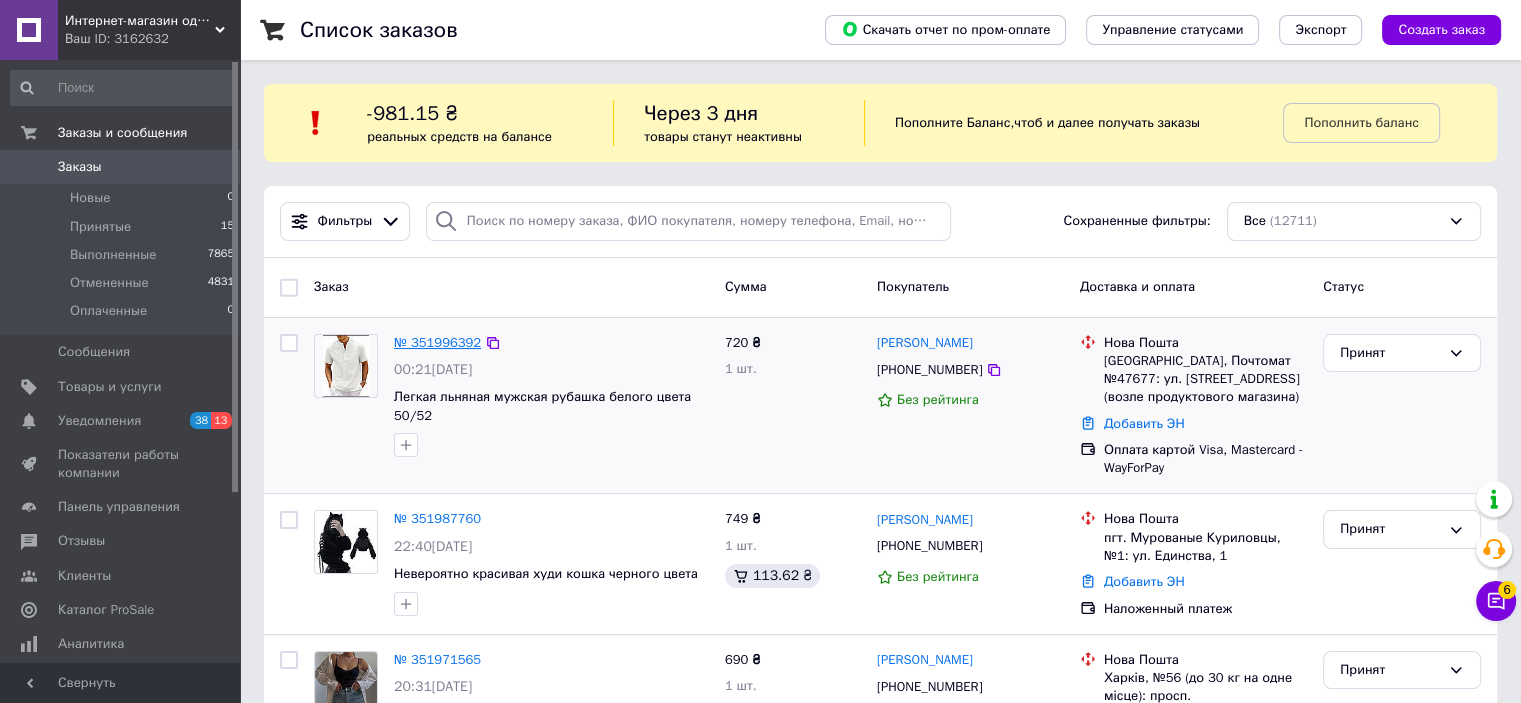 click on "№ 351996392" at bounding box center (437, 342) 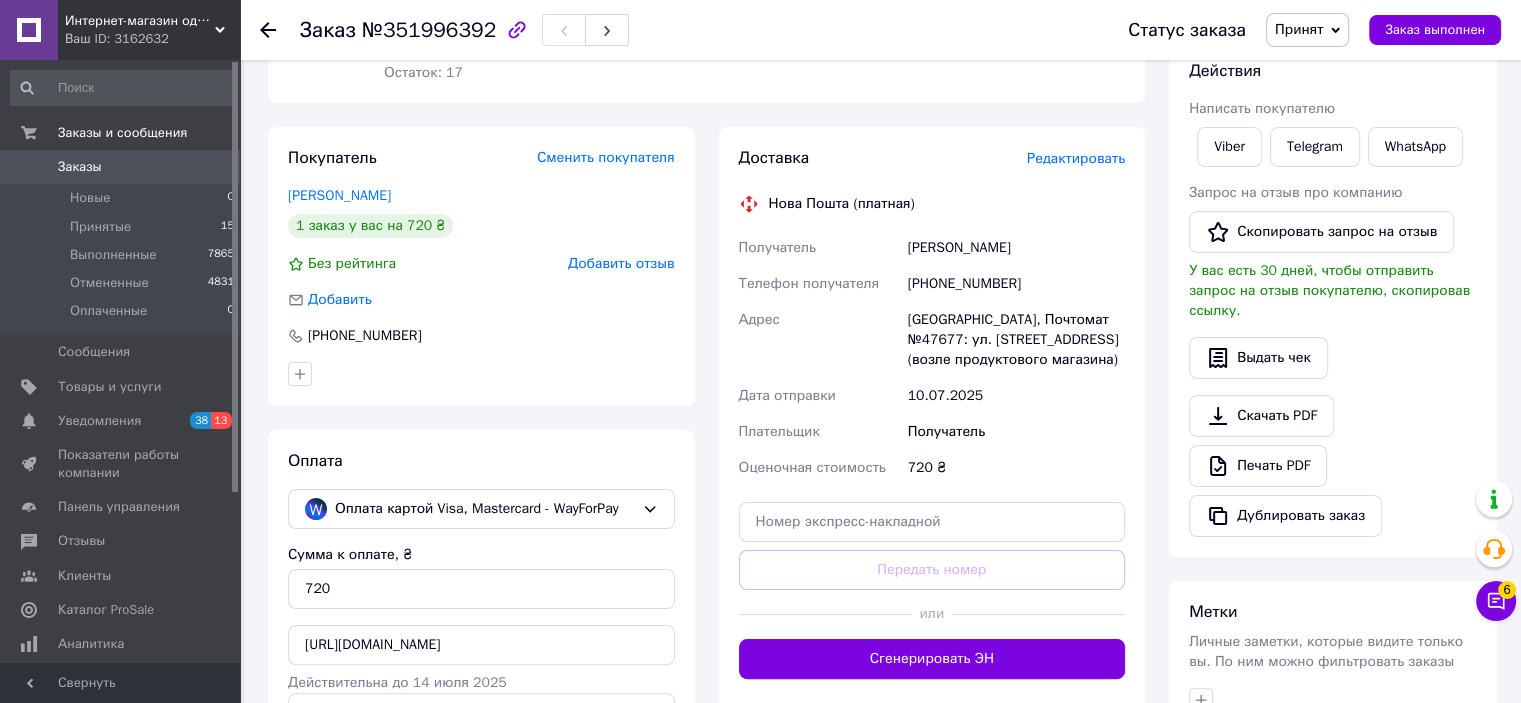 scroll, scrollTop: 600, scrollLeft: 0, axis: vertical 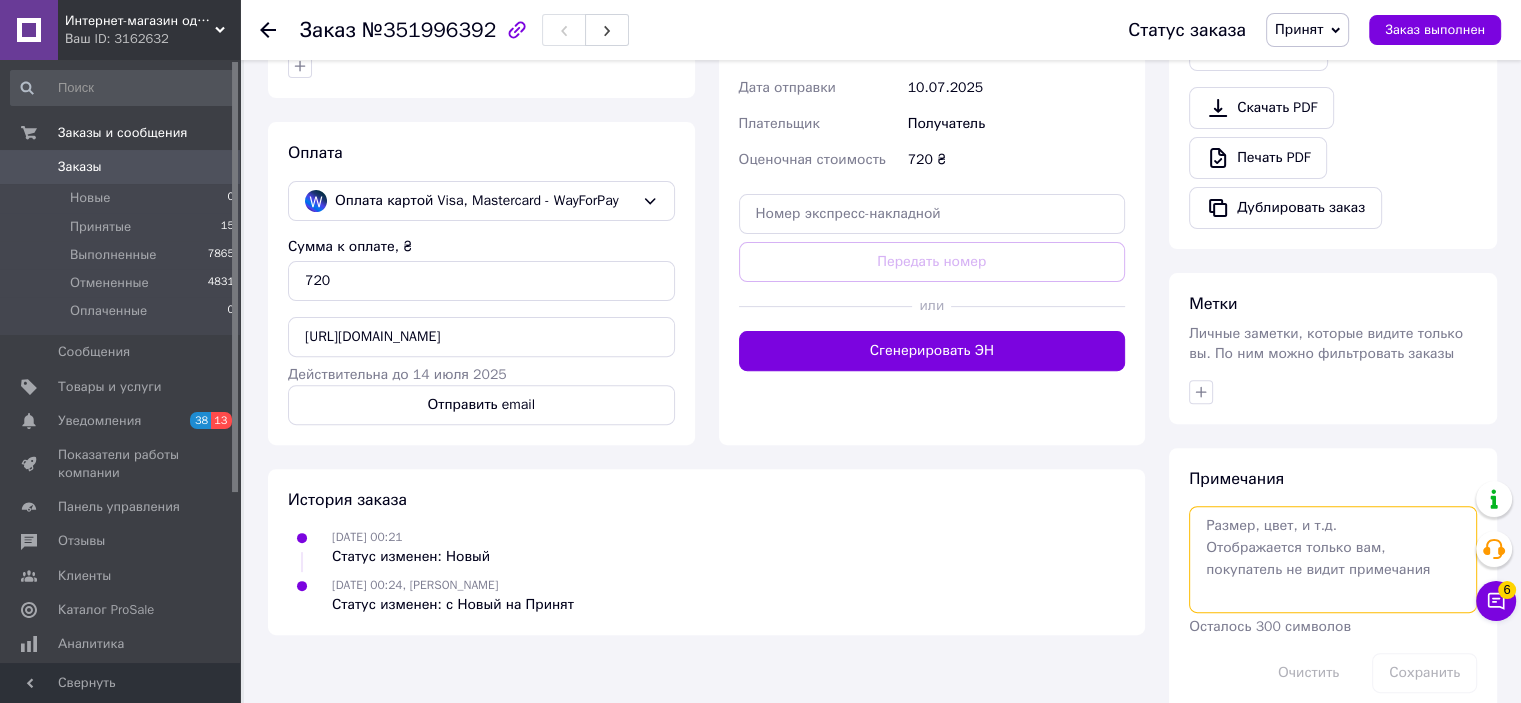 click at bounding box center (1333, 559) 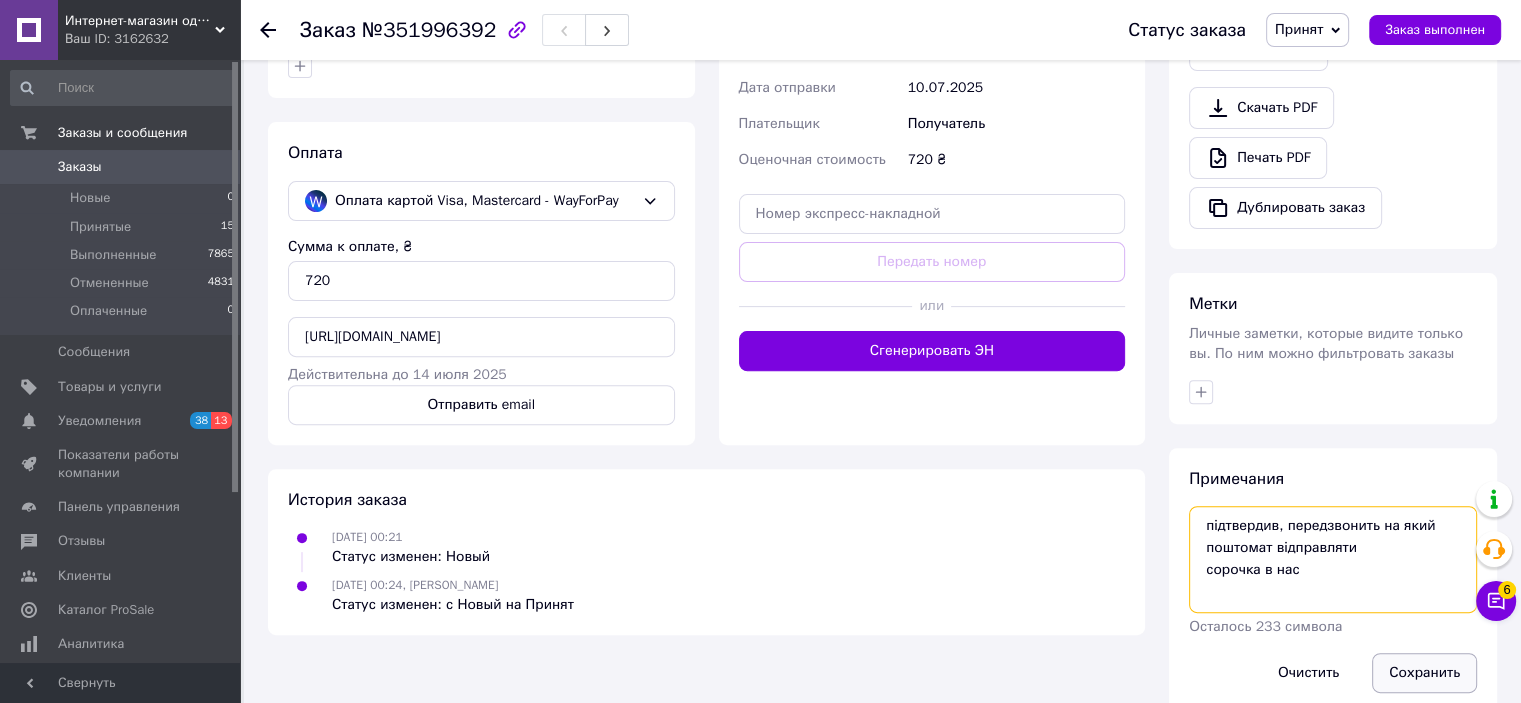type on "підтвердив, передзвонить на який поштомат відправляти
сорочка в нас" 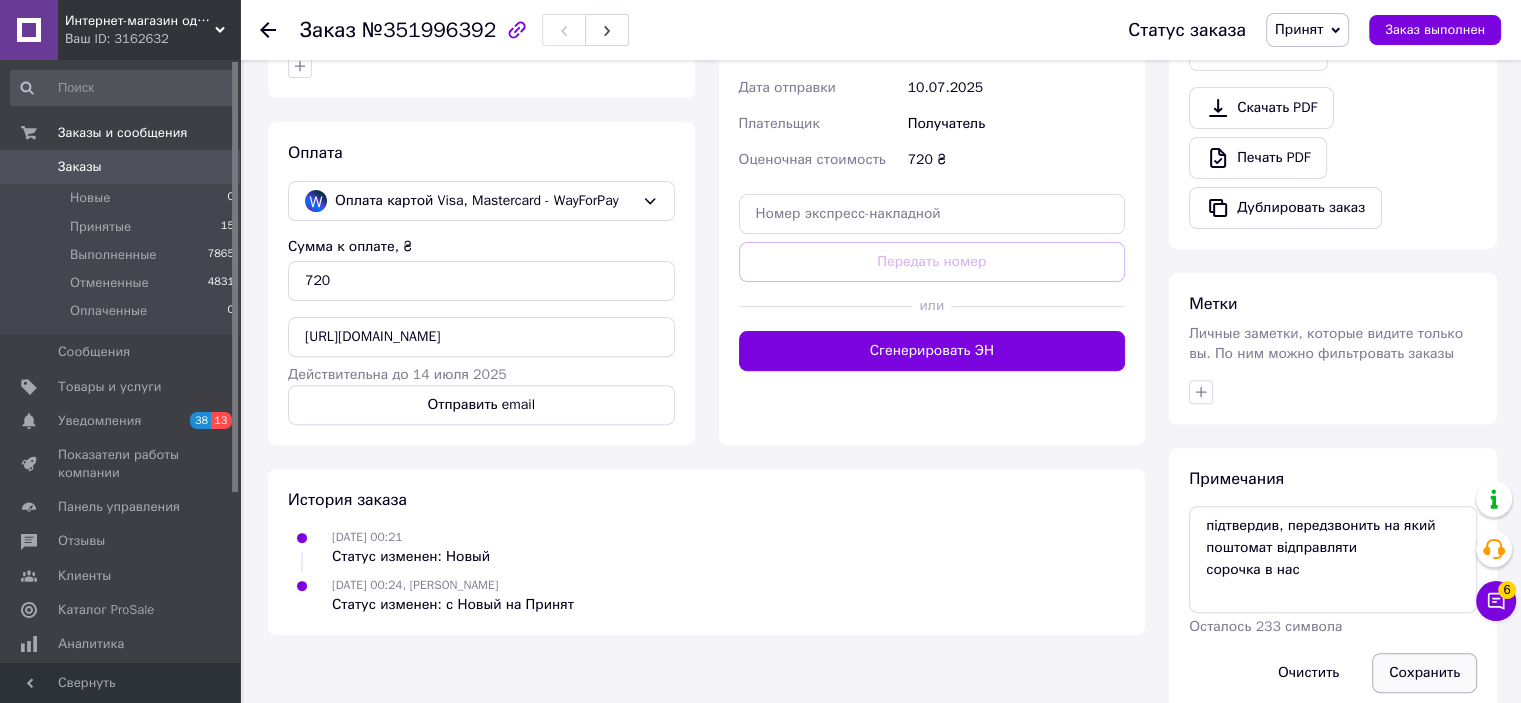 click on "Сохранить" at bounding box center (1424, 673) 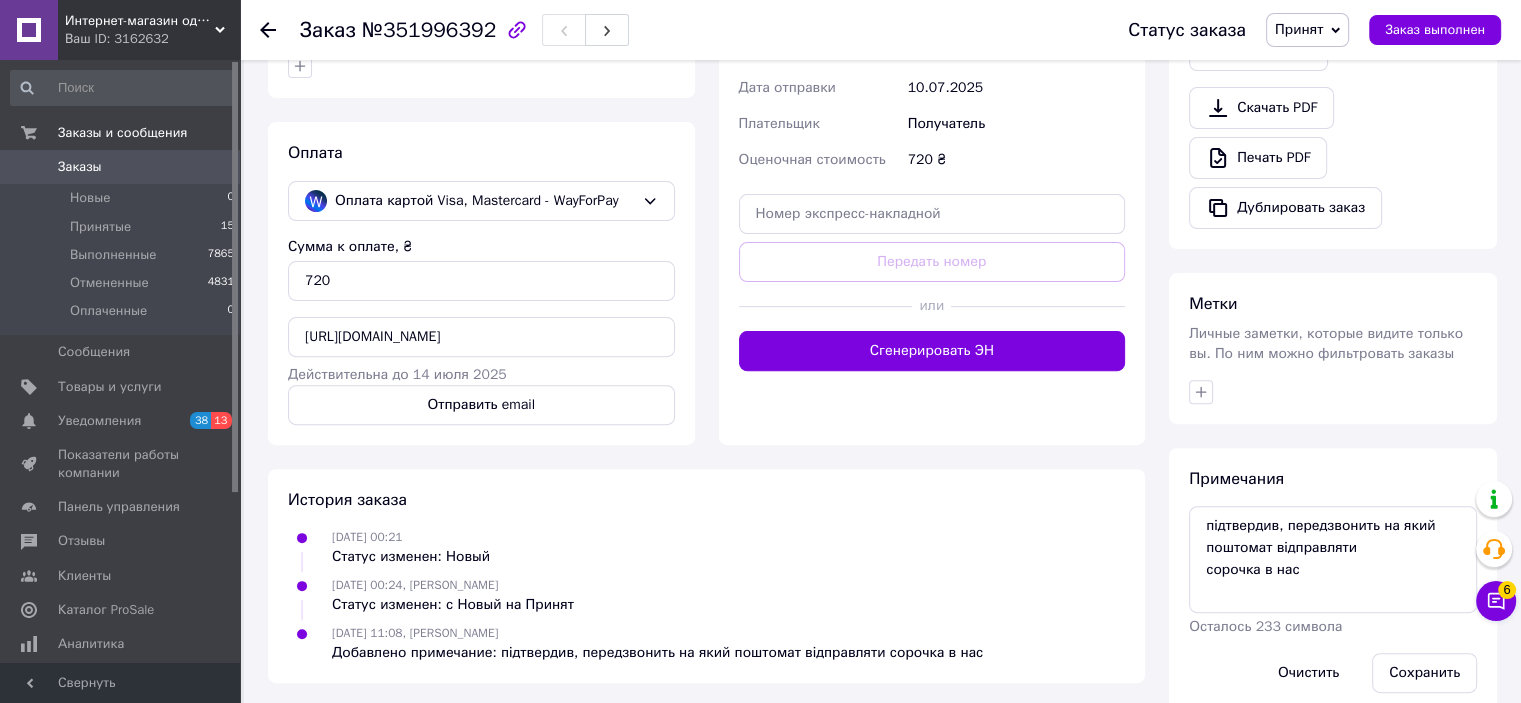 click 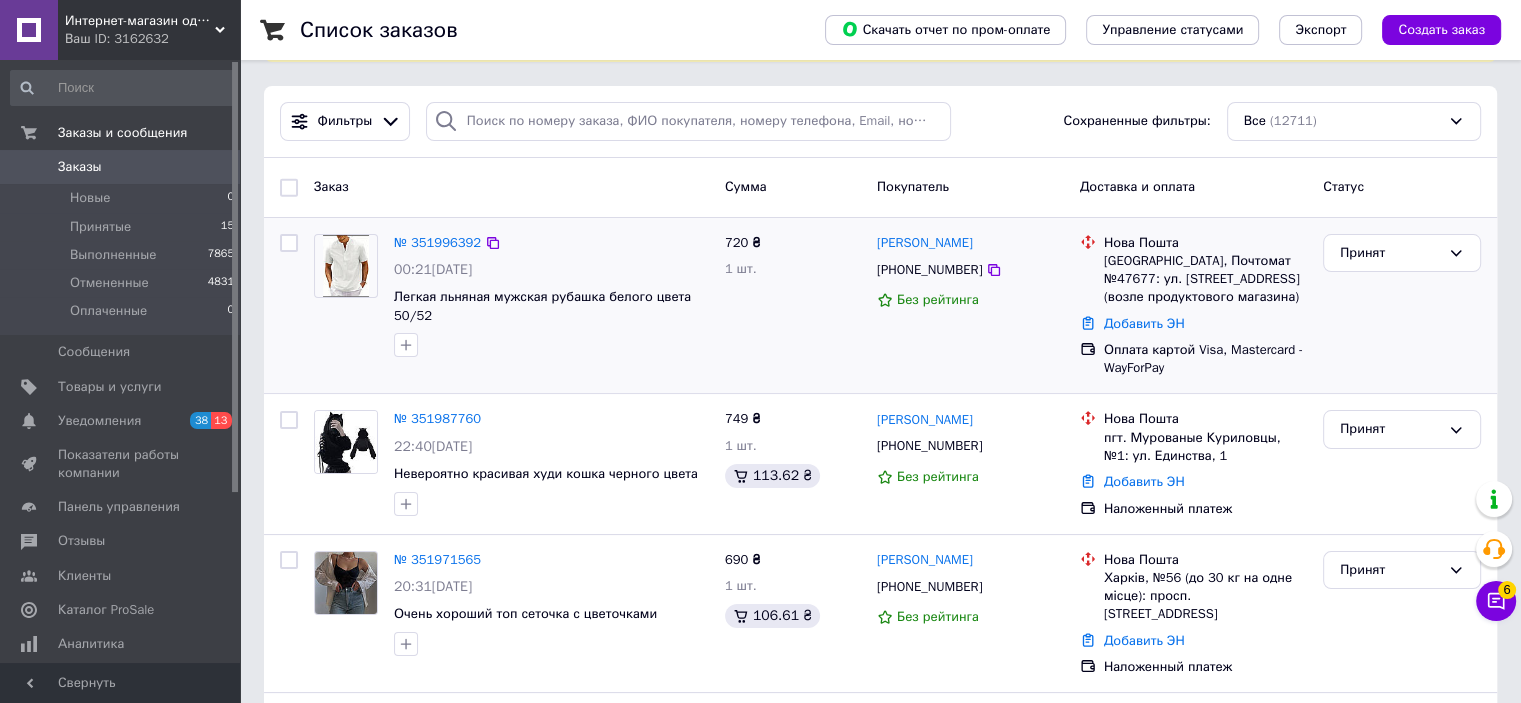 scroll, scrollTop: 200, scrollLeft: 0, axis: vertical 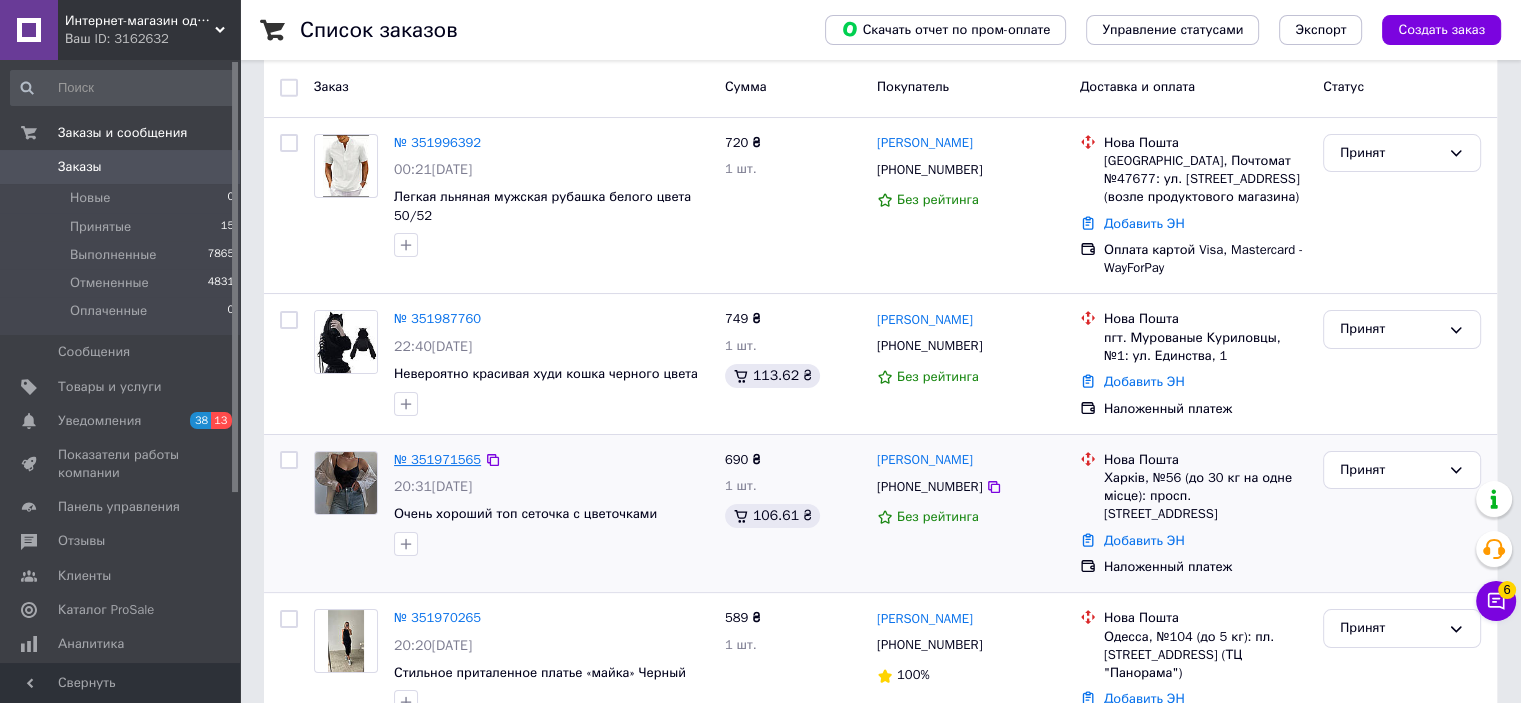 click on "№ 351971565" at bounding box center (437, 459) 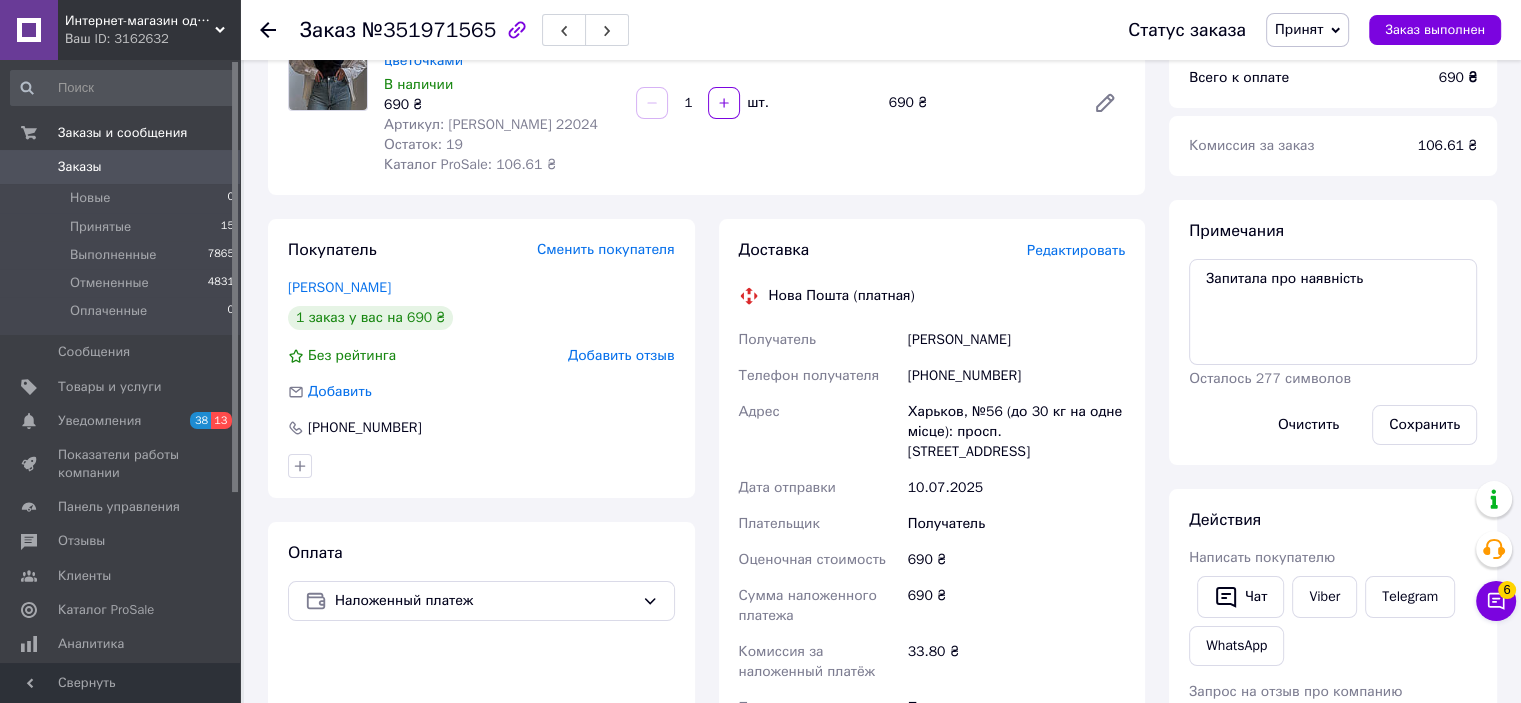 scroll, scrollTop: 100, scrollLeft: 0, axis: vertical 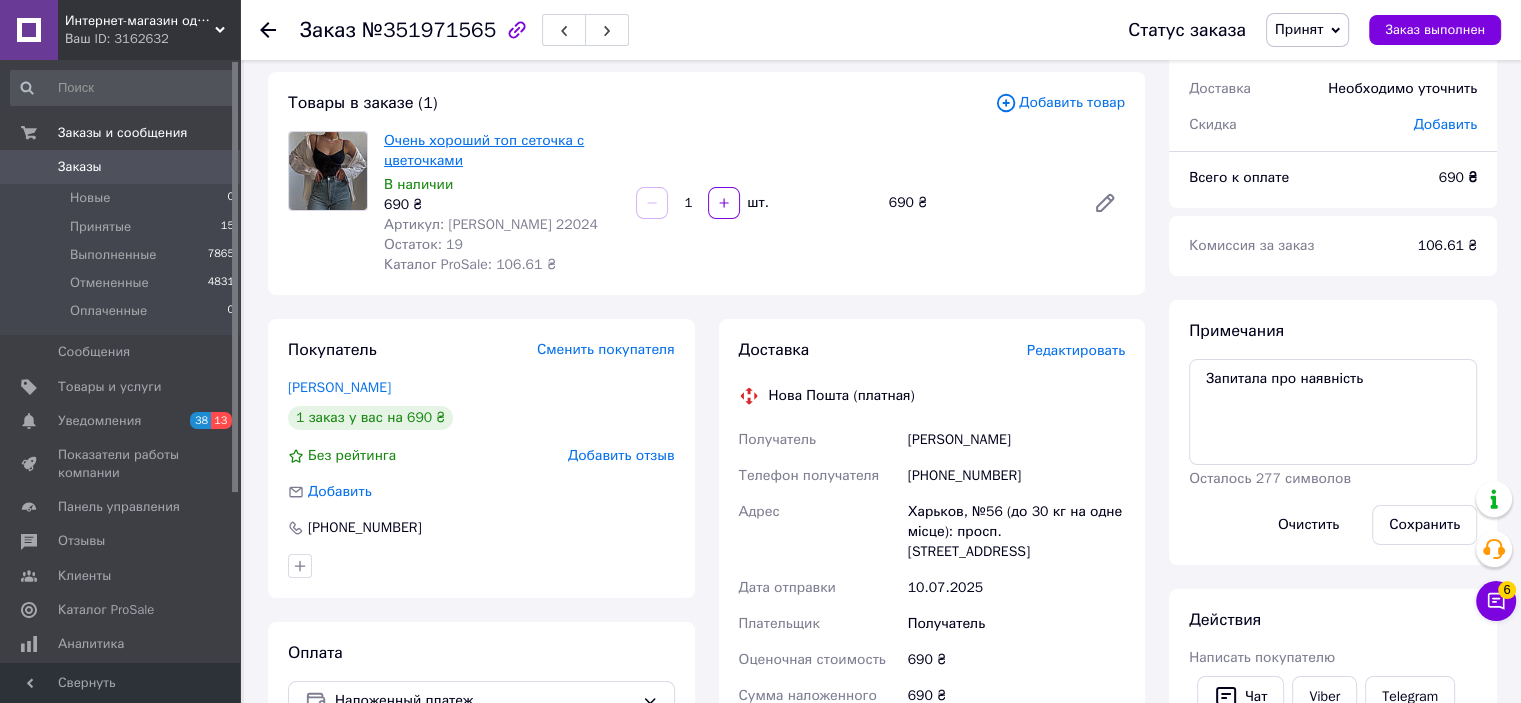 click on "Очень хороший топ сеточка с цветочками" at bounding box center (484, 150) 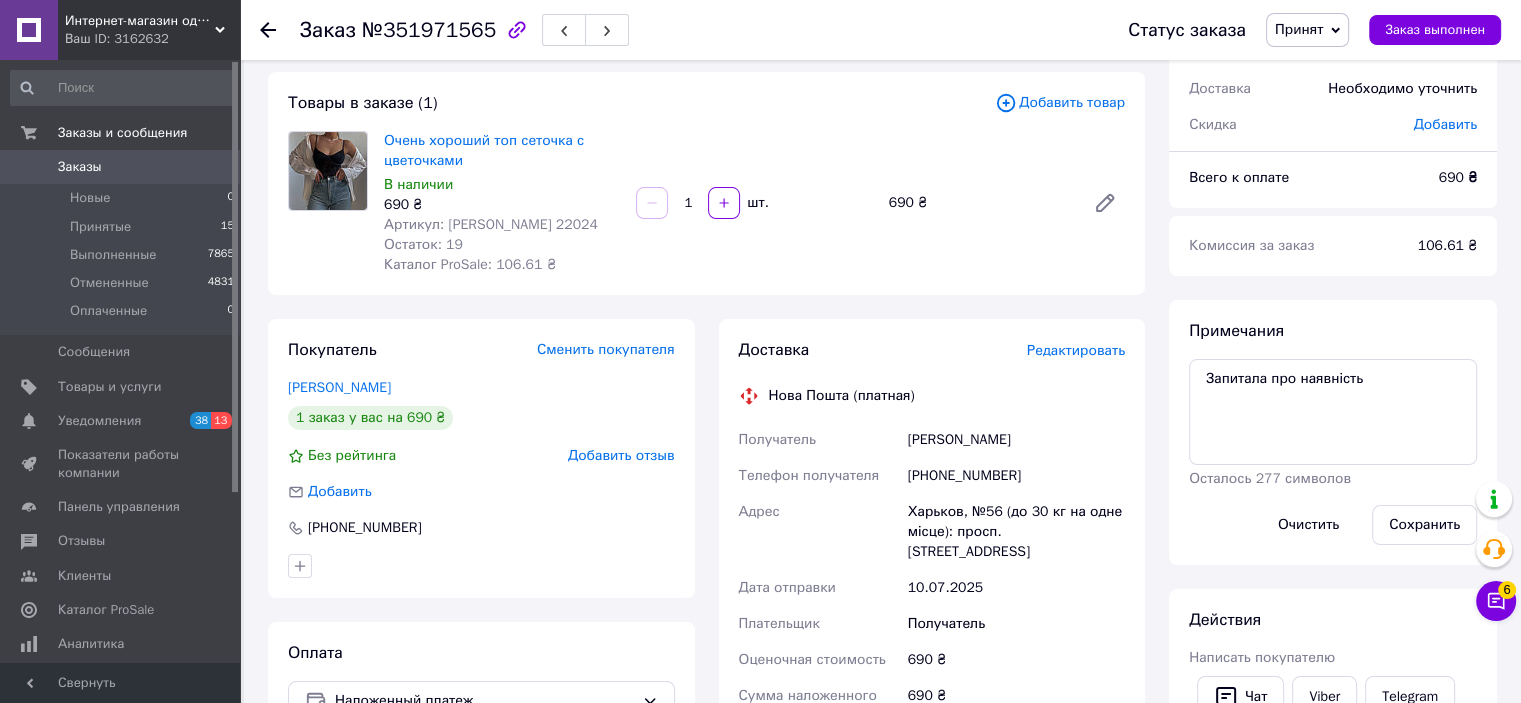 click on "Принят" at bounding box center (1299, 29) 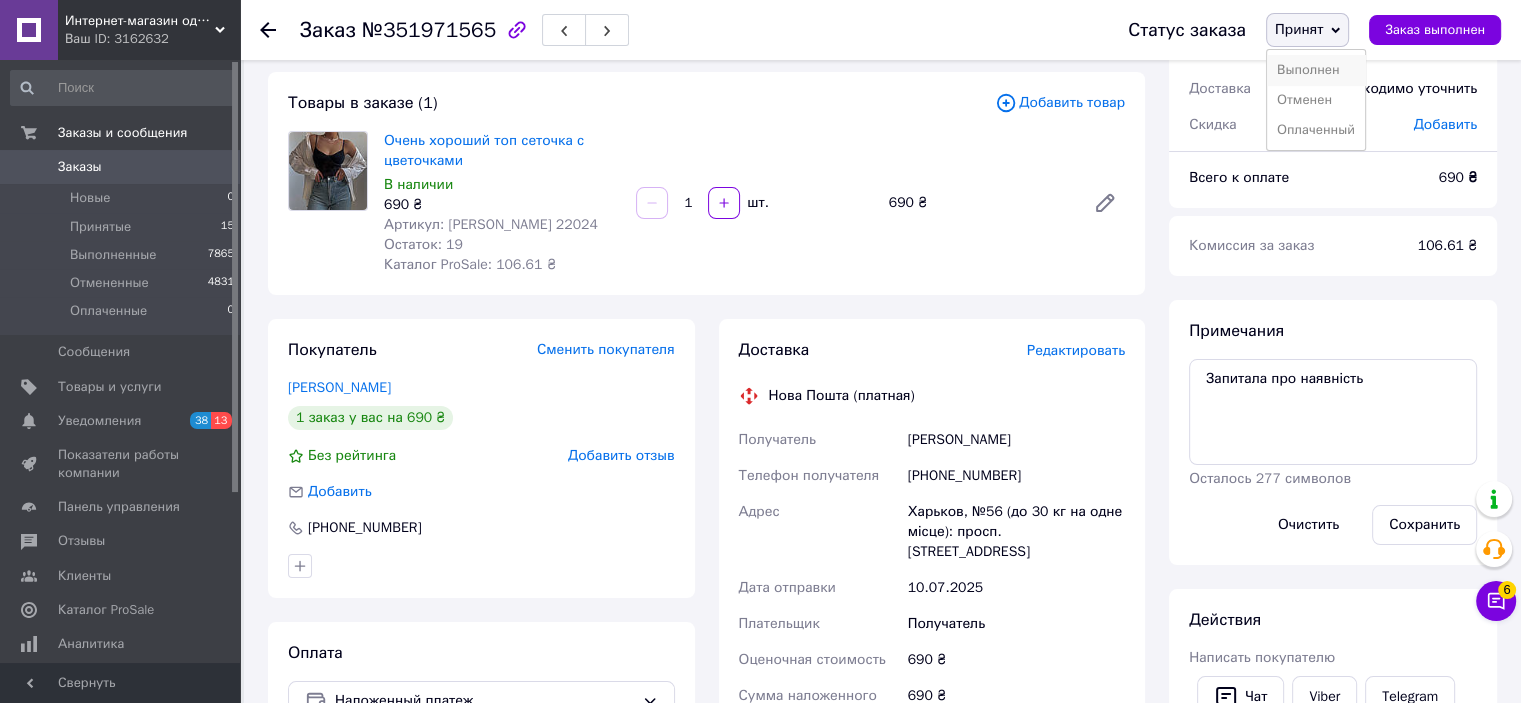 click on "Выполнен" at bounding box center (1316, 70) 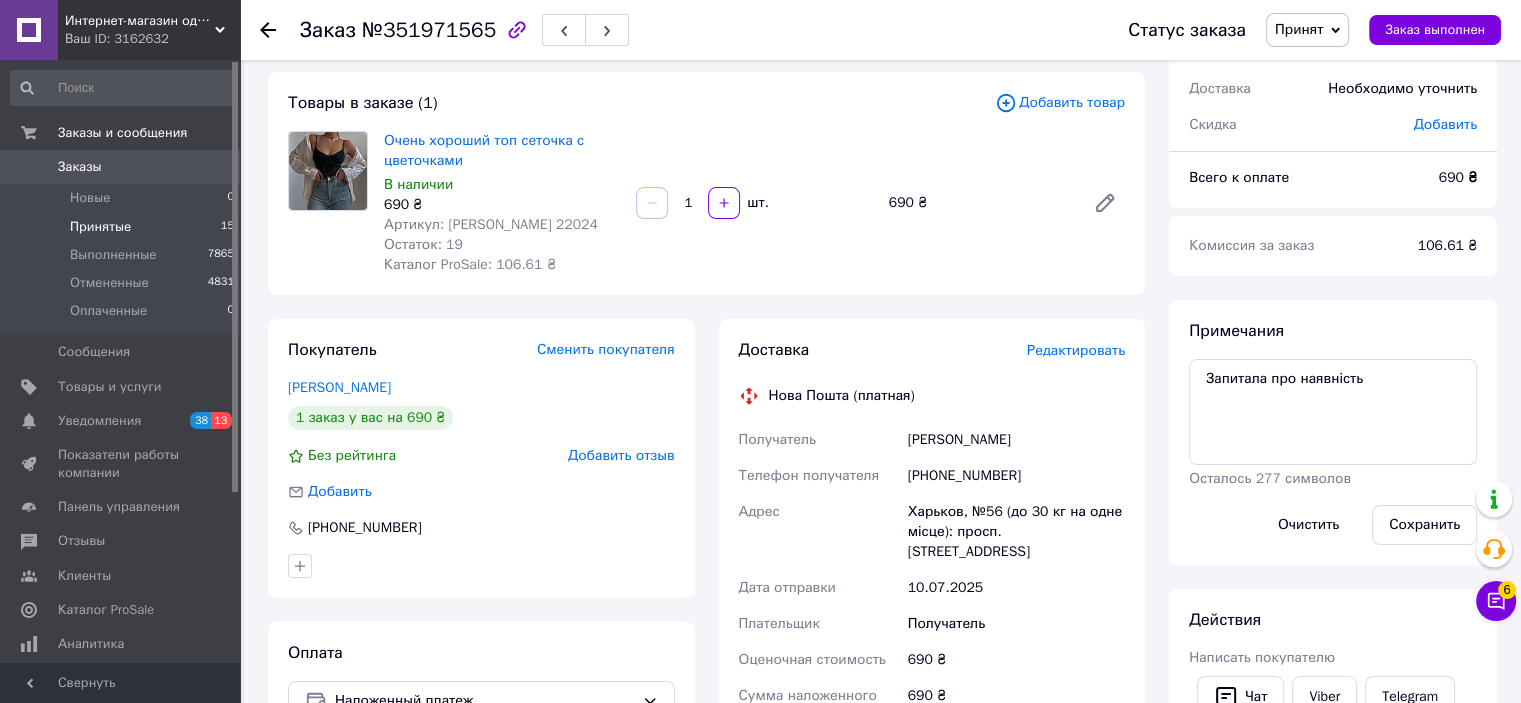 click on "Принятые 15" at bounding box center [123, 227] 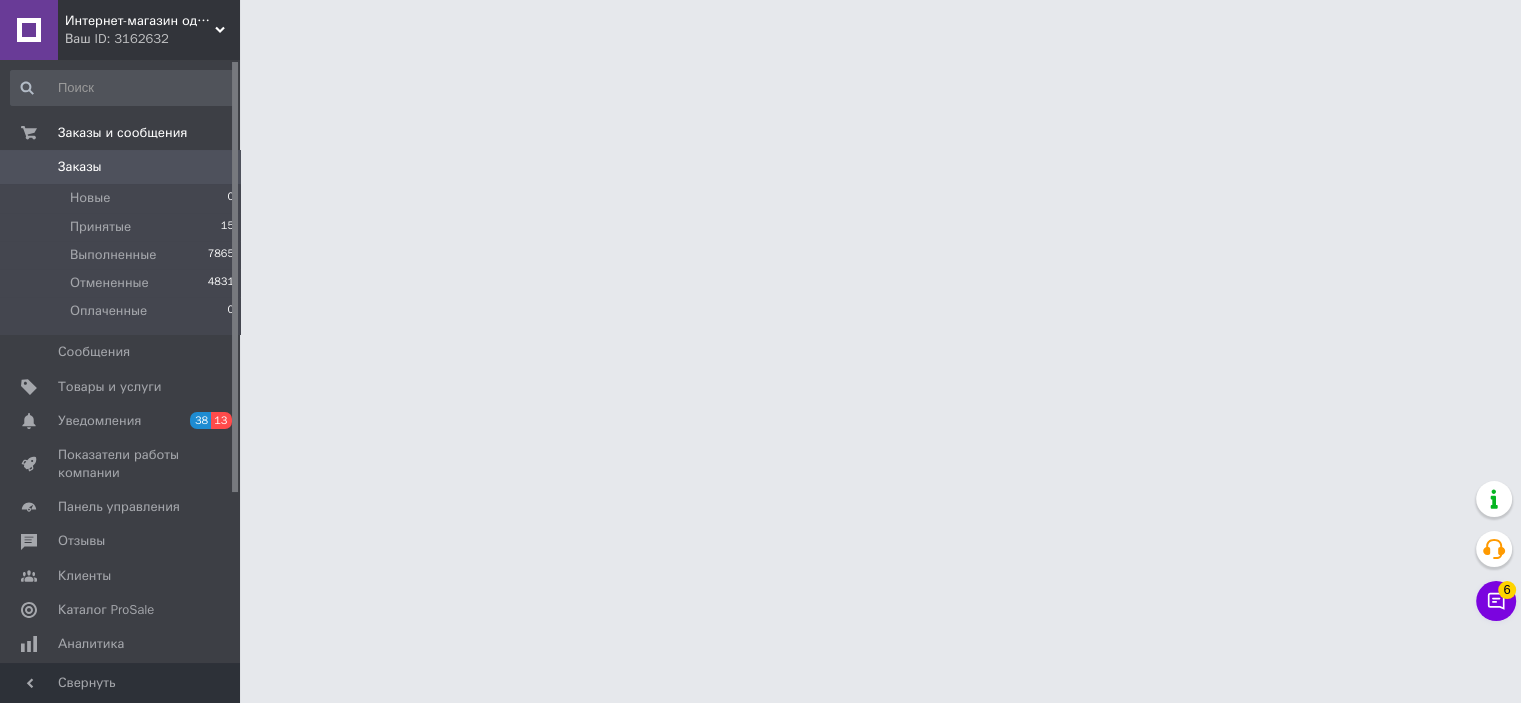 scroll, scrollTop: 0, scrollLeft: 0, axis: both 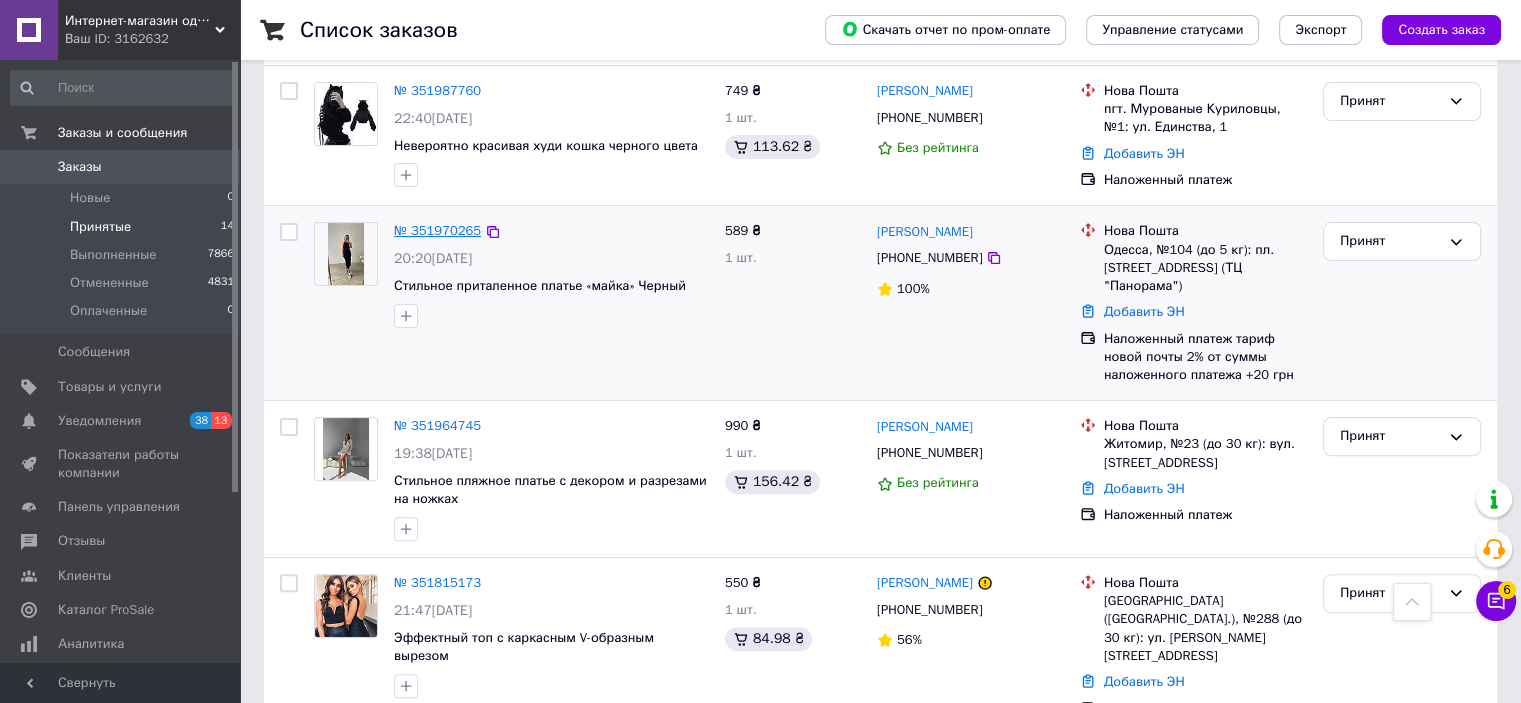 click on "№ 351970265" at bounding box center (437, 230) 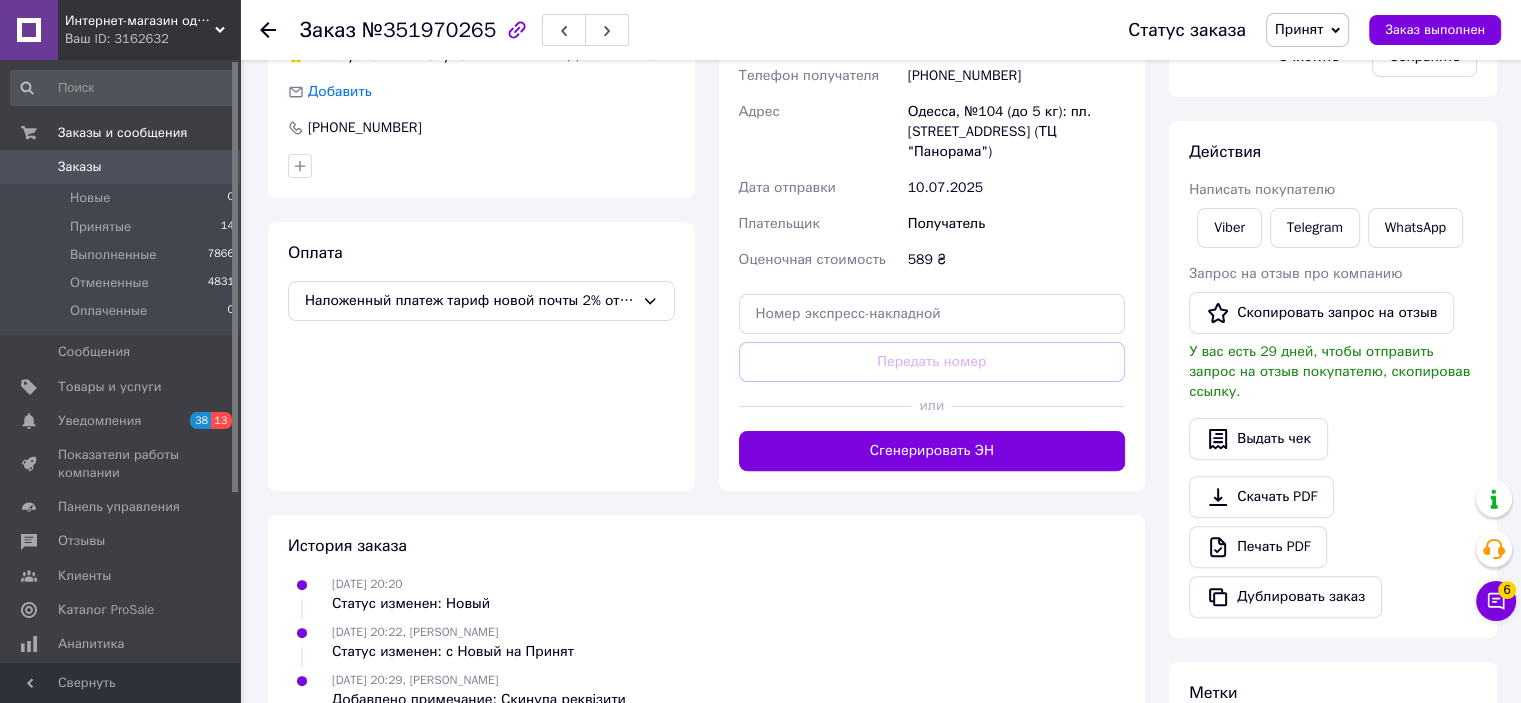 scroll, scrollTop: 100, scrollLeft: 0, axis: vertical 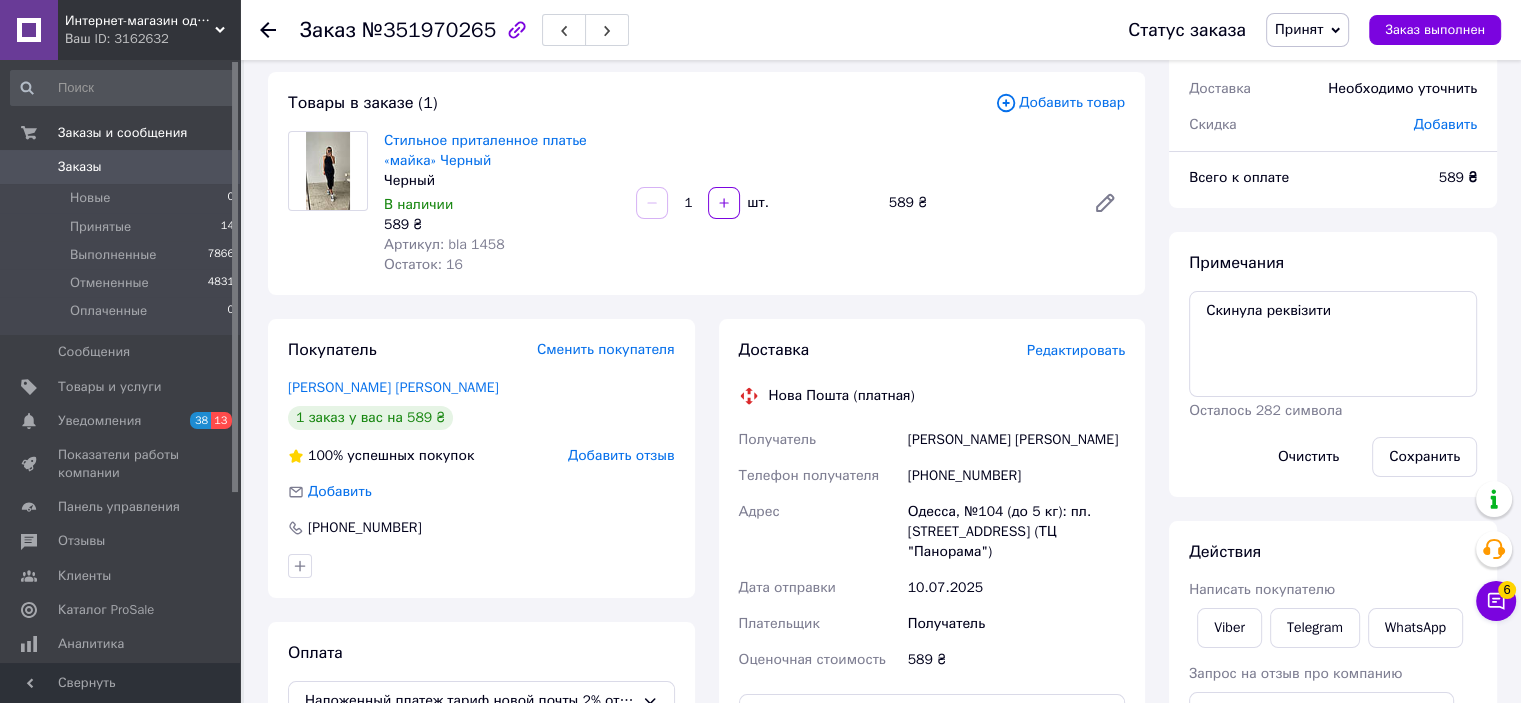 click 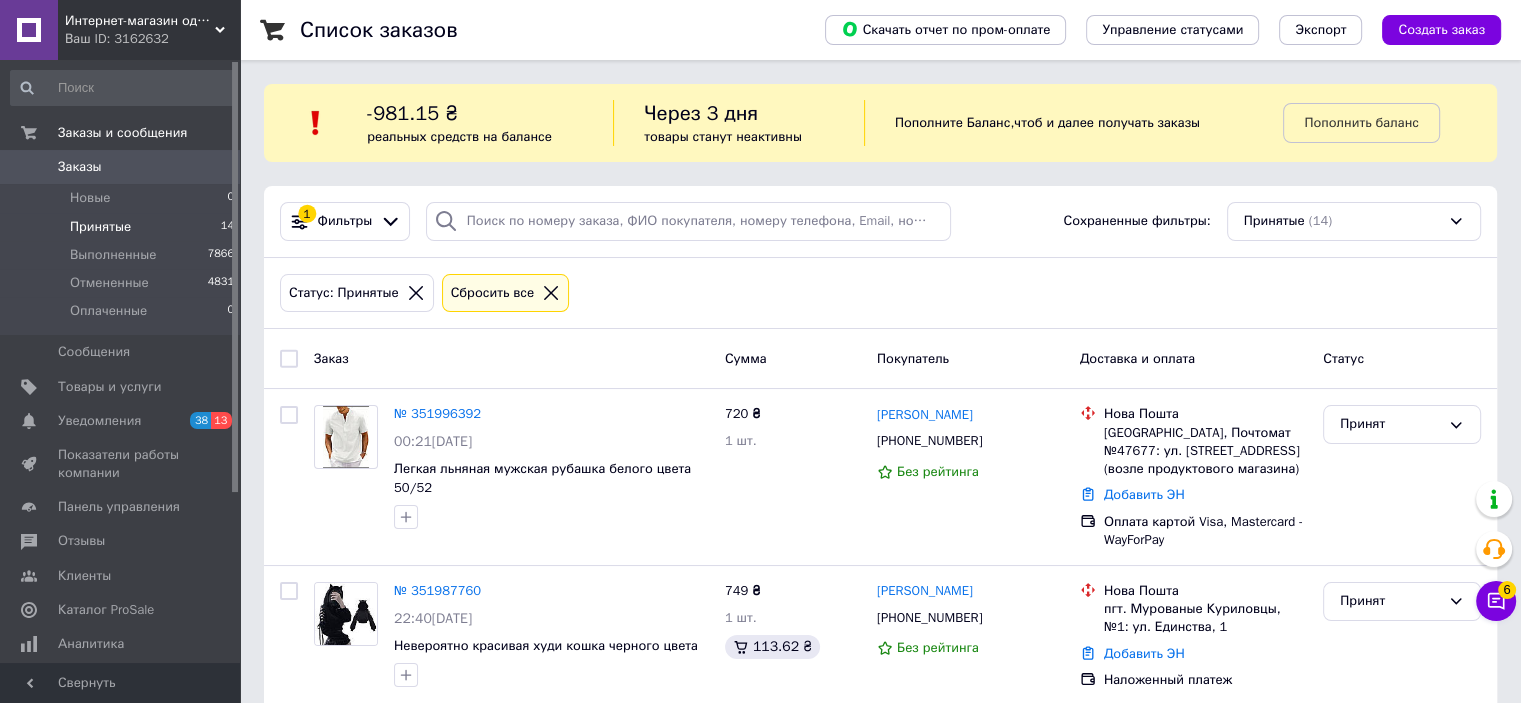 scroll, scrollTop: 400, scrollLeft: 0, axis: vertical 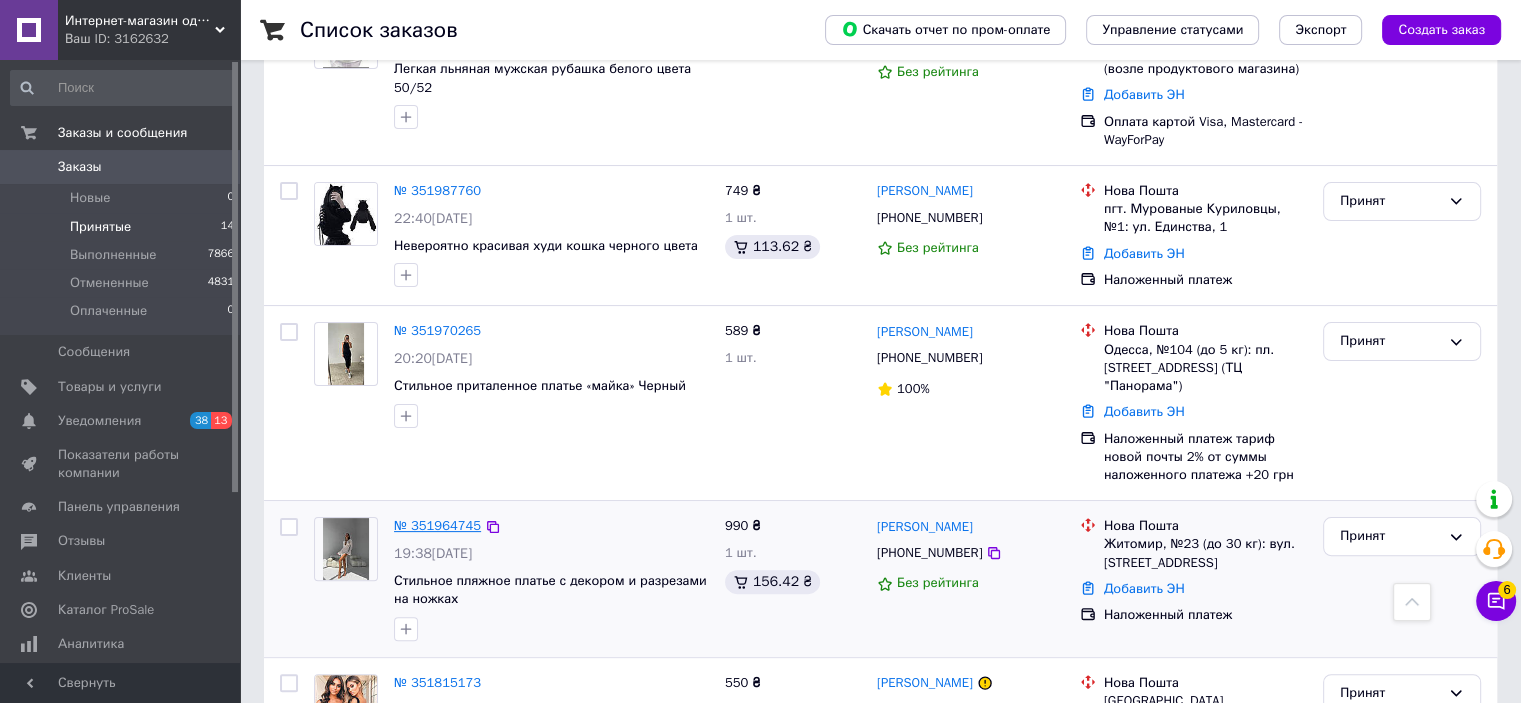 click on "№ 351964745" at bounding box center [437, 525] 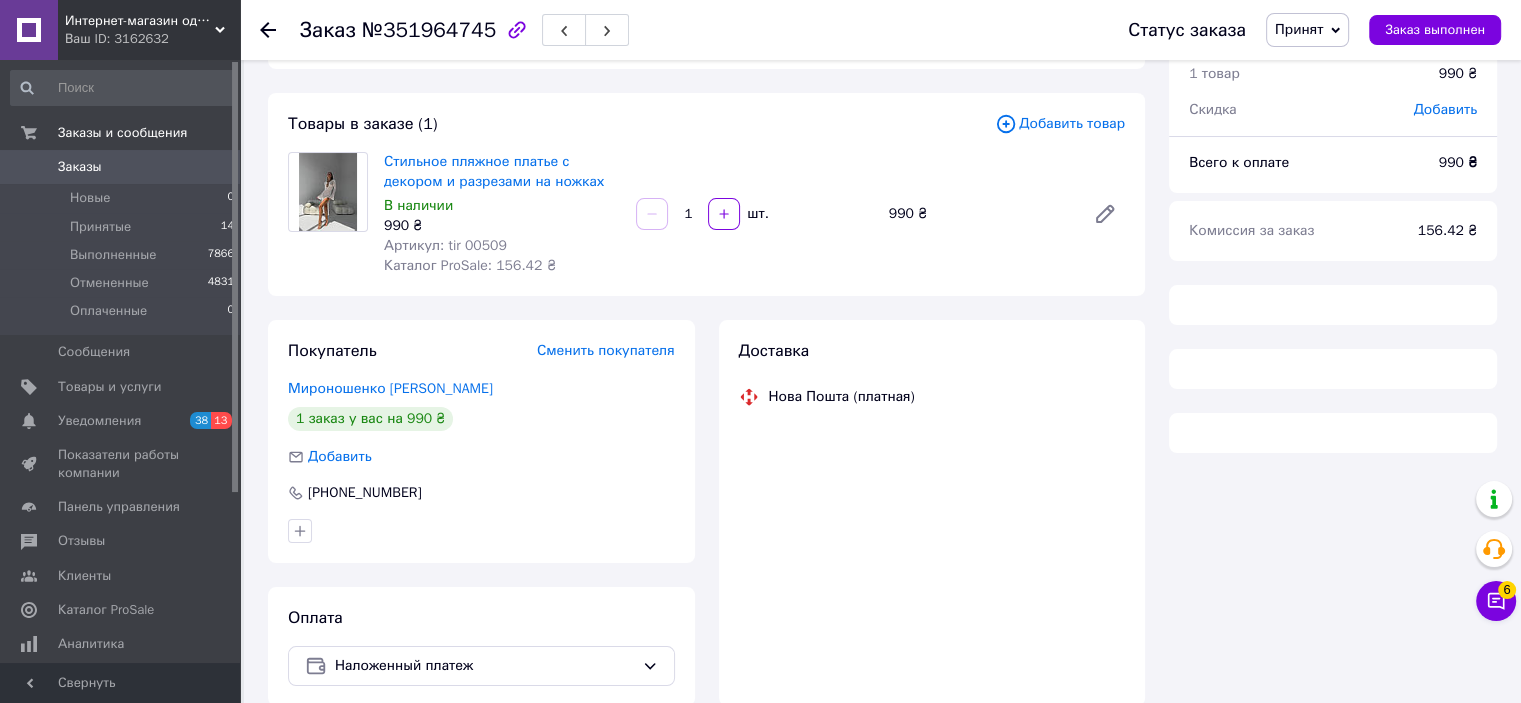 scroll, scrollTop: 0, scrollLeft: 0, axis: both 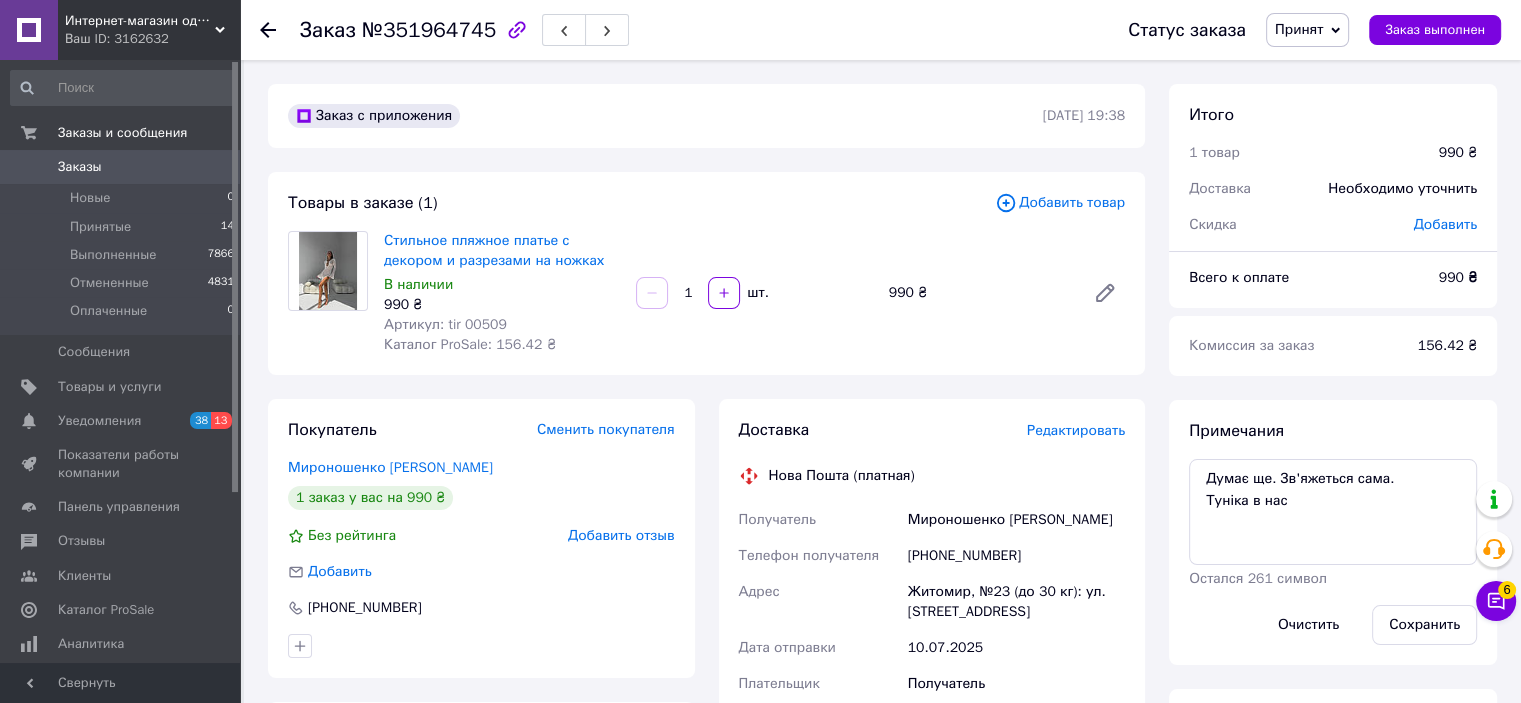 click 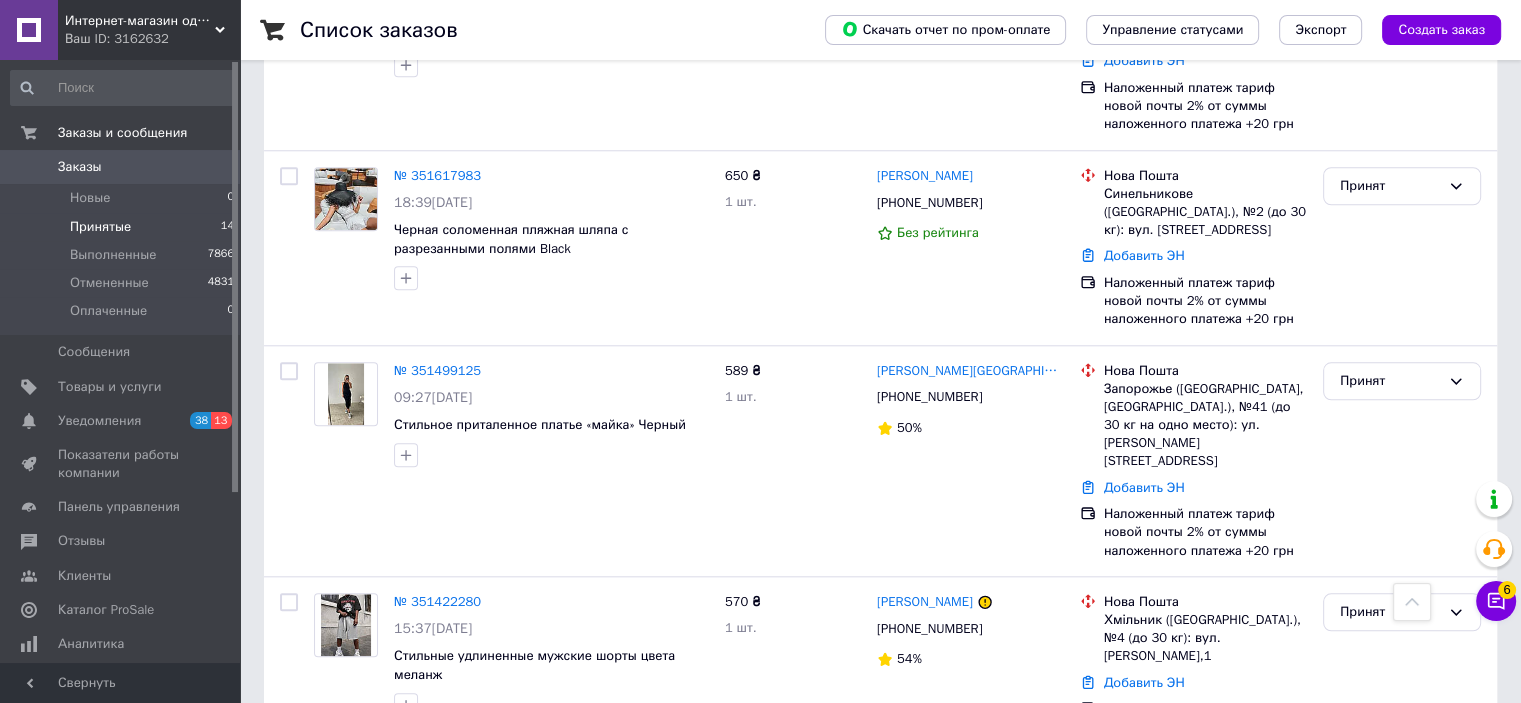 scroll, scrollTop: 2231, scrollLeft: 0, axis: vertical 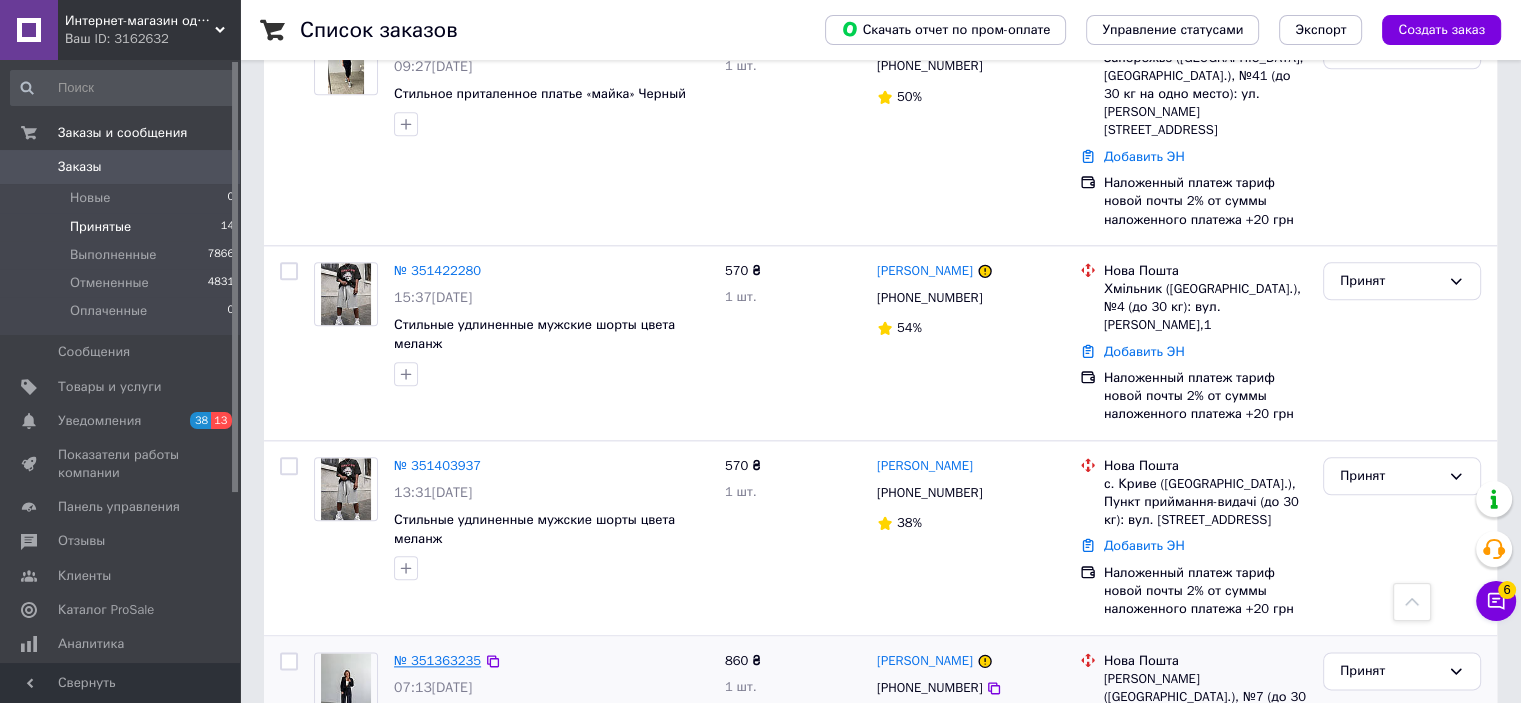 click on "№ 351363235" at bounding box center (437, 660) 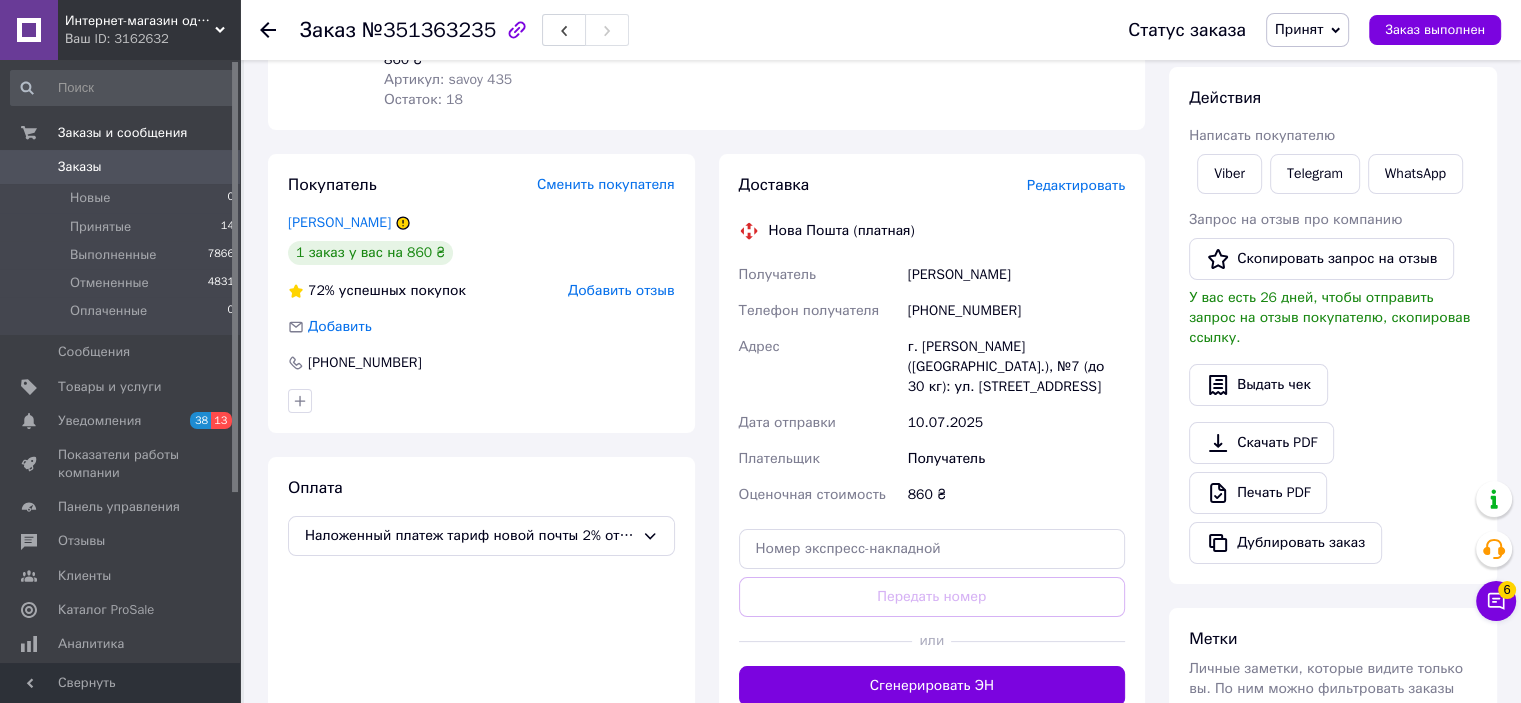 scroll, scrollTop: 100, scrollLeft: 0, axis: vertical 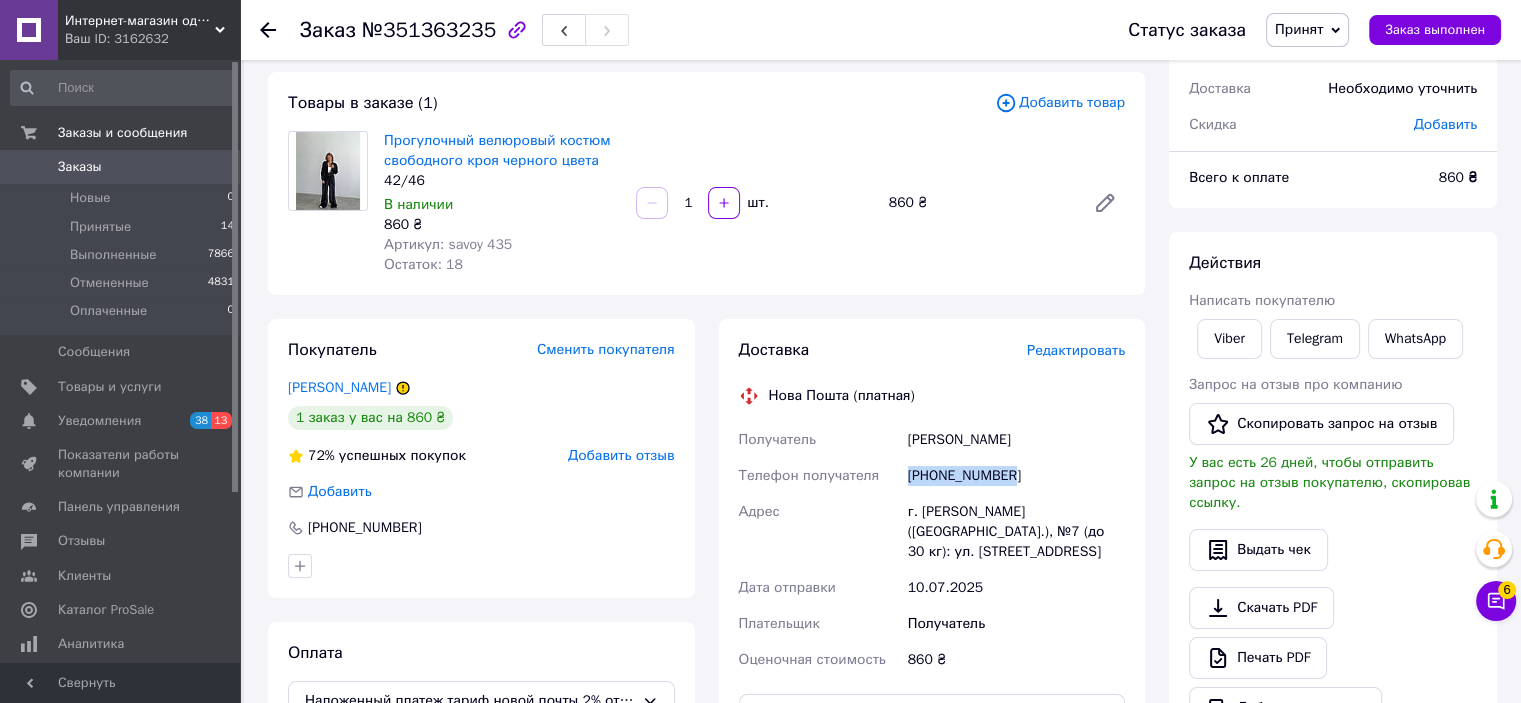 drag, startPoint x: 1015, startPoint y: 473, endPoint x: 916, endPoint y: 475, distance: 99.0202 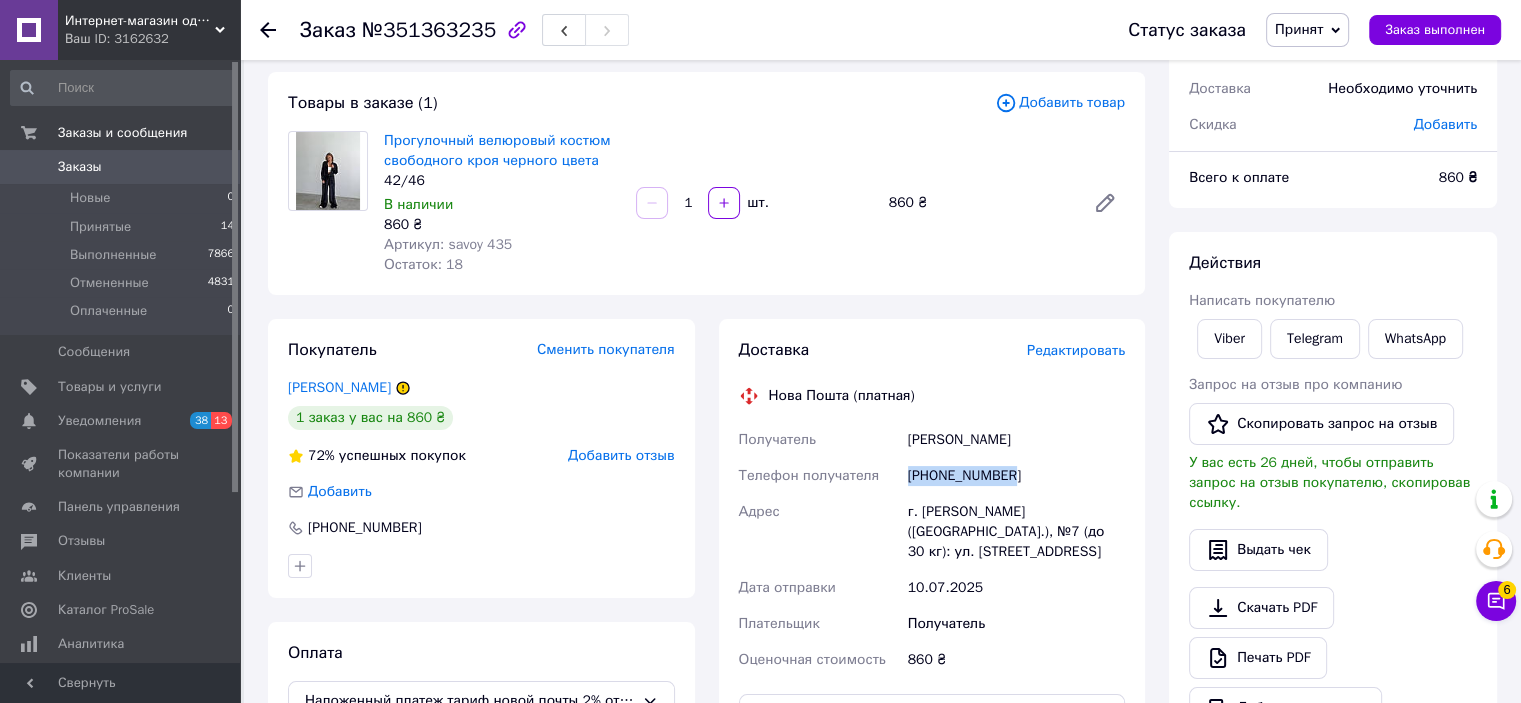 copy on "[PHONE_NUMBER]" 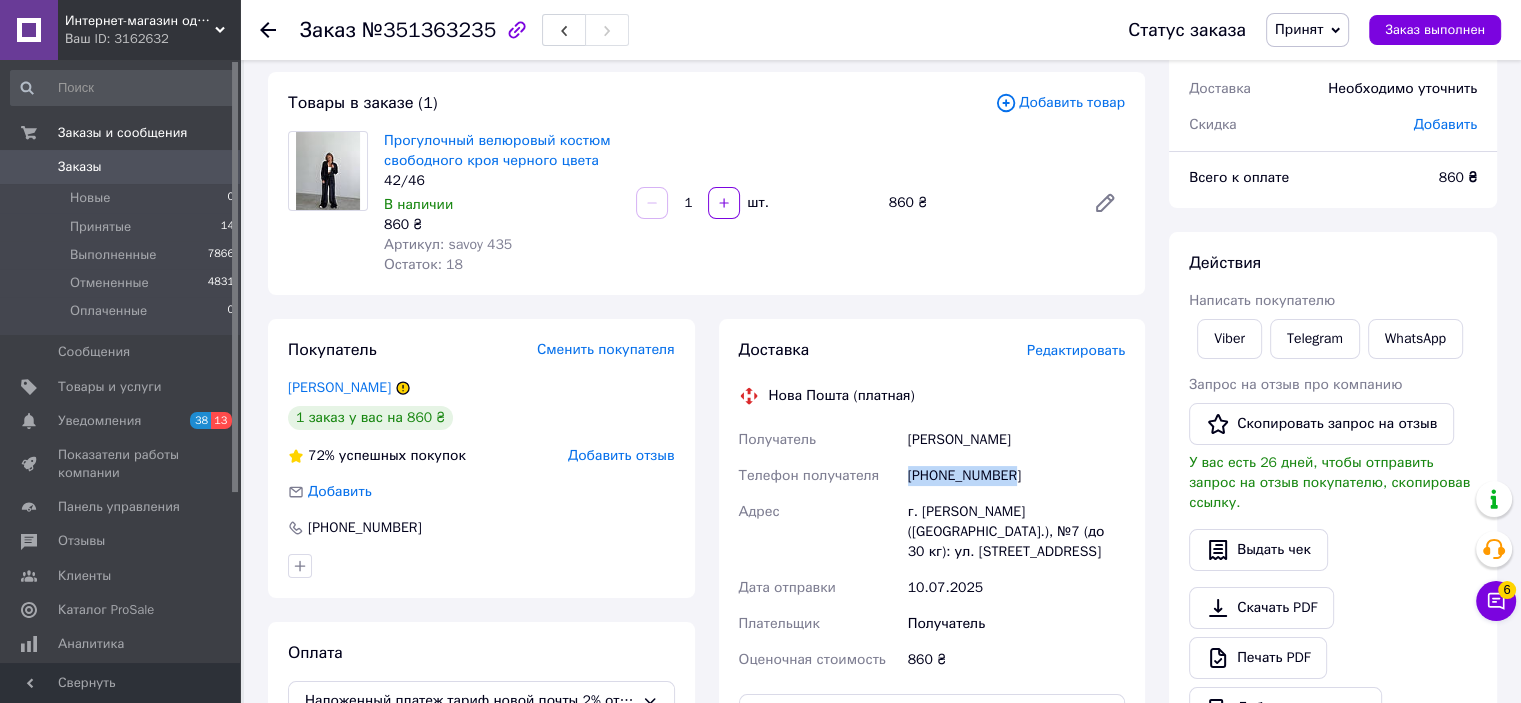 click on "Коваленко Наталия" at bounding box center (339, 387) 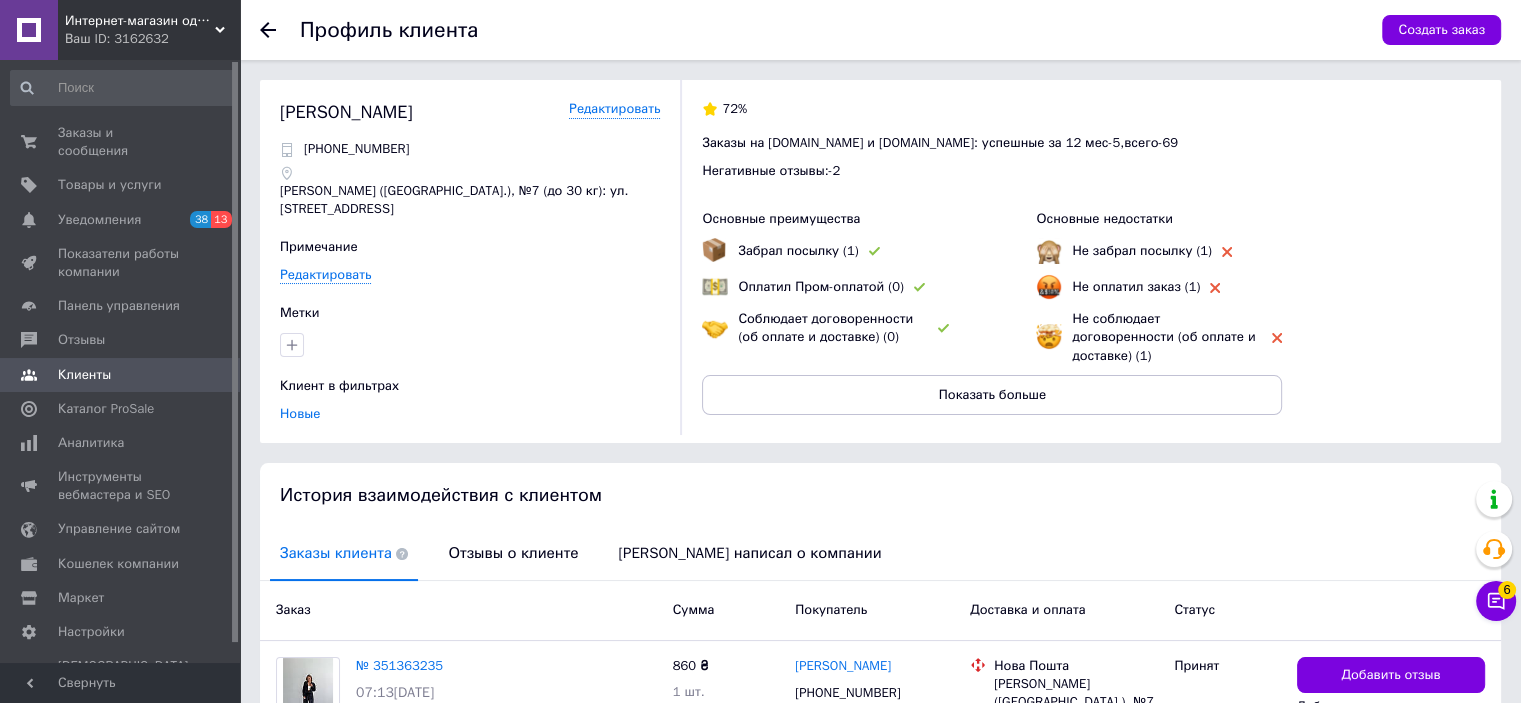 click 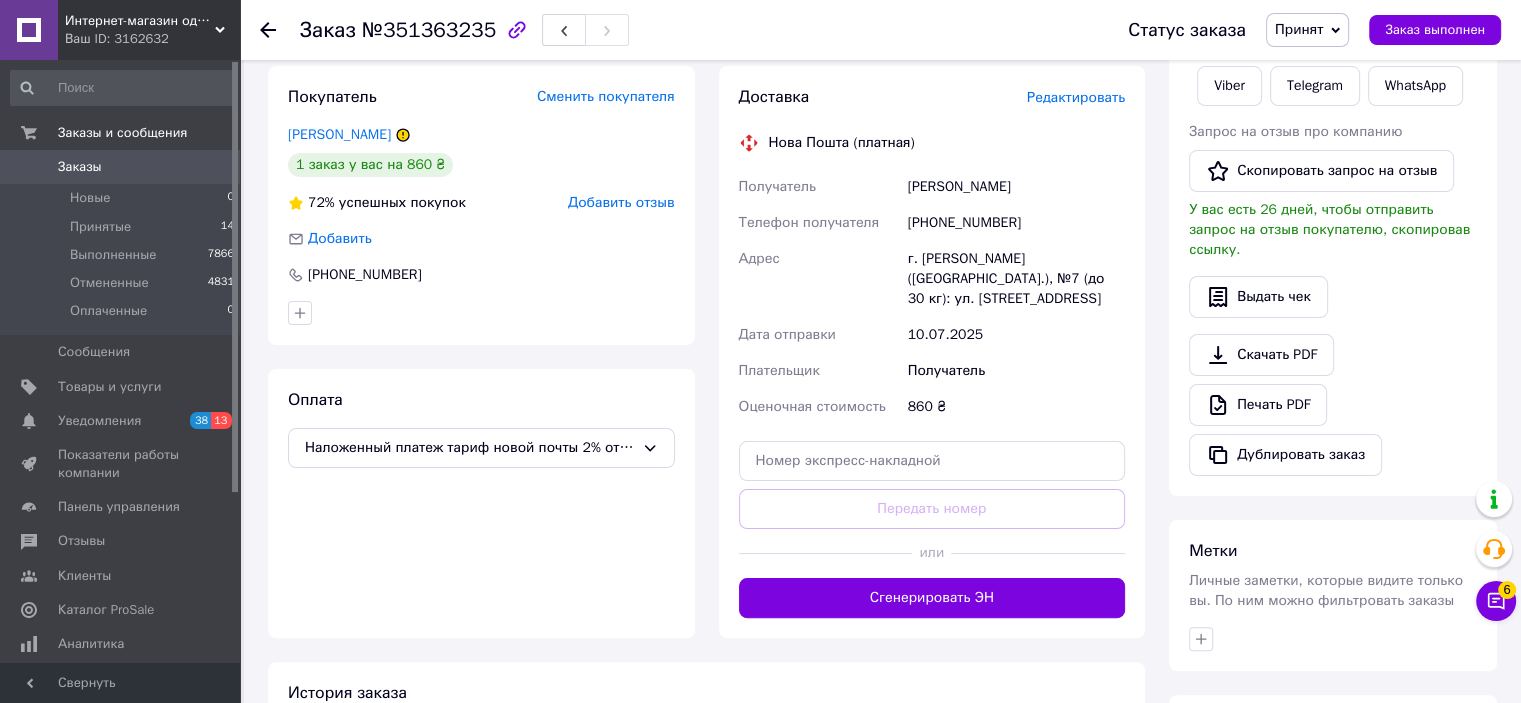 scroll, scrollTop: 600, scrollLeft: 0, axis: vertical 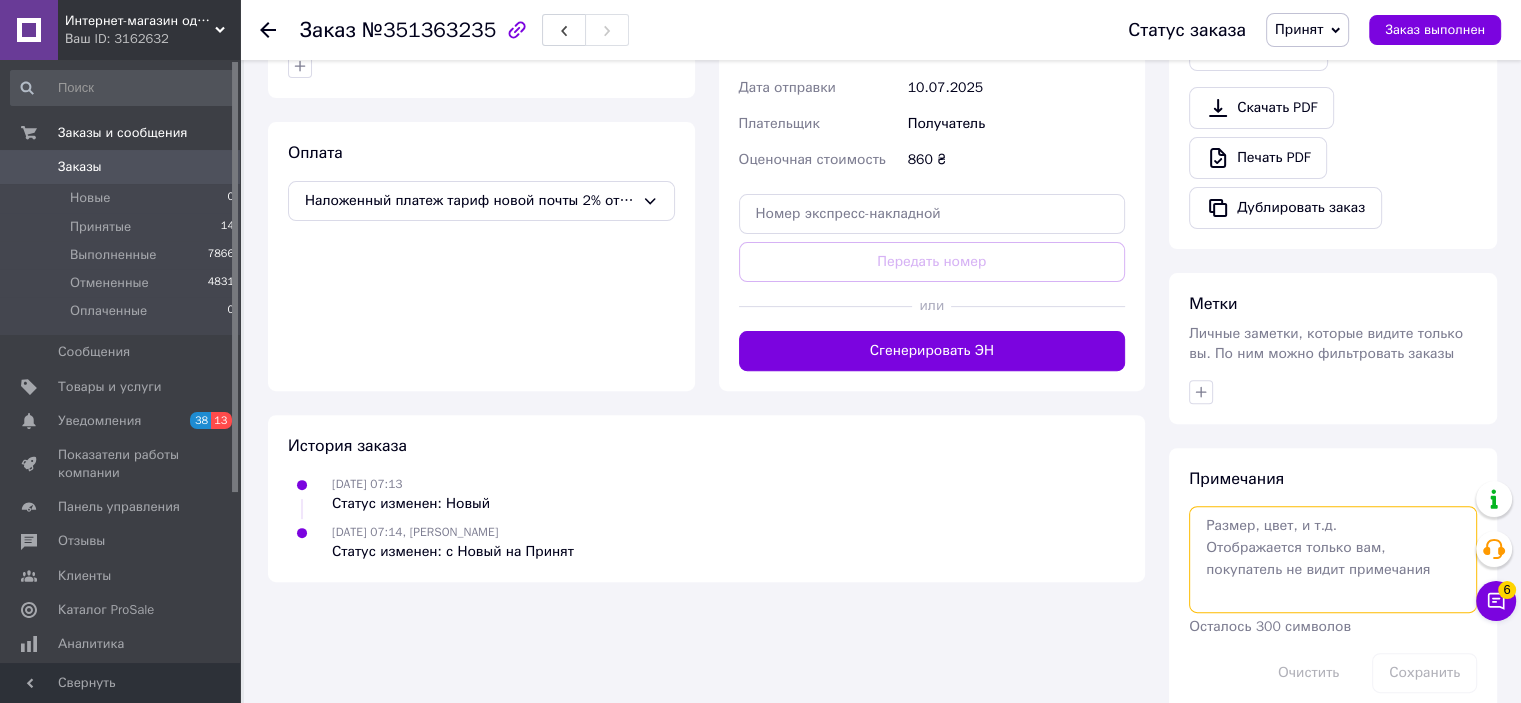 click at bounding box center [1333, 559] 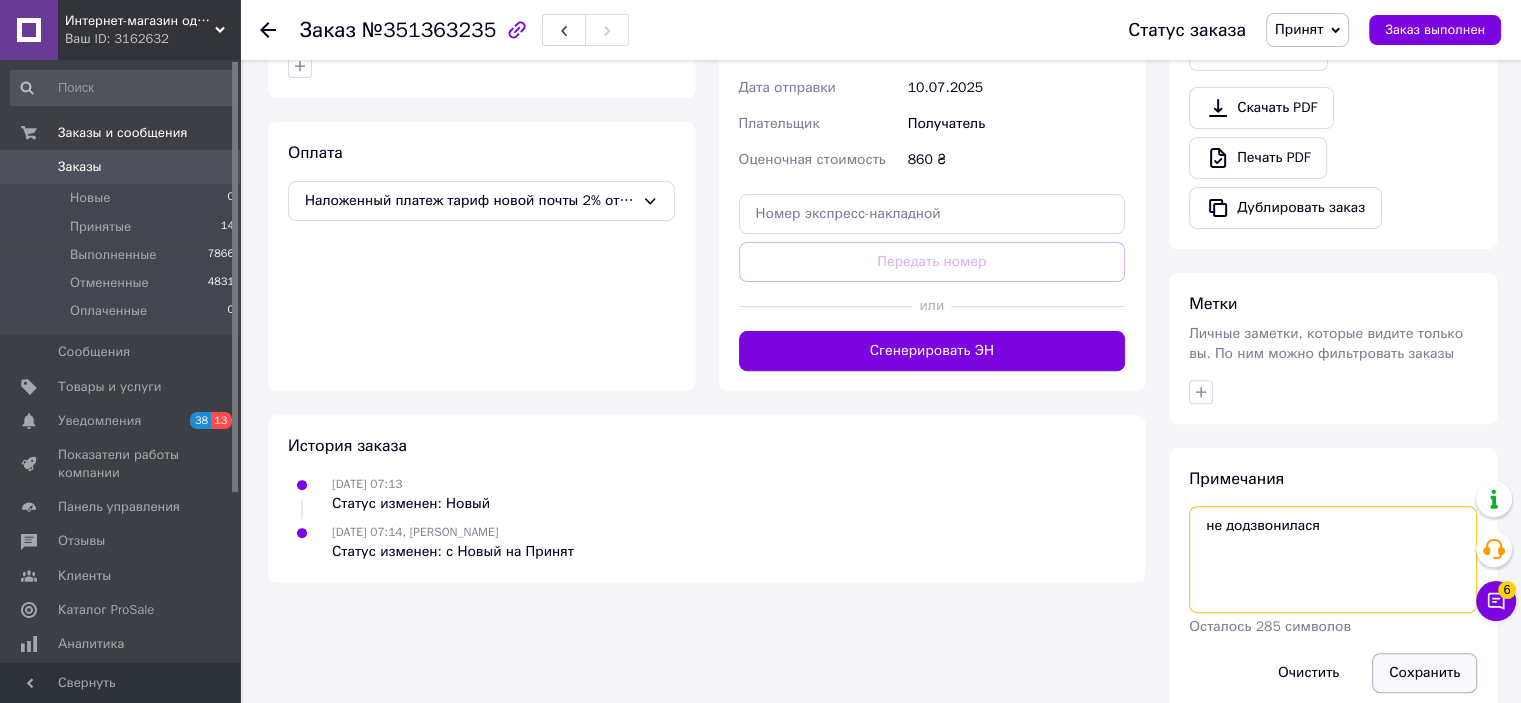 type on "не додзвонилася" 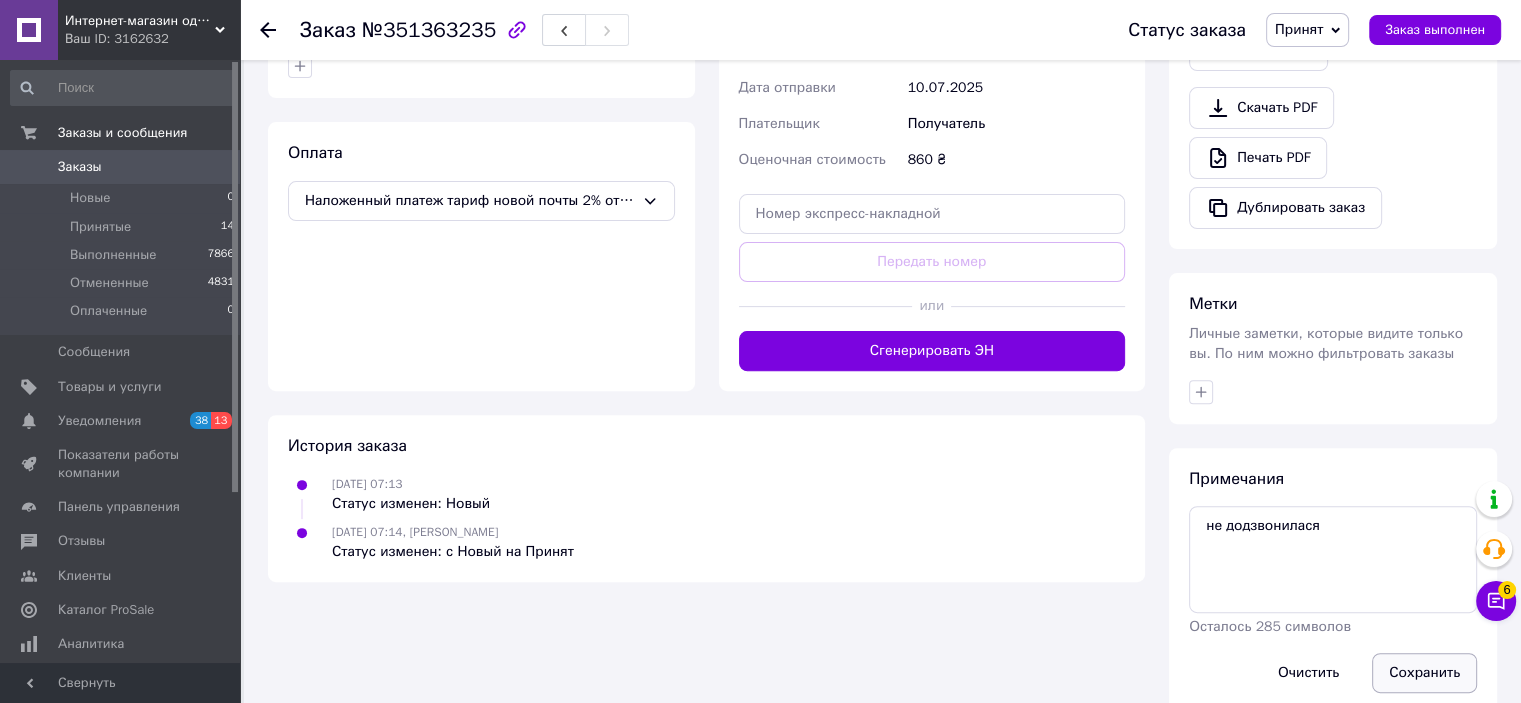 click on "Сохранить" at bounding box center [1424, 673] 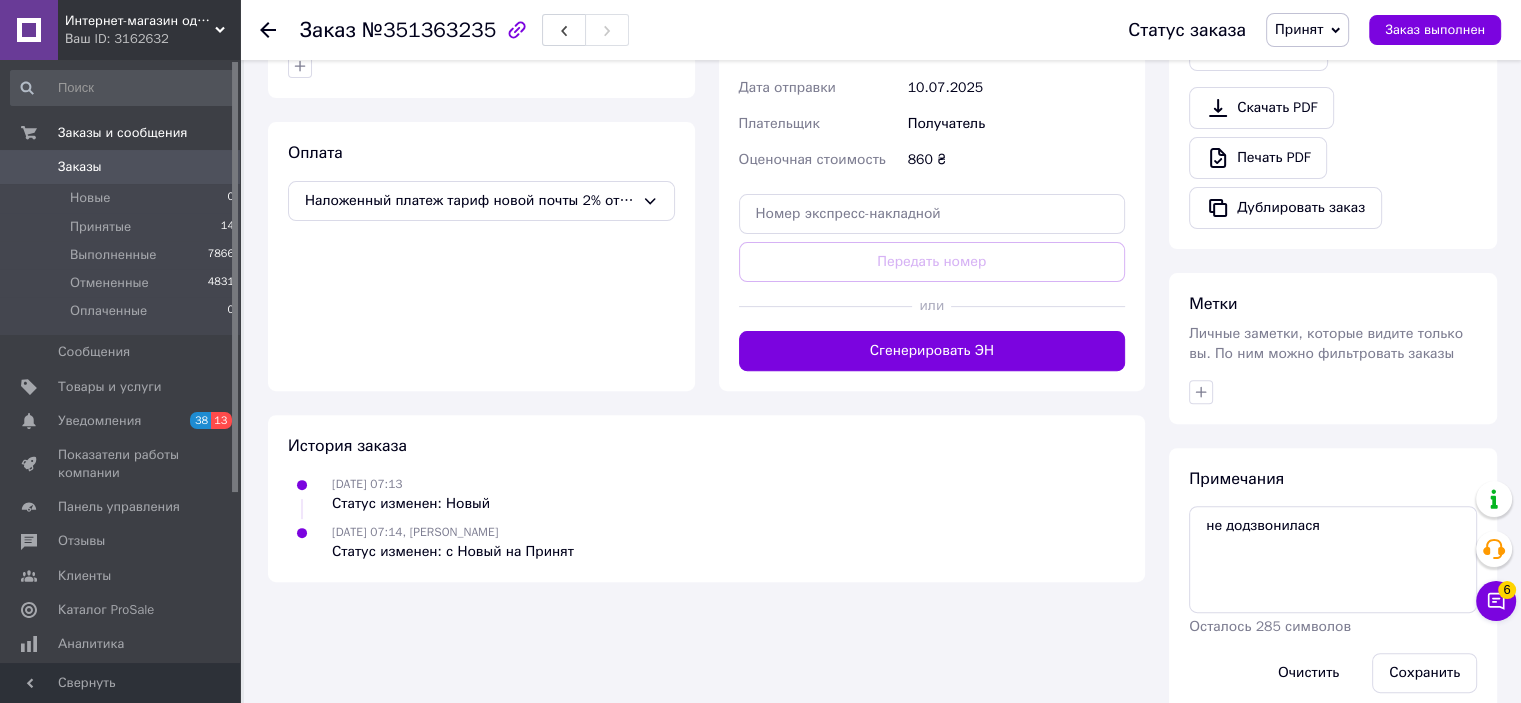 click 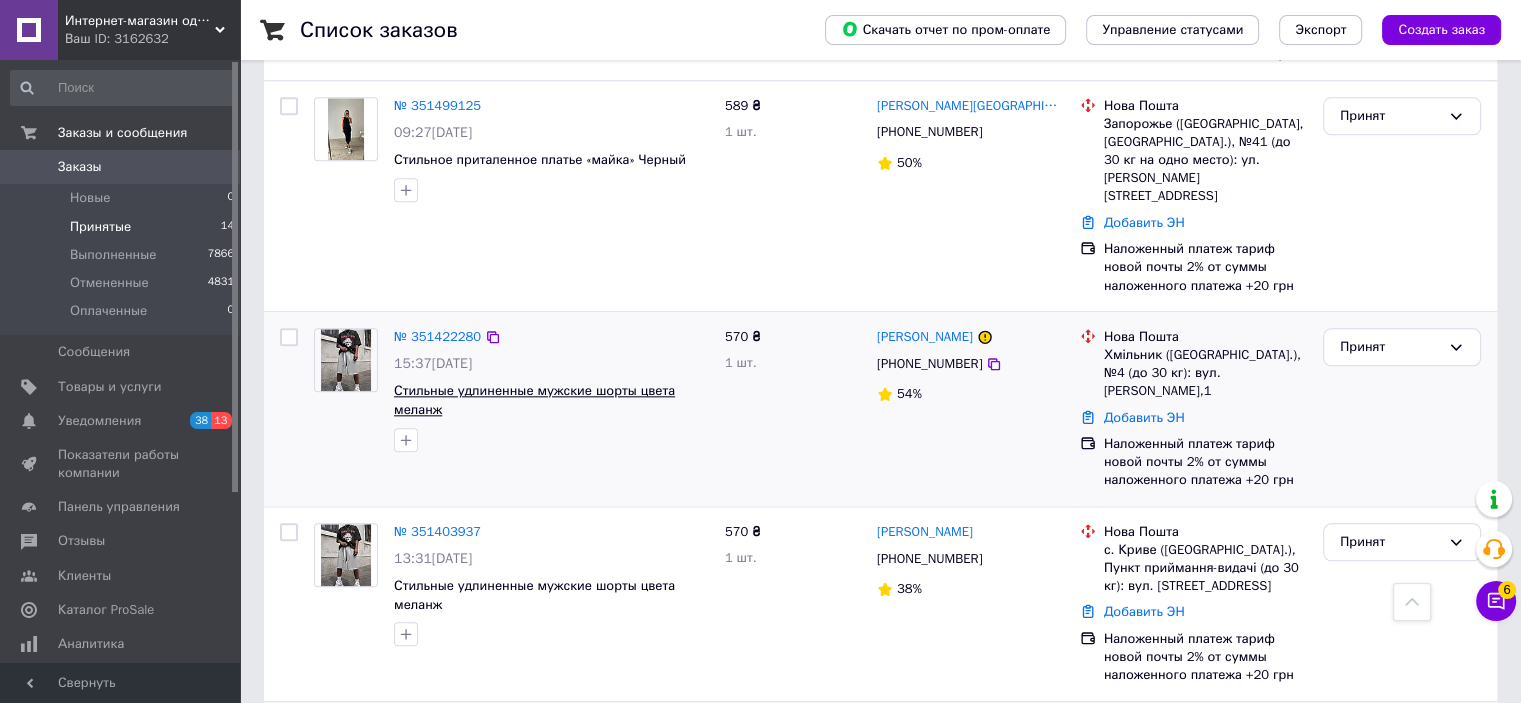 scroll, scrollTop: 2231, scrollLeft: 0, axis: vertical 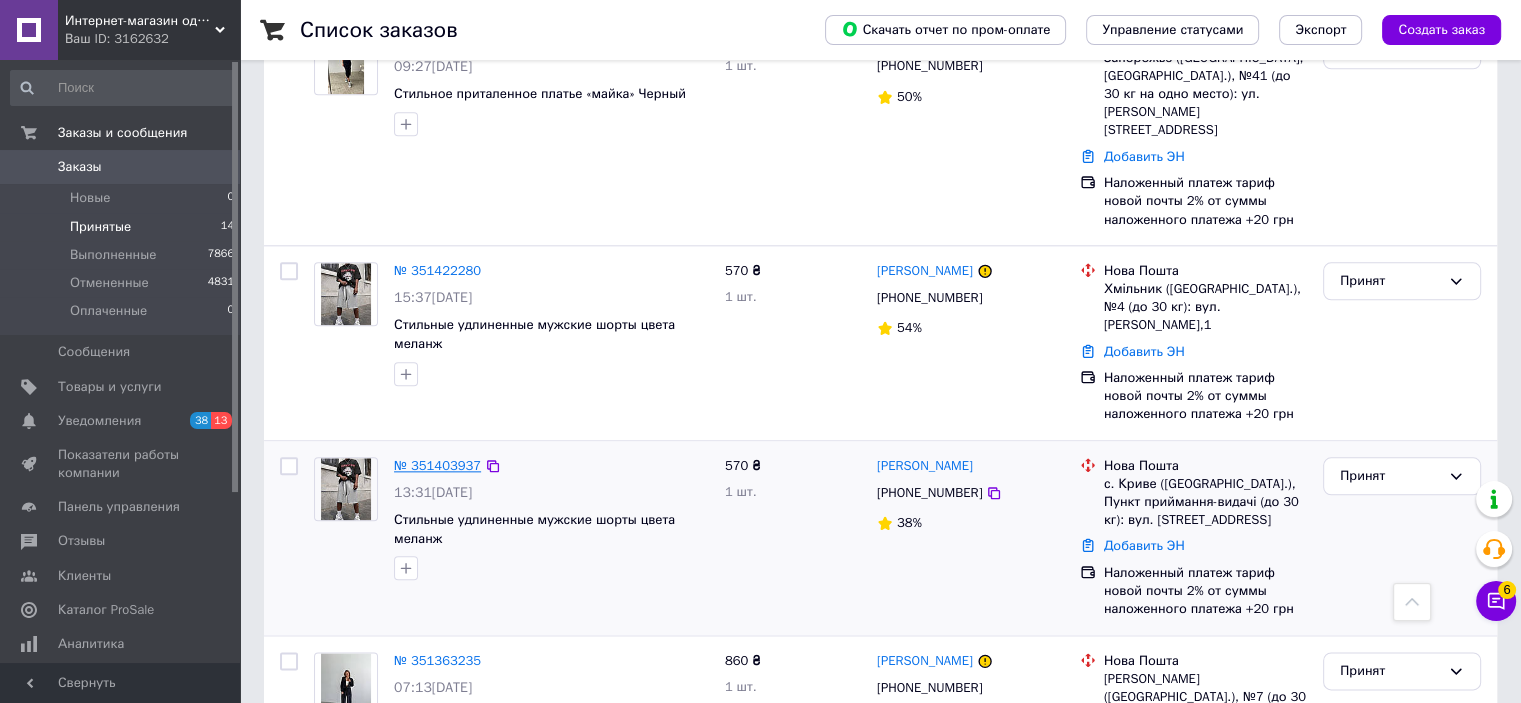 click on "№ 351403937" at bounding box center [437, 465] 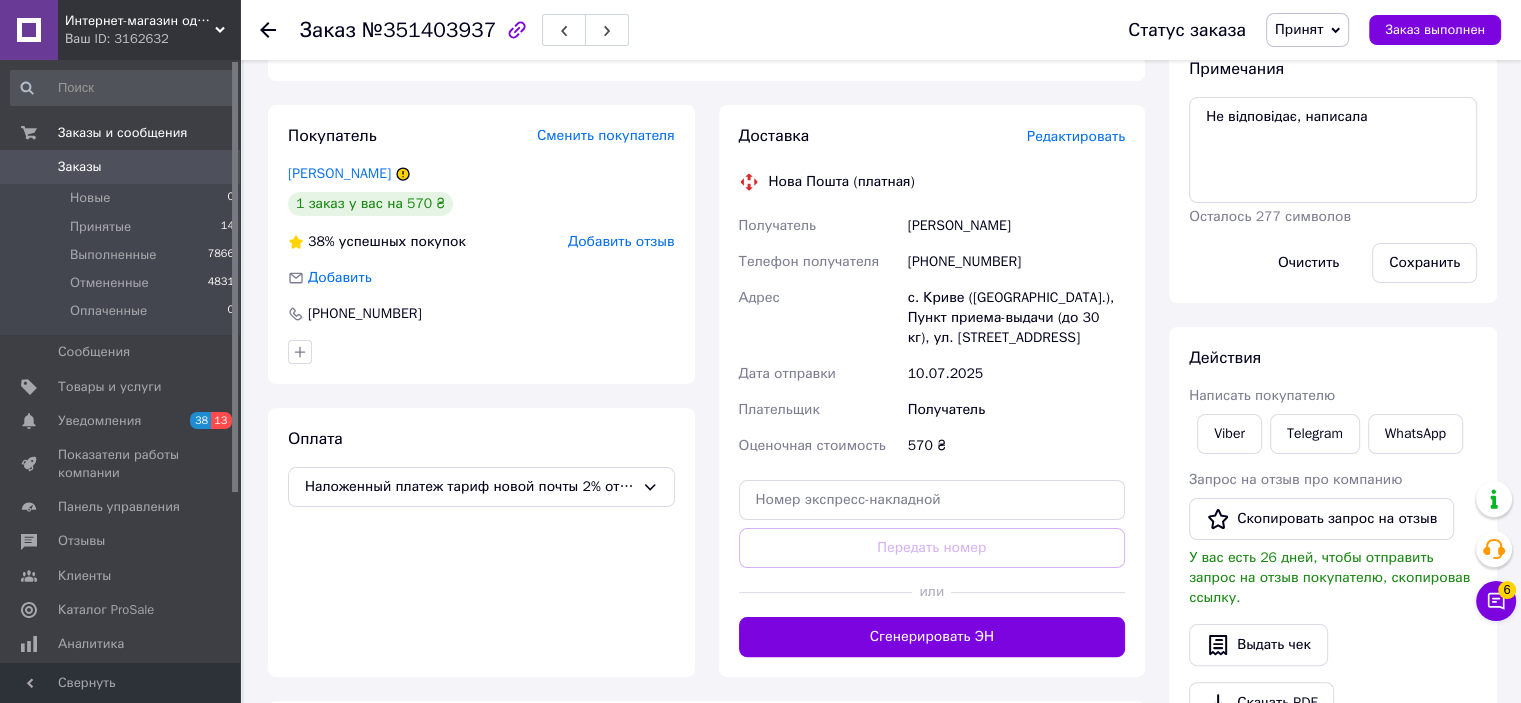 scroll, scrollTop: 11, scrollLeft: 0, axis: vertical 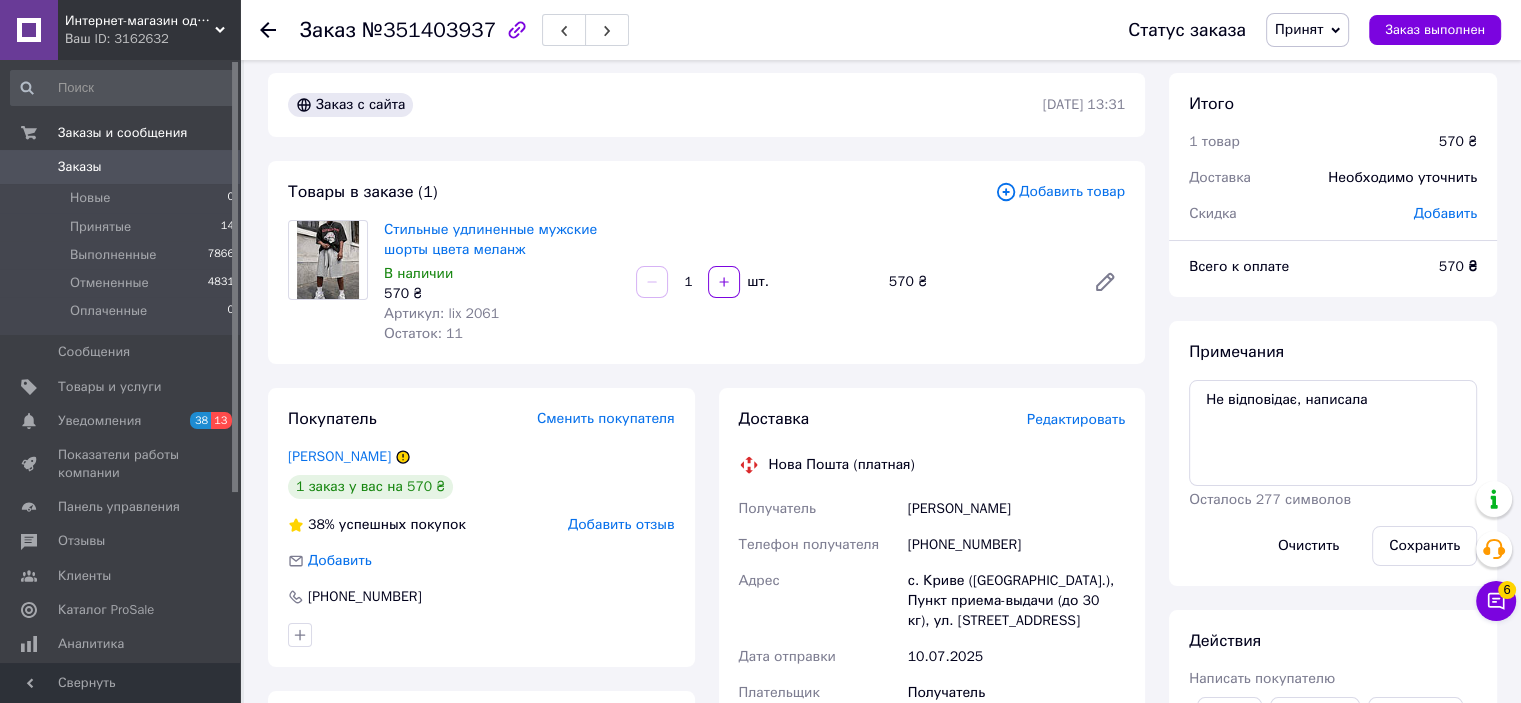 click on "Принят" at bounding box center [1299, 29] 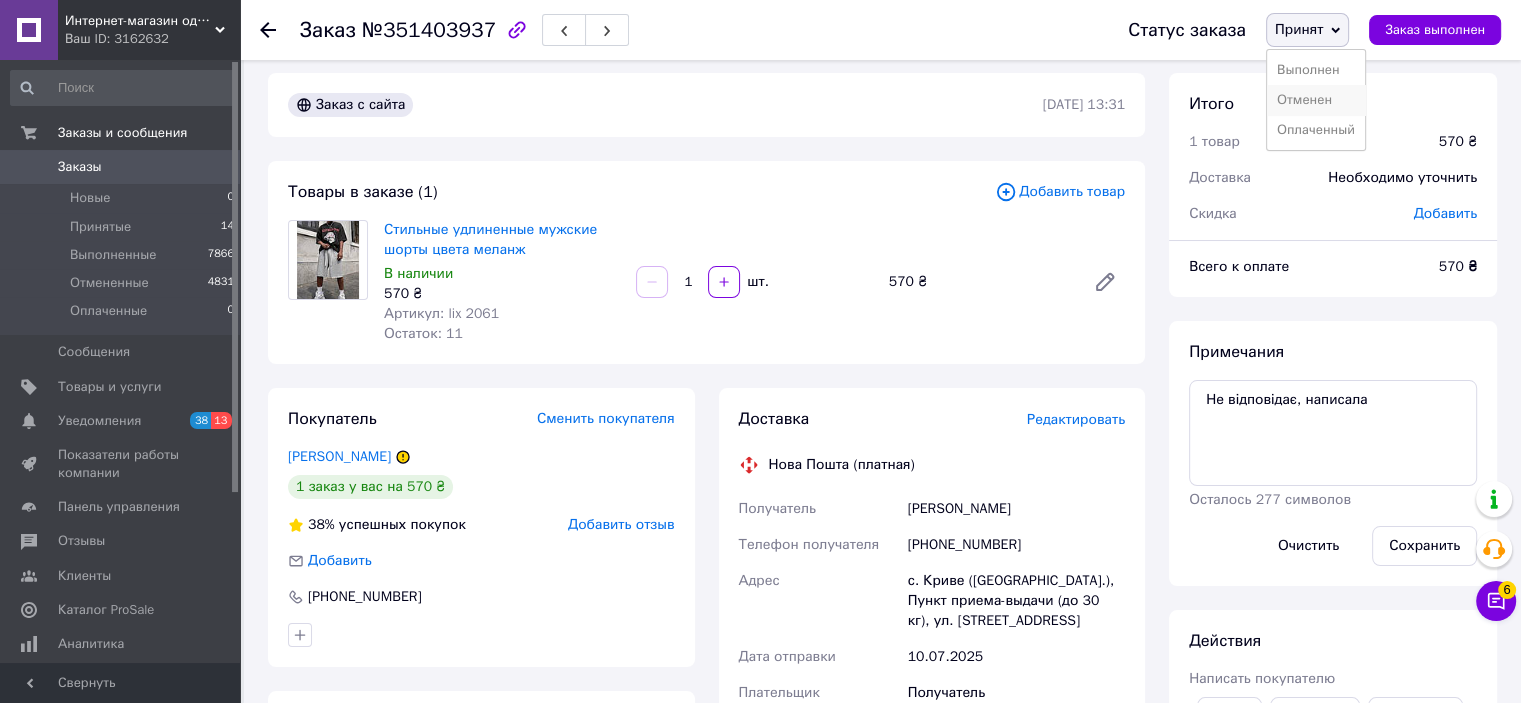 click on "Отменен" at bounding box center (1316, 100) 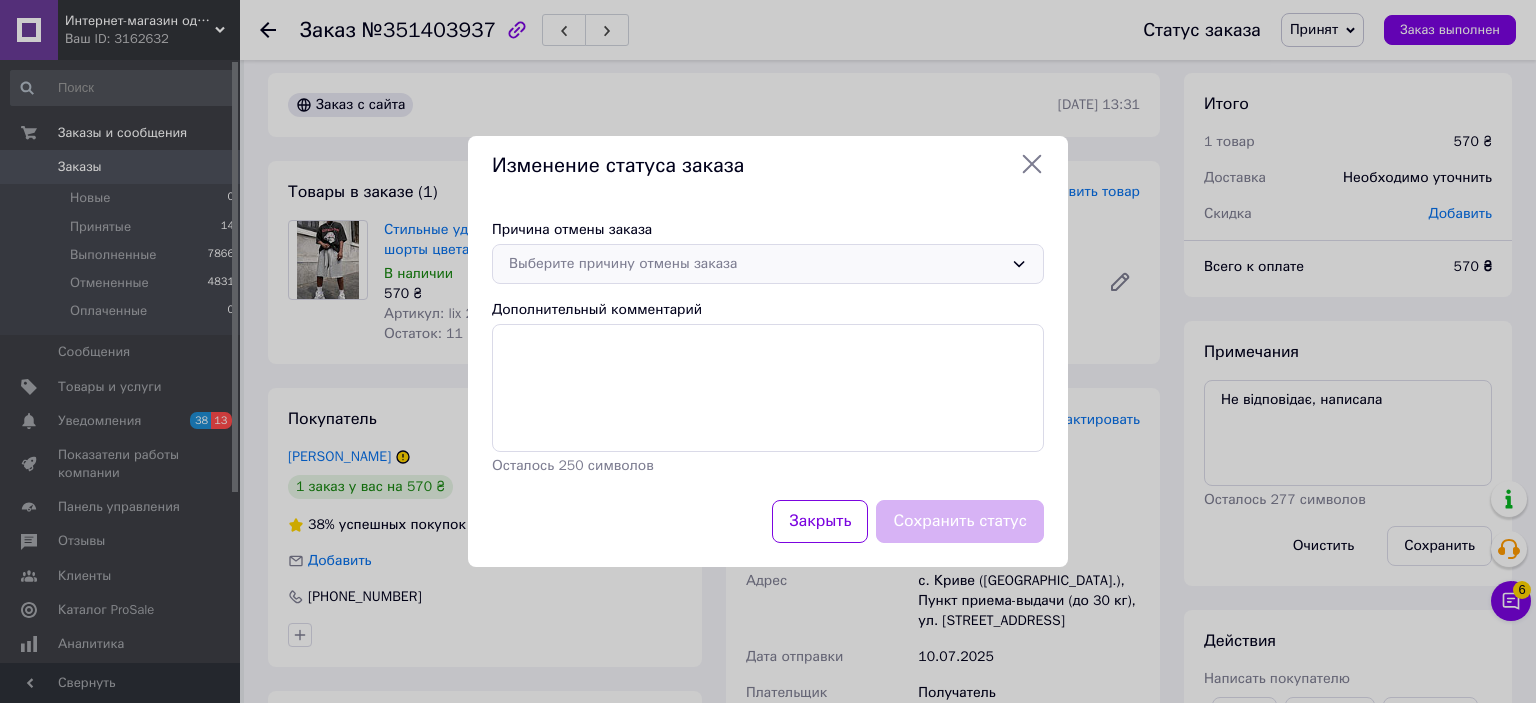 click on "Выберите причину отмены заказа" at bounding box center [756, 264] 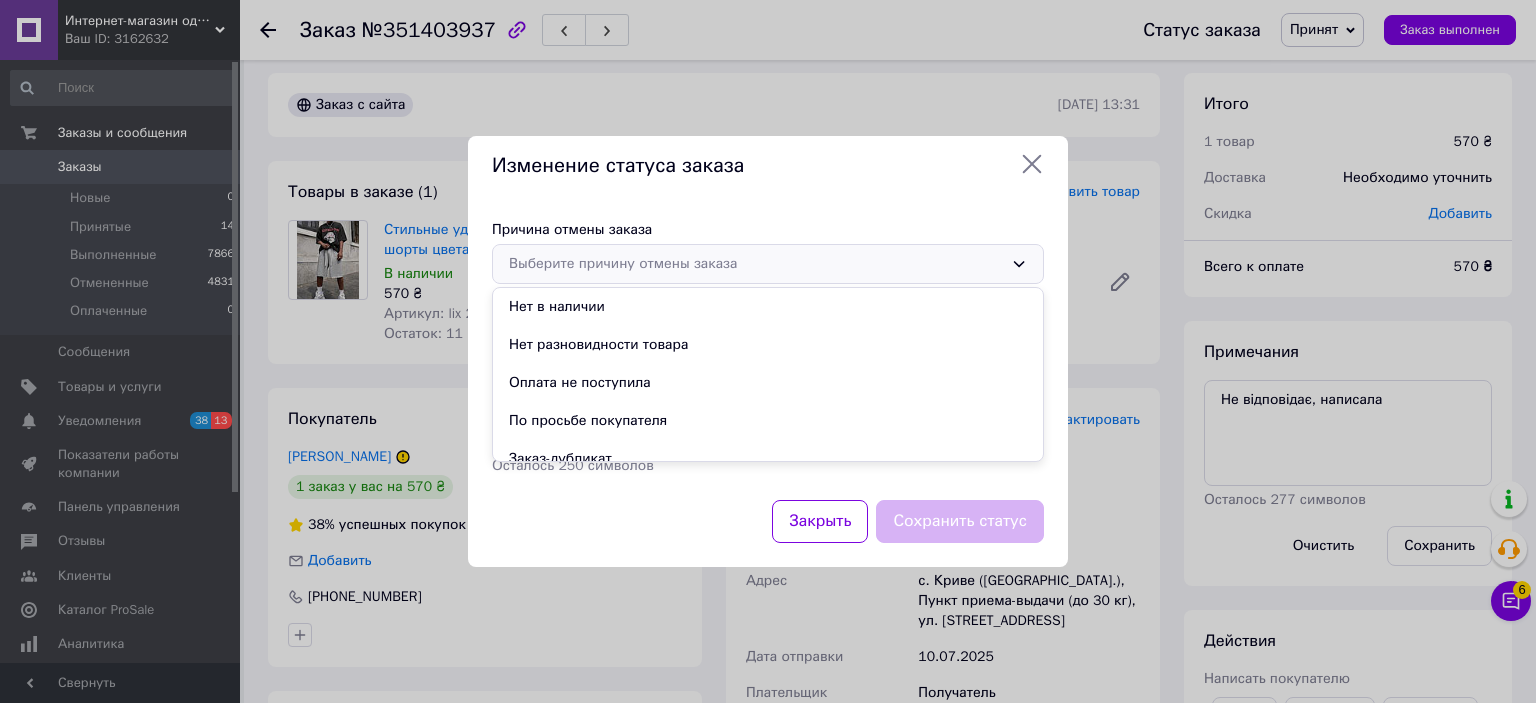 drag, startPoint x: 584, startPoint y: 343, endPoint x: 650, endPoint y: 371, distance: 71.693794 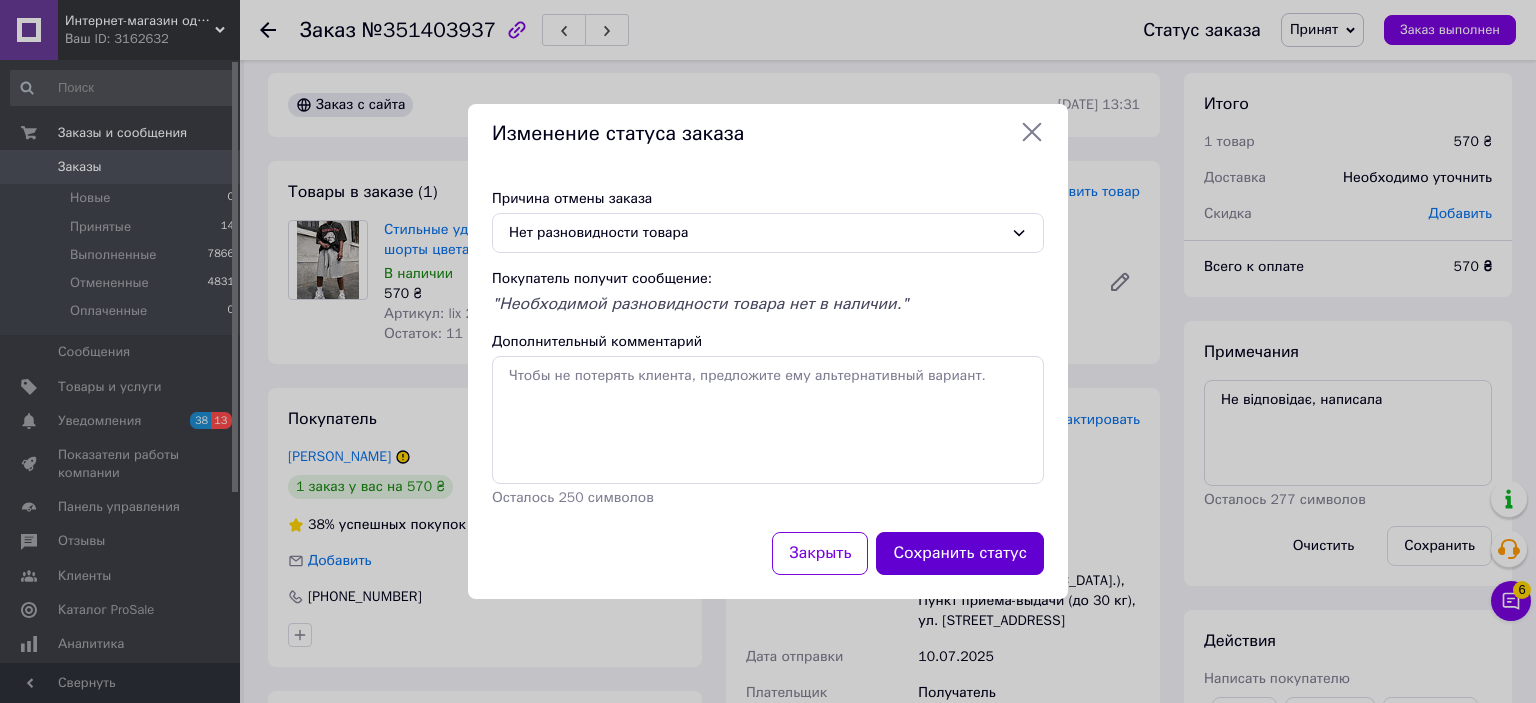 click on "Сохранить статус" at bounding box center (960, 553) 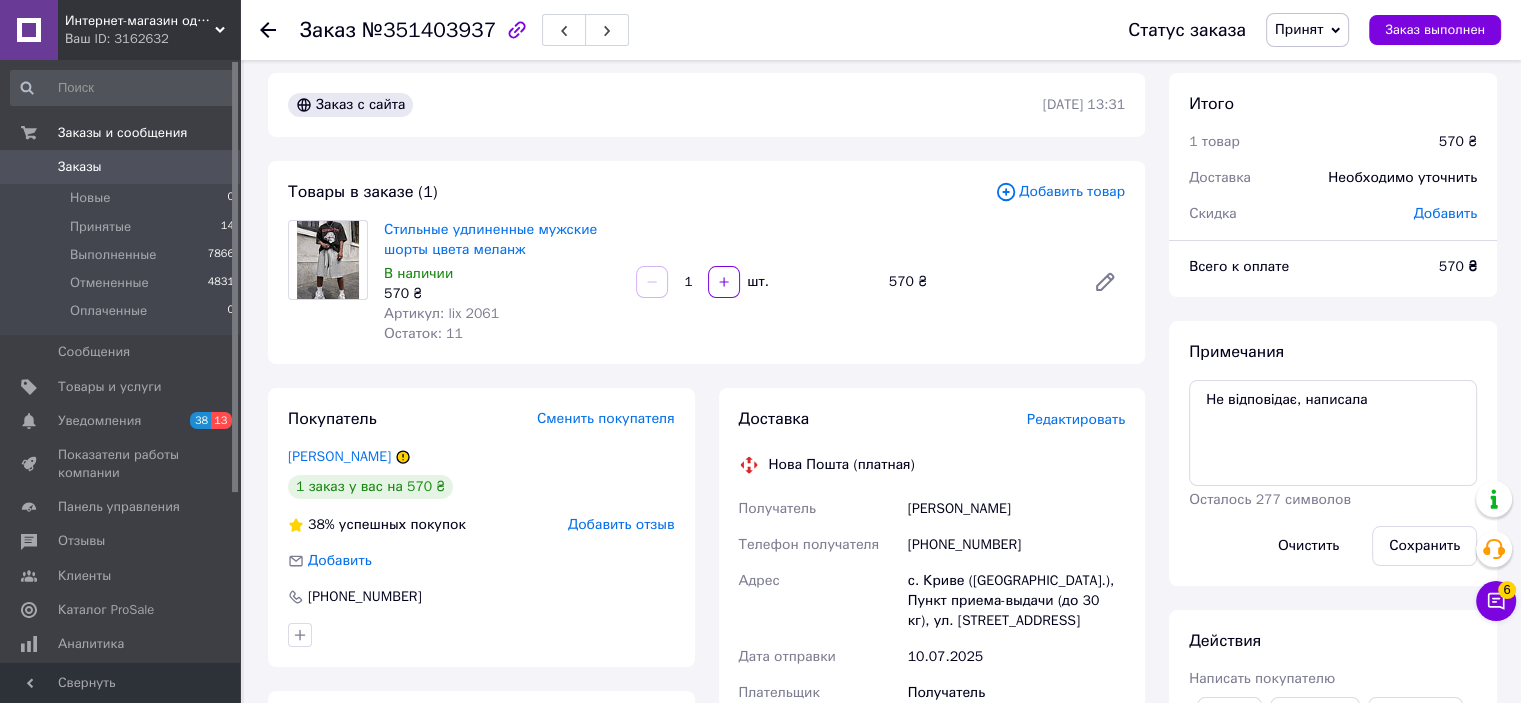 click 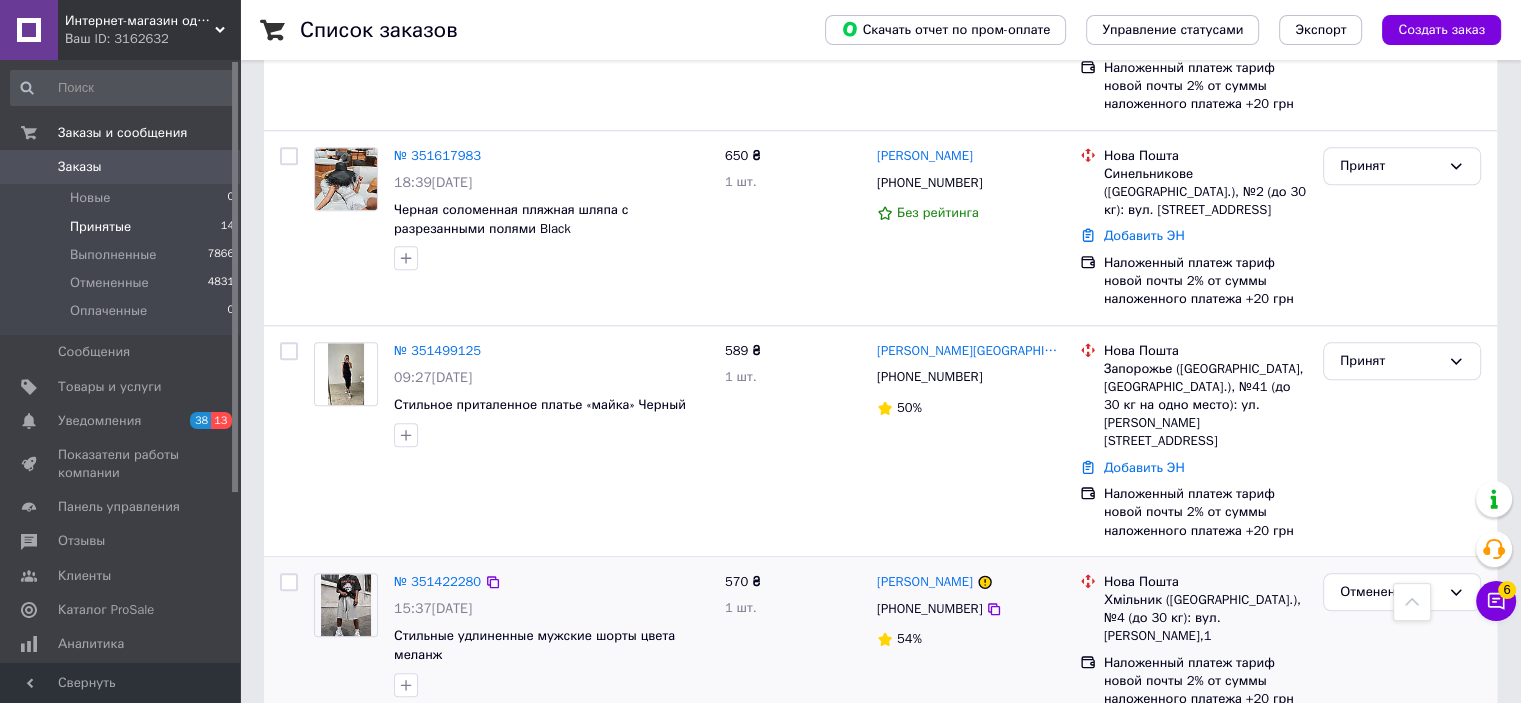 scroll, scrollTop: 2009, scrollLeft: 0, axis: vertical 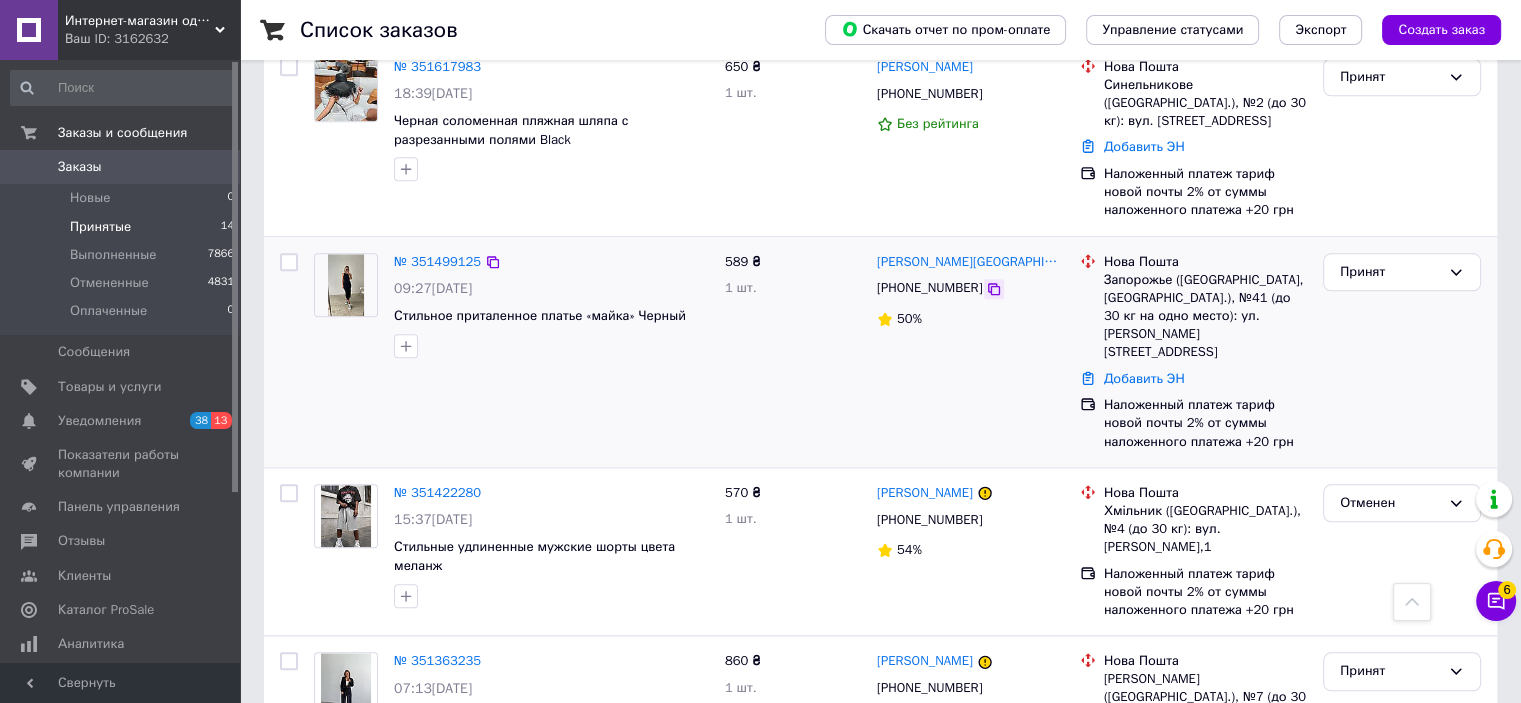 click 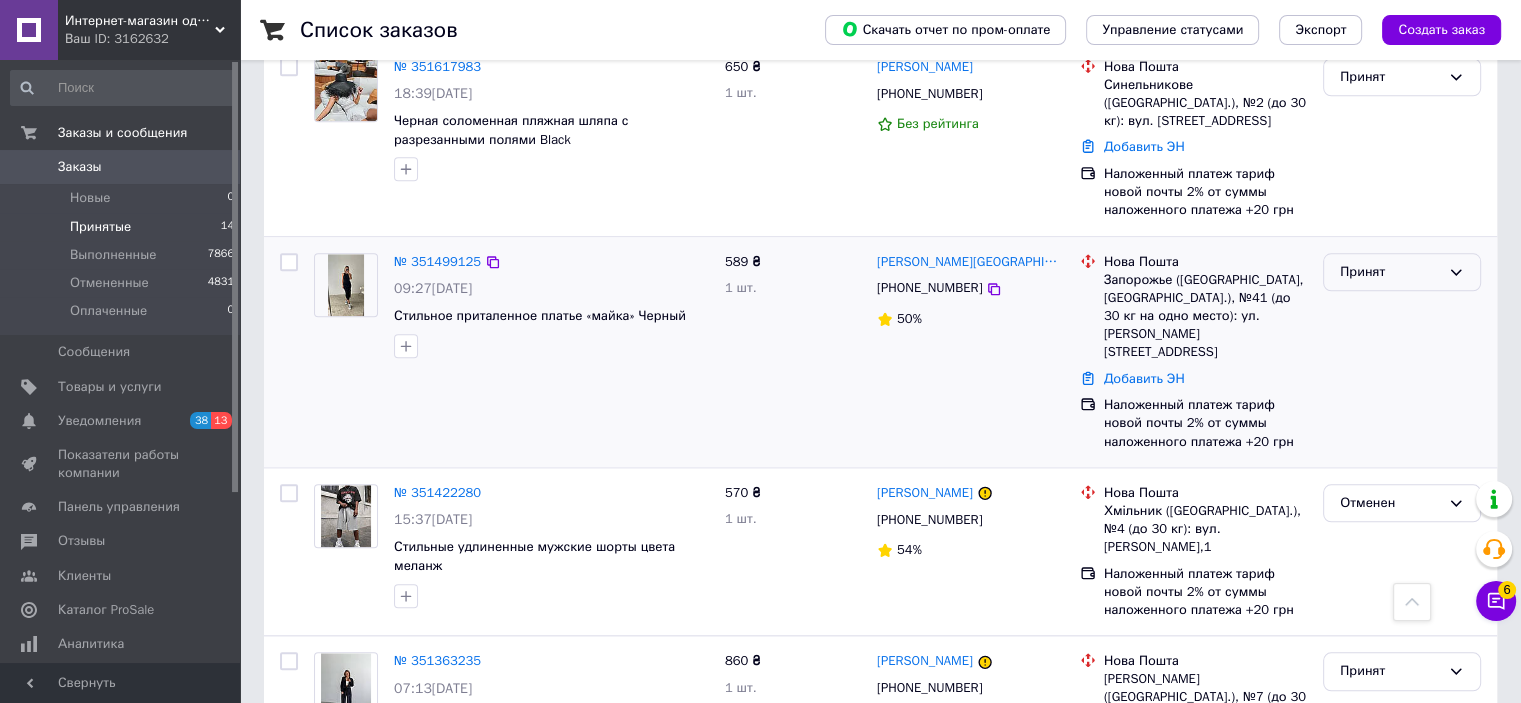 click on "Принят" at bounding box center (1390, 272) 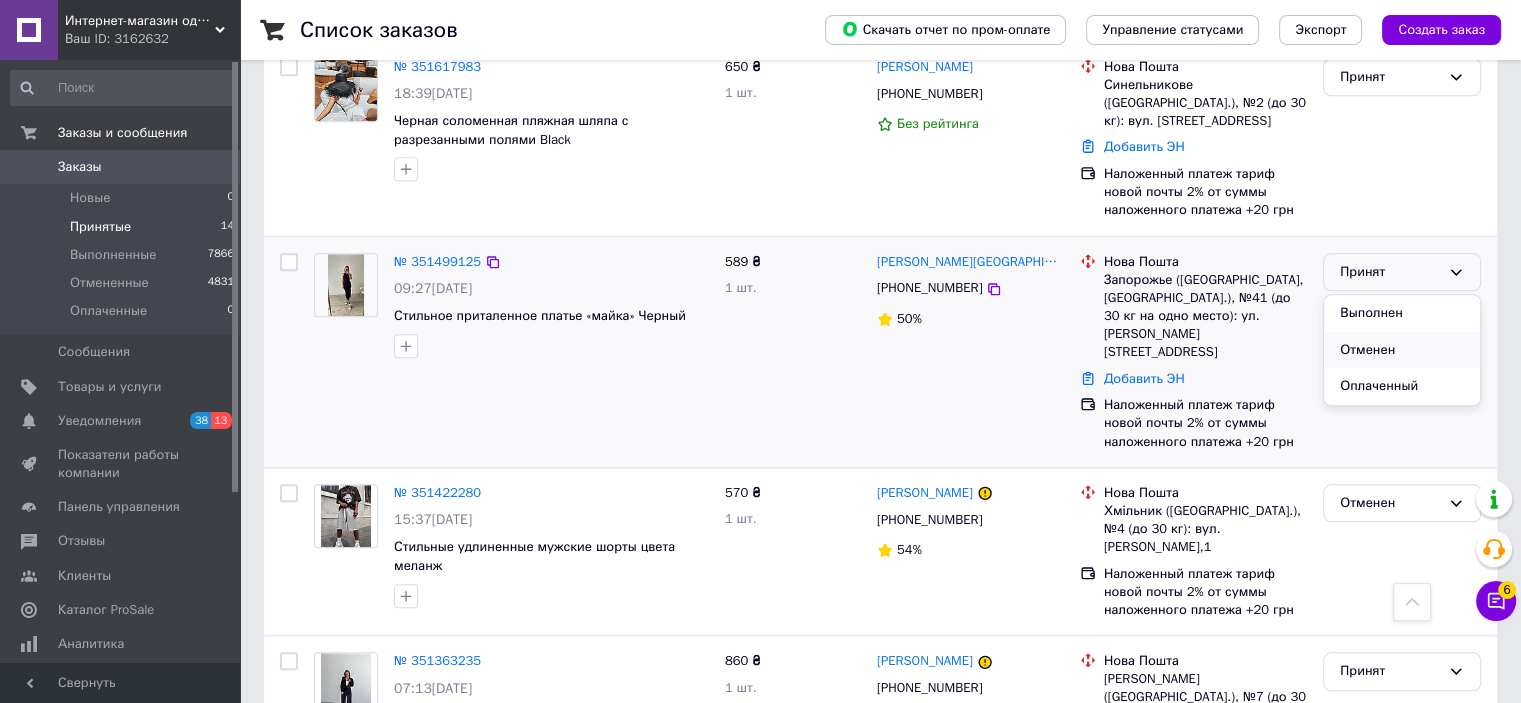 click on "Отменен" at bounding box center (1402, 350) 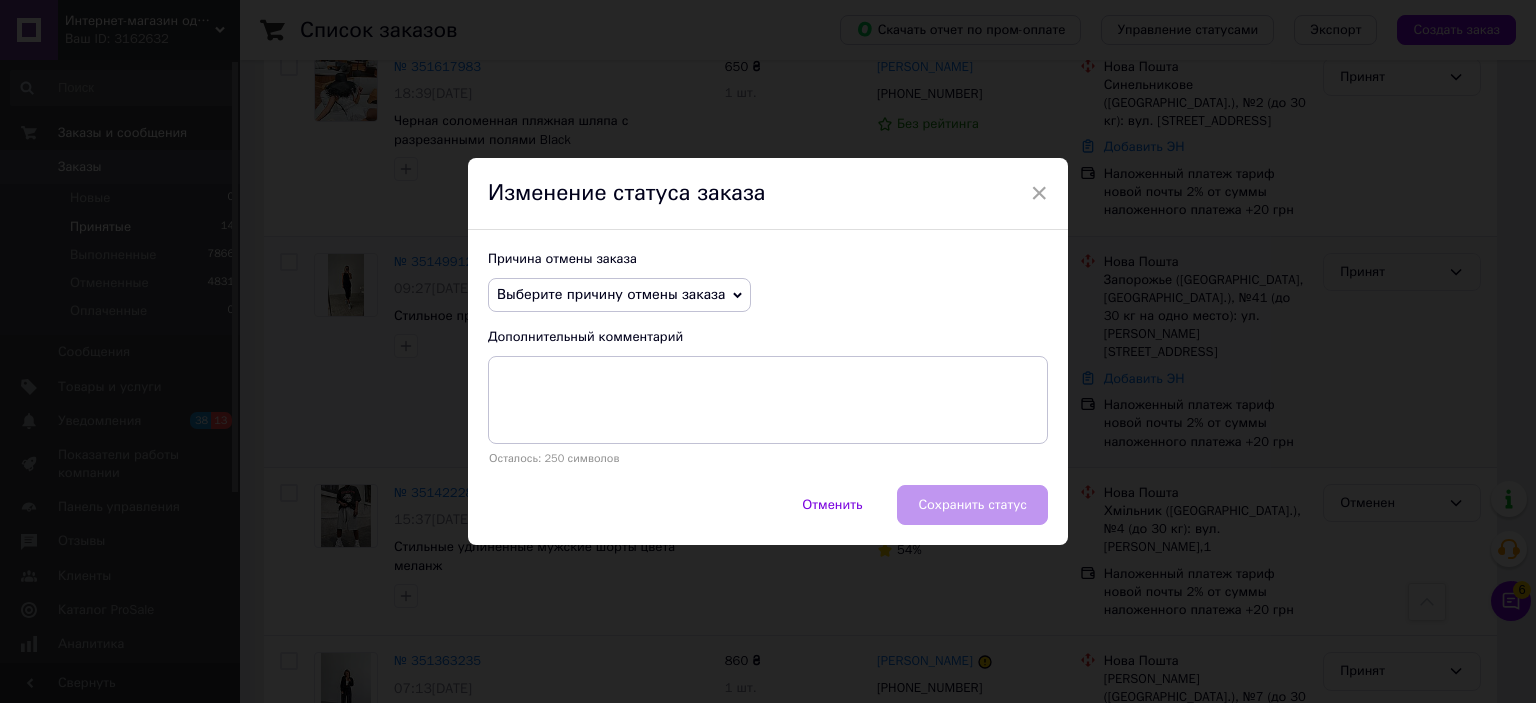 click on "Выберите причину отмены заказа" at bounding box center (611, 294) 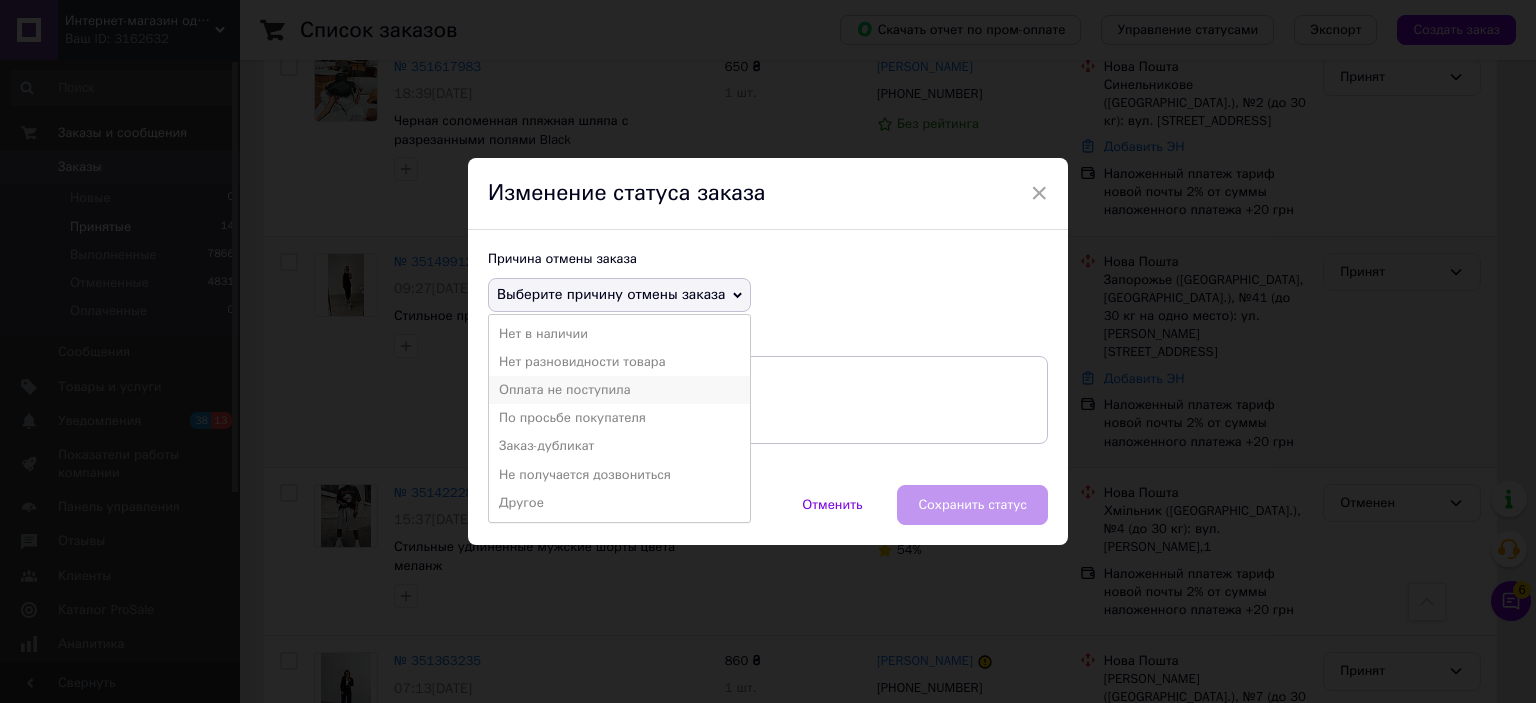click on "Оплата не поступила" at bounding box center [619, 390] 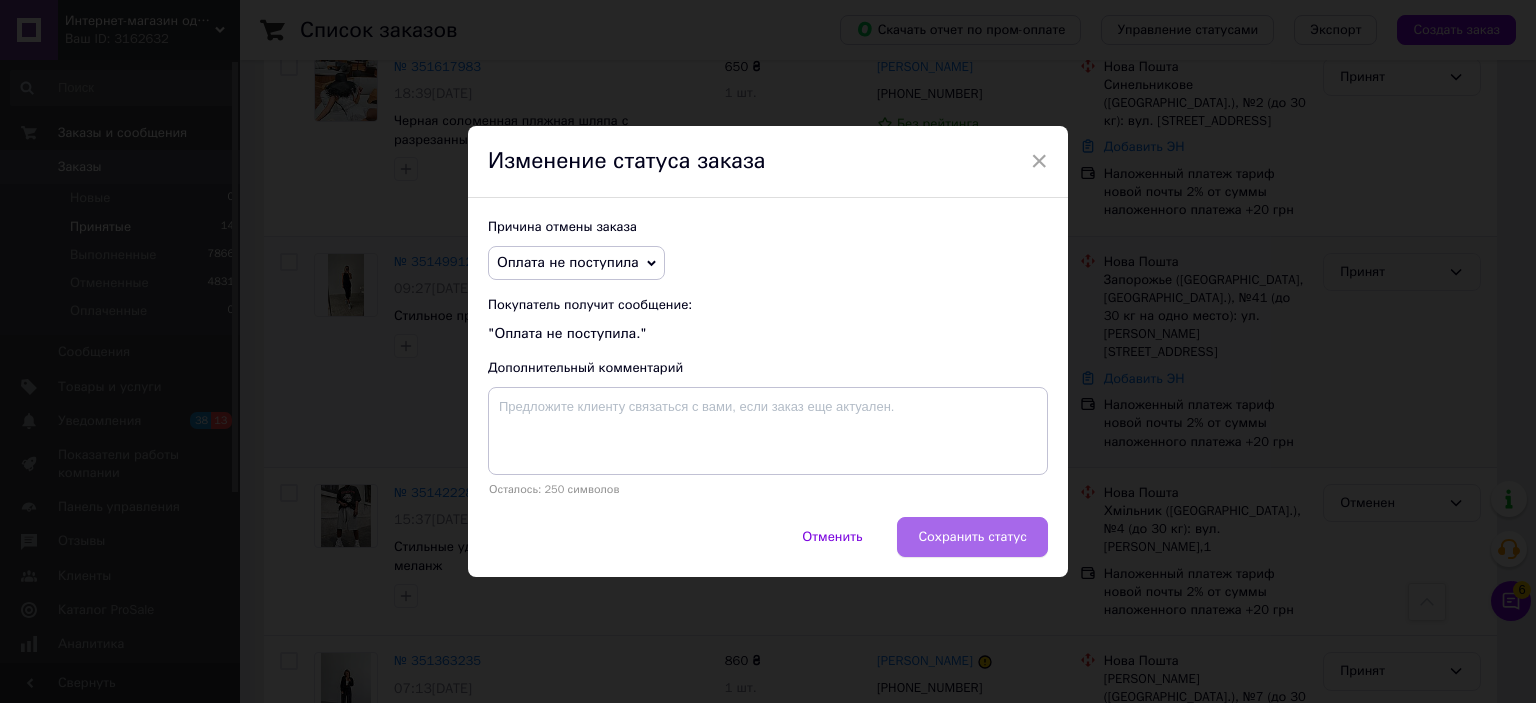 click on "Сохранить статус" at bounding box center (972, 537) 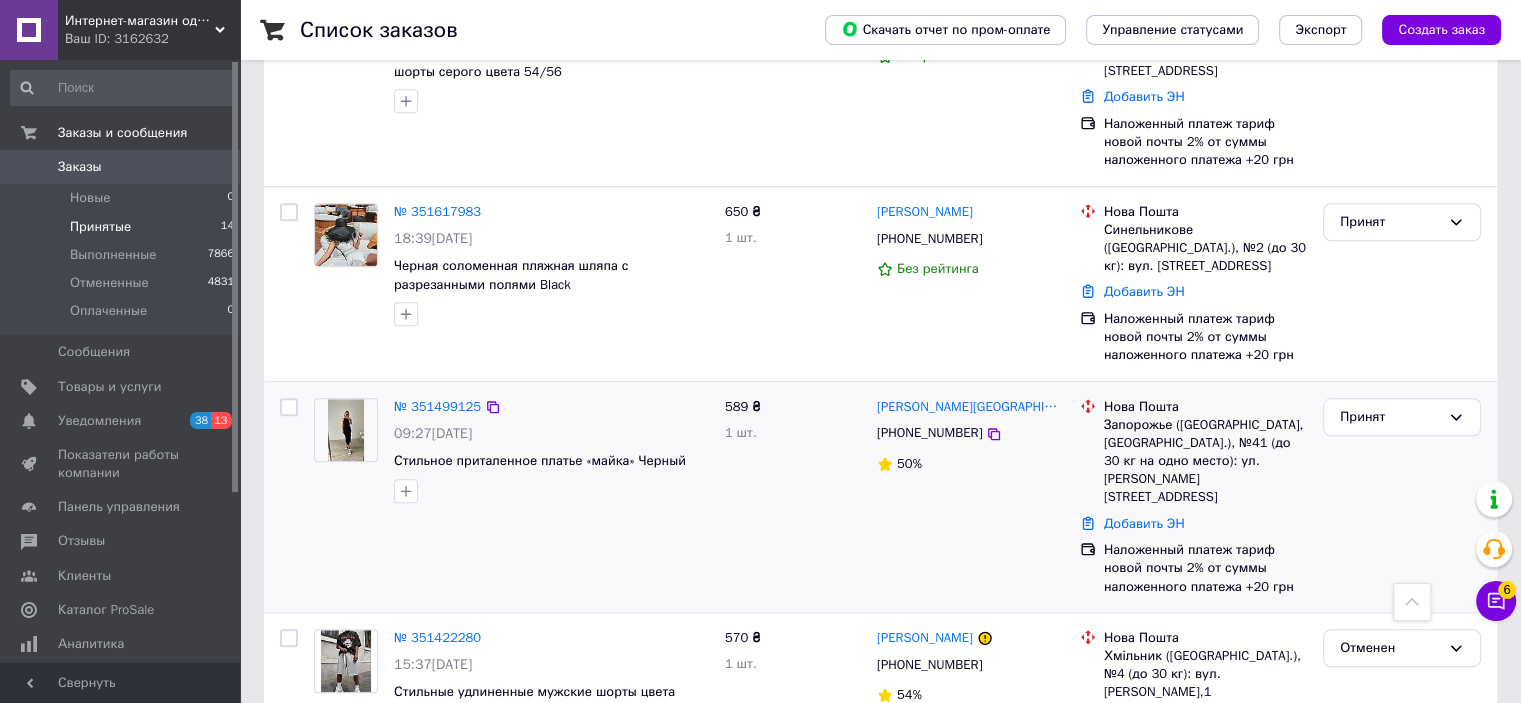scroll, scrollTop: 1709, scrollLeft: 0, axis: vertical 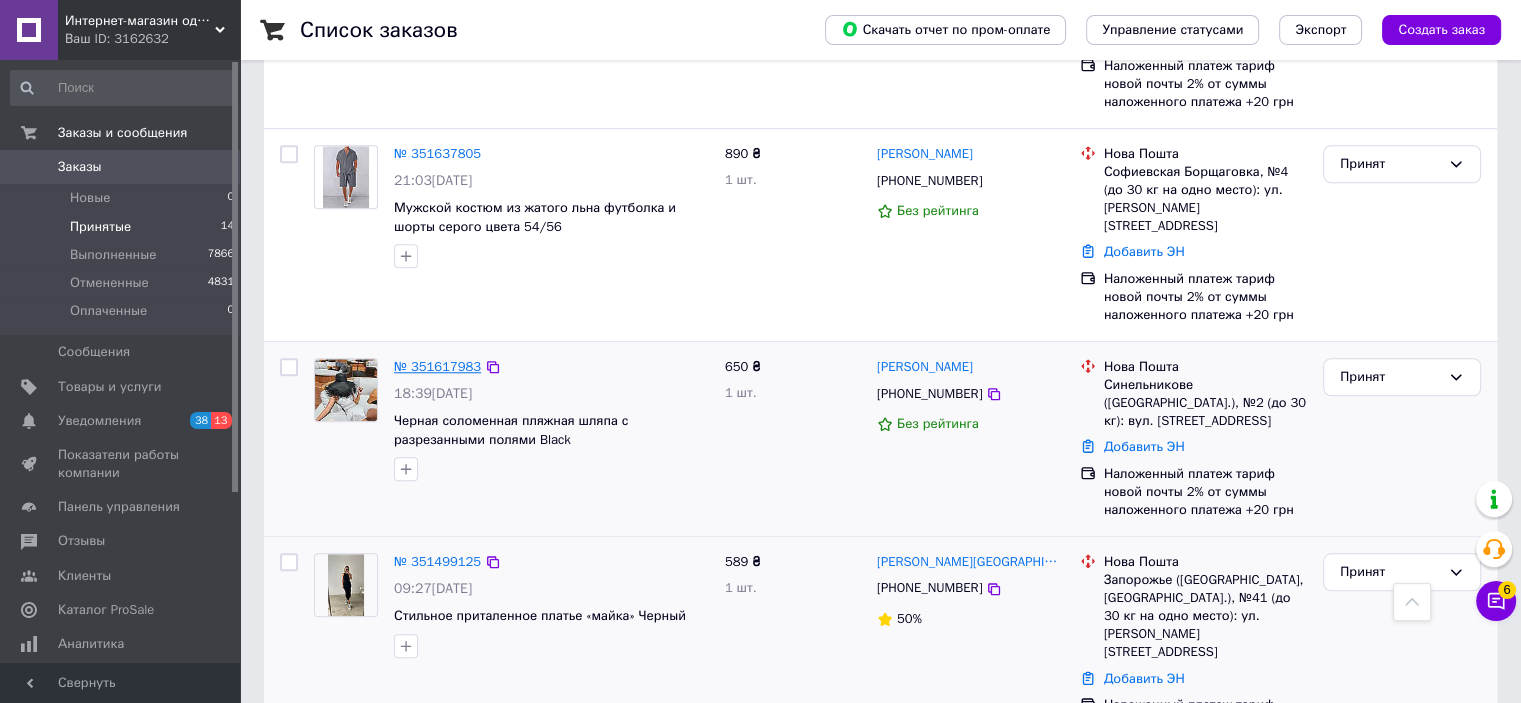 click on "№ 351617983" at bounding box center (437, 366) 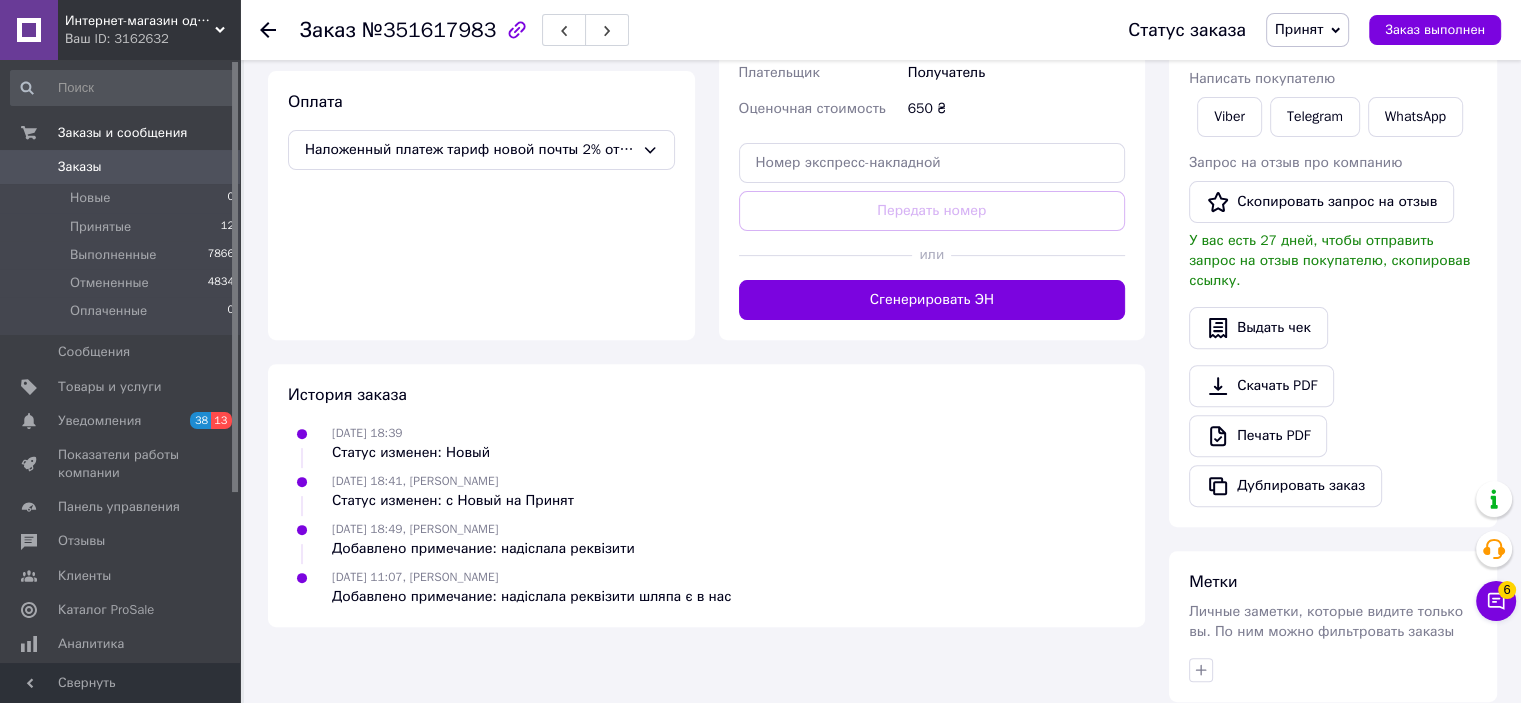 scroll, scrollTop: 111, scrollLeft: 0, axis: vertical 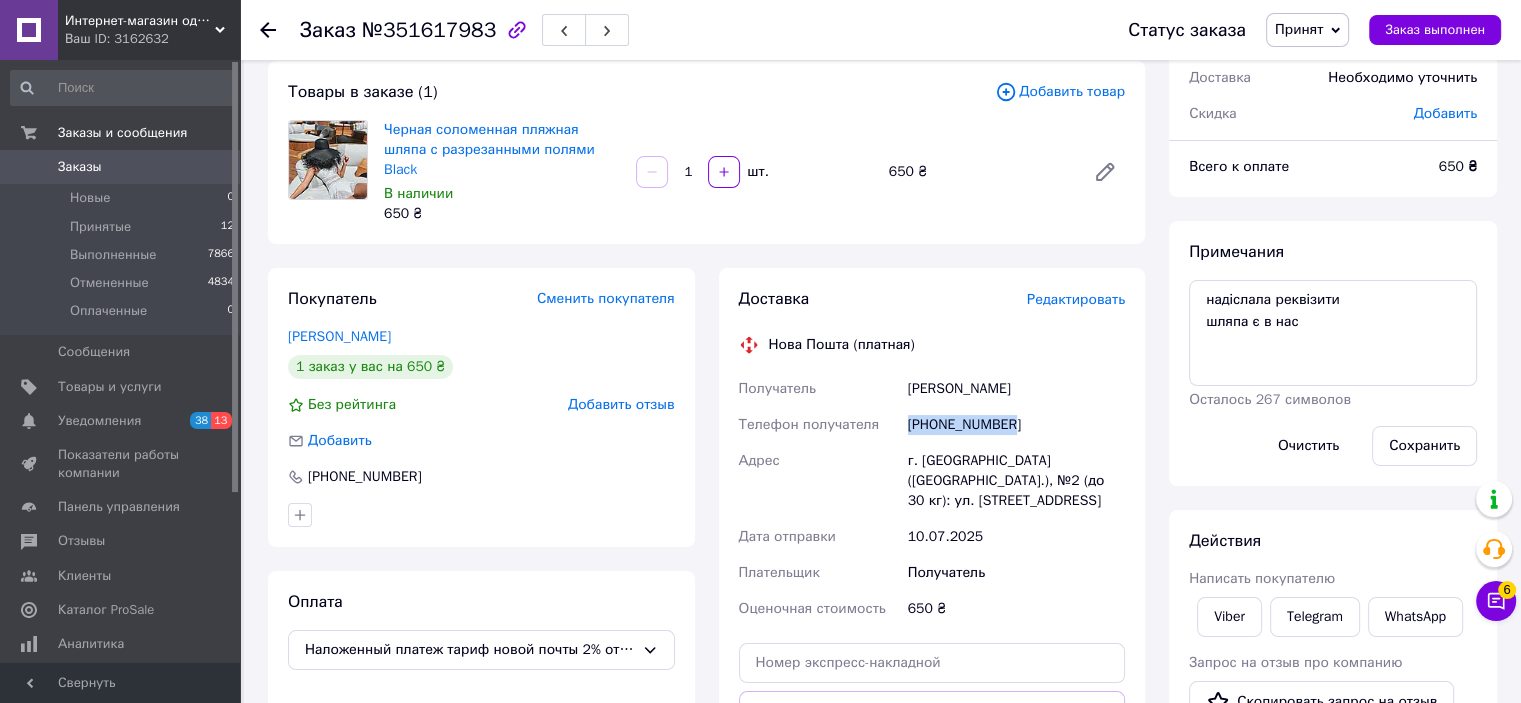 drag, startPoint x: 1010, startPoint y: 407, endPoint x: 907, endPoint y: 409, distance: 103.01942 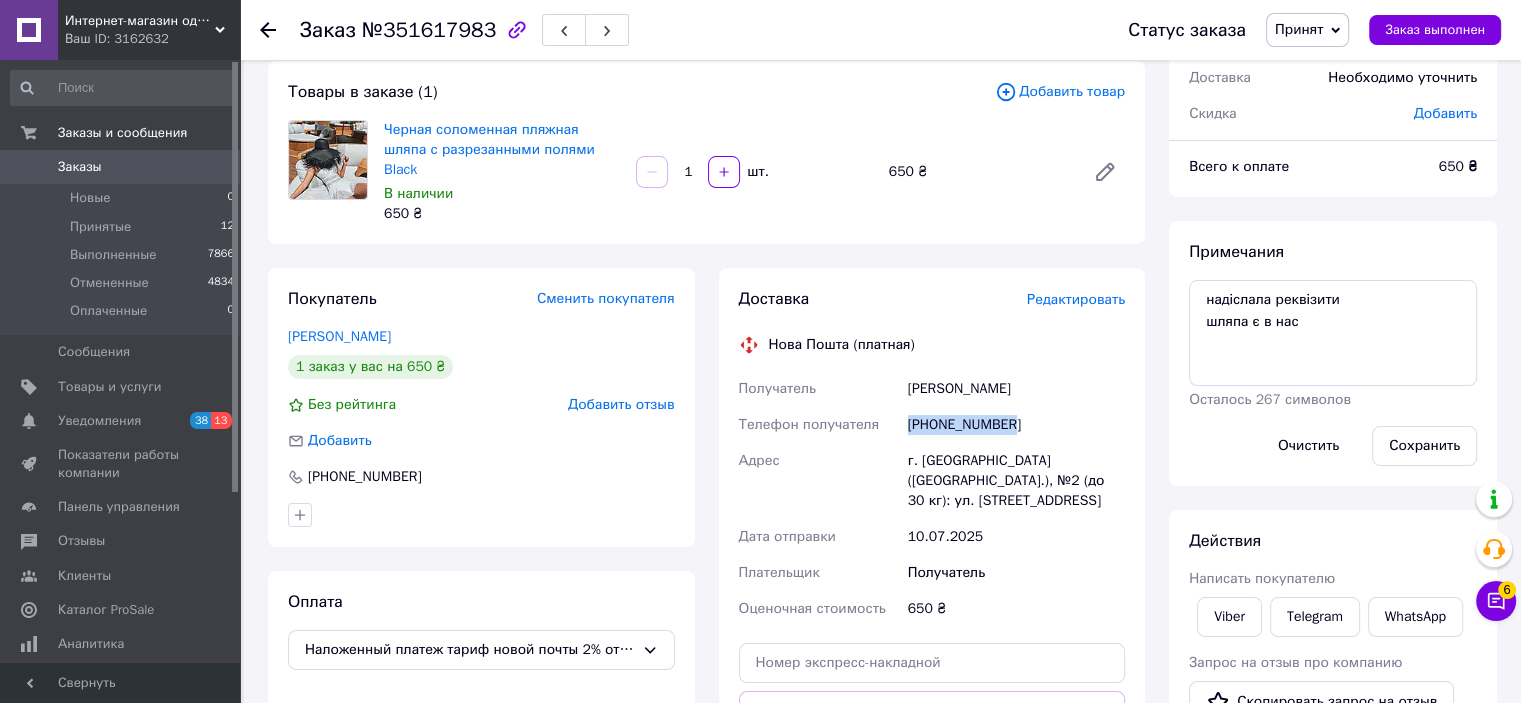 click on "+380674439400" at bounding box center (1016, 425) 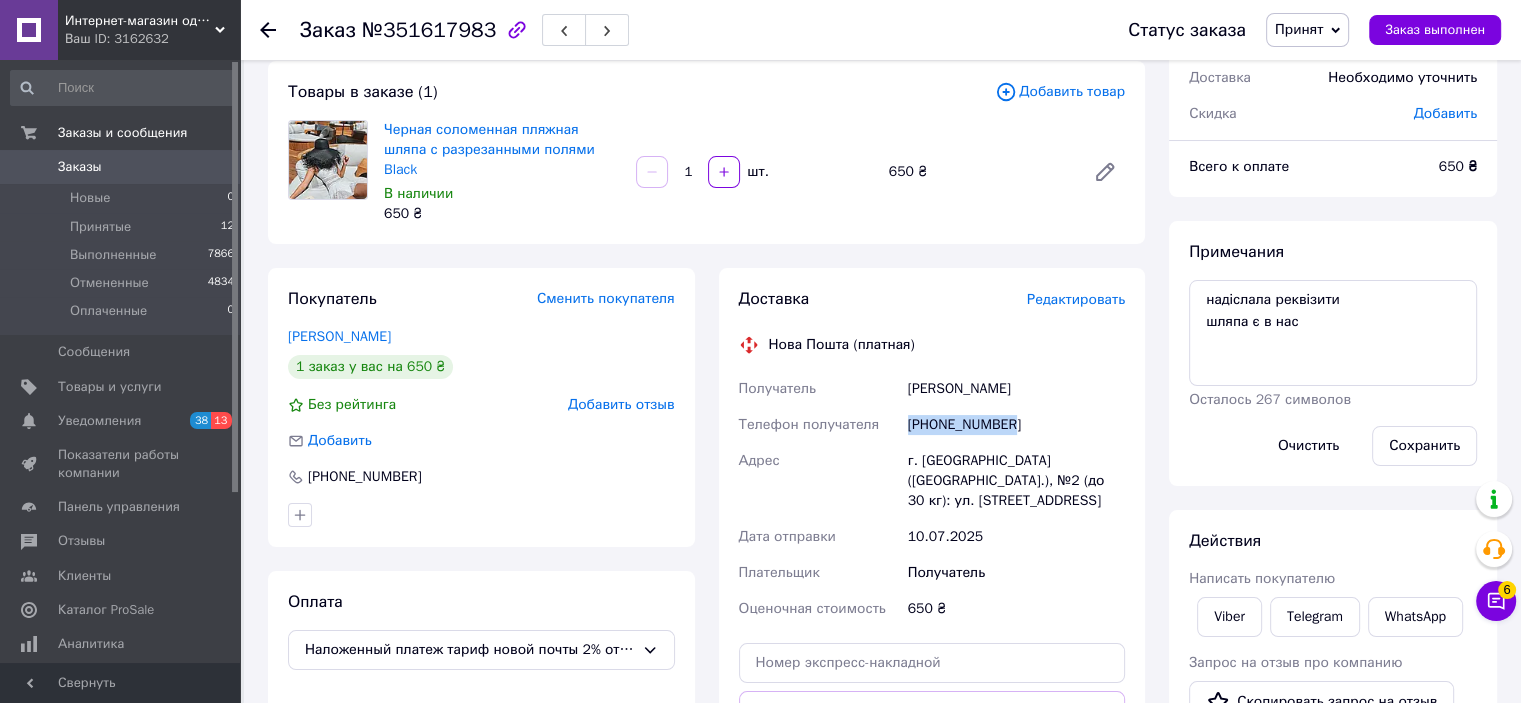 copy on "+380674439400" 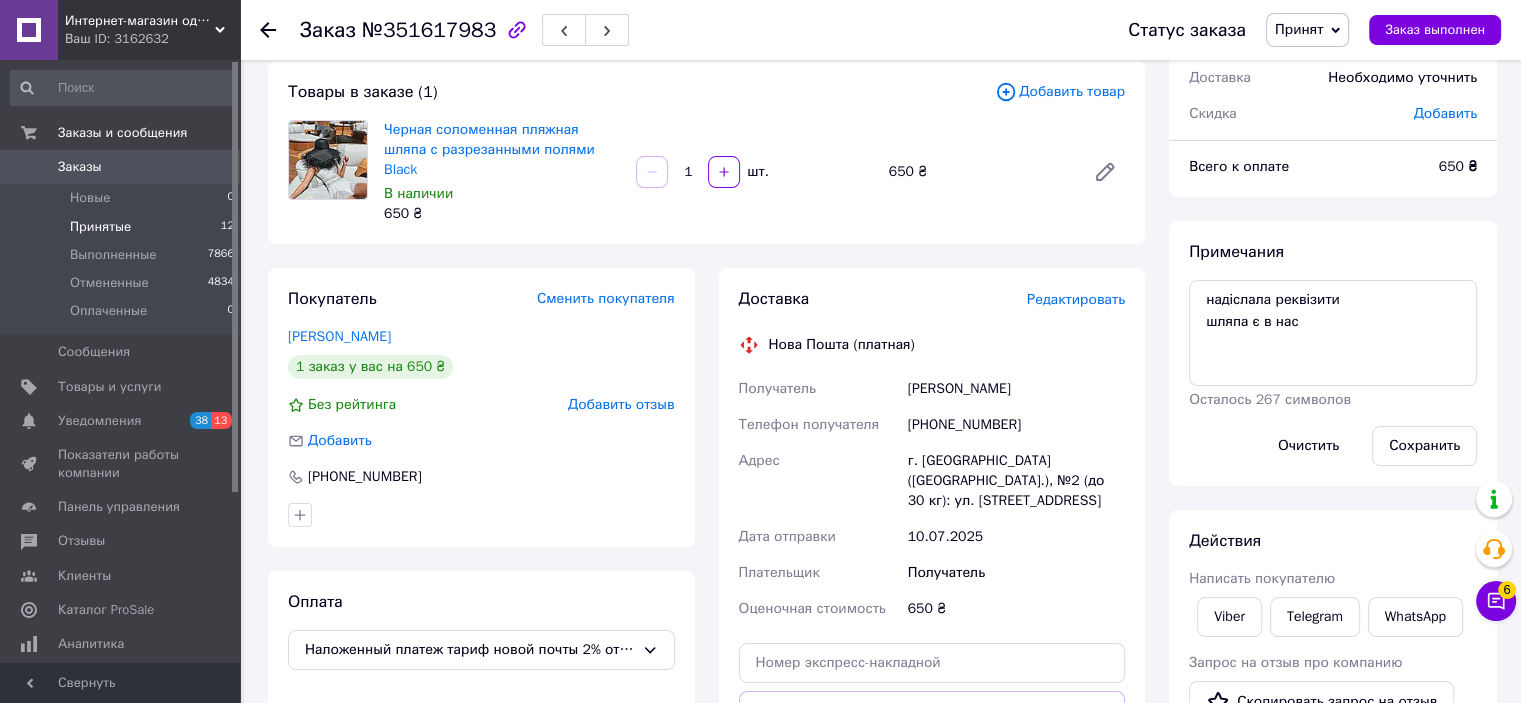 click on "Принятые 12" at bounding box center (123, 227) 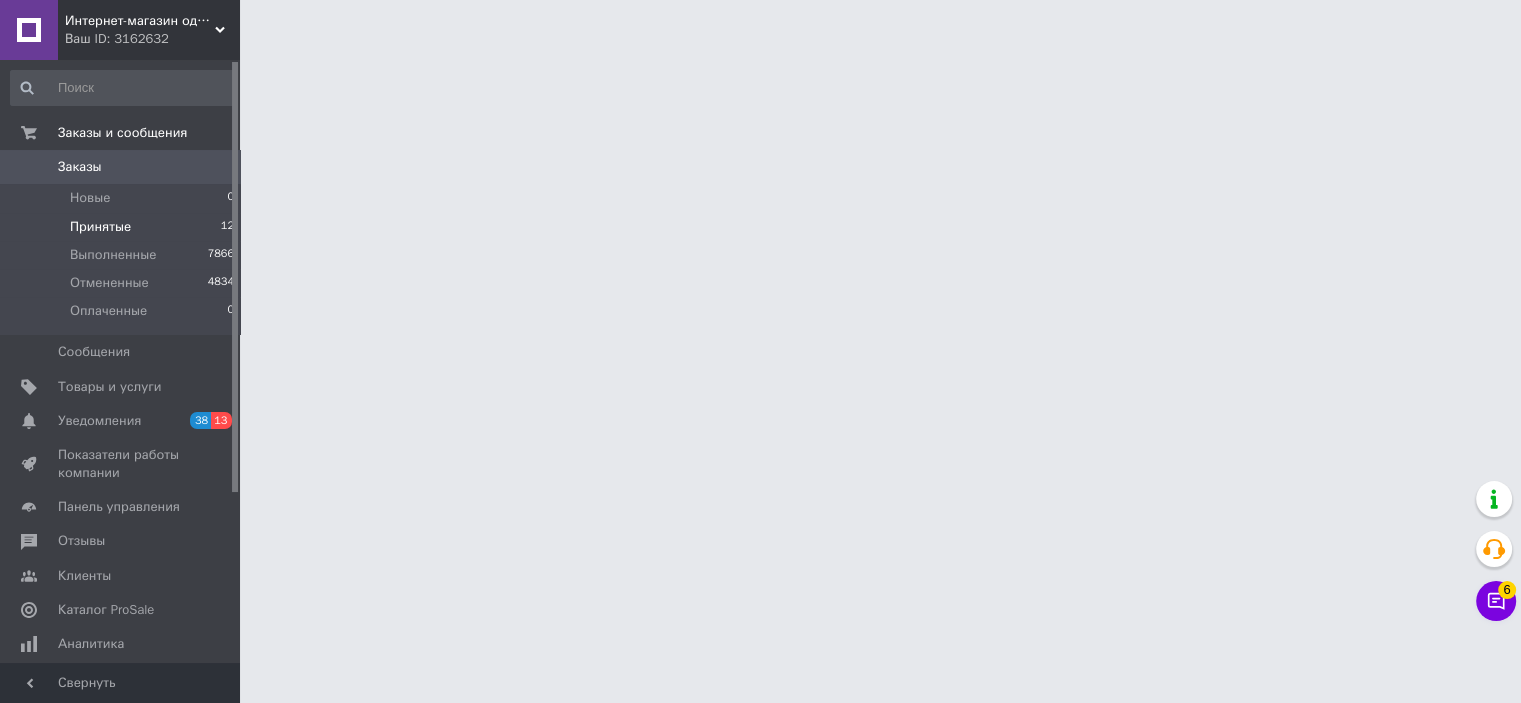 scroll, scrollTop: 0, scrollLeft: 0, axis: both 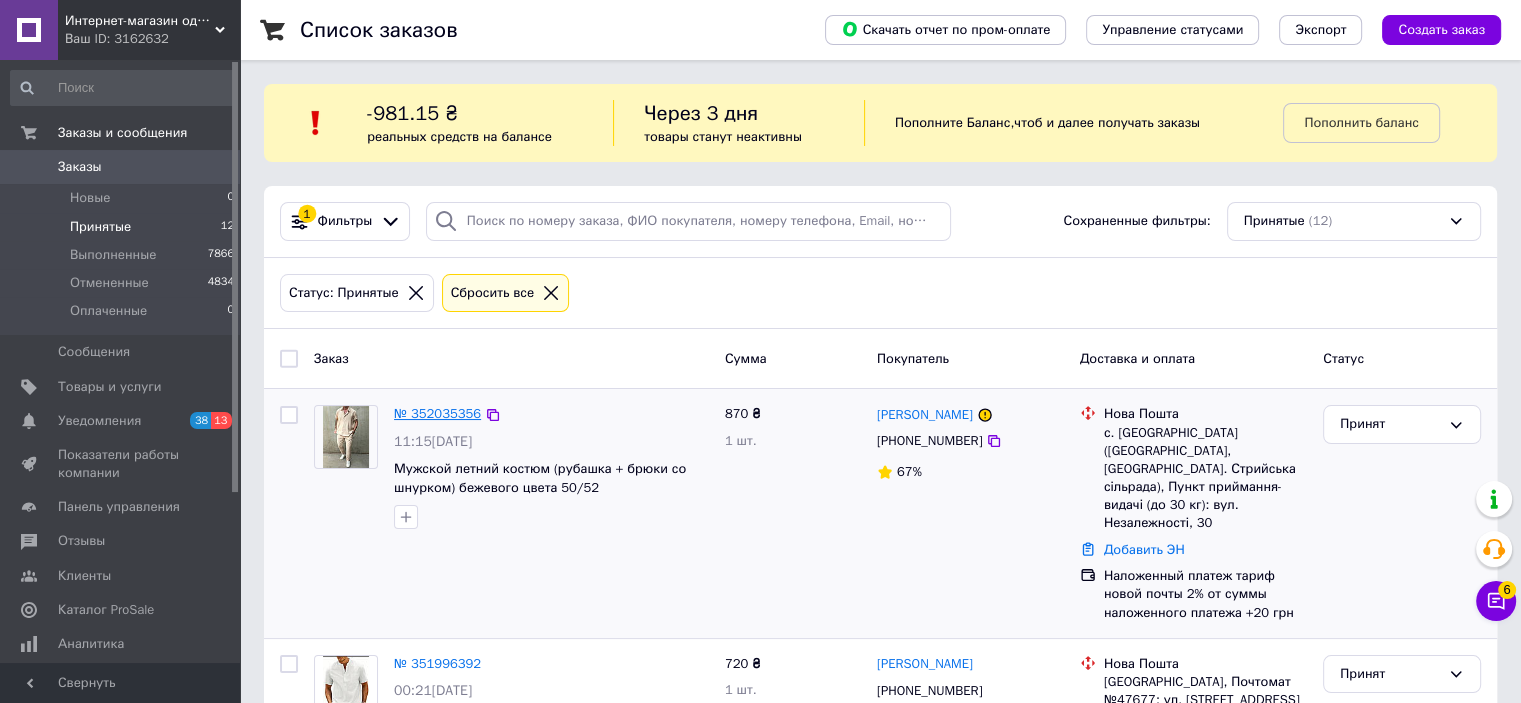 click on "№ 352035356" at bounding box center (437, 413) 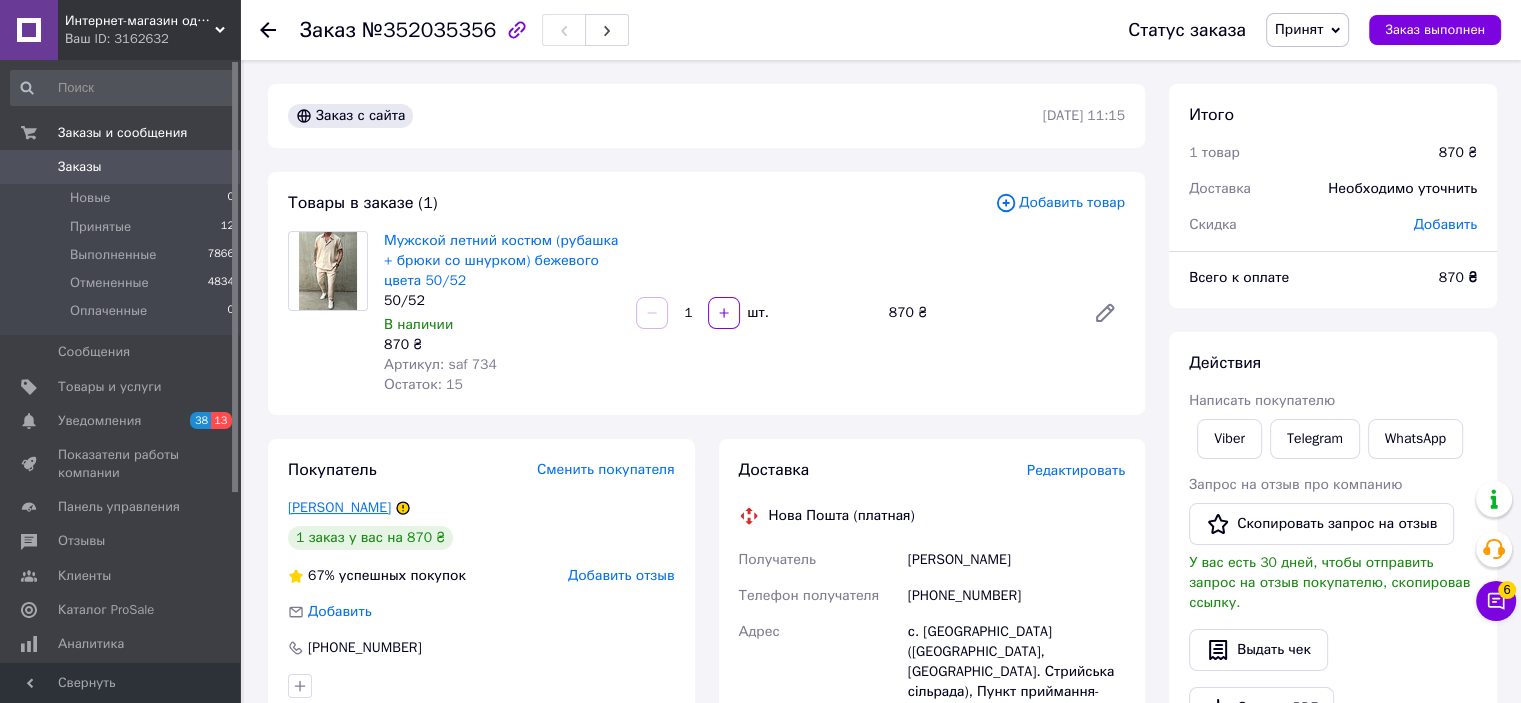click on "Сербін Роксолана" at bounding box center (339, 507) 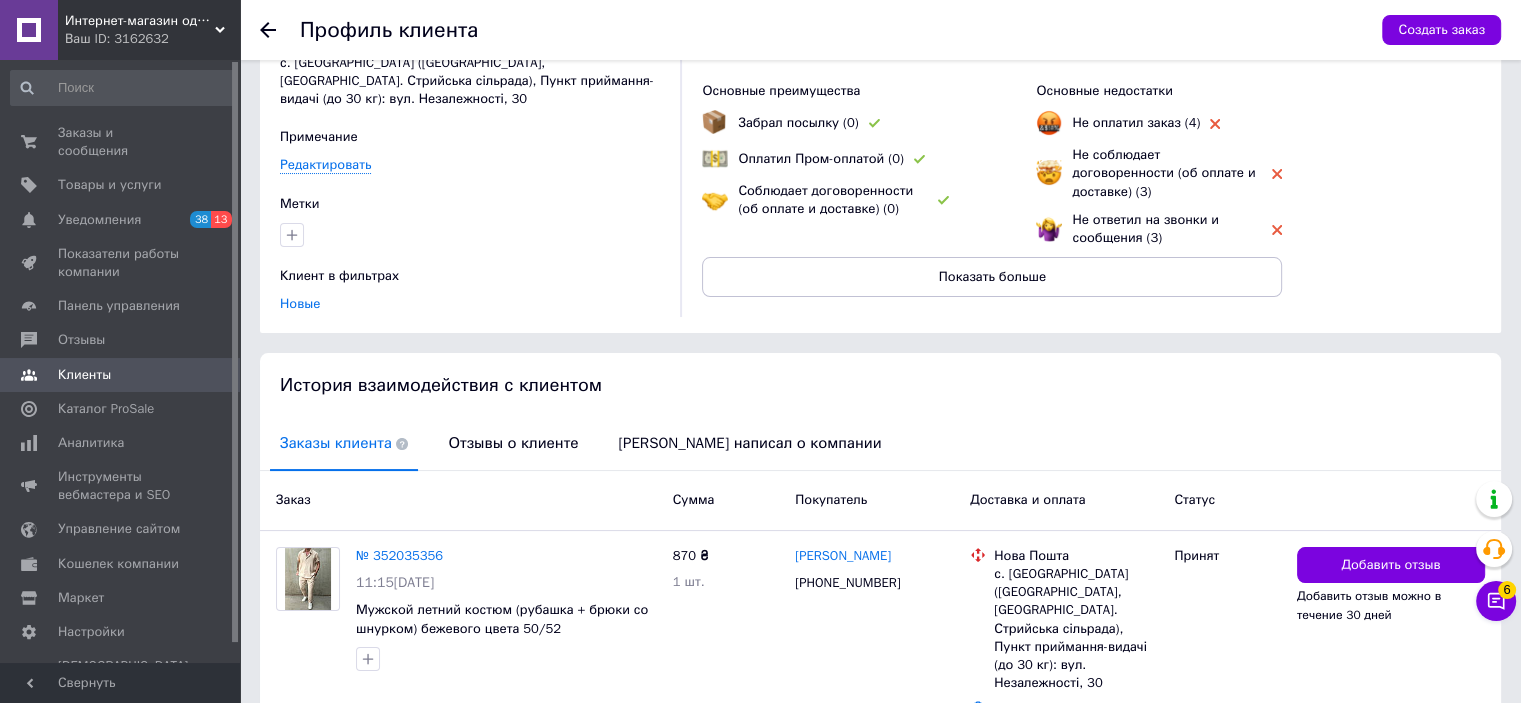scroll, scrollTop: 0, scrollLeft: 0, axis: both 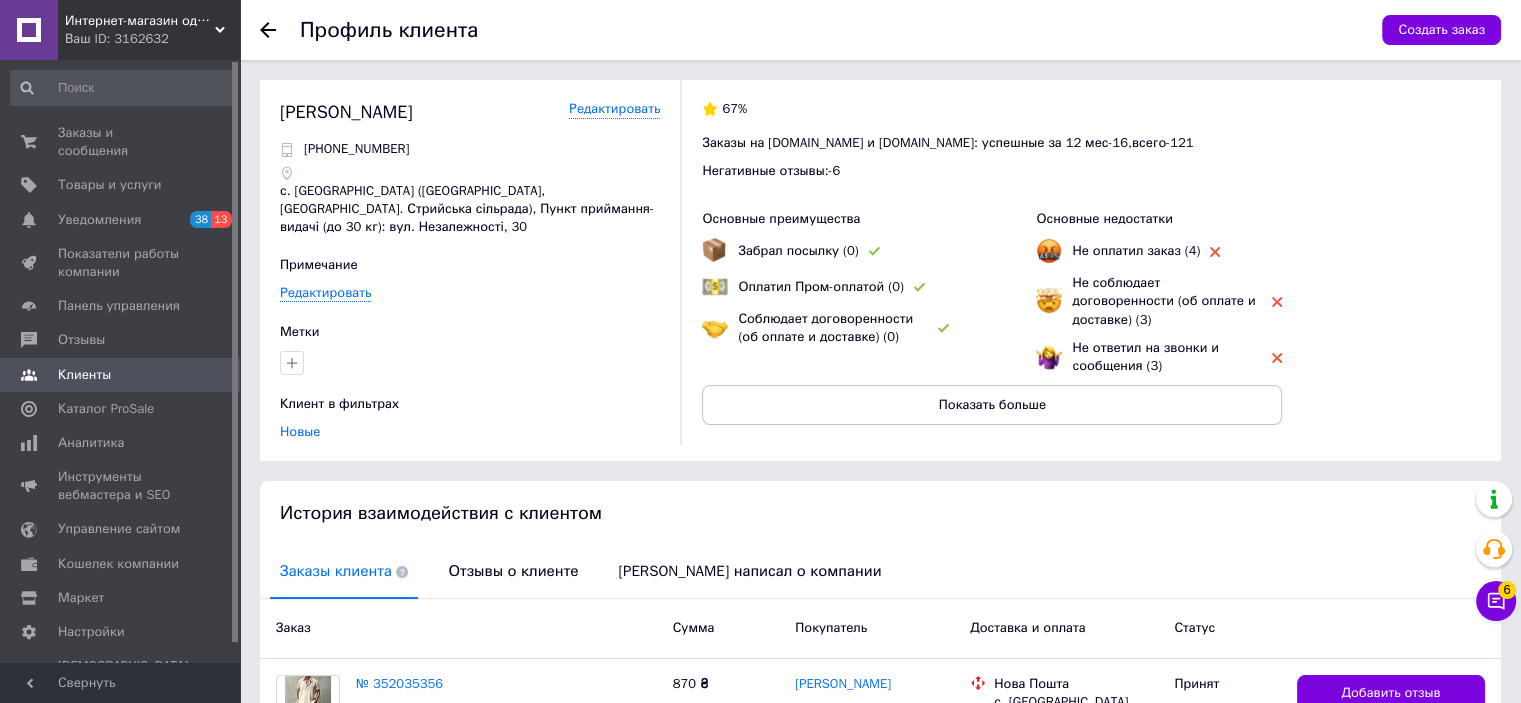 click 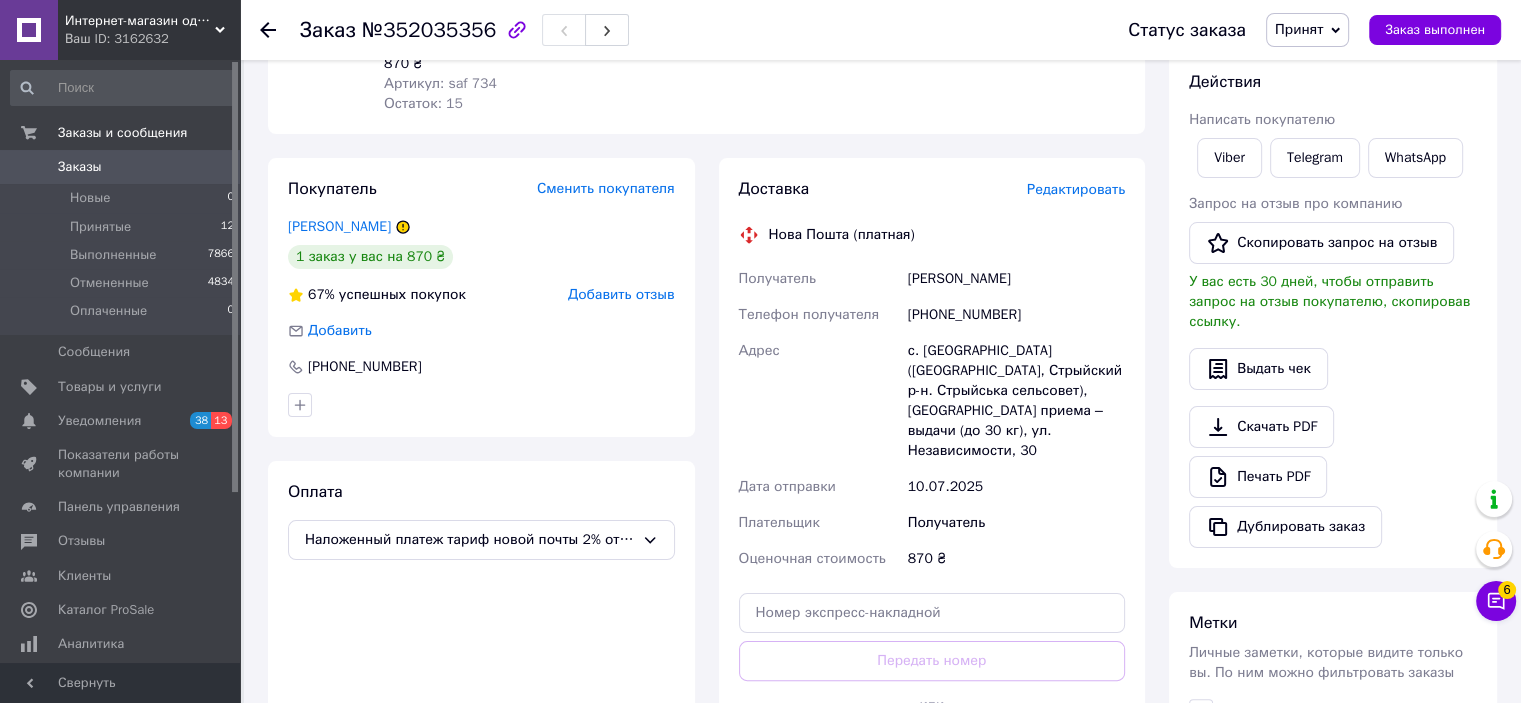scroll, scrollTop: 300, scrollLeft: 0, axis: vertical 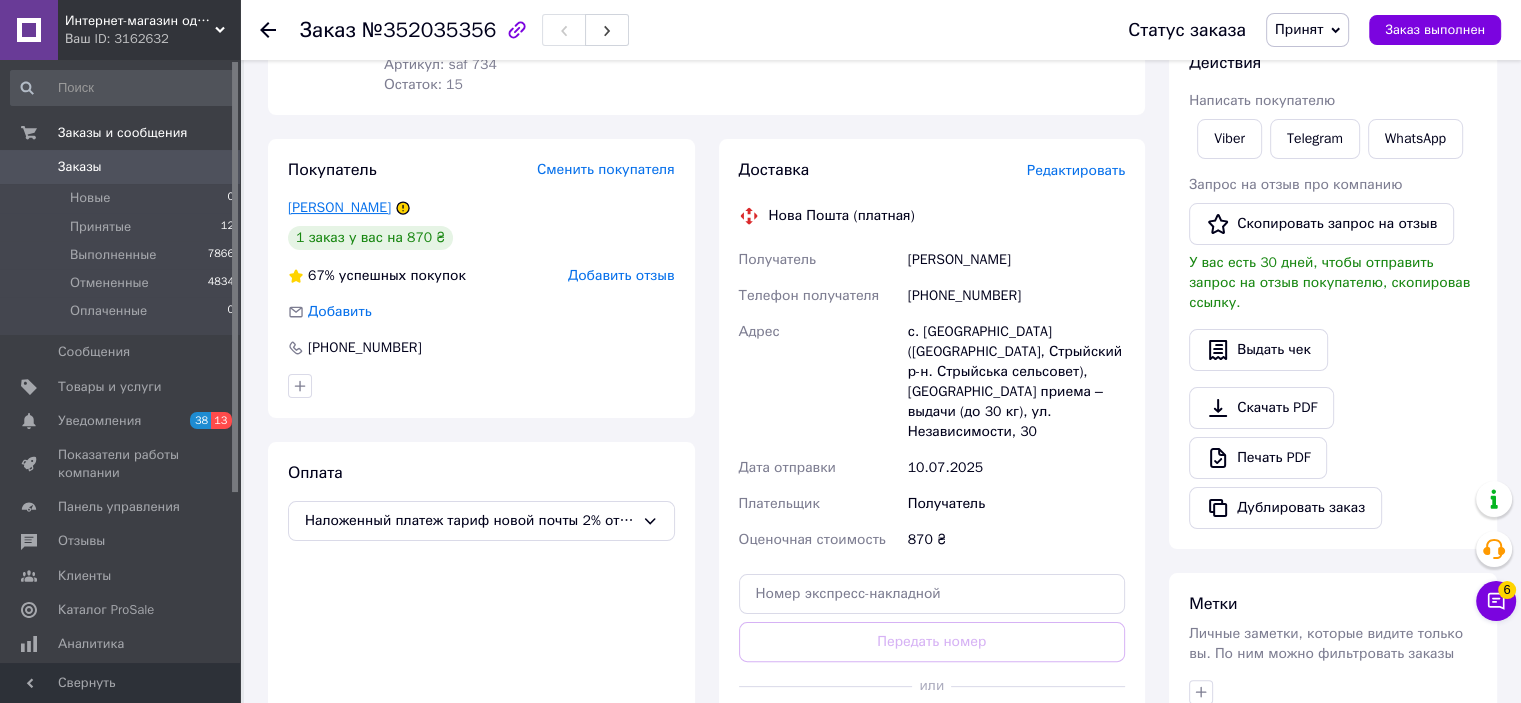 click on "Сербін Роксолана" at bounding box center (339, 207) 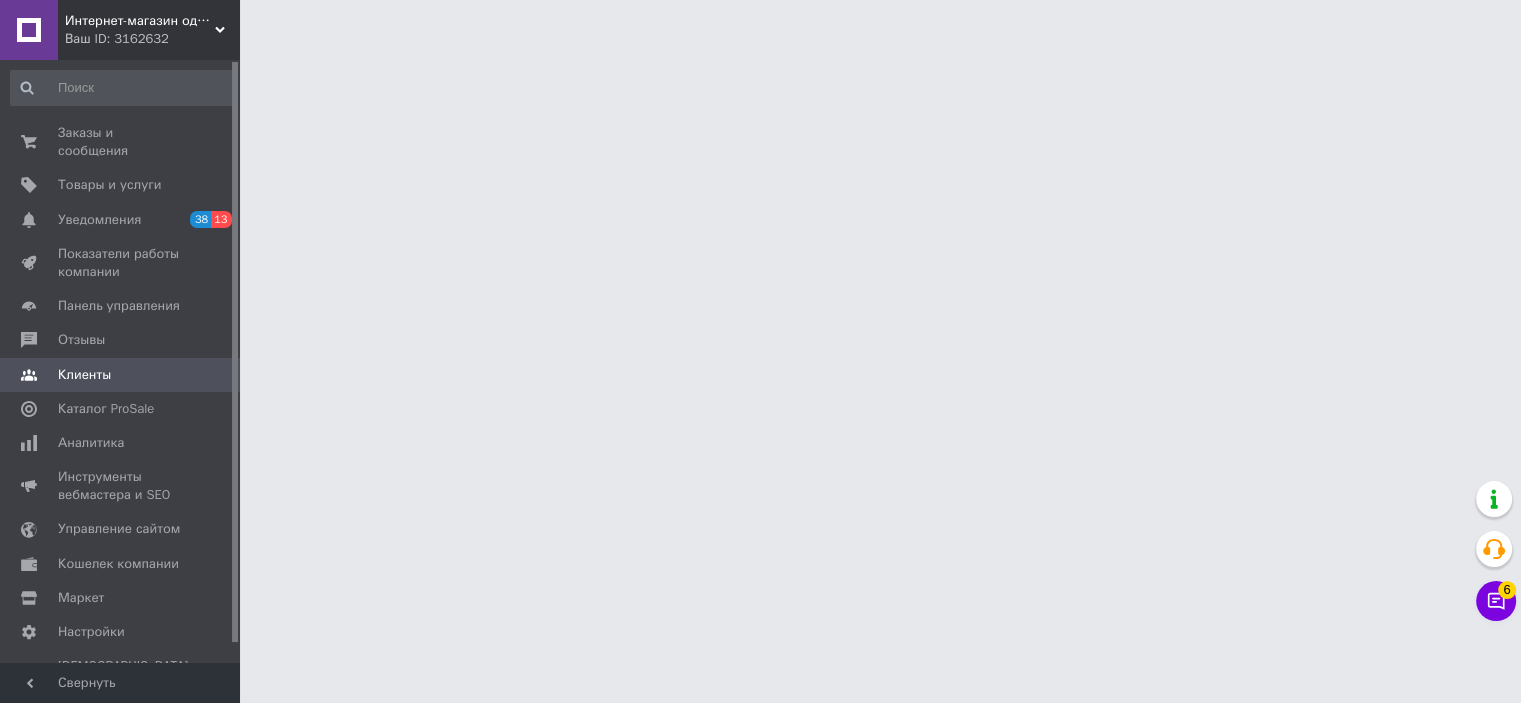 scroll, scrollTop: 0, scrollLeft: 0, axis: both 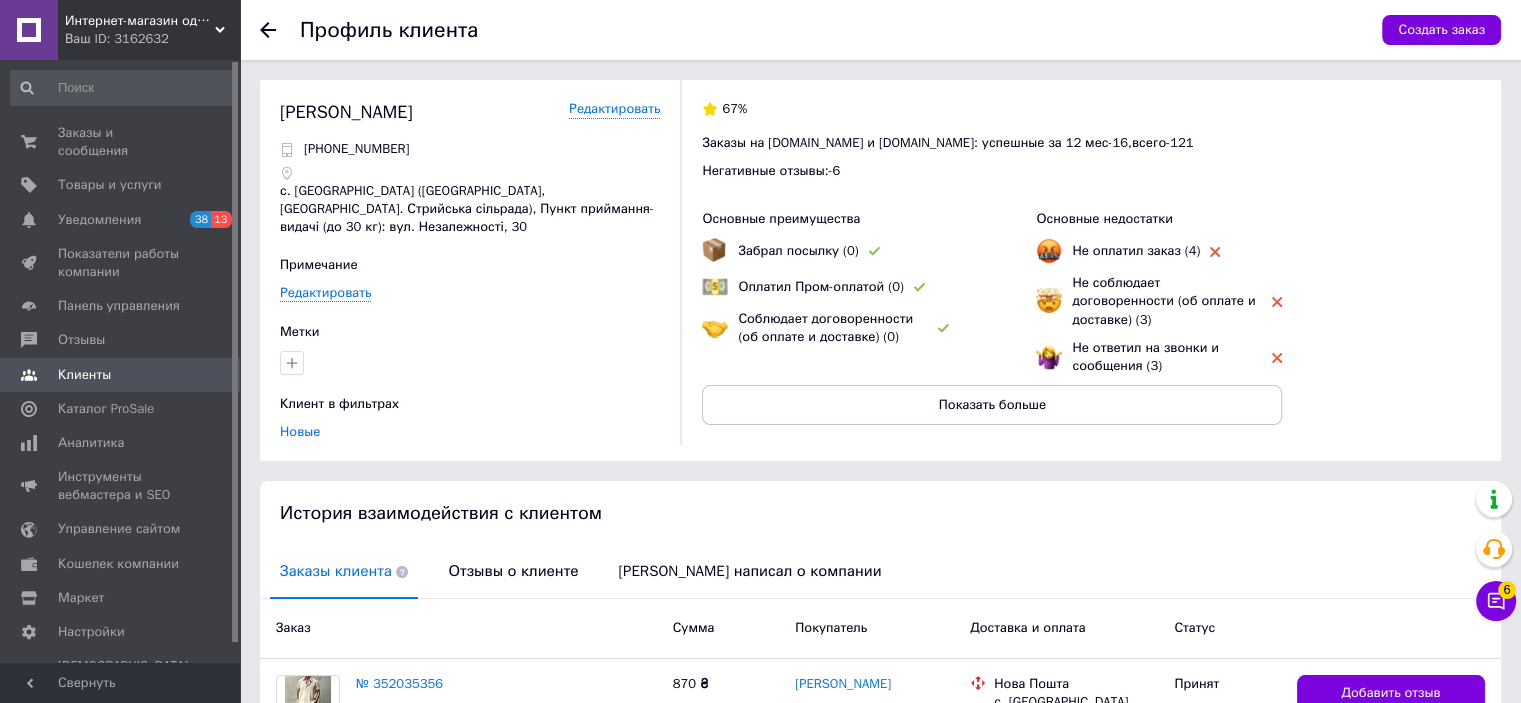 click 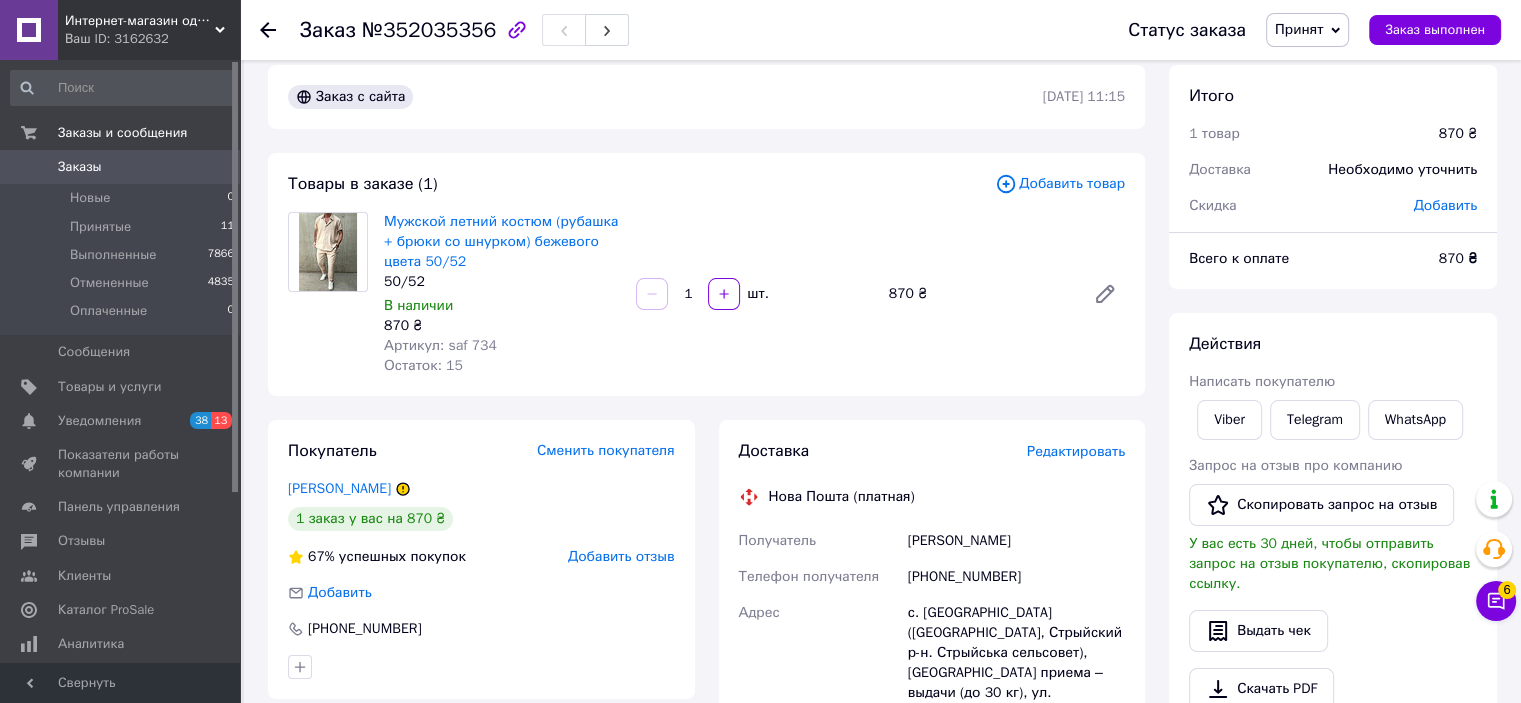 scroll, scrollTop: 11, scrollLeft: 0, axis: vertical 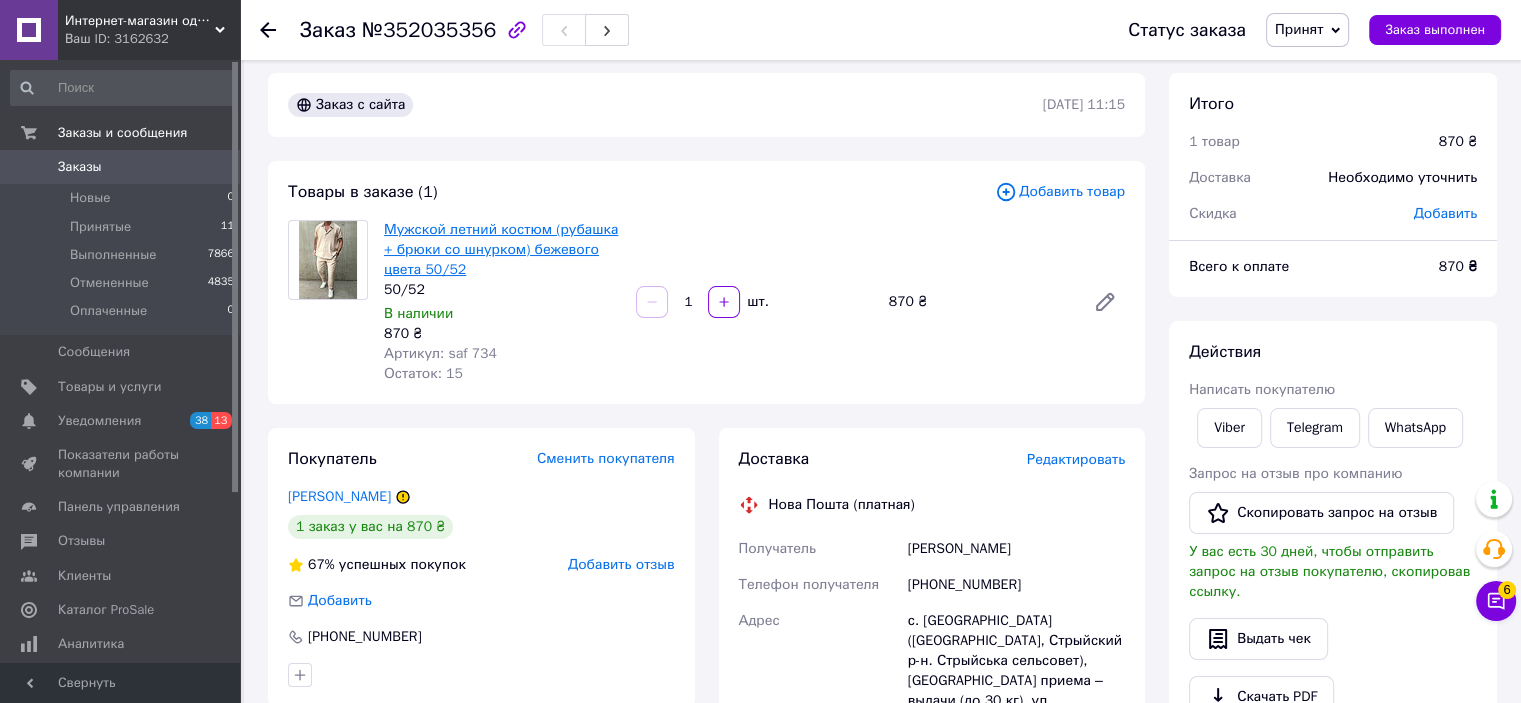 click on "Мужской летний костюм (рубашка + брюки со шнурком) бежевого цвета 50/52" at bounding box center [501, 249] 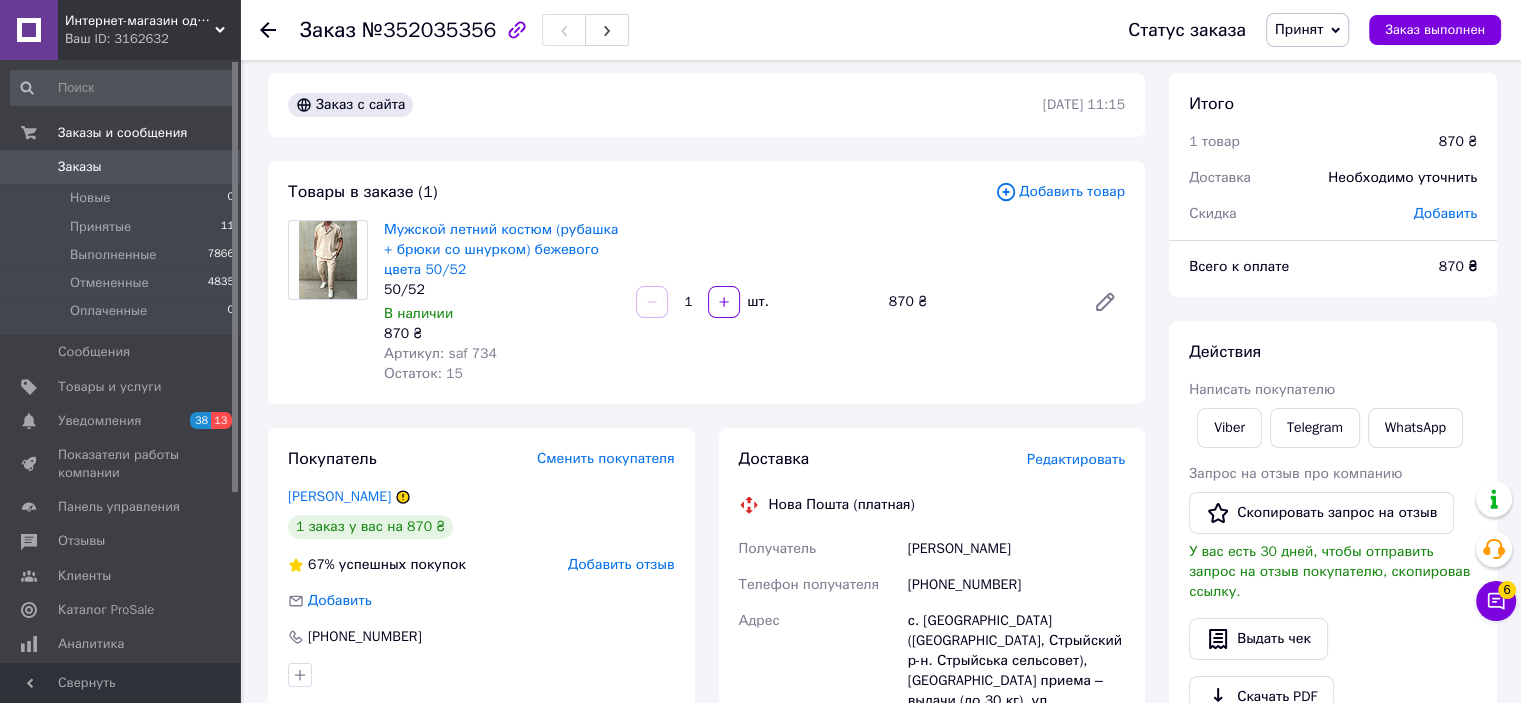 click on "Принят" at bounding box center [1307, 30] 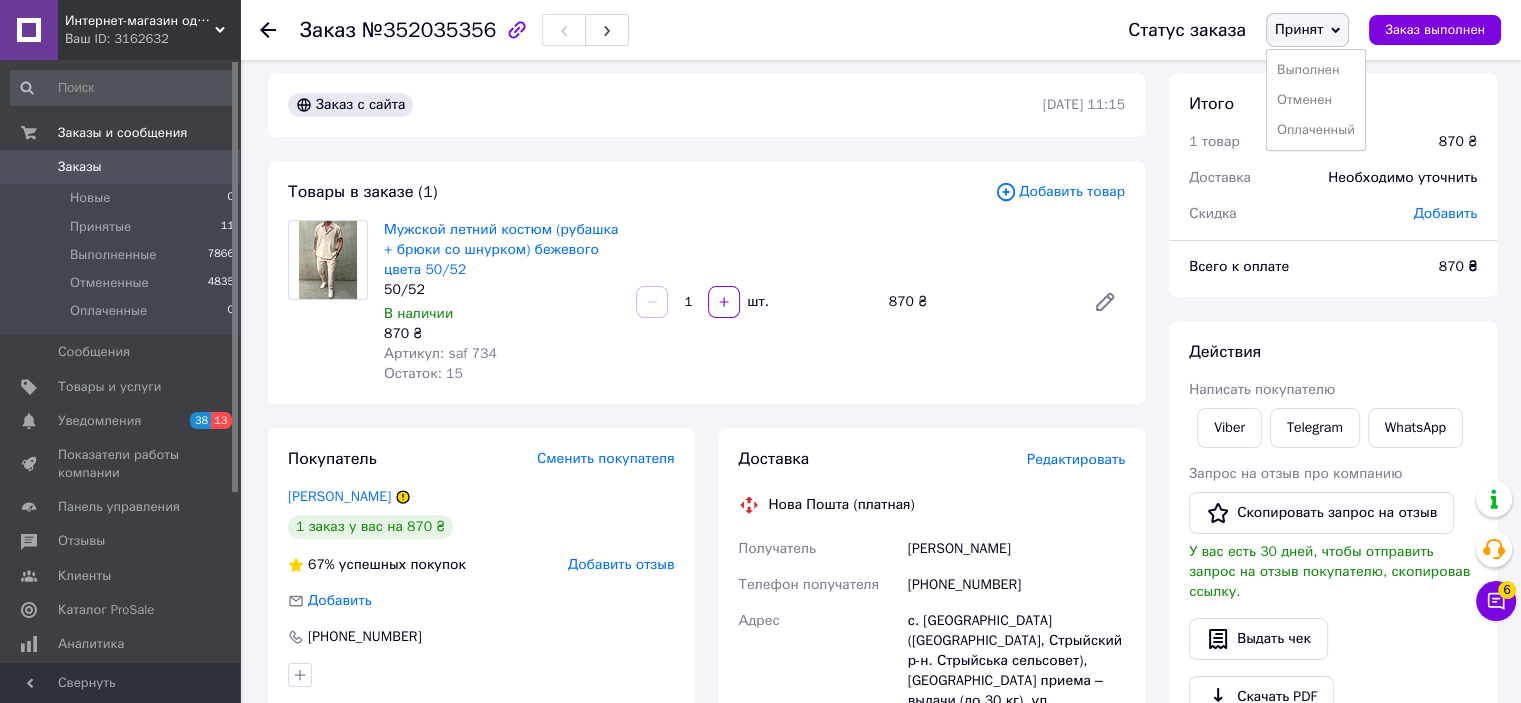 click on "Интернет-магазин одежды - Fashionbags Ваш ID: 3162632" at bounding box center (149, 30) 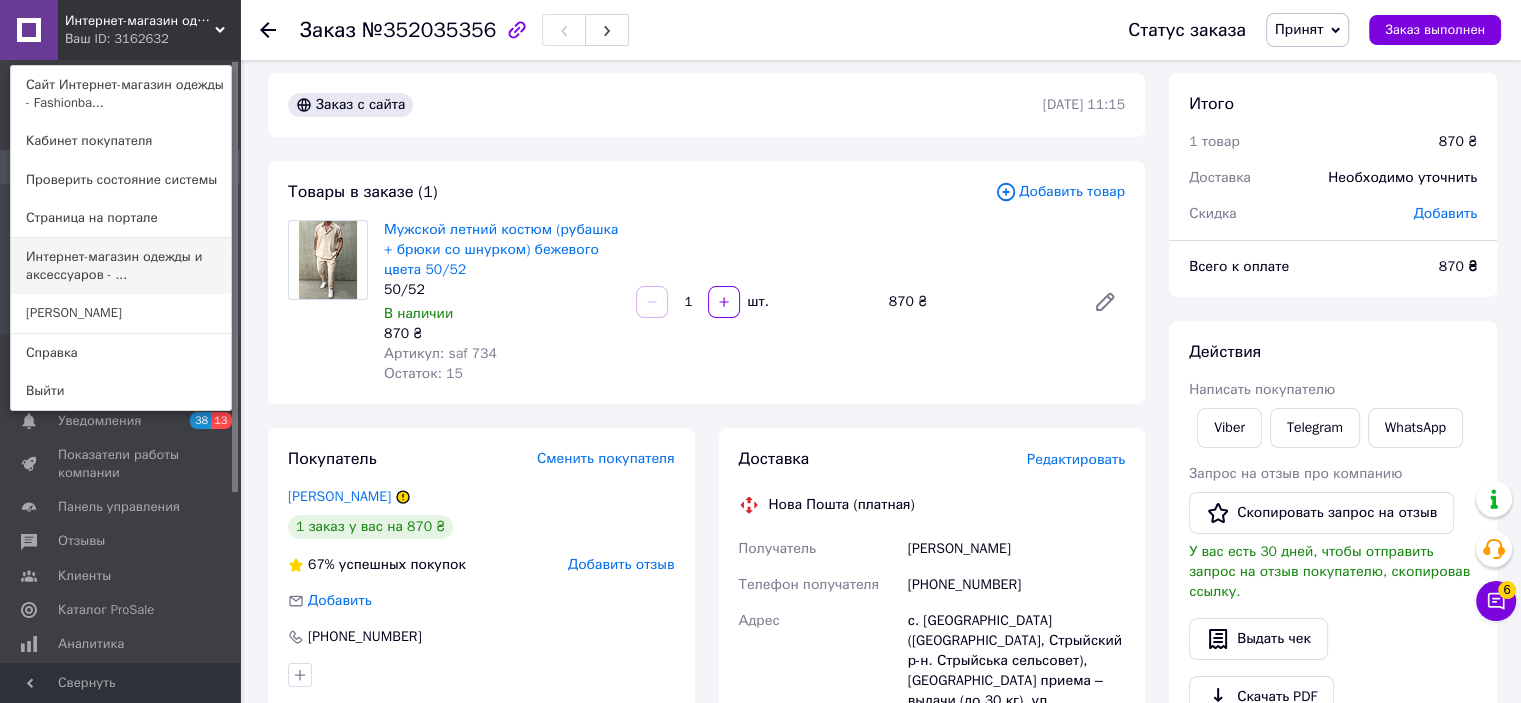 click on "Интернет-магазин одежды и аксессуаров - ..." at bounding box center (121, 266) 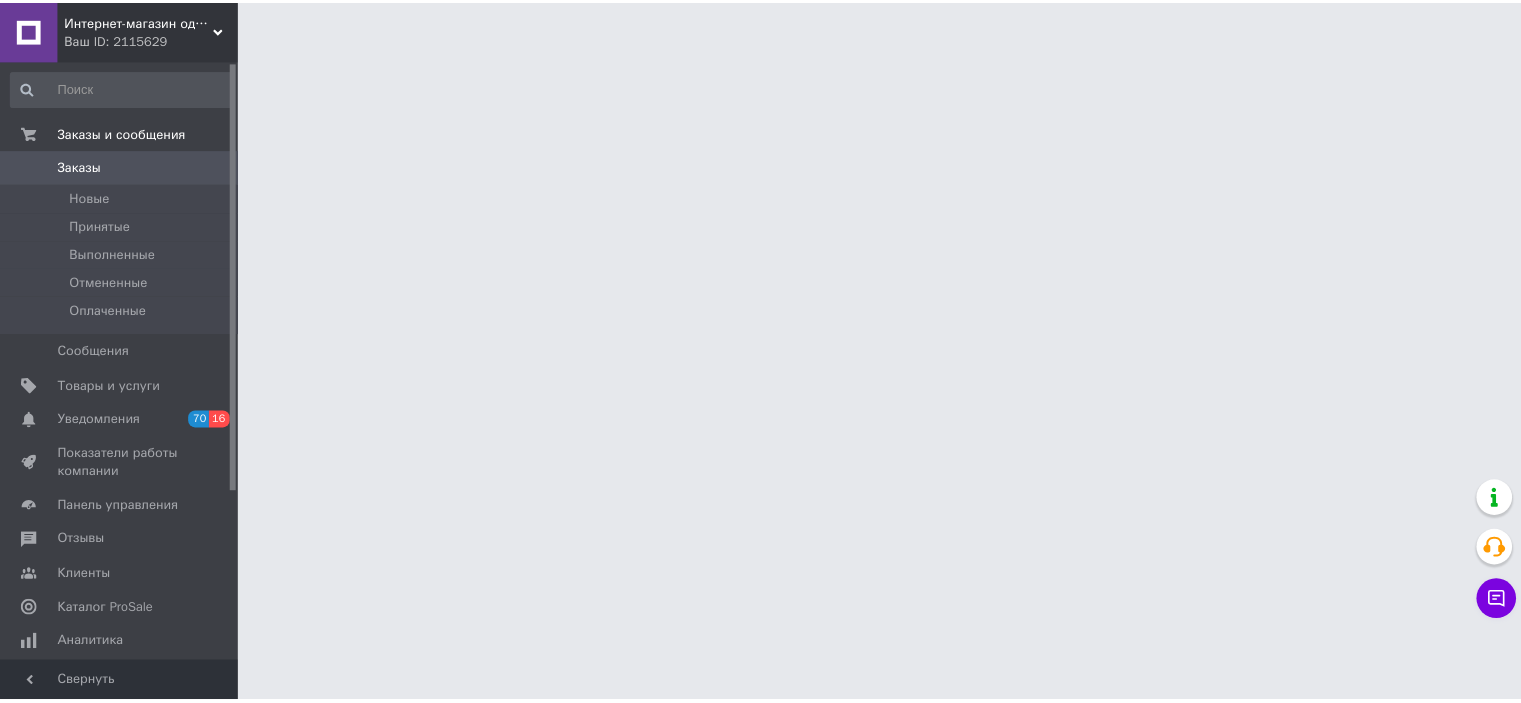 scroll, scrollTop: 0, scrollLeft: 0, axis: both 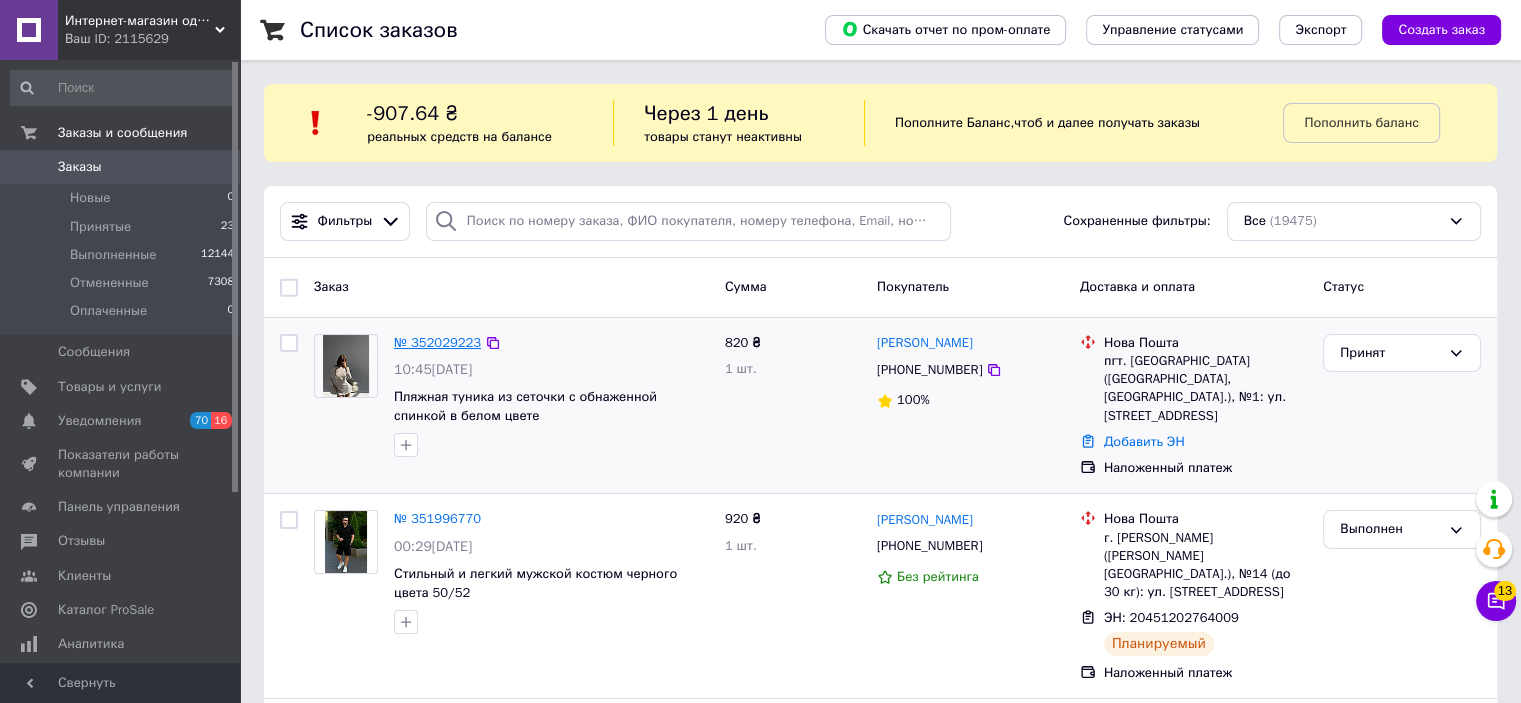 click on "№ 352029223" at bounding box center (437, 342) 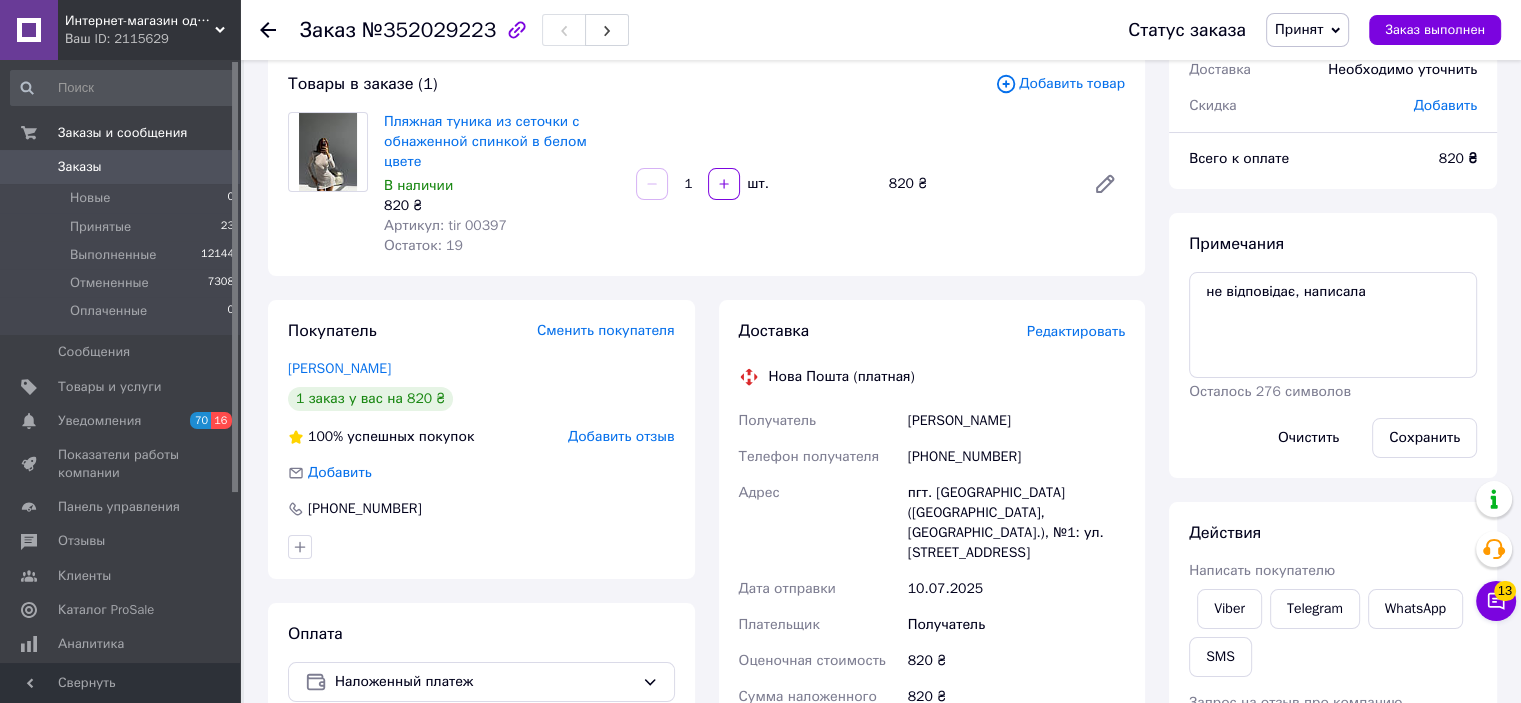 scroll, scrollTop: 300, scrollLeft: 0, axis: vertical 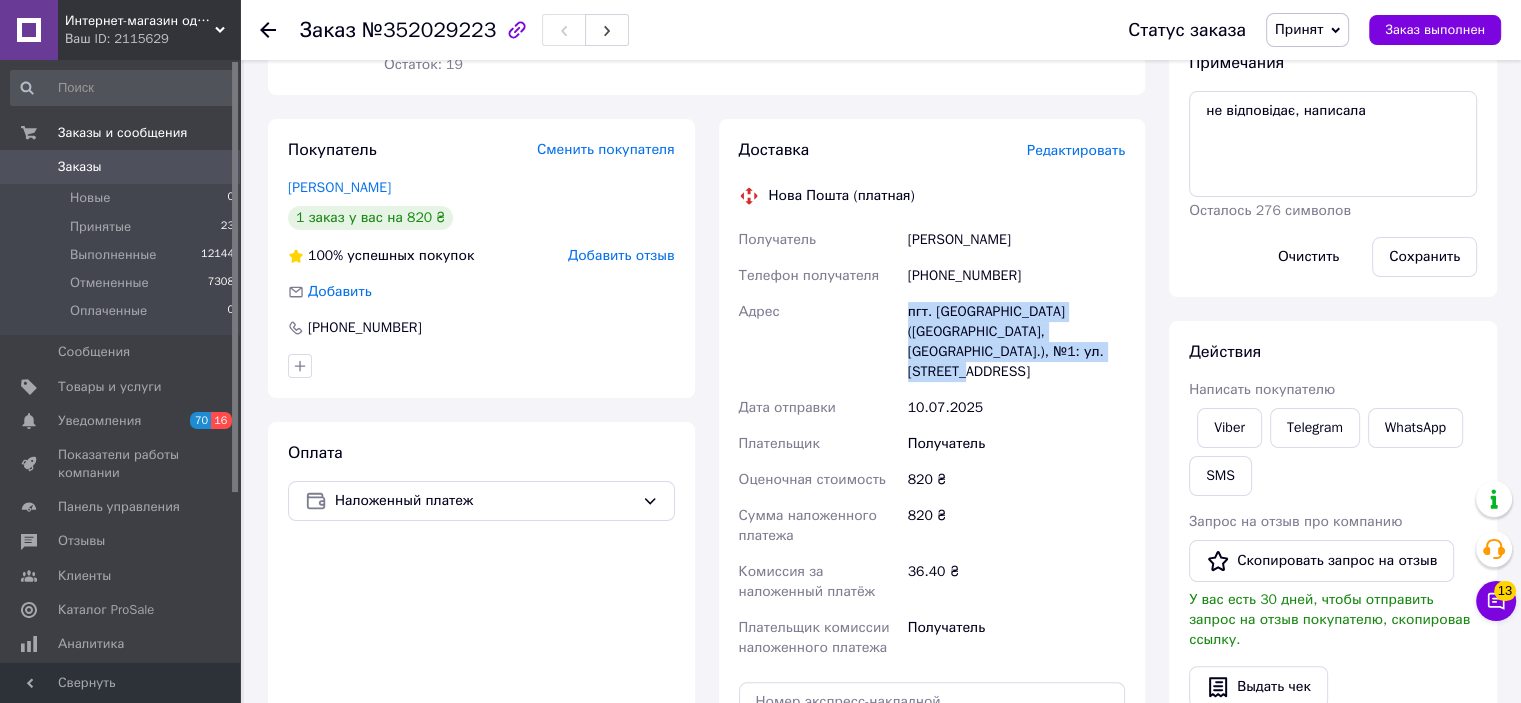 drag, startPoint x: 1104, startPoint y: 329, endPoint x: 901, endPoint y: 287, distance: 207.2993 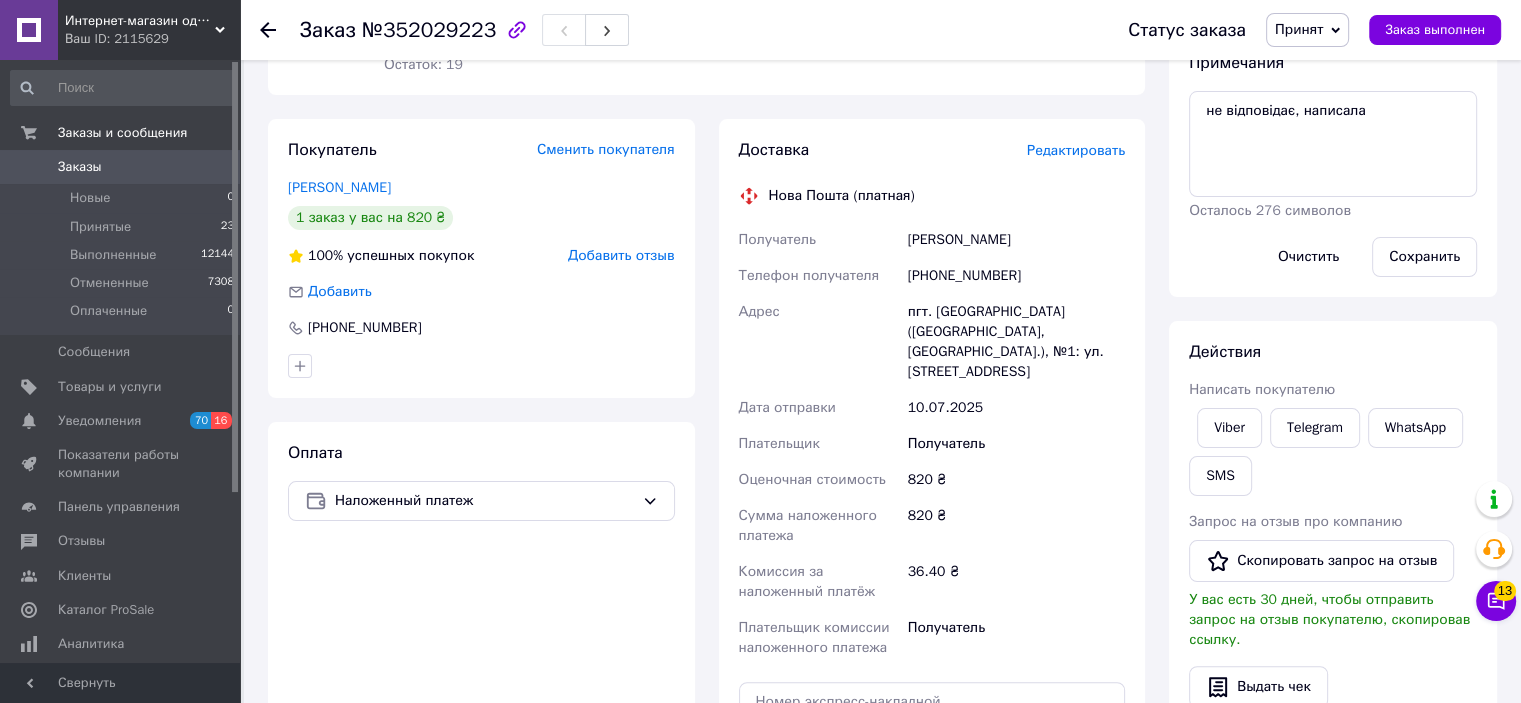 click 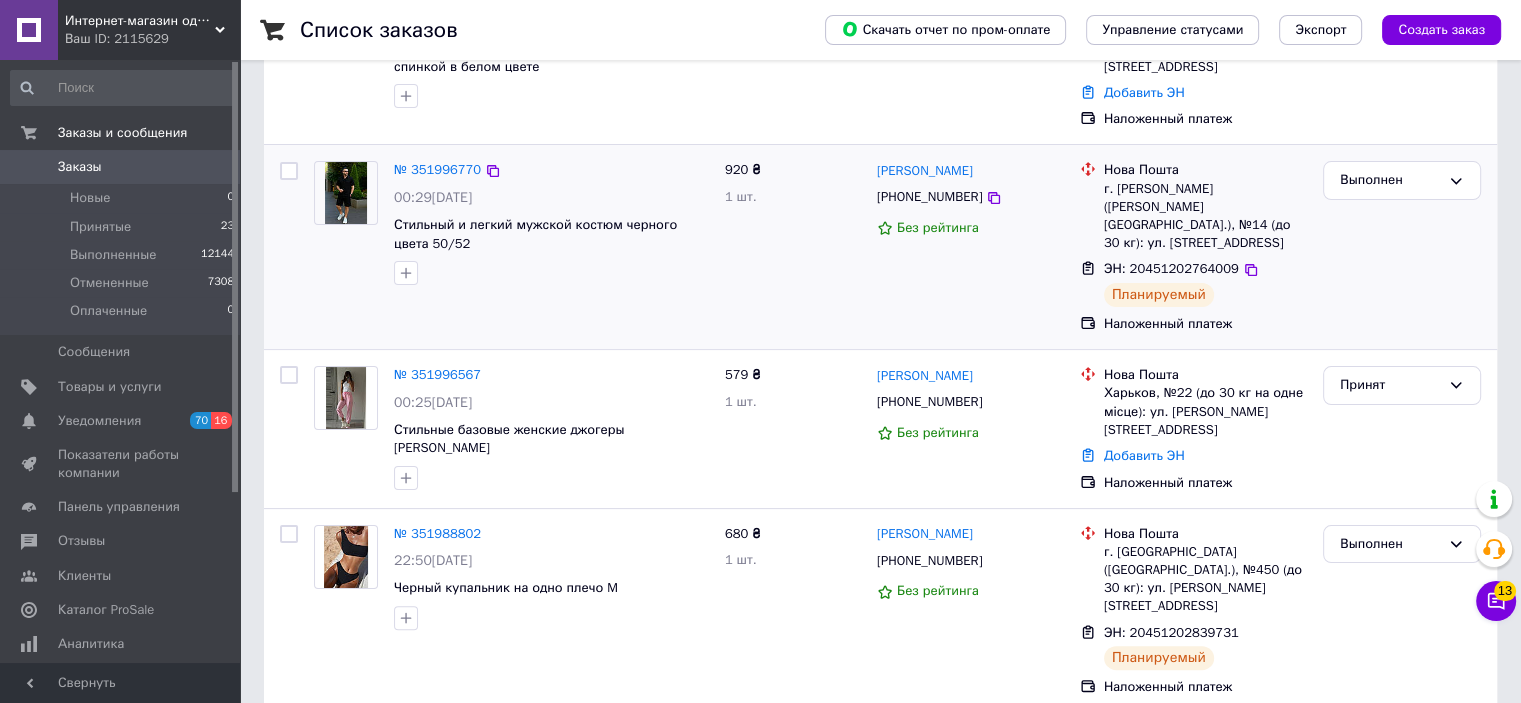 scroll, scrollTop: 400, scrollLeft: 0, axis: vertical 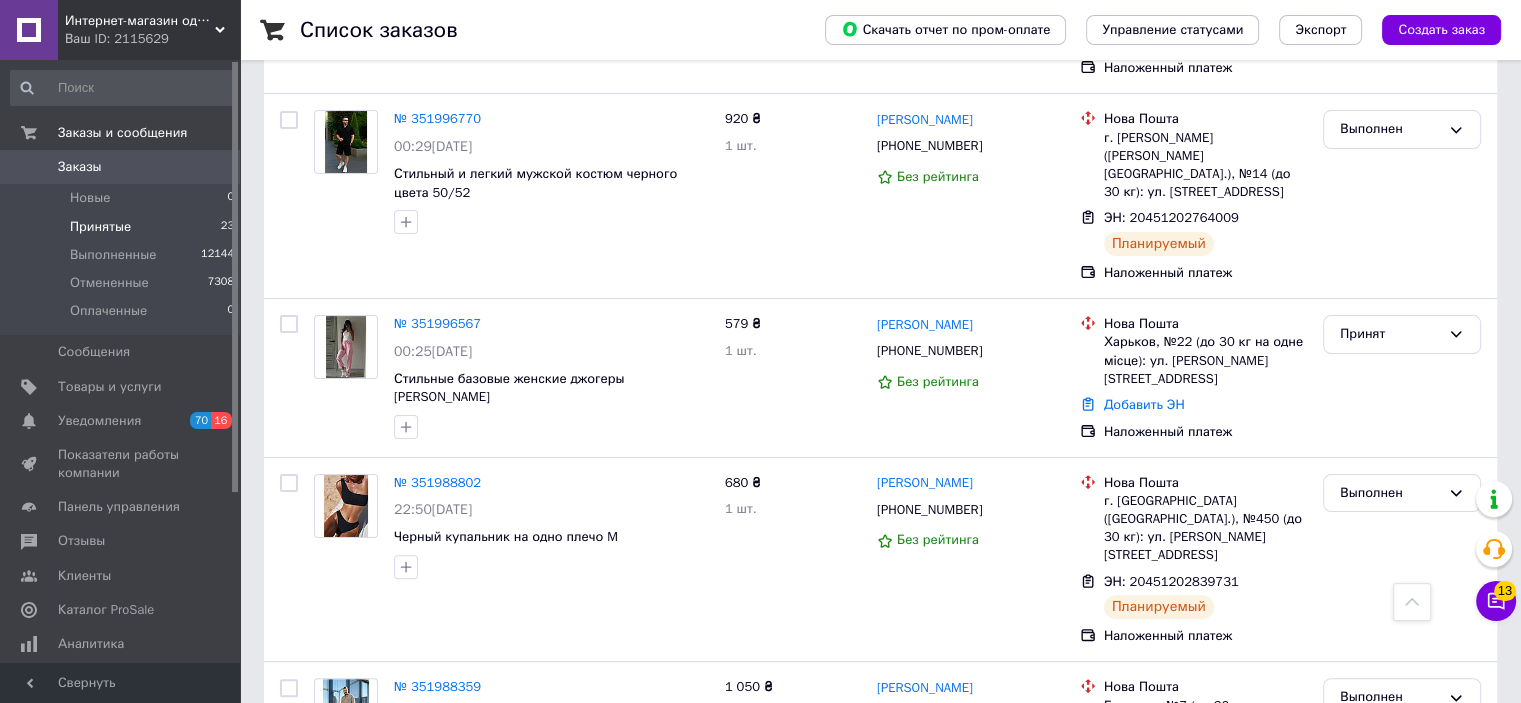 click on "Принятые 23" at bounding box center [123, 227] 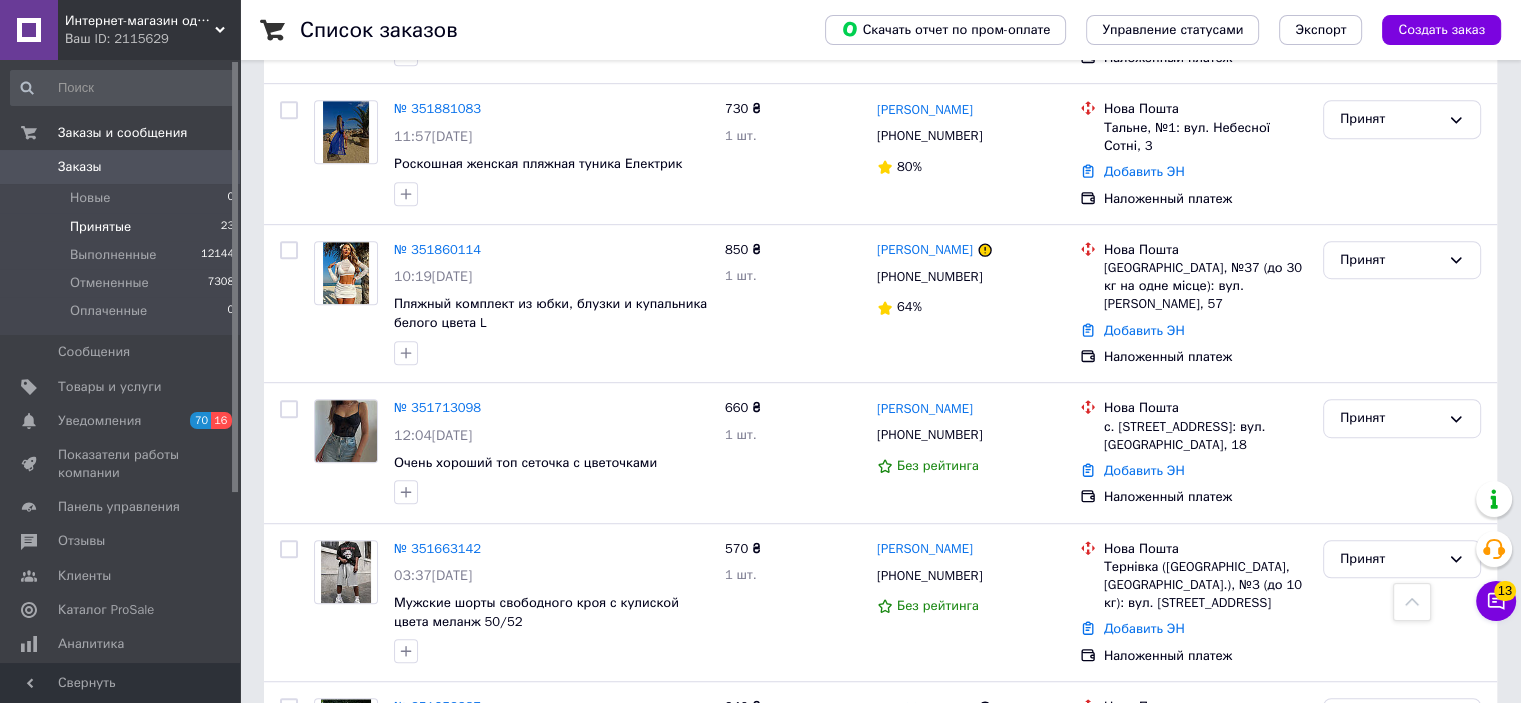 scroll, scrollTop: 1300, scrollLeft: 0, axis: vertical 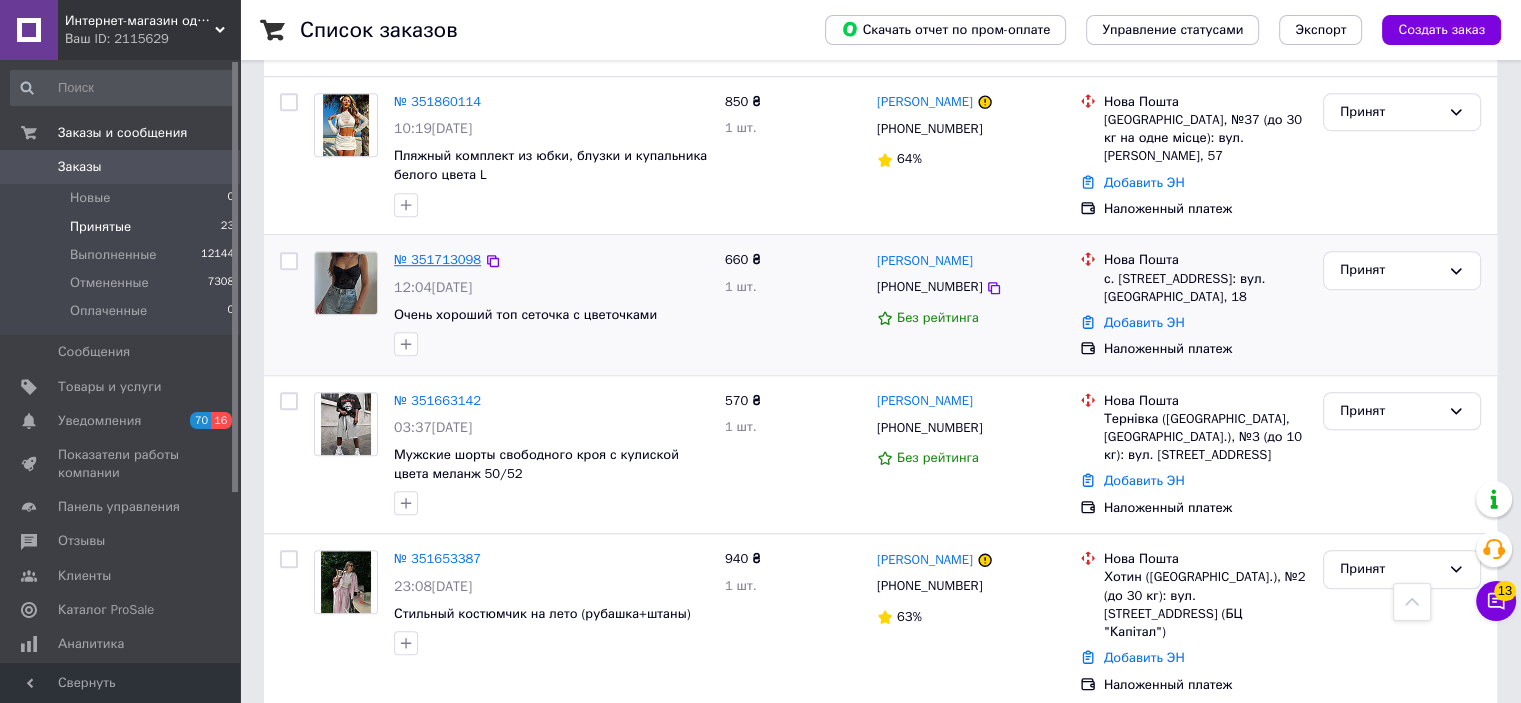 click on "№ 351713098" at bounding box center (437, 259) 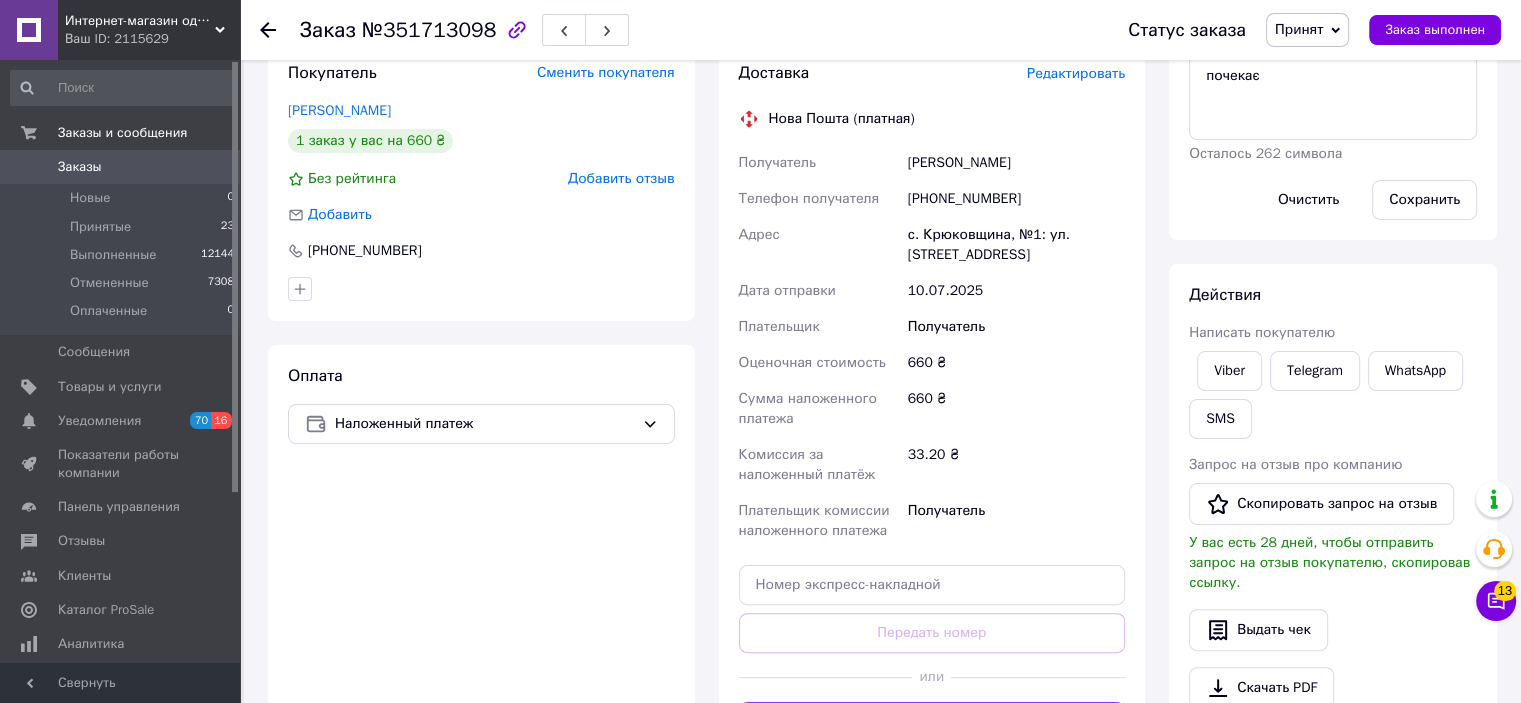 scroll, scrollTop: 278, scrollLeft: 0, axis: vertical 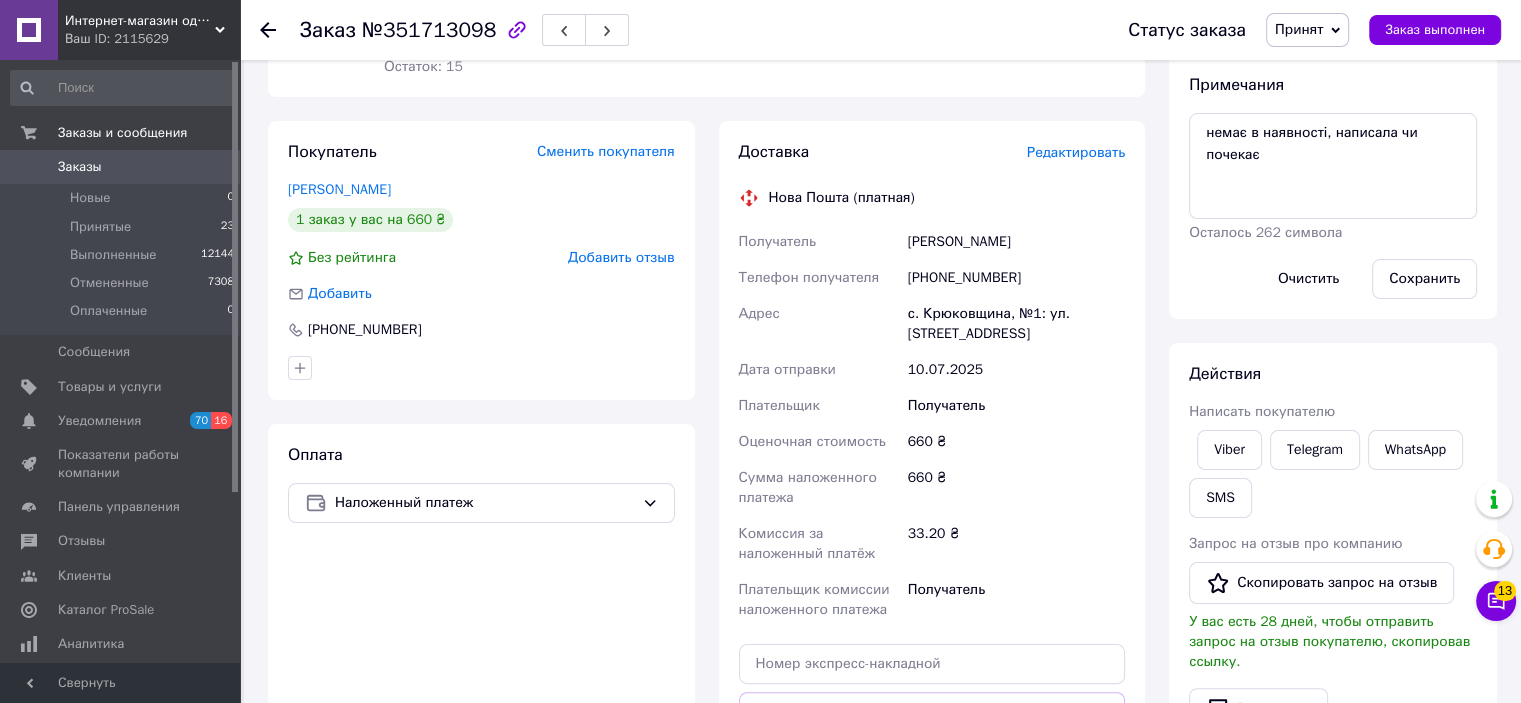 click 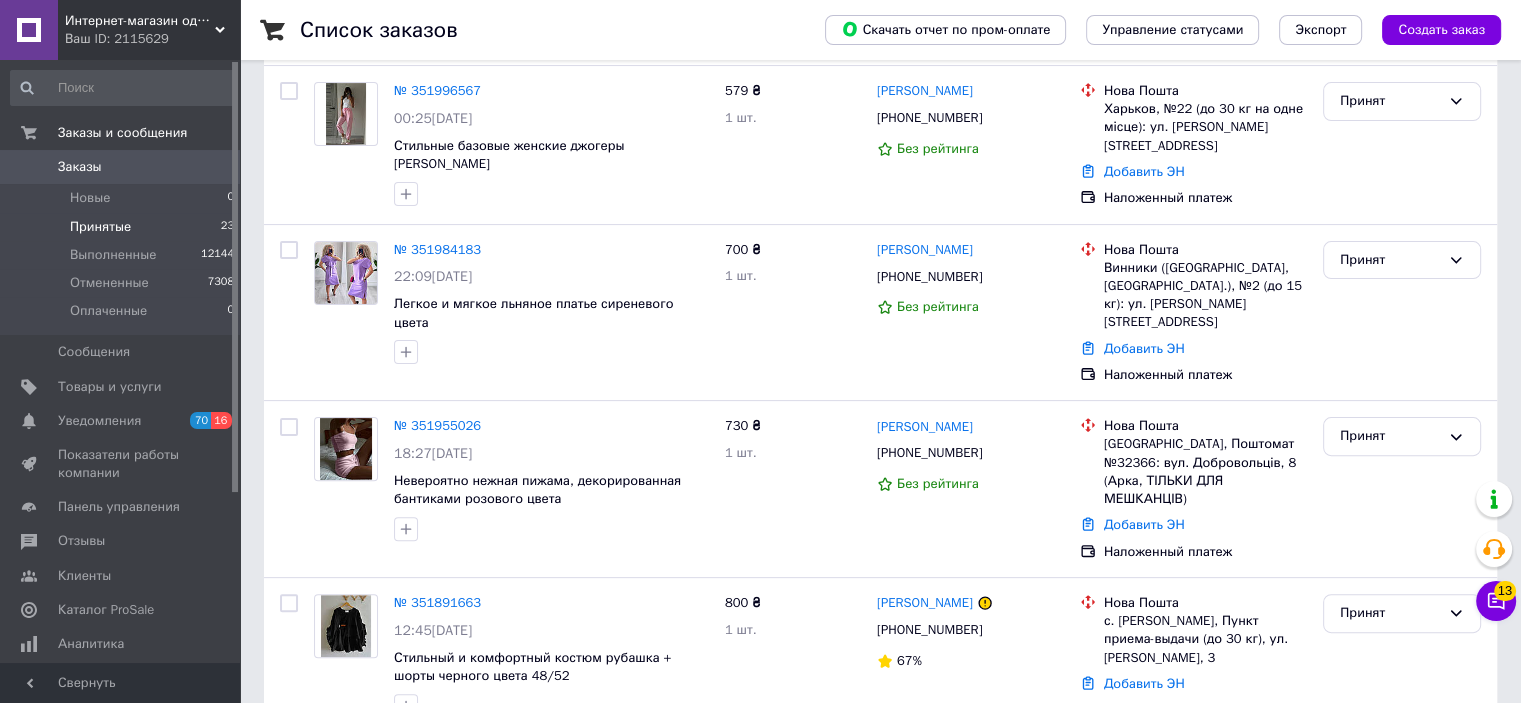 scroll, scrollTop: 0, scrollLeft: 0, axis: both 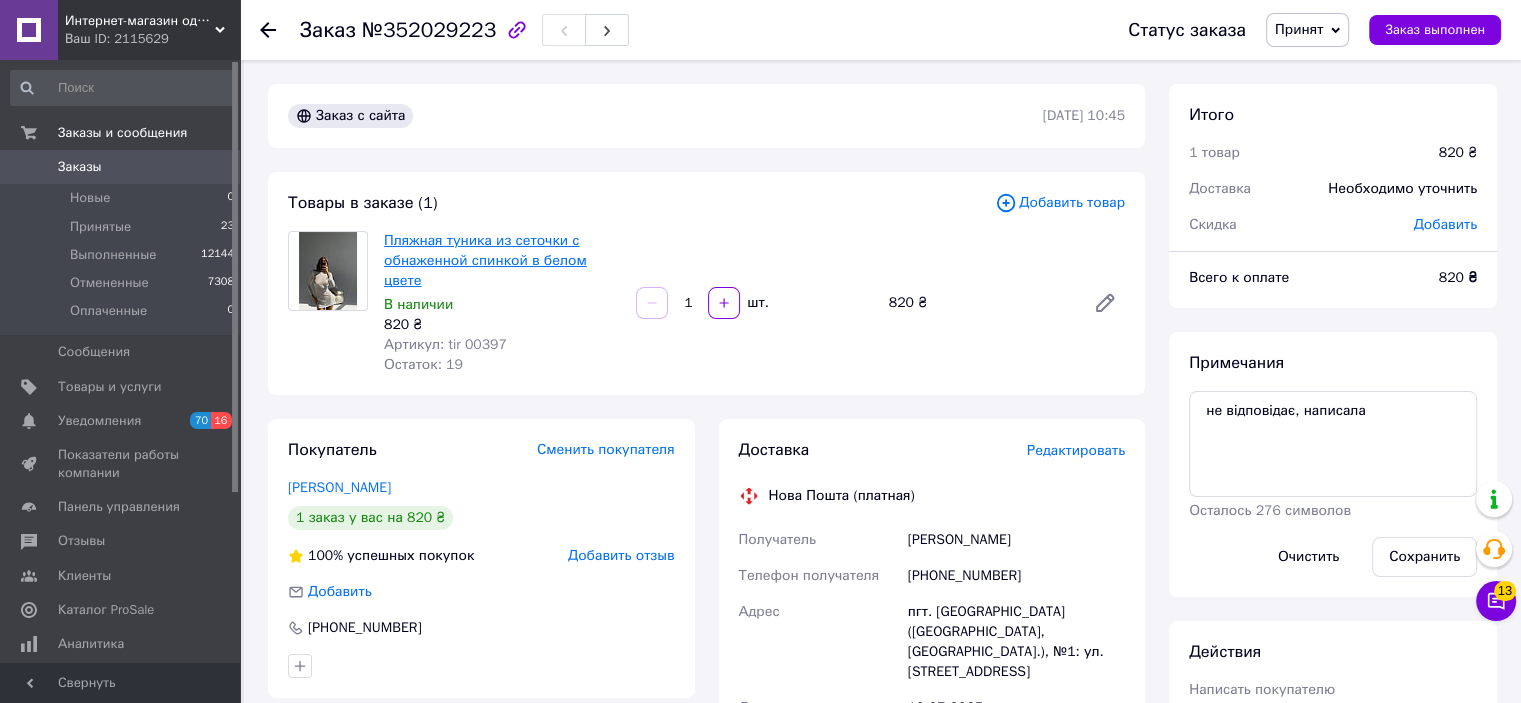 click on "Пляжная туника из сеточки с обнаженной спинкой в ​​белом цвете" at bounding box center (485, 260) 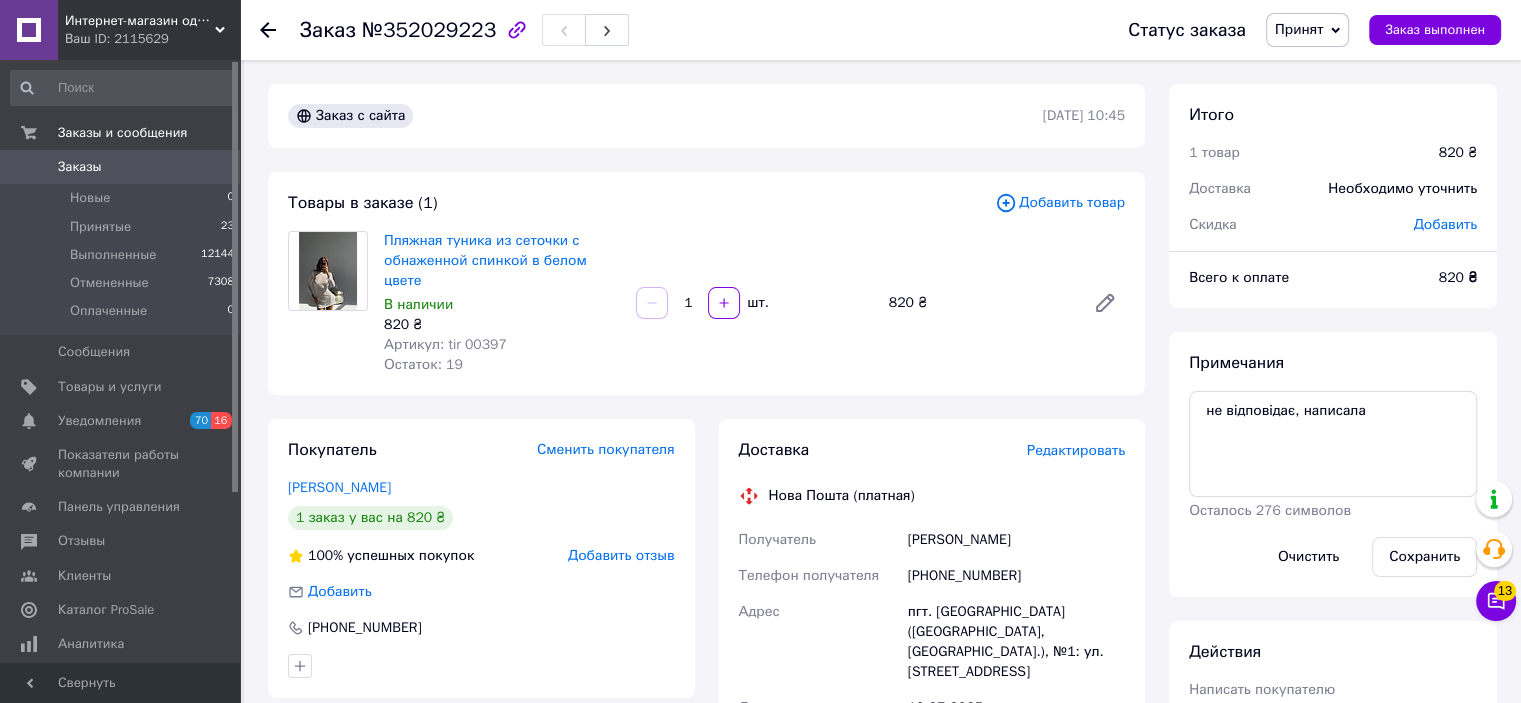 click 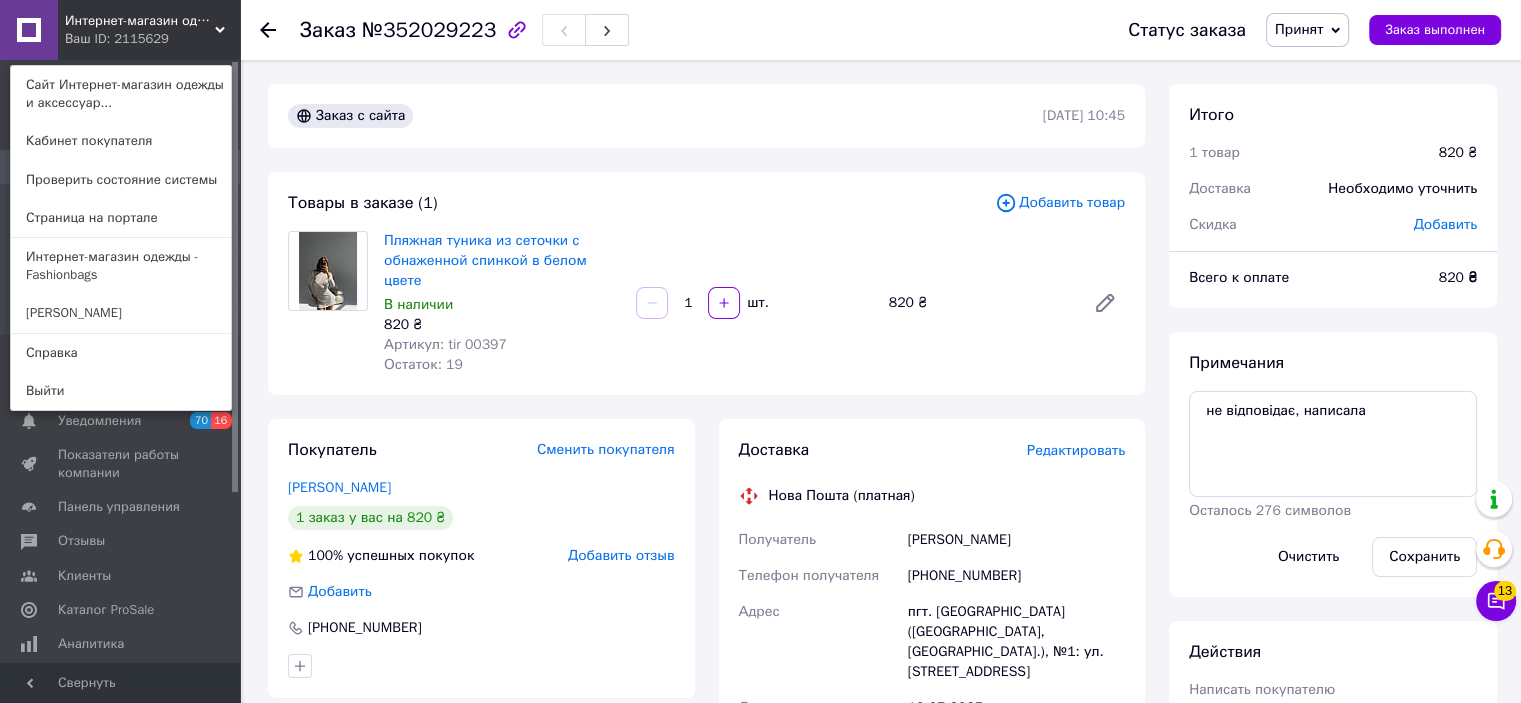 click on "Интернет-магазин одежды - Fashionbags" at bounding box center (121, 266) 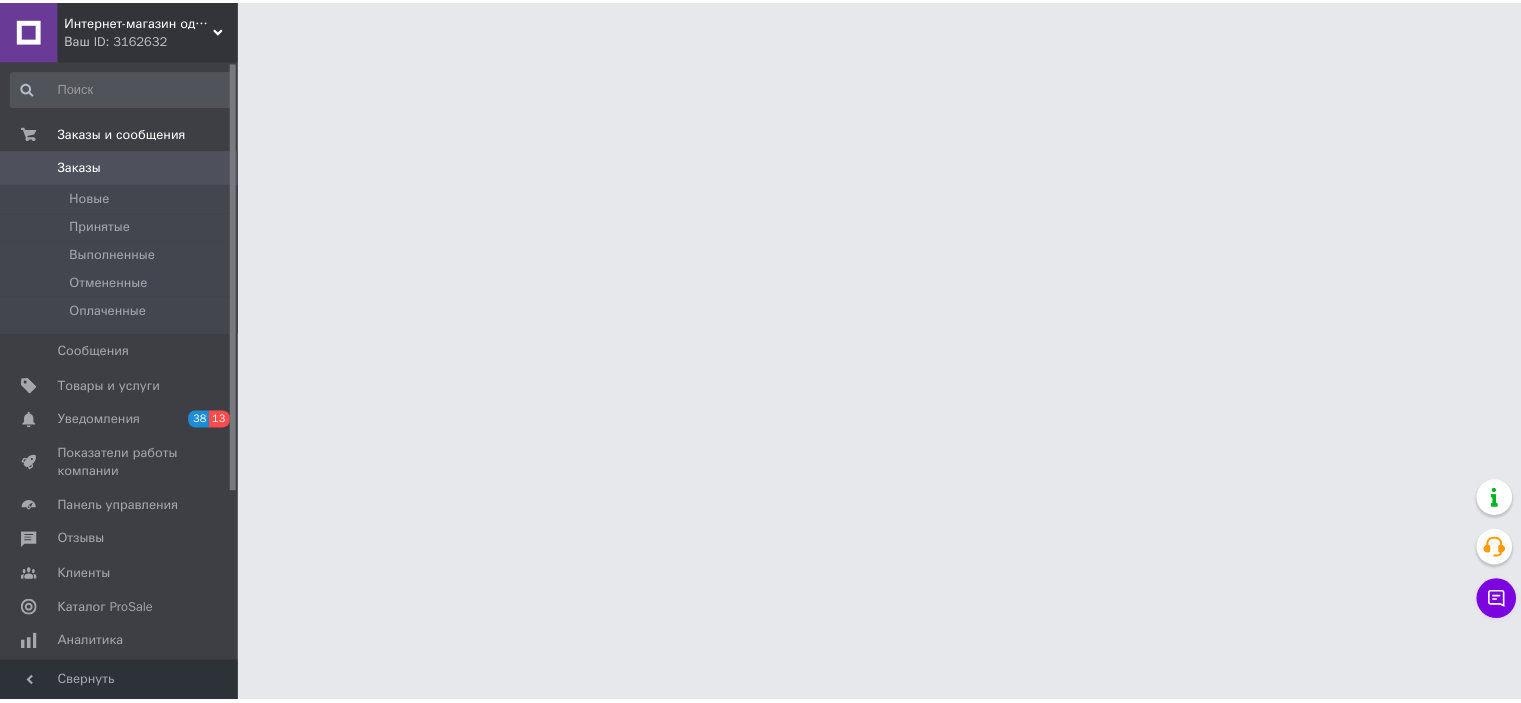 scroll, scrollTop: 0, scrollLeft: 0, axis: both 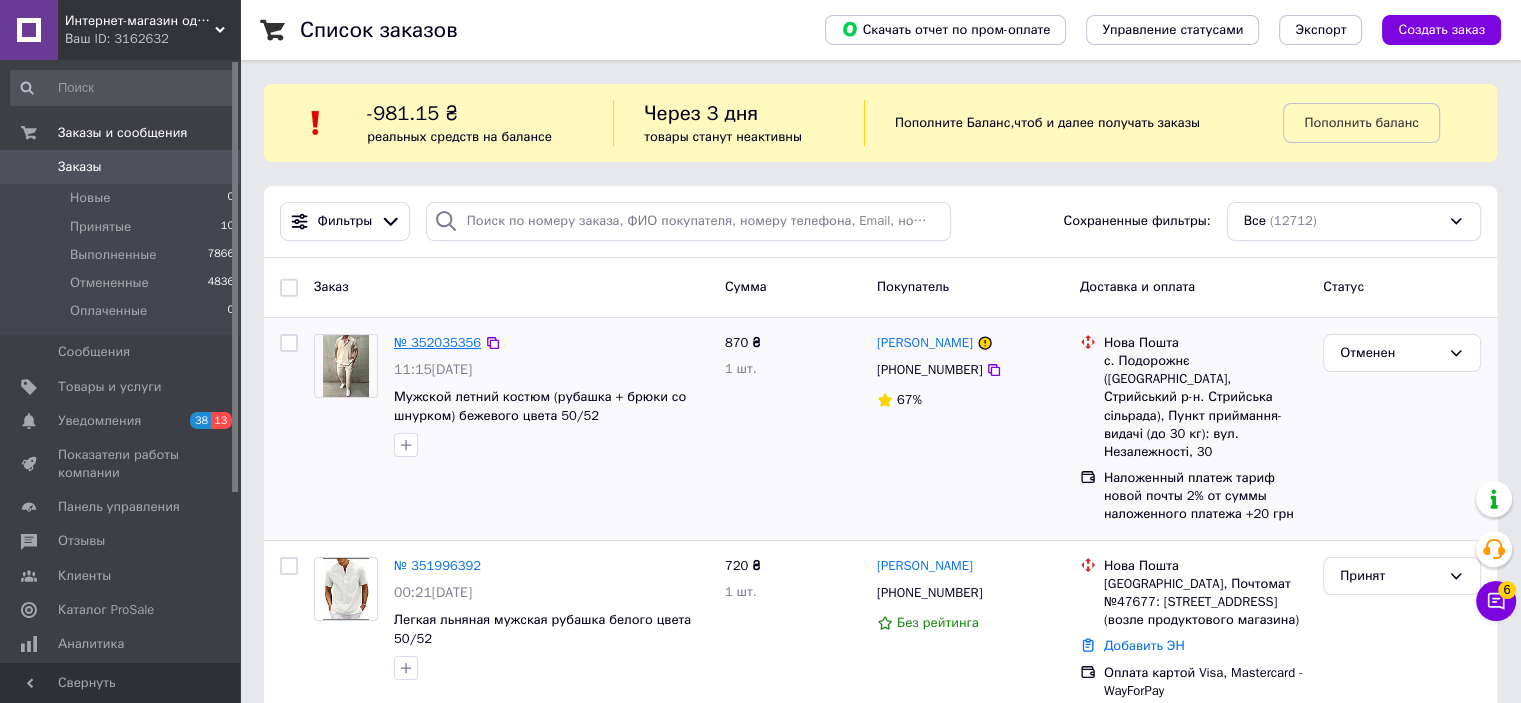 click on "№ 352035356" at bounding box center (437, 342) 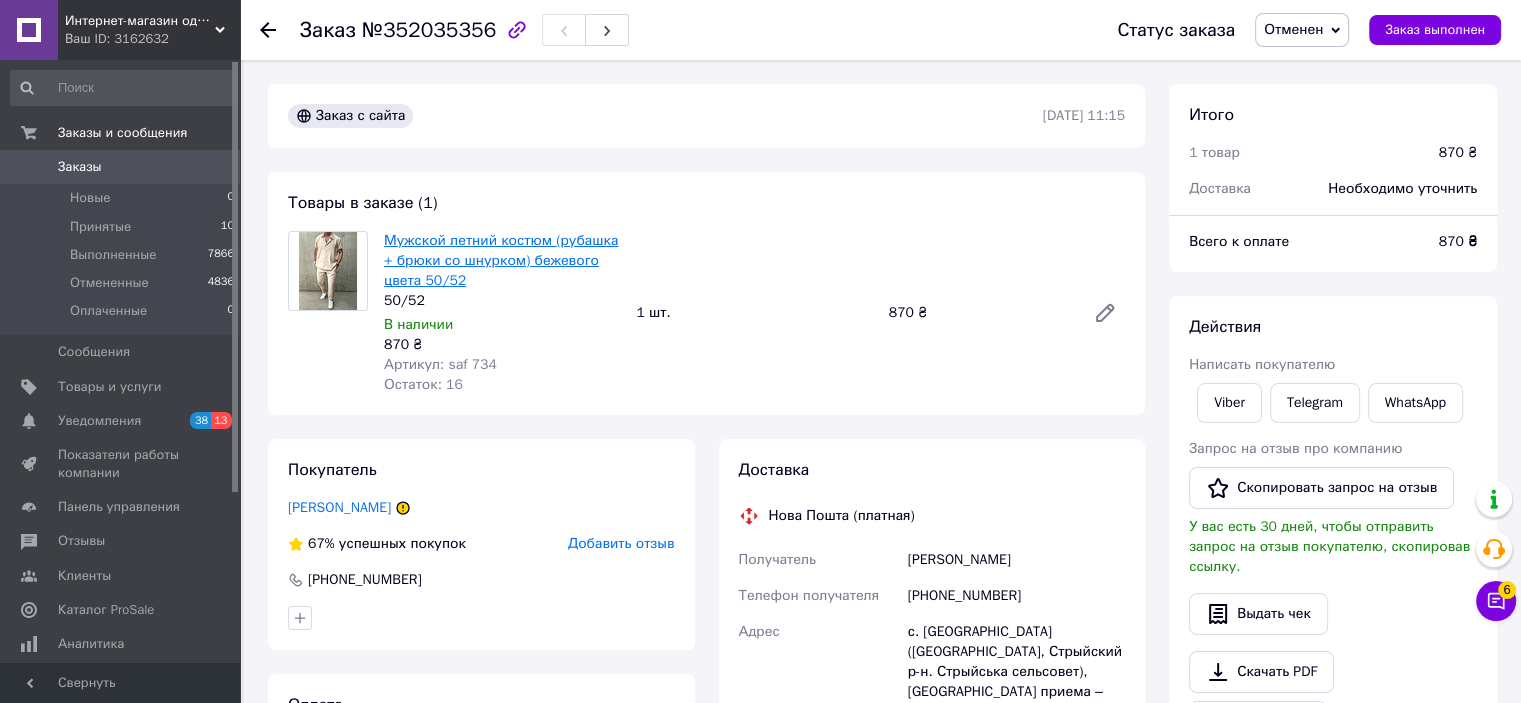 click on "Мужской летний костюм (рубашка + брюки со шнурком) бежевого цвета 50/52" at bounding box center [501, 260] 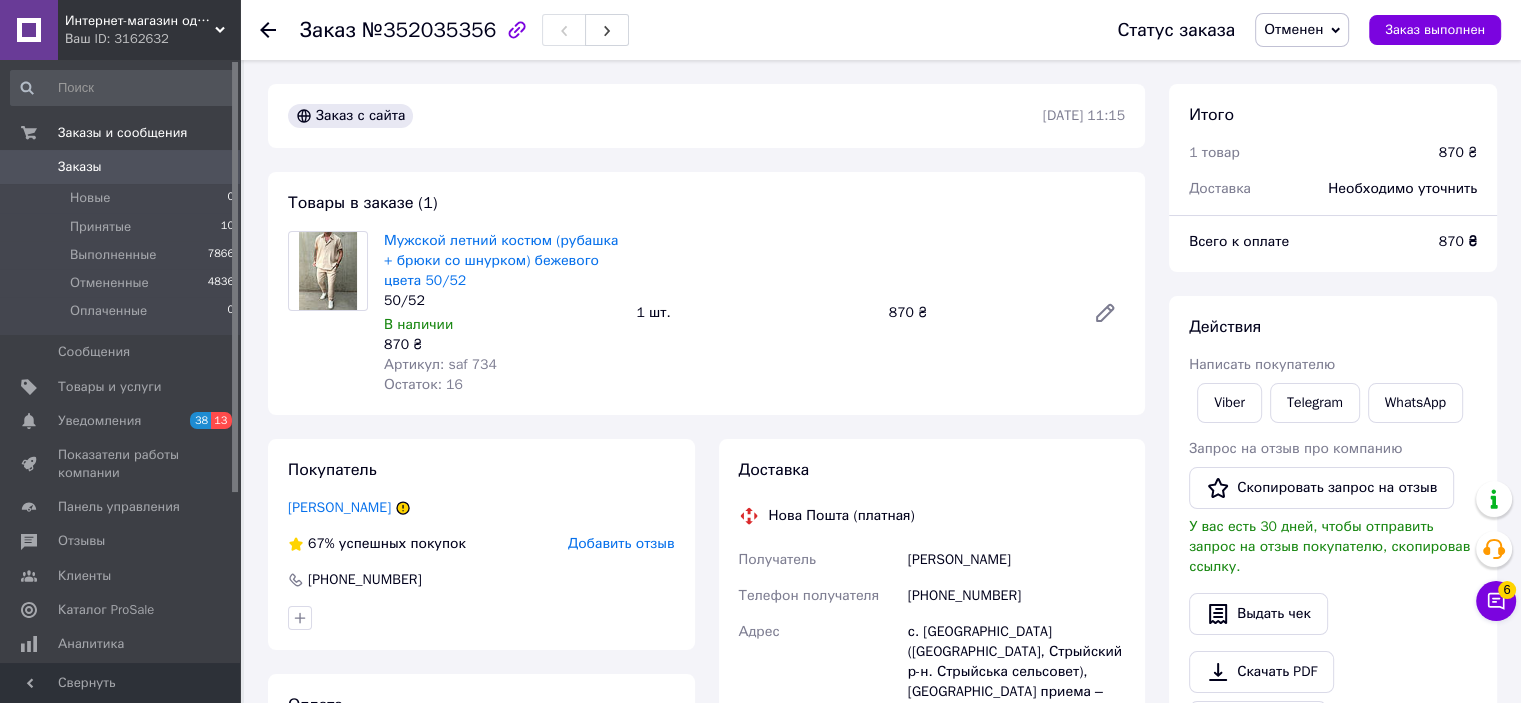click on "Ваш ID: 3162632" at bounding box center [152, 39] 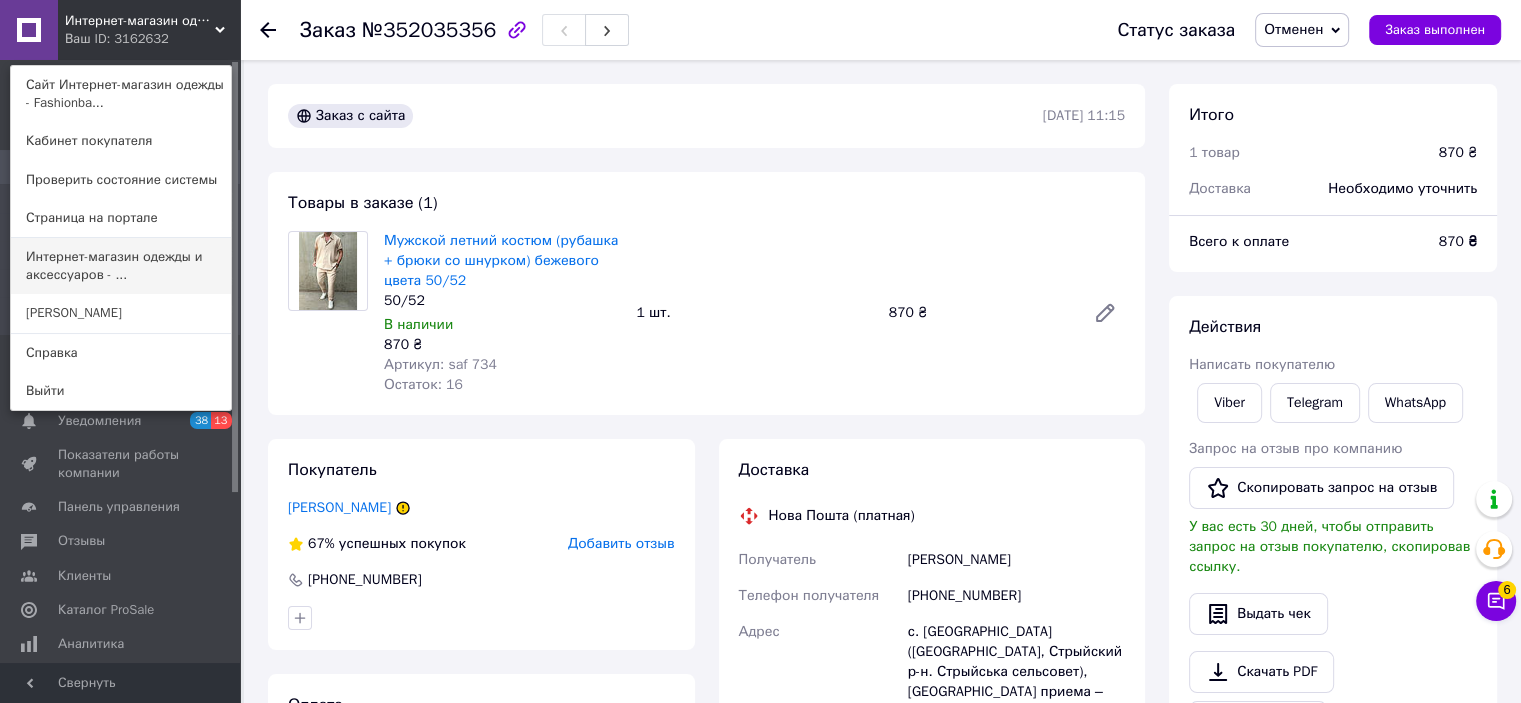 click on "Интернет-магазин одежды и аксессуаров - ..." at bounding box center (121, 266) 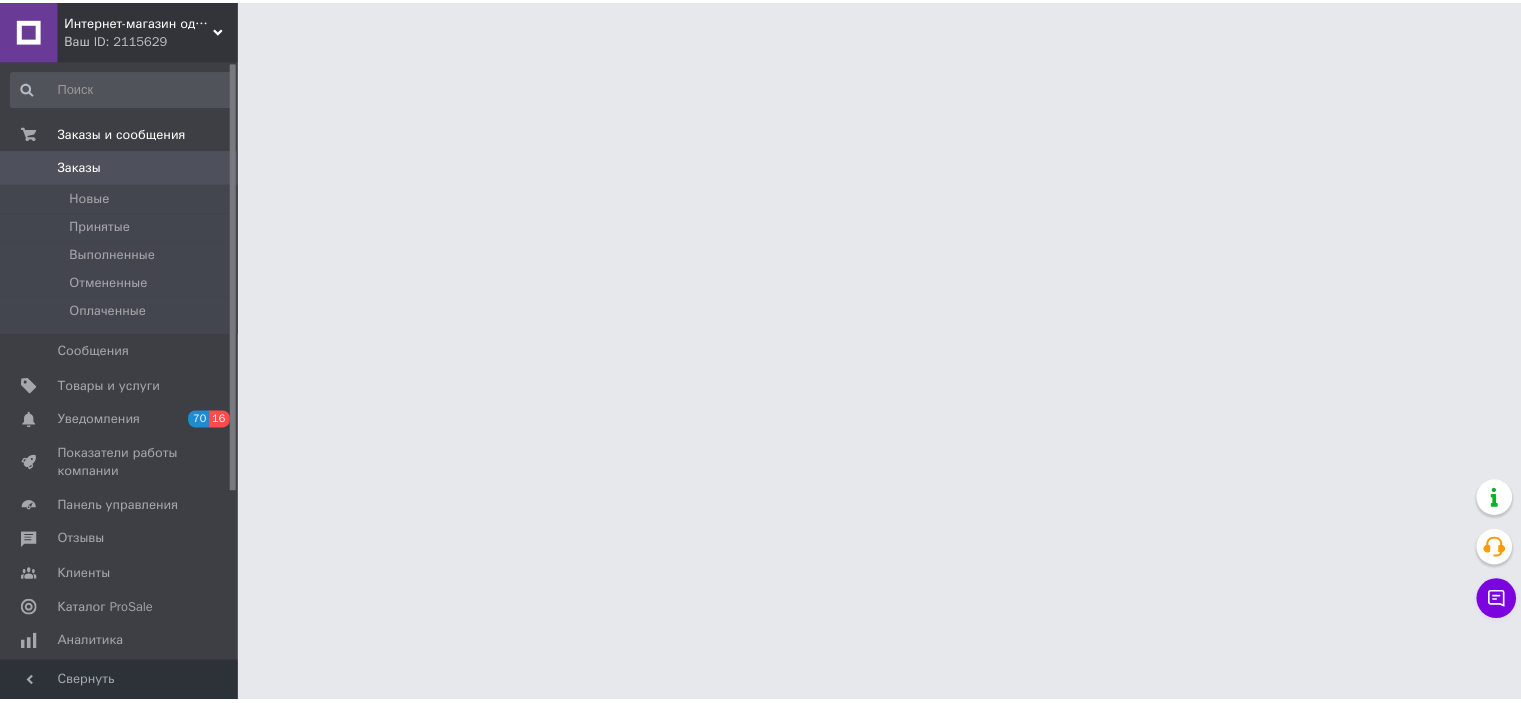 scroll, scrollTop: 0, scrollLeft: 0, axis: both 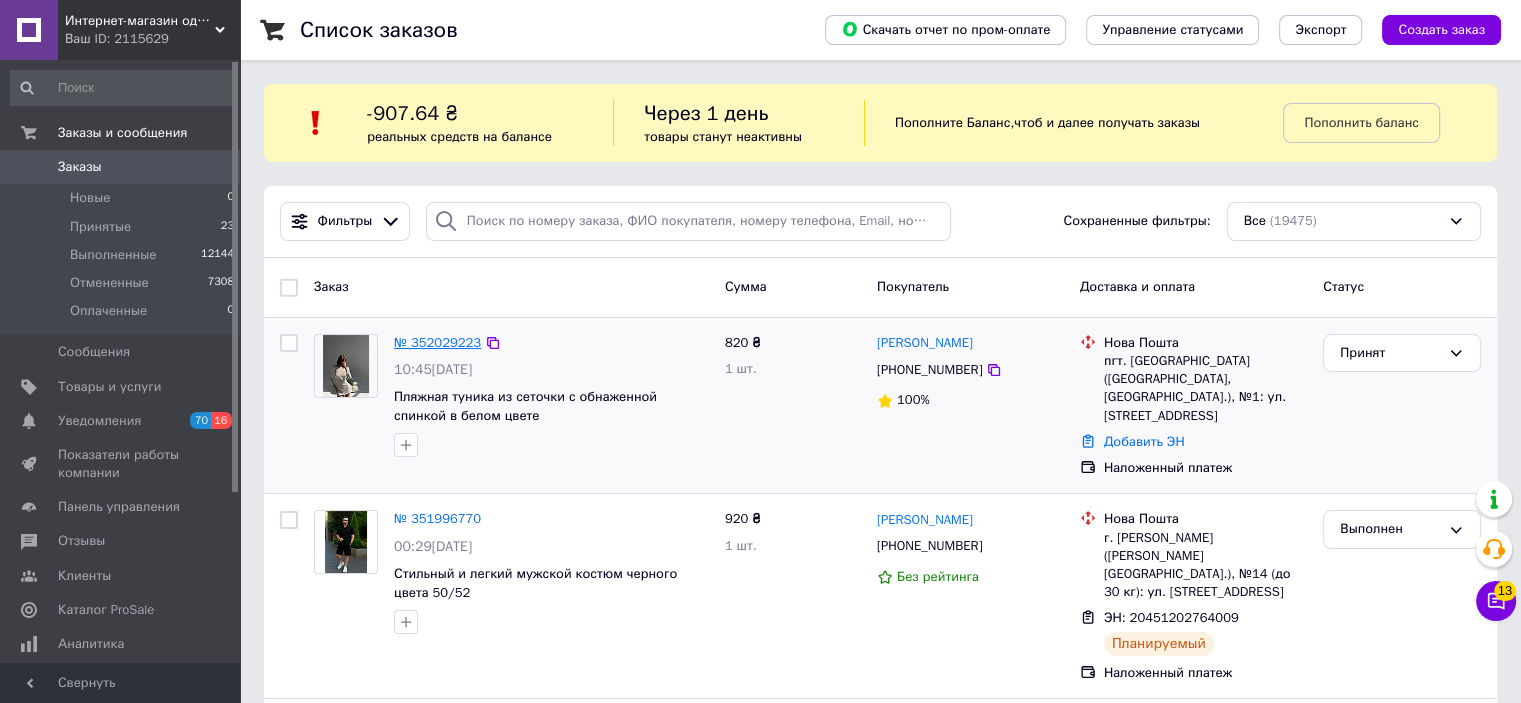 click on "№ 352029223" at bounding box center (437, 342) 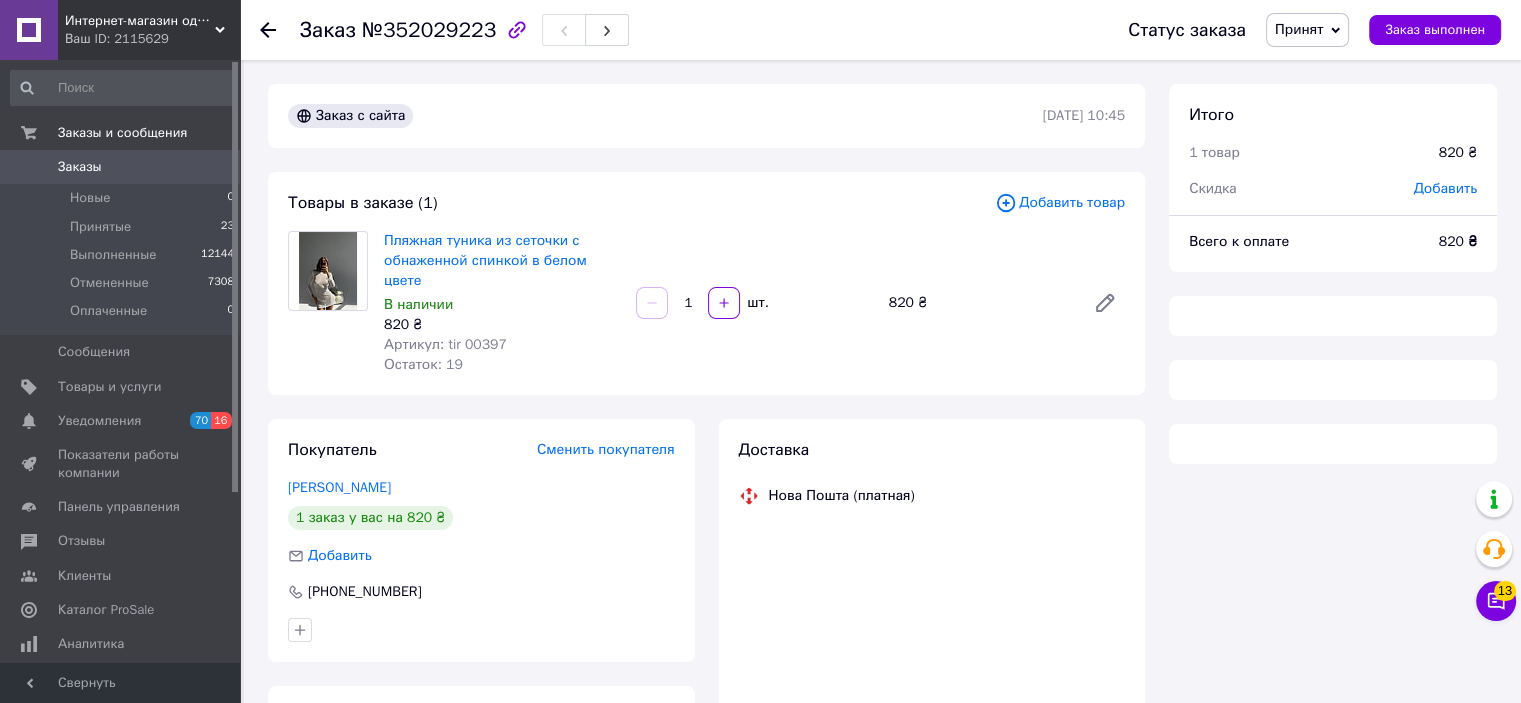 click on "Пляжная туника из сеточки с обнаженной спинкой в ​​белом цвете" at bounding box center (485, 260) 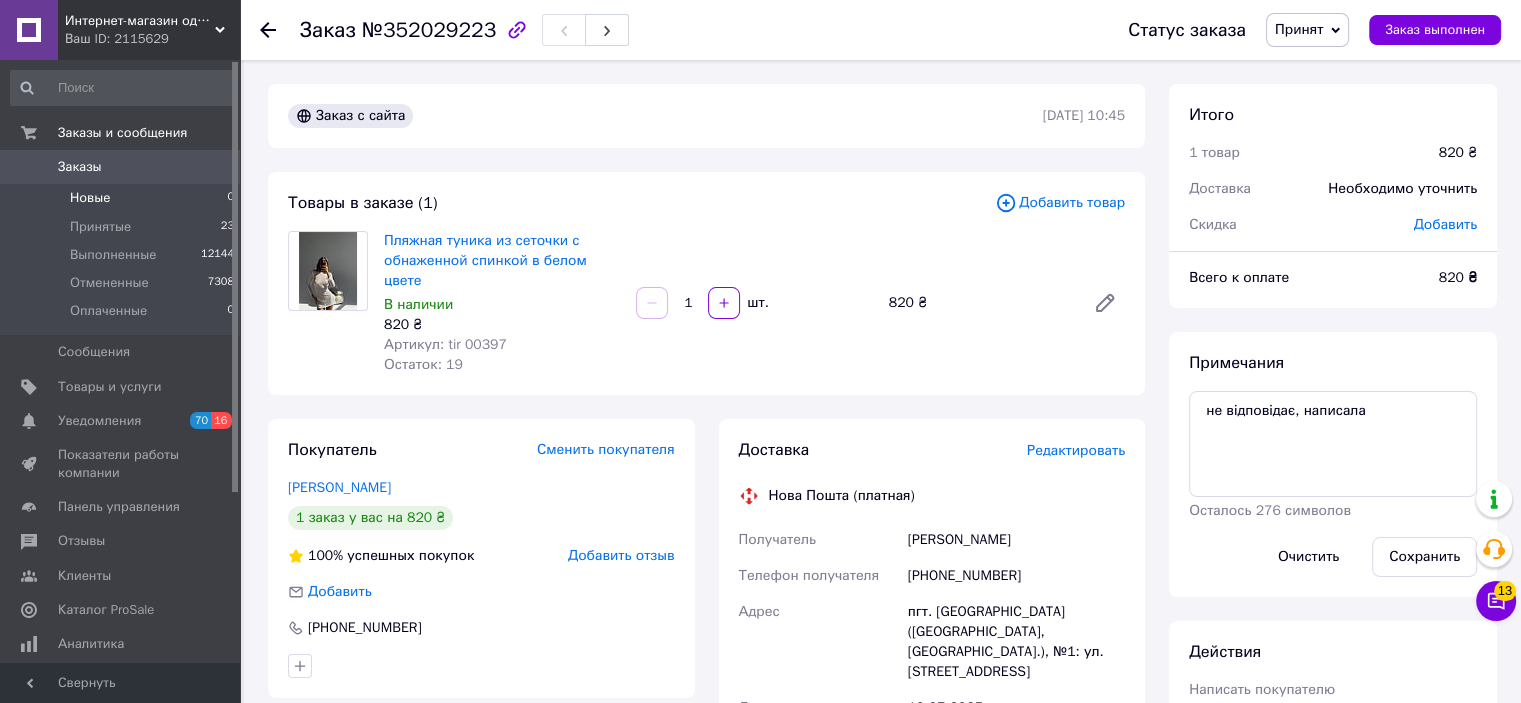 click on "Новые 0" at bounding box center (123, 198) 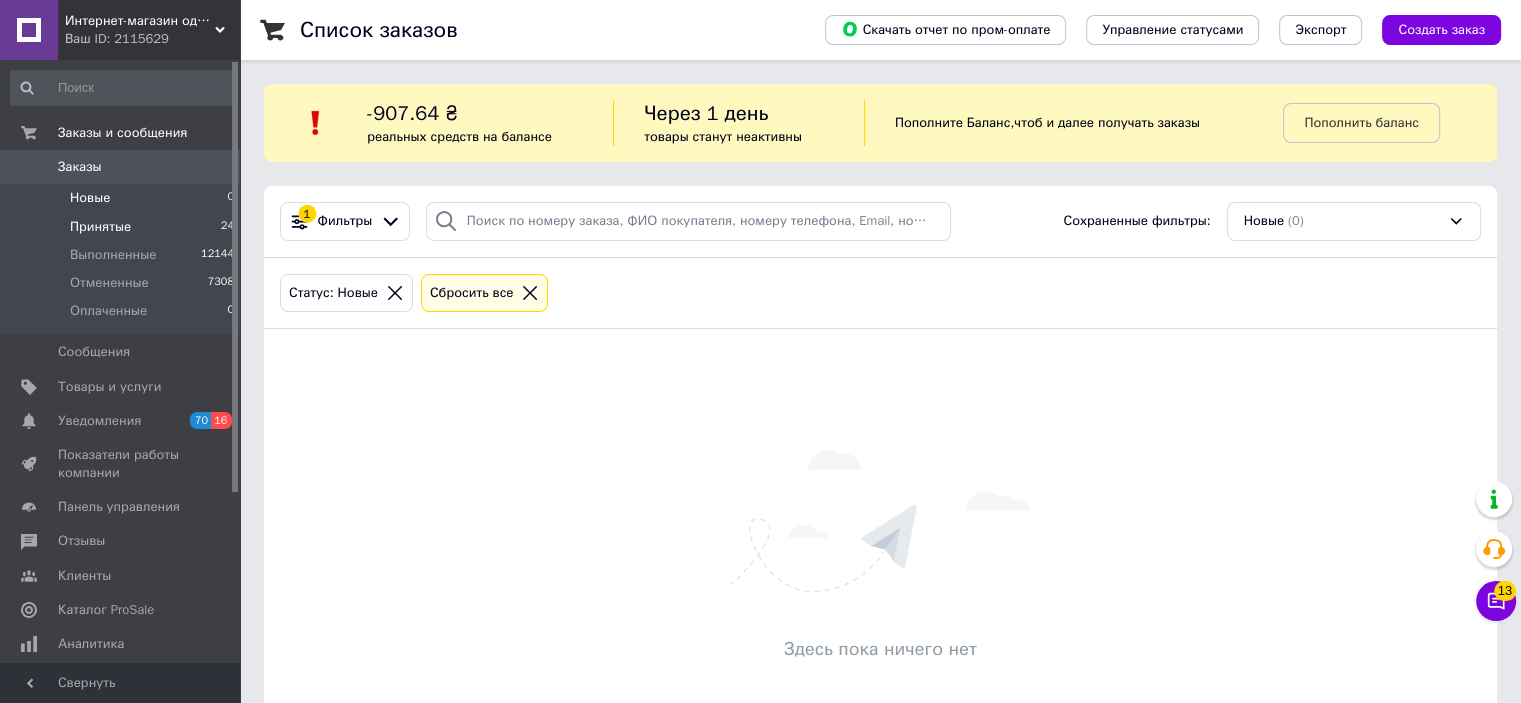 click on "Принятые 24" at bounding box center (123, 227) 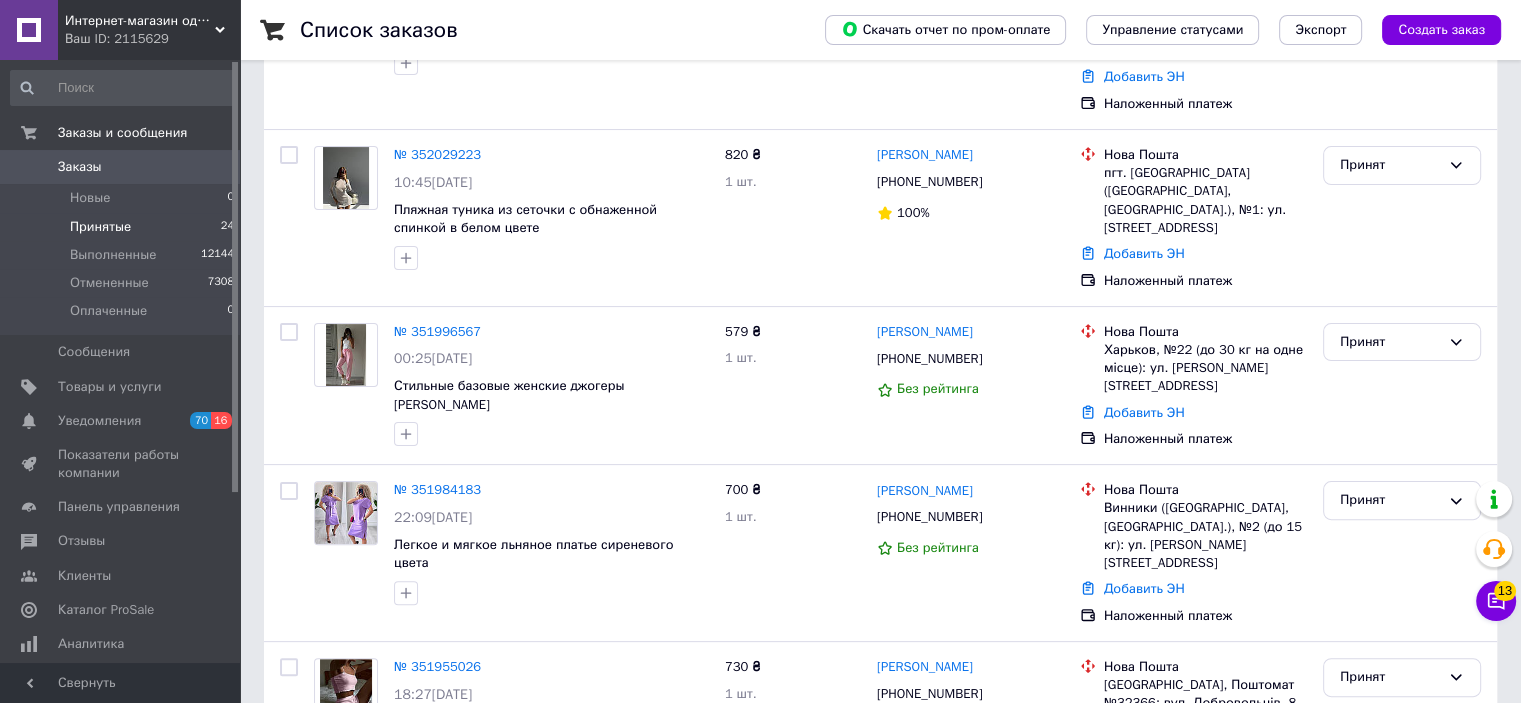 scroll, scrollTop: 700, scrollLeft: 0, axis: vertical 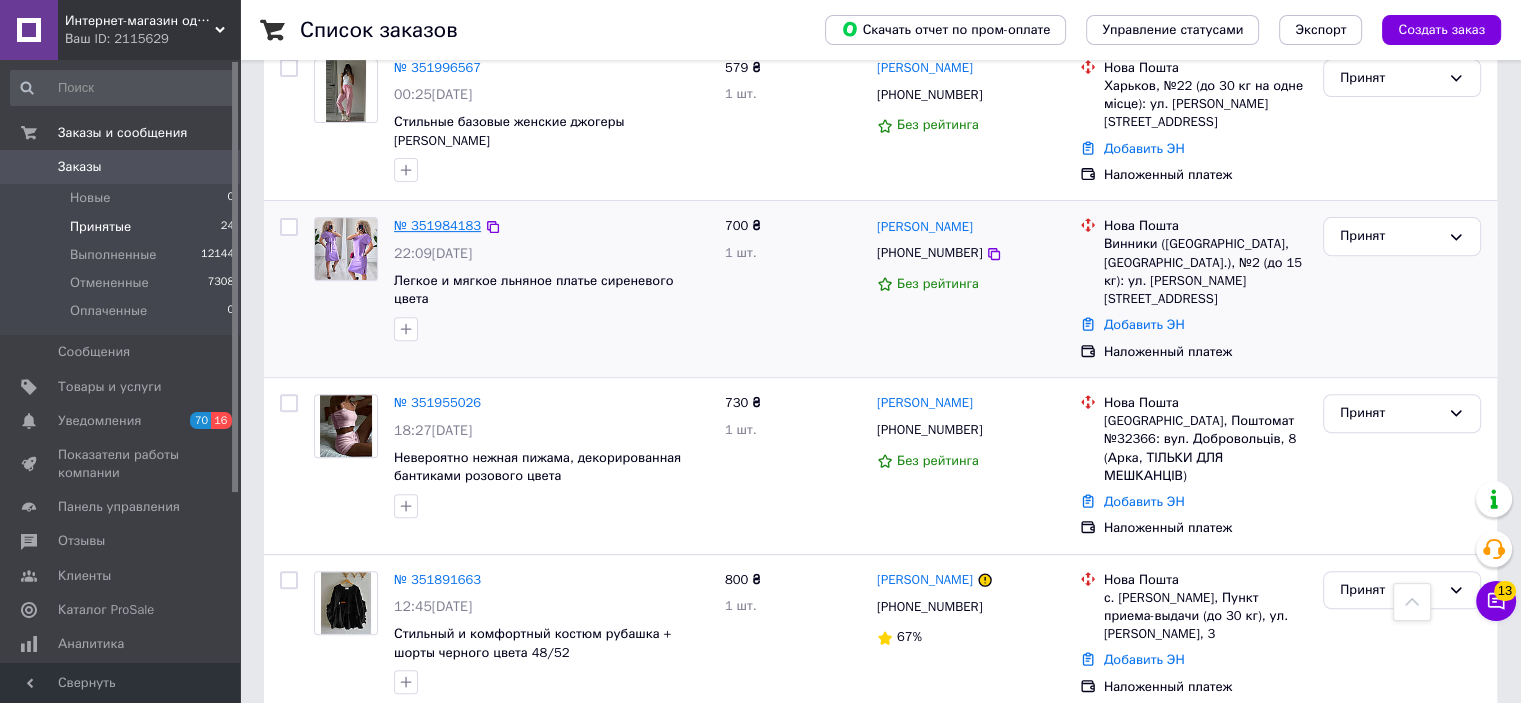 click on "№ 351984183" at bounding box center (437, 225) 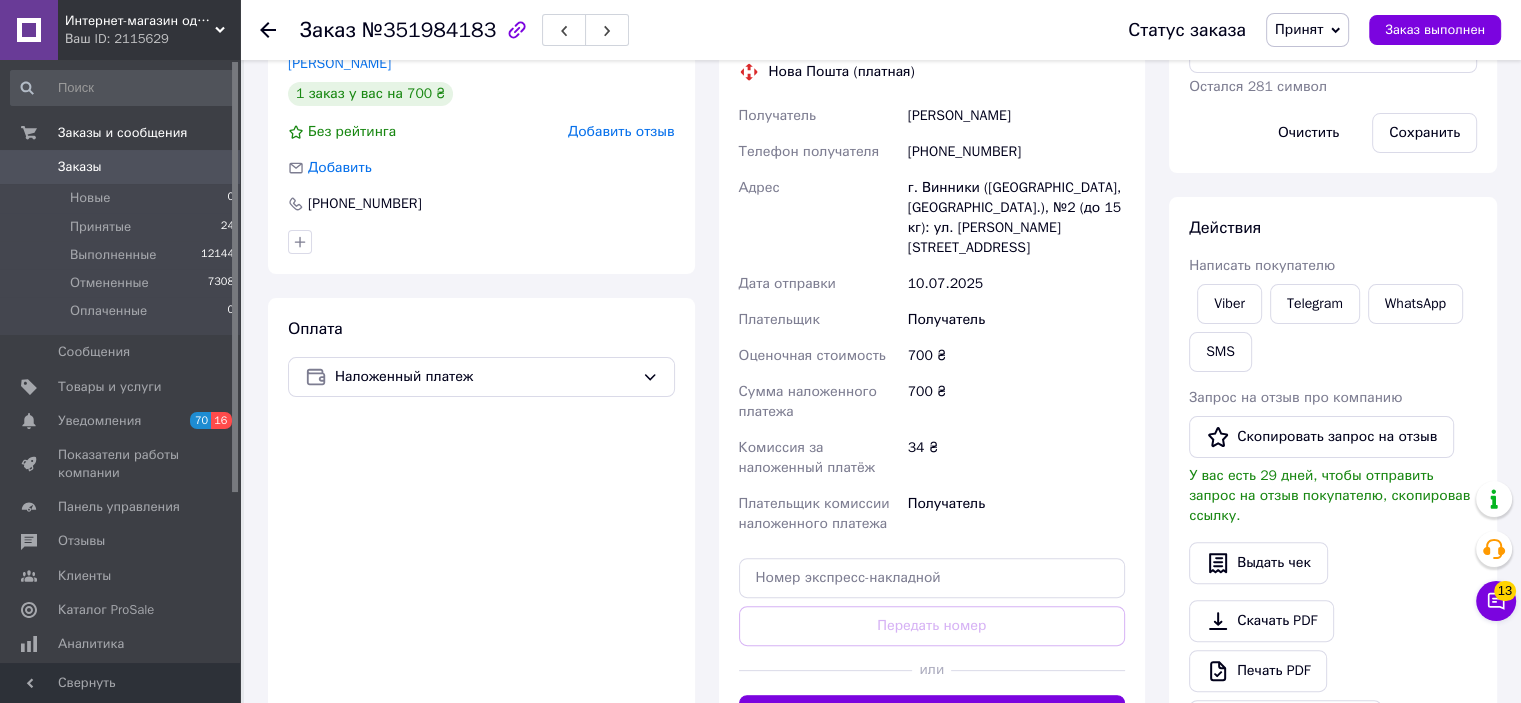 scroll, scrollTop: 200, scrollLeft: 0, axis: vertical 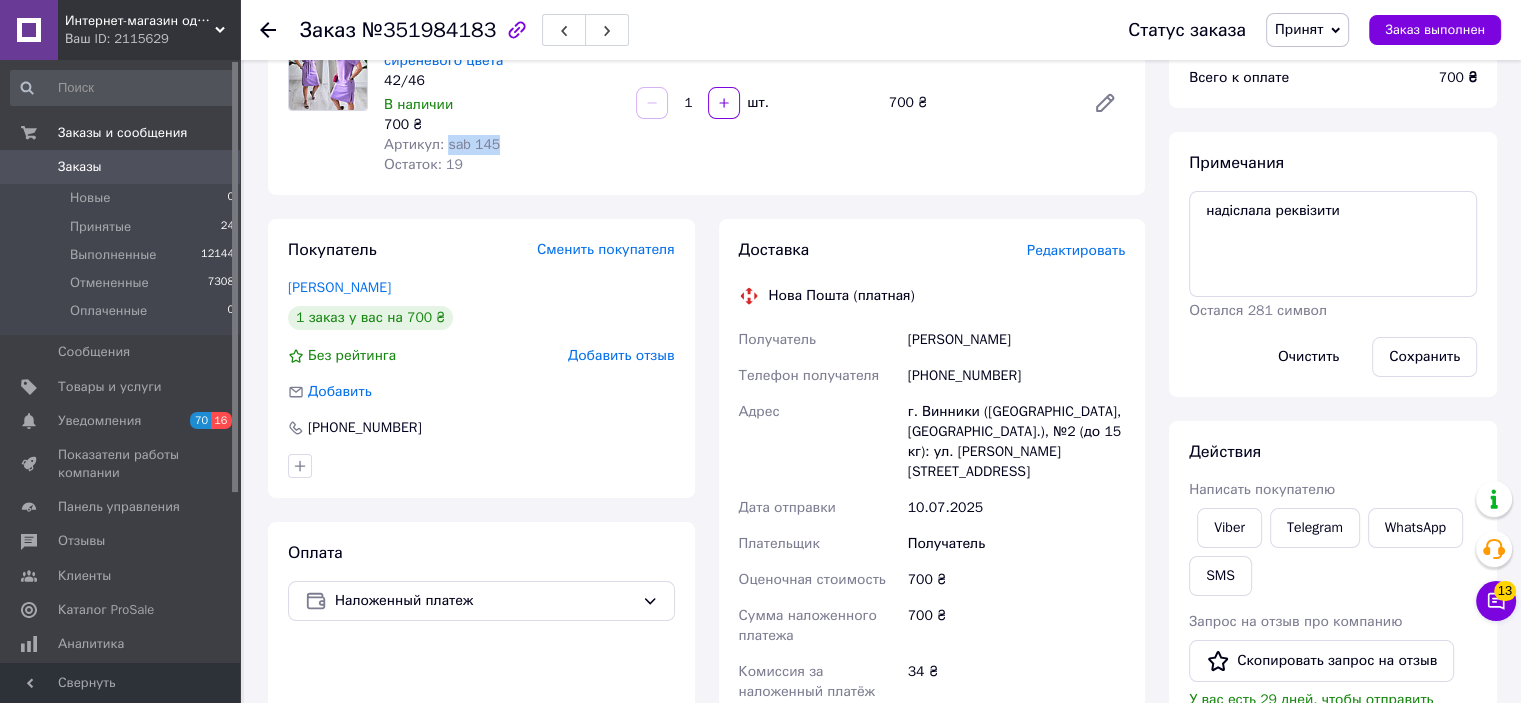 drag, startPoint x: 464, startPoint y: 146, endPoint x: 444, endPoint y: 143, distance: 20.22375 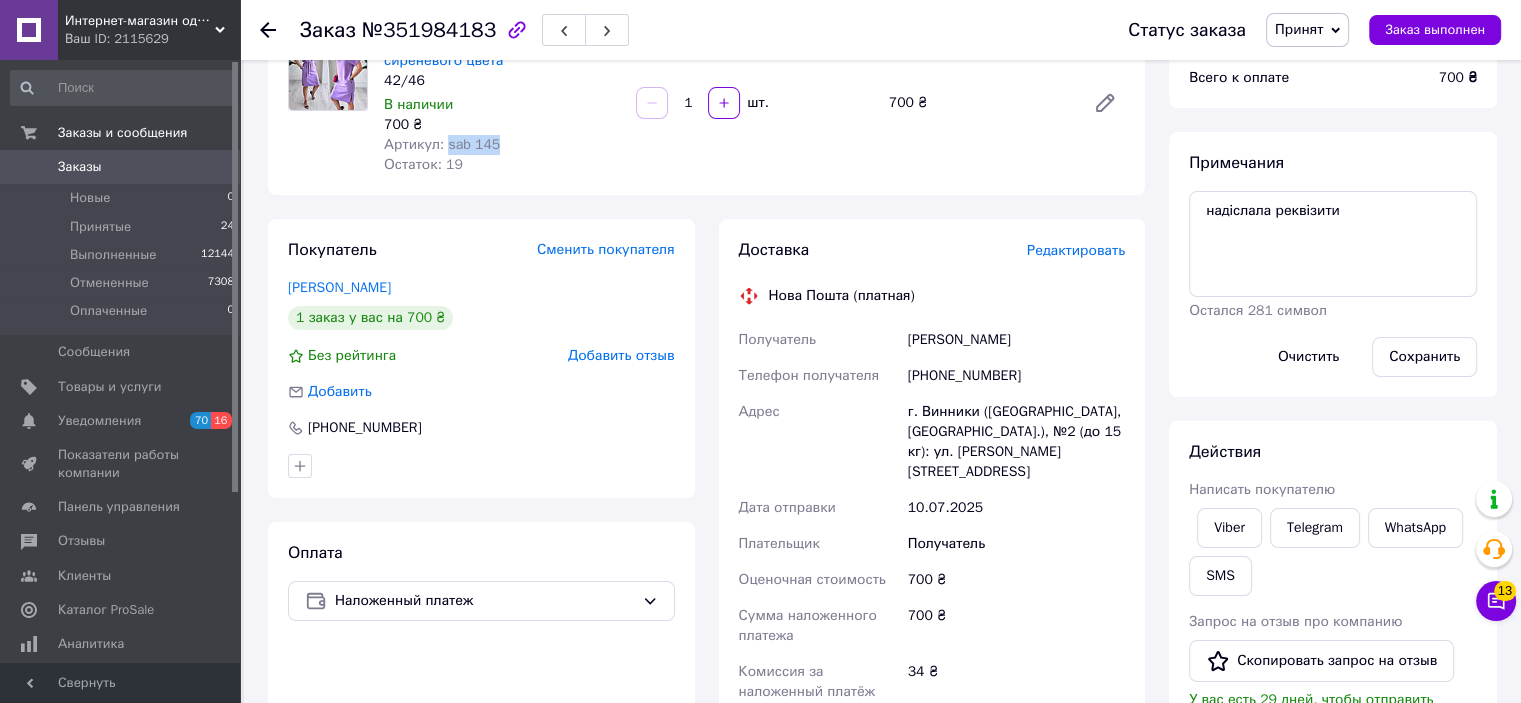 copy on "sab 145" 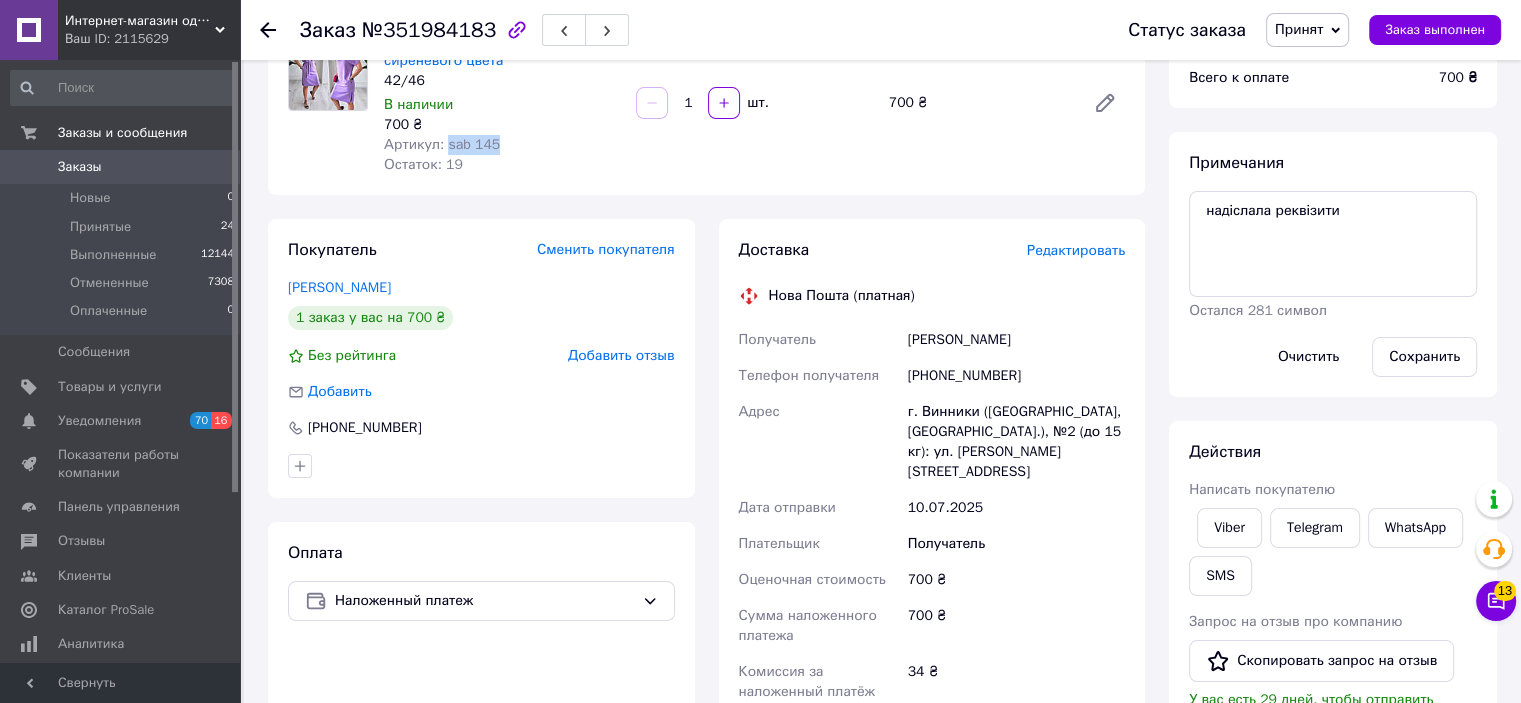 scroll, scrollTop: 0, scrollLeft: 0, axis: both 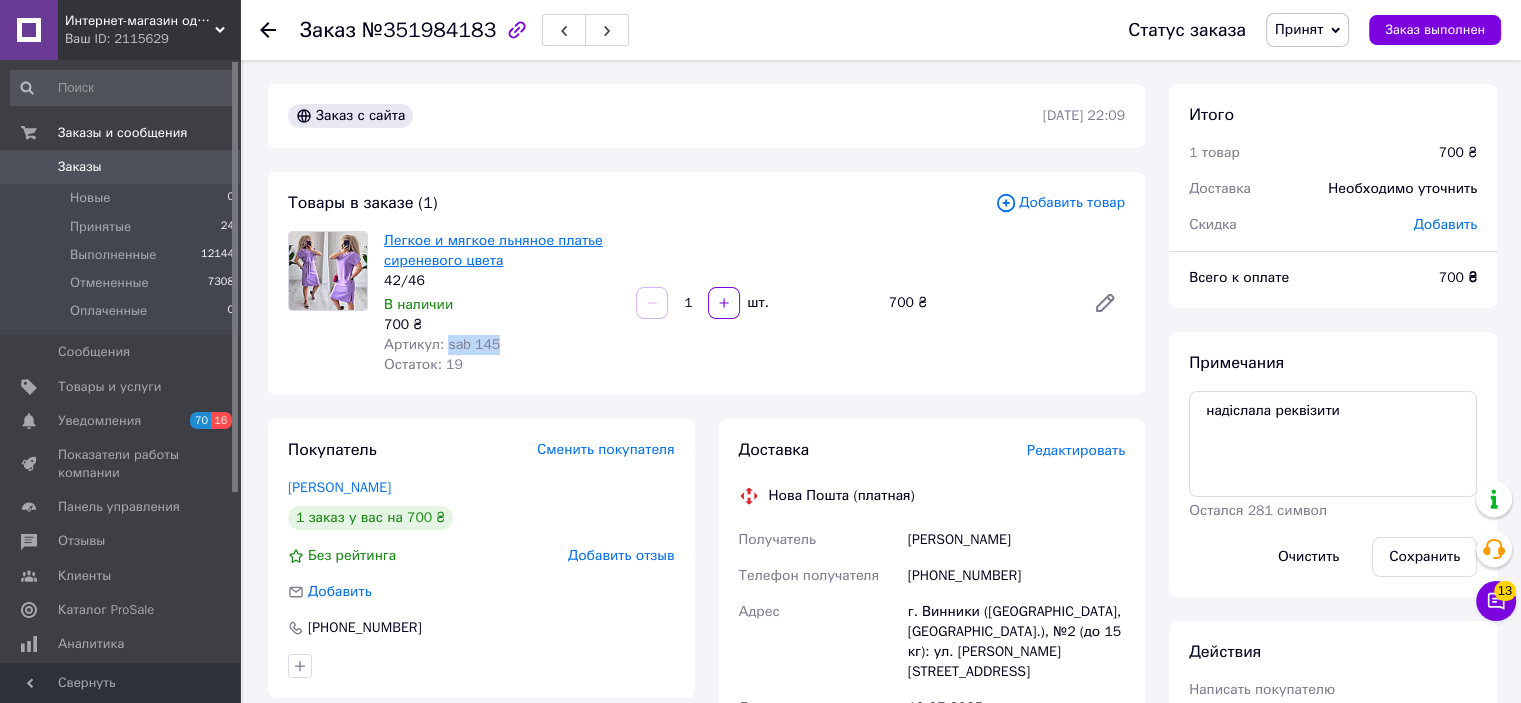 click on "Легкое и мягкое льняное платье сиреневого цвета" at bounding box center [493, 250] 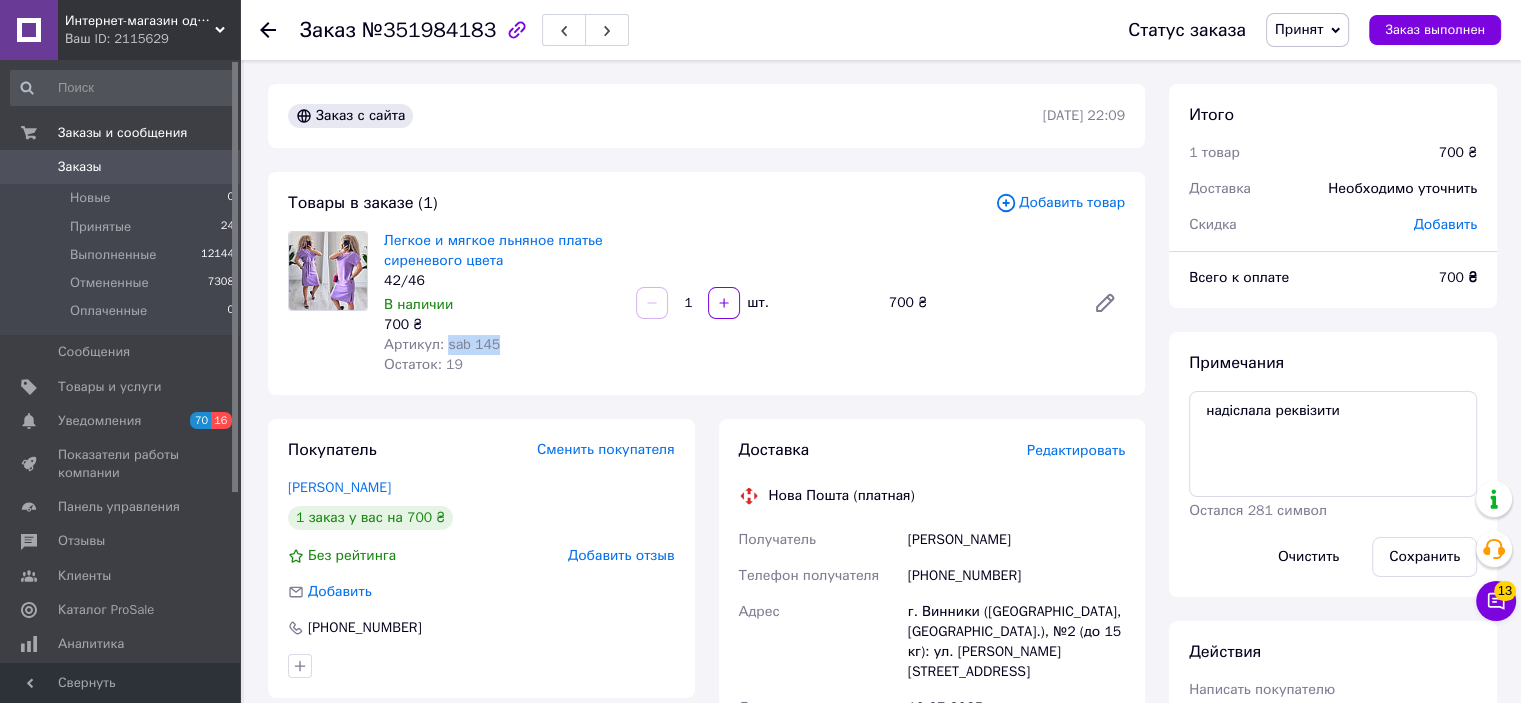 click on "Принят" at bounding box center (1299, 29) 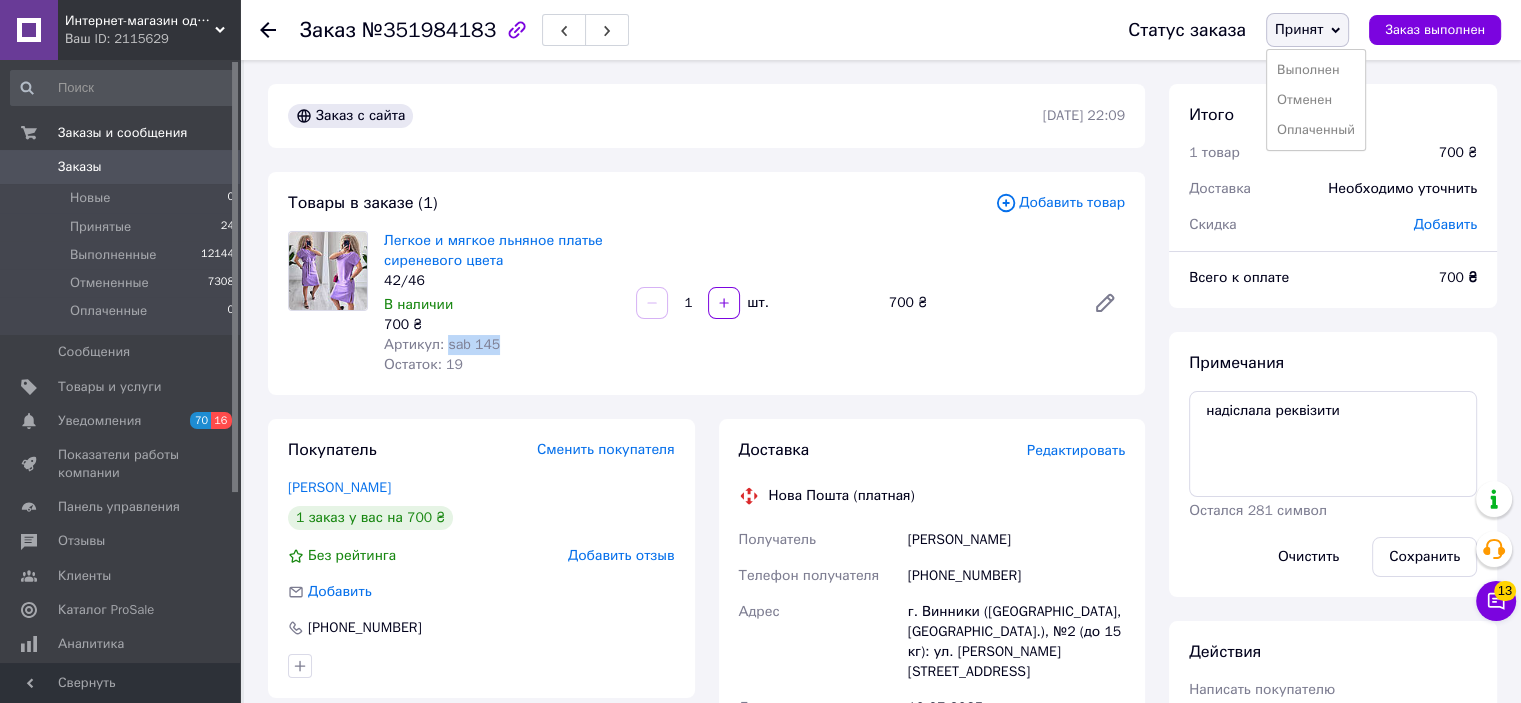 click on "Выполнен" at bounding box center [1316, 70] 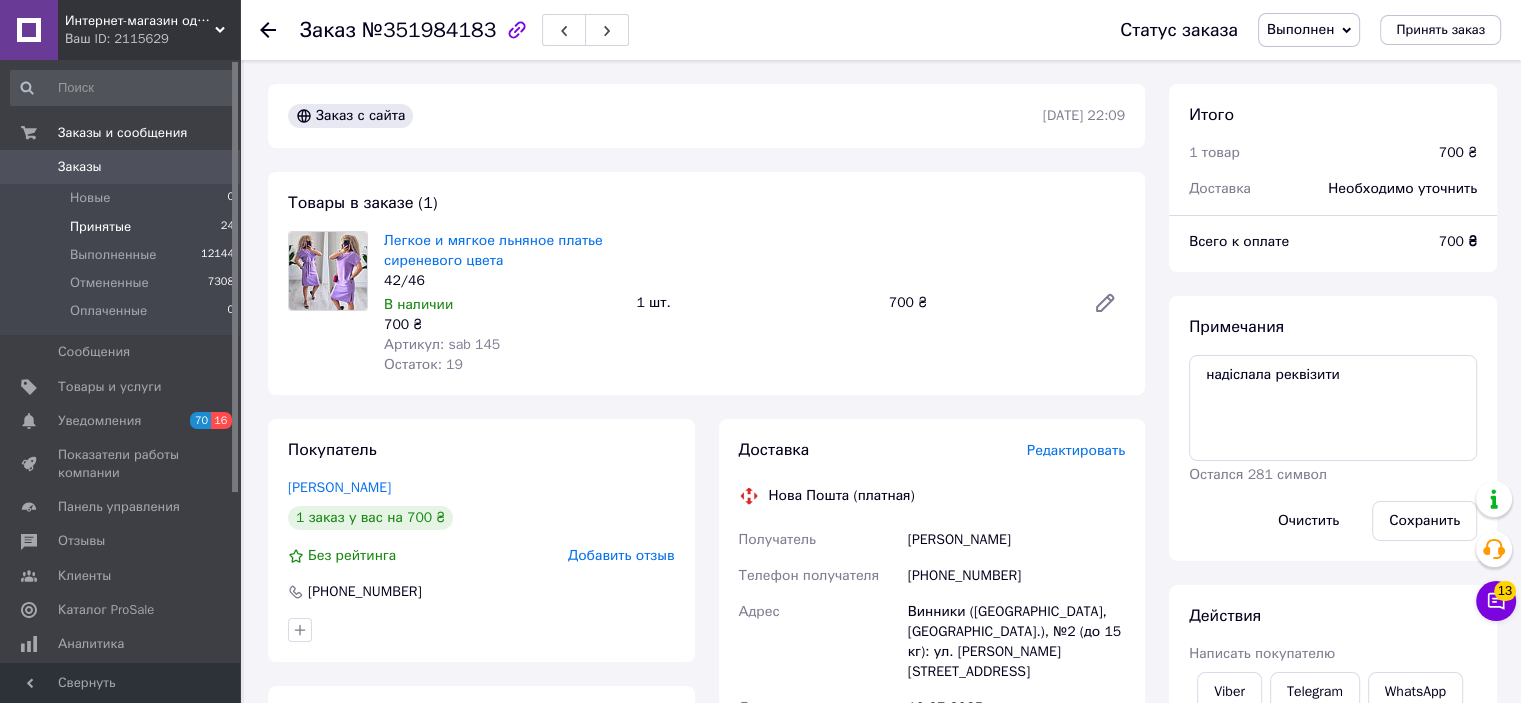 drag, startPoint x: 179, startPoint y: 219, endPoint x: 196, endPoint y: 224, distance: 17.720045 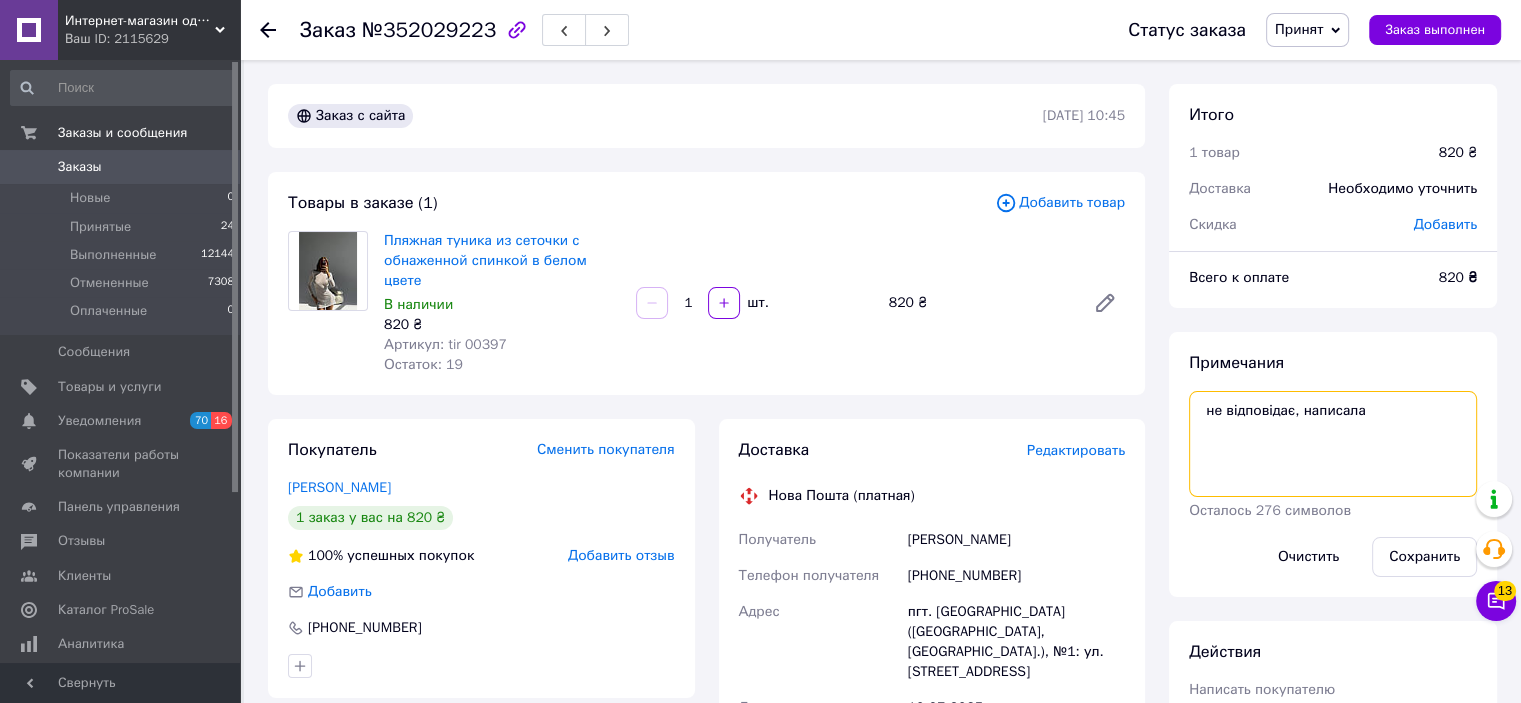 drag, startPoint x: 1325, startPoint y: 408, endPoint x: 1180, endPoint y: 405, distance: 145.03104 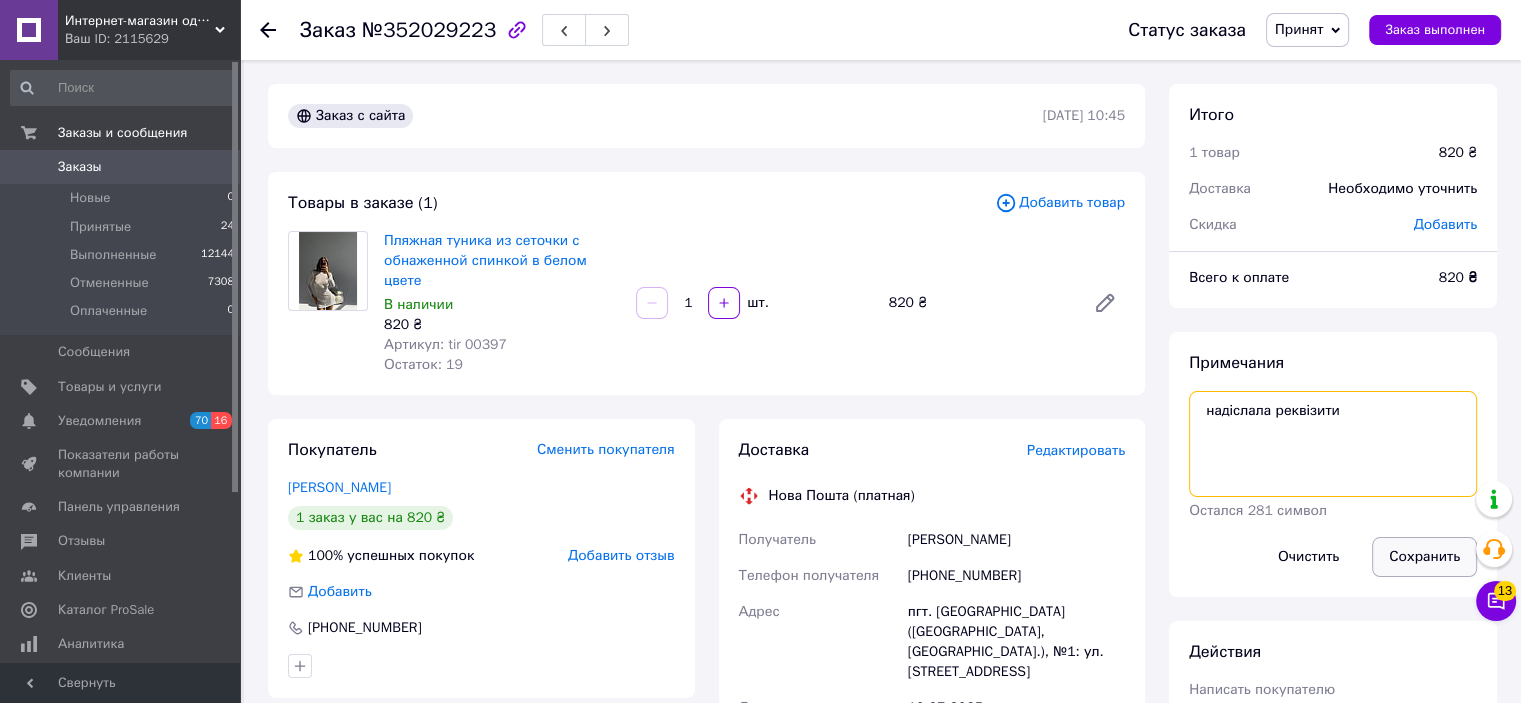 type on "надіслала реквізити" 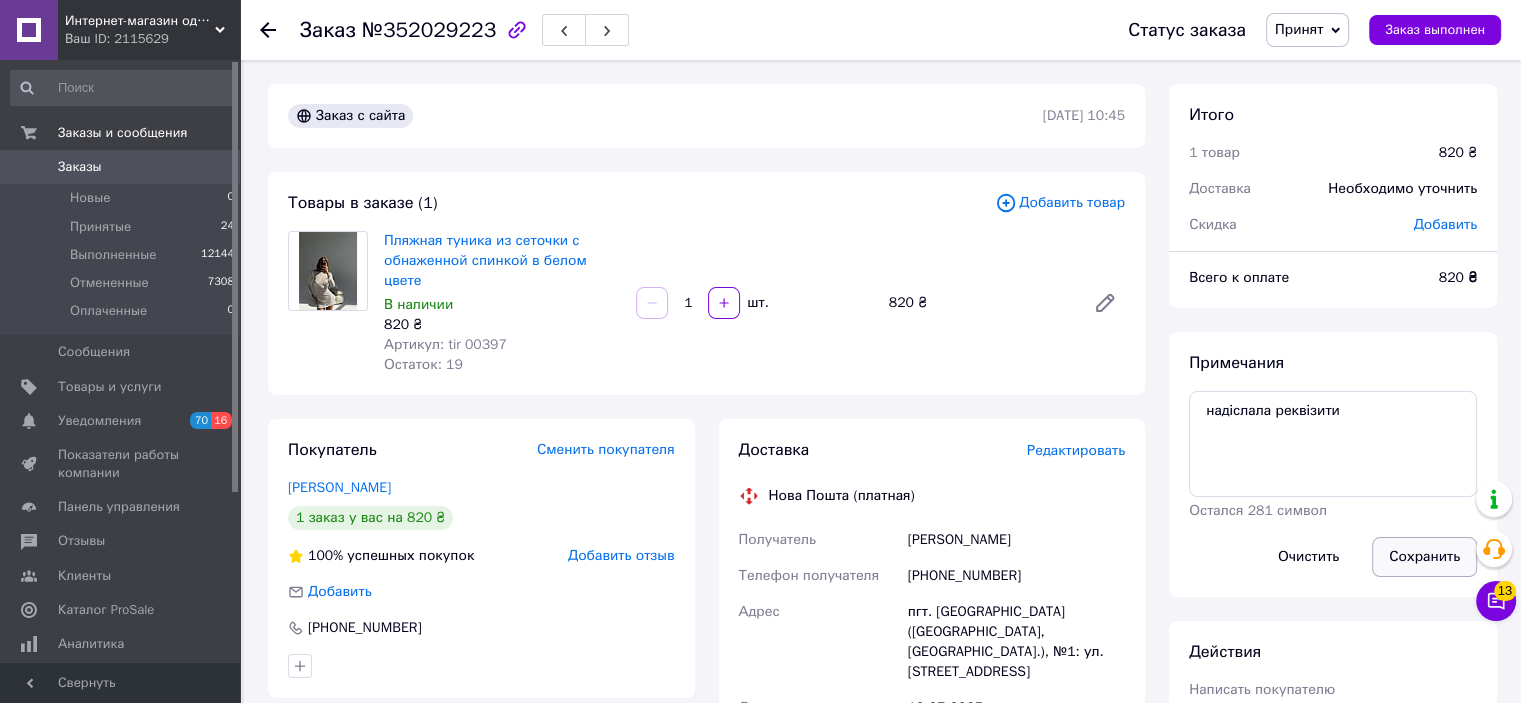 click on "Сохранить" at bounding box center [1424, 557] 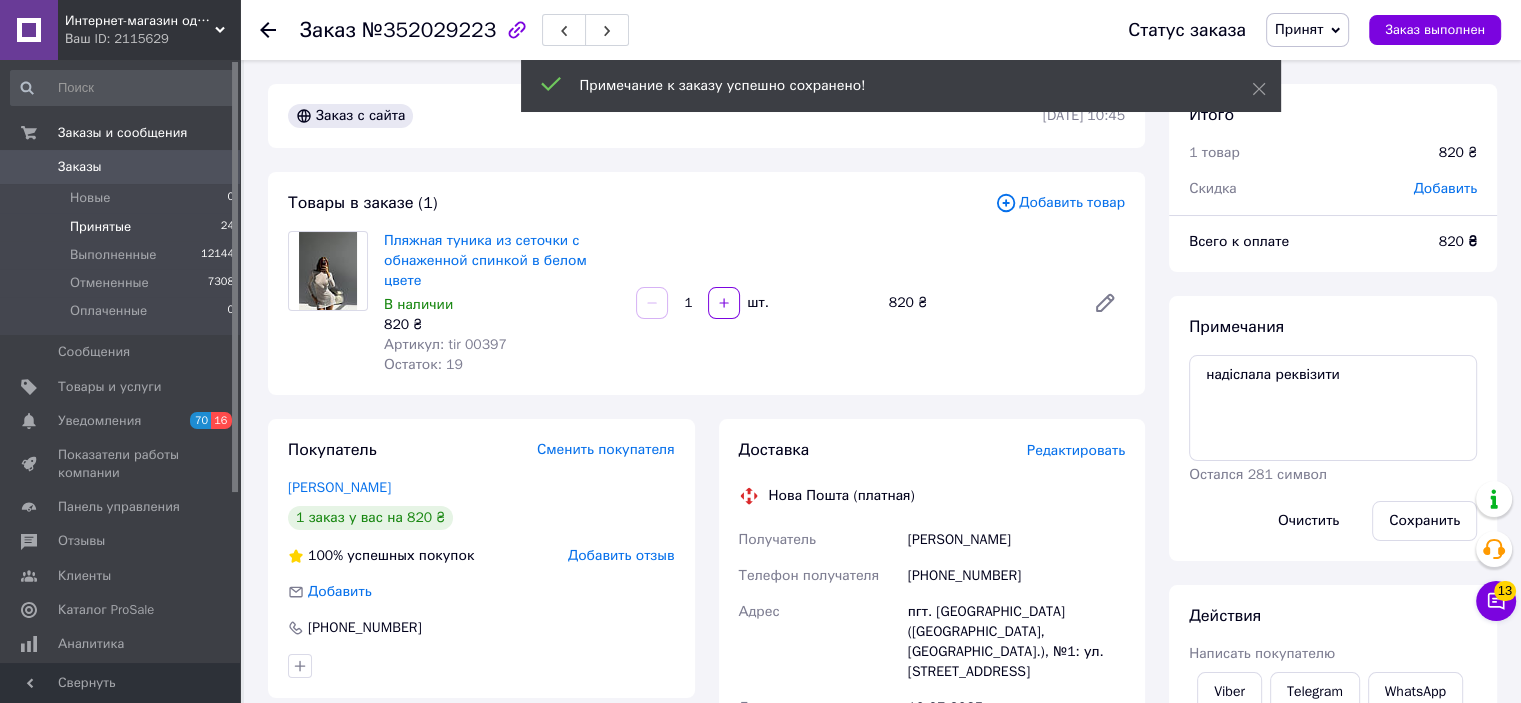 click on "Принятые 24" at bounding box center (123, 227) 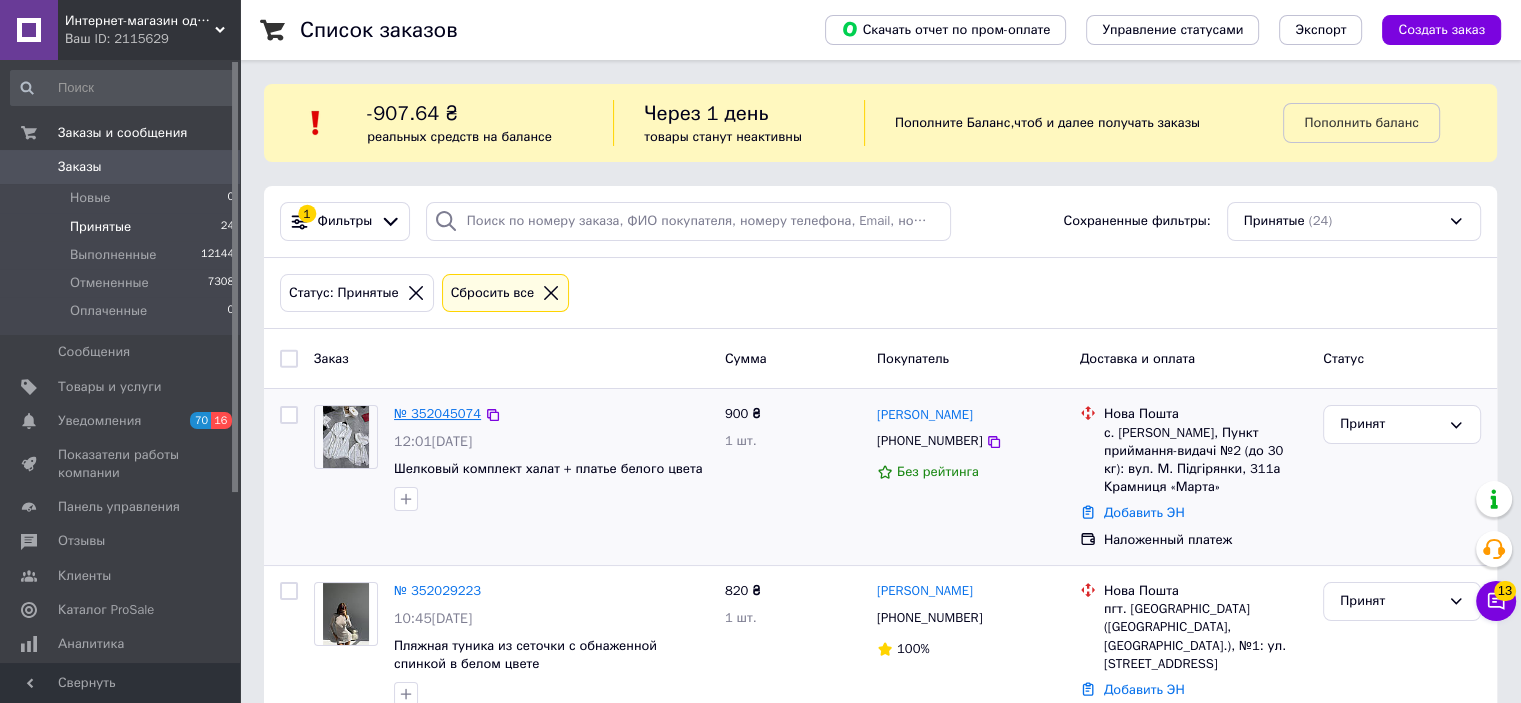click on "№ 352045074" at bounding box center (437, 413) 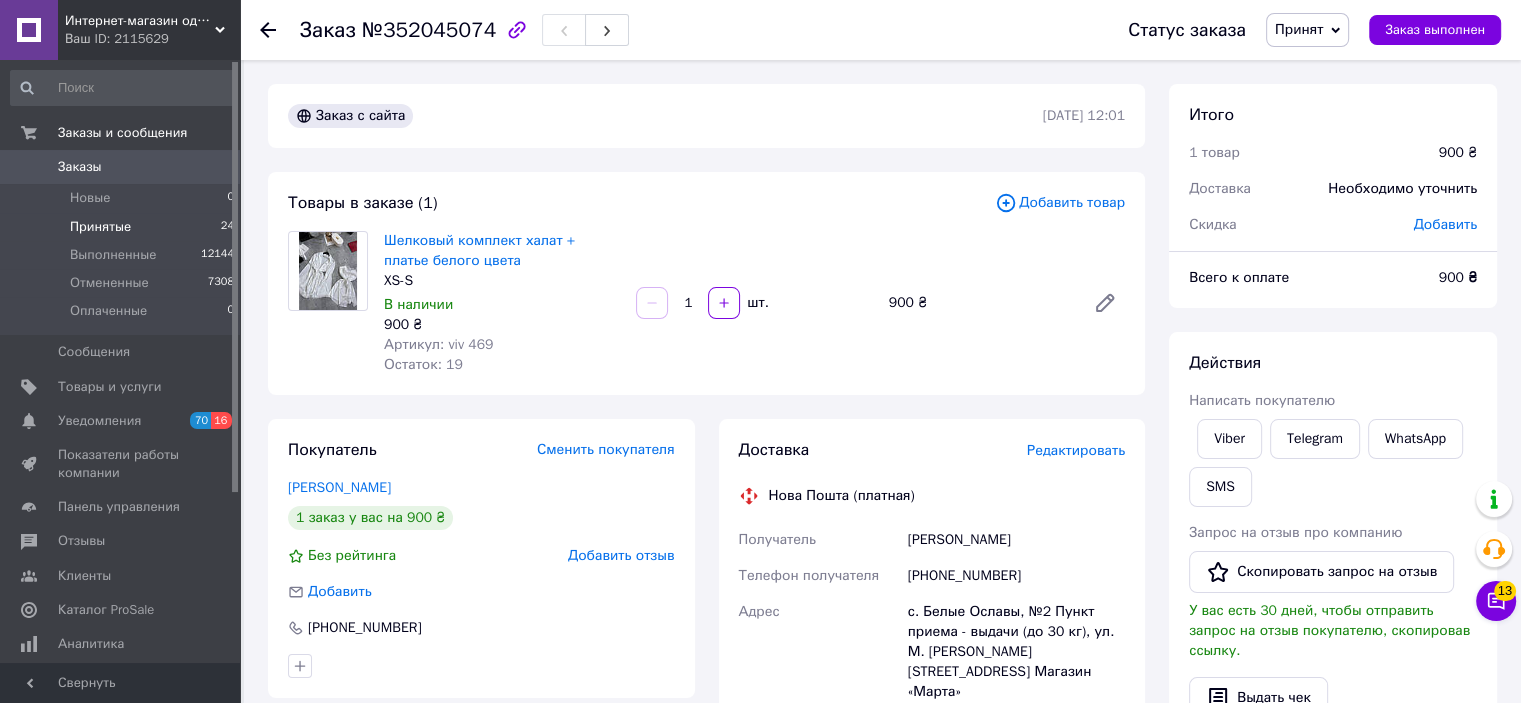 click on "Принятые 24" at bounding box center [123, 227] 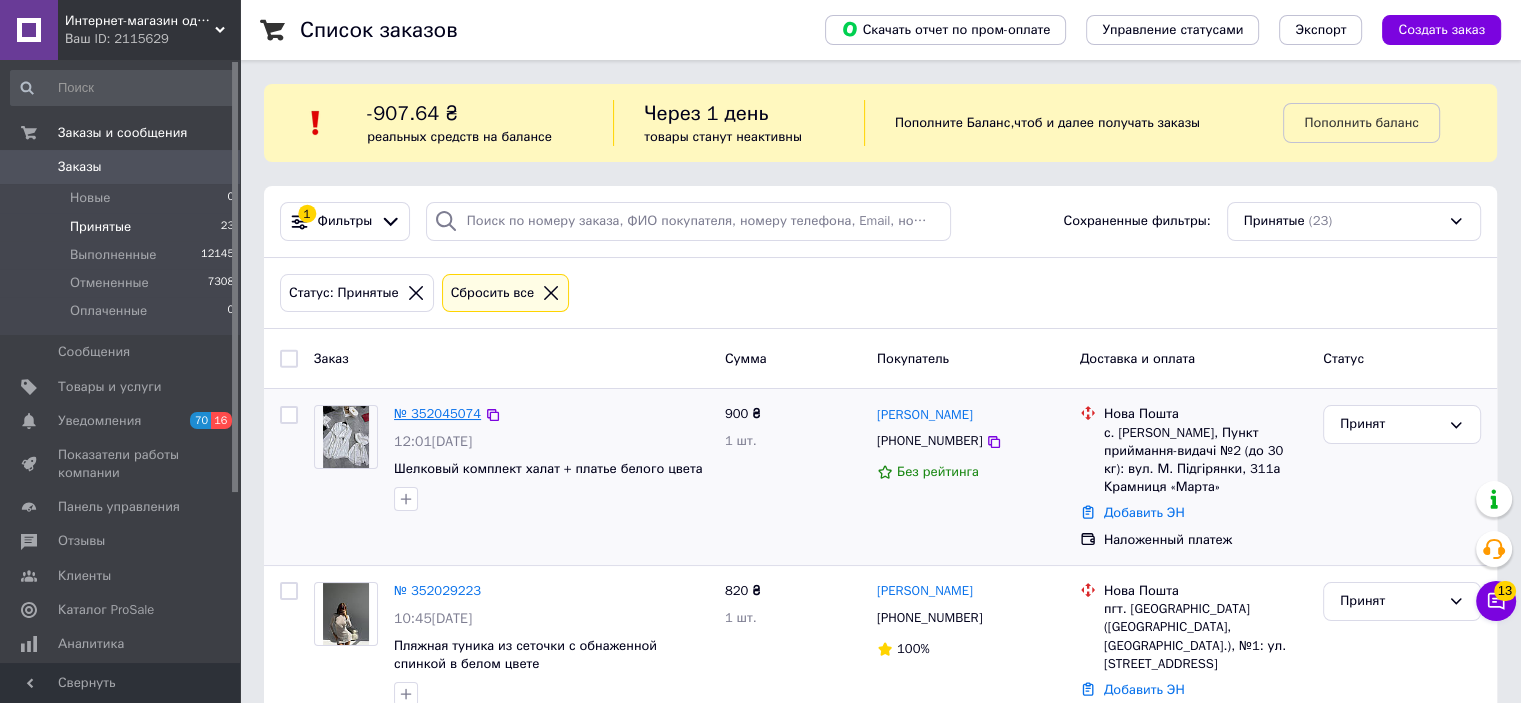 click on "№ 352045074" at bounding box center (437, 413) 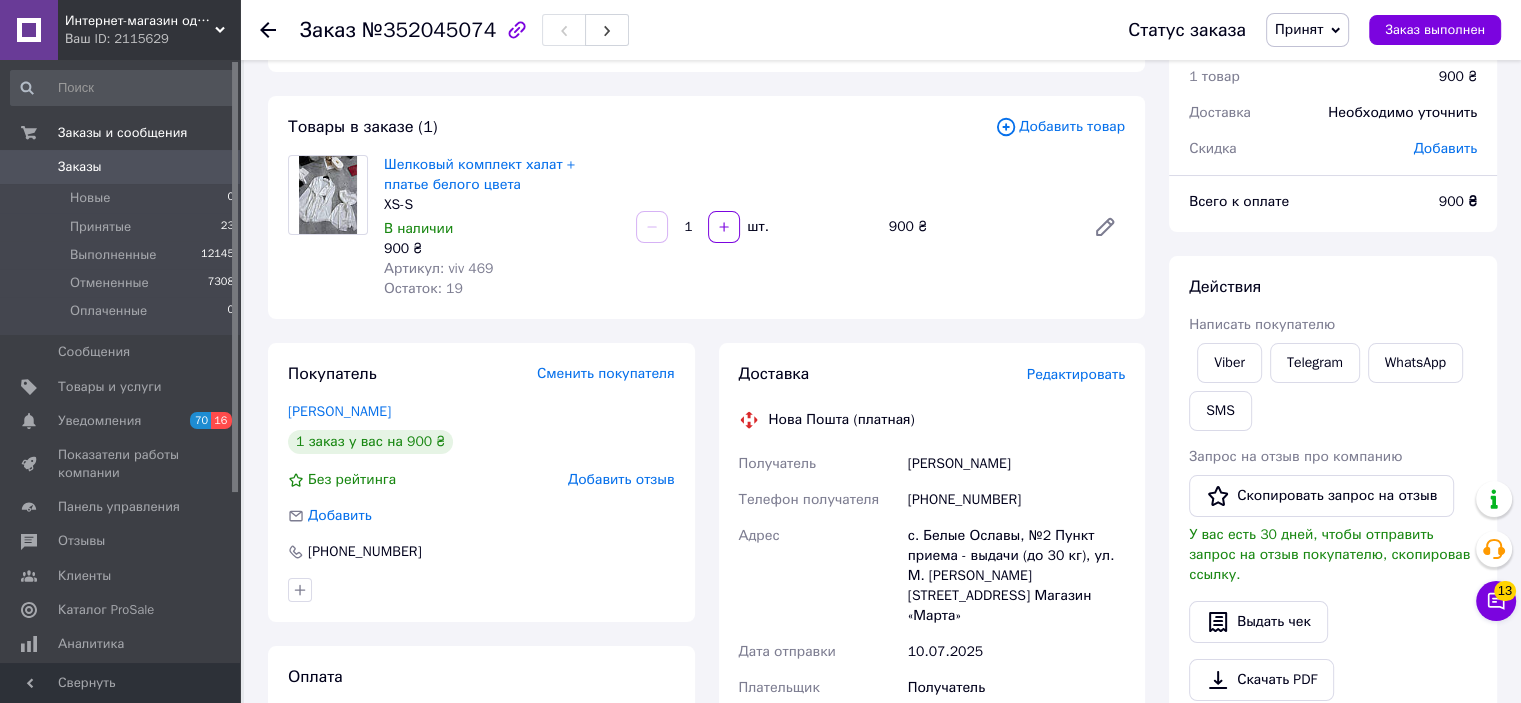 scroll, scrollTop: 0, scrollLeft: 0, axis: both 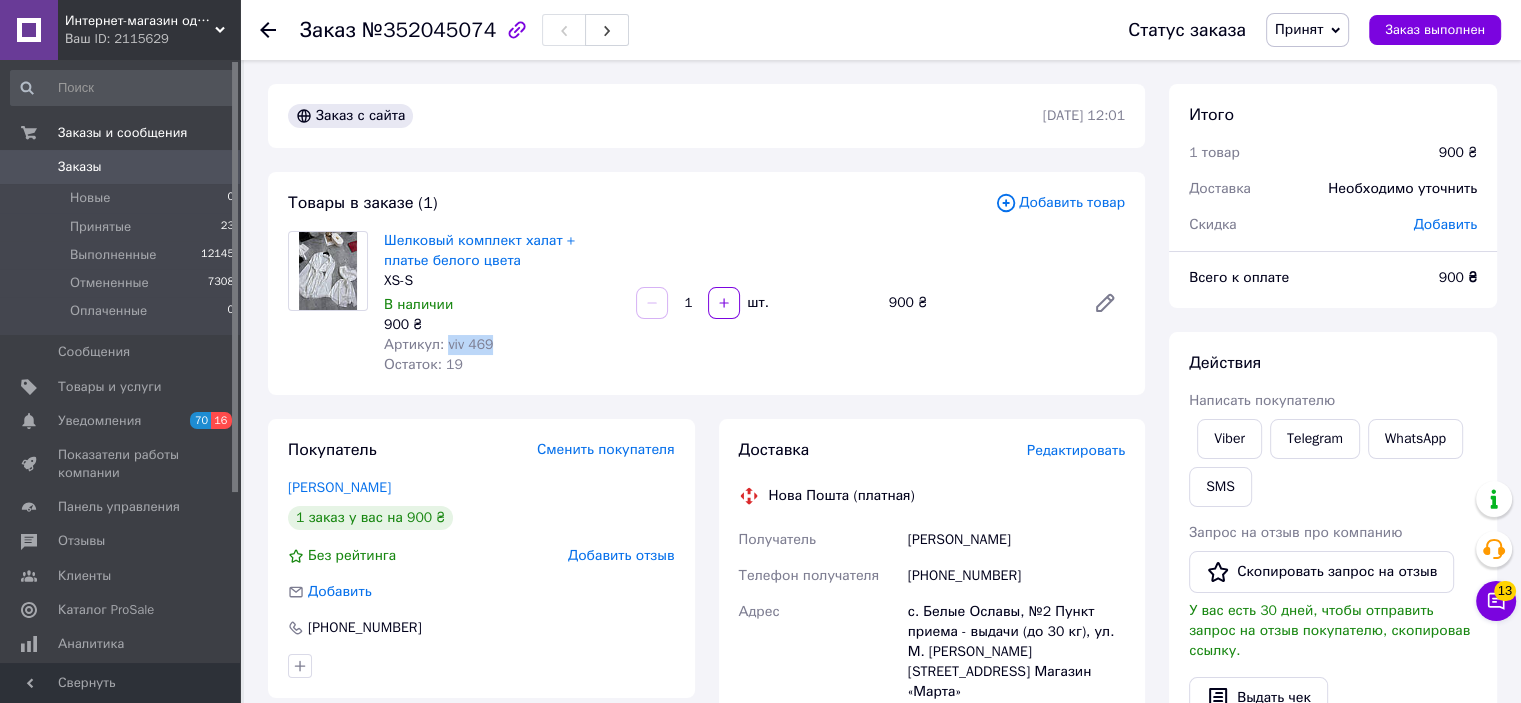 drag, startPoint x: 466, startPoint y: 343, endPoint x: 446, endPoint y: 343, distance: 20 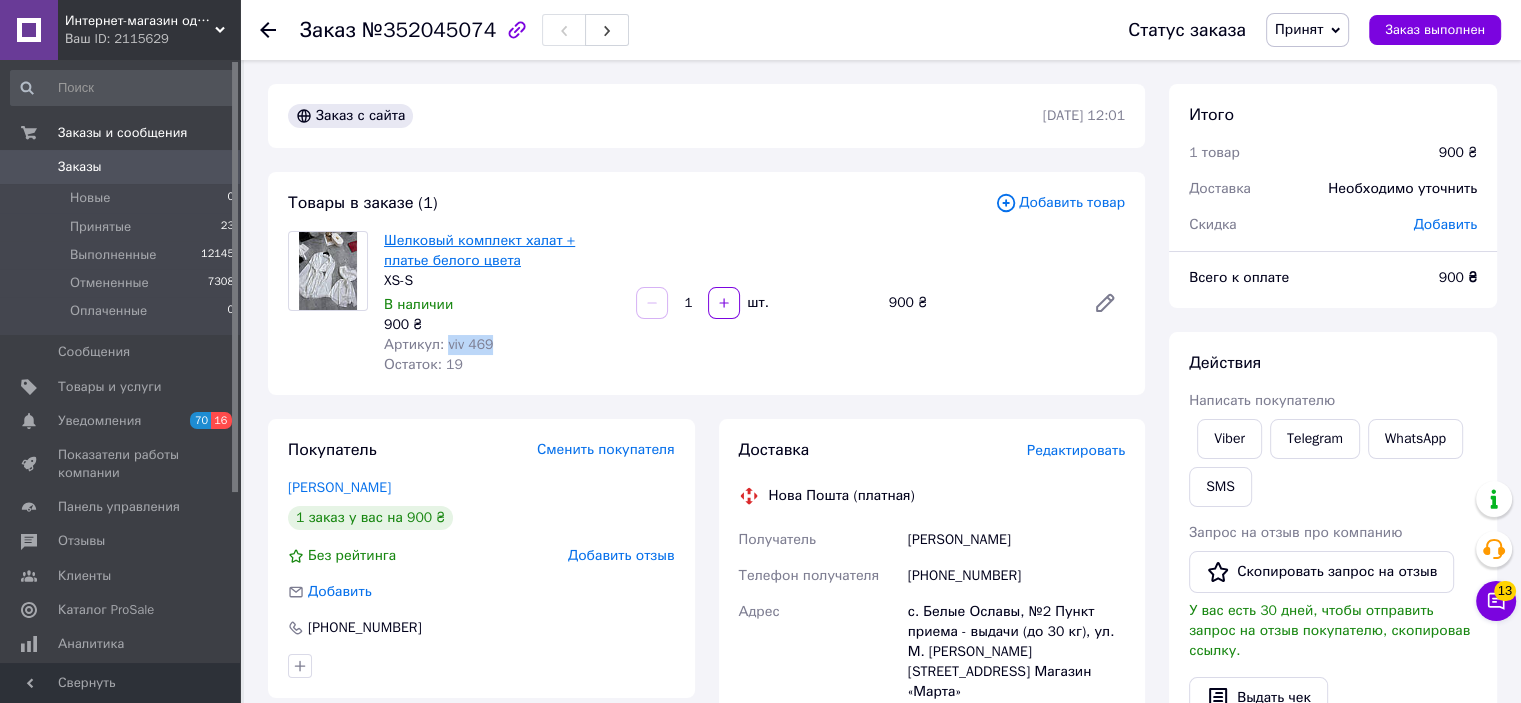 click on "Шелковый комплект халат + платье белого цвета" at bounding box center [479, 250] 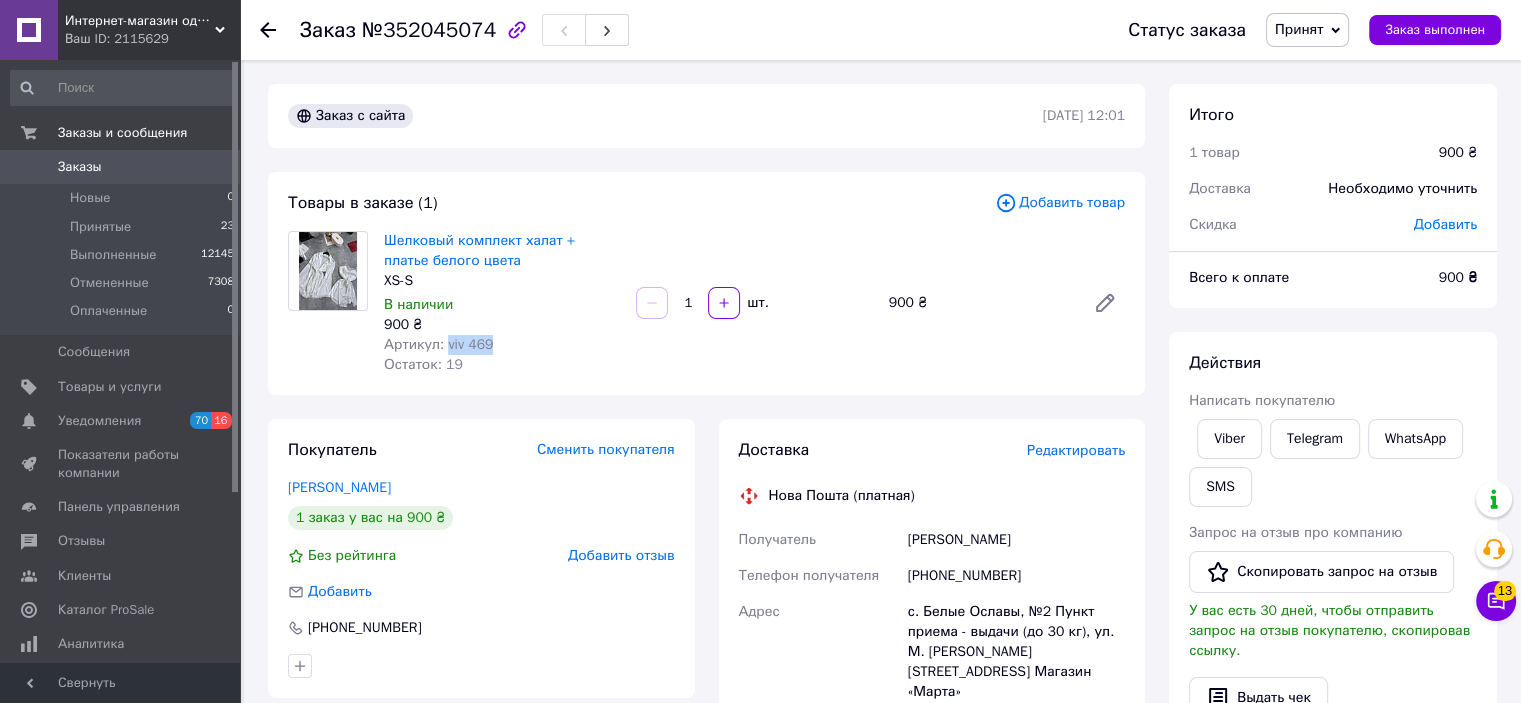 drag, startPoint x: 1304, startPoint y: 24, endPoint x: 1324, endPoint y: 58, distance: 39.446167 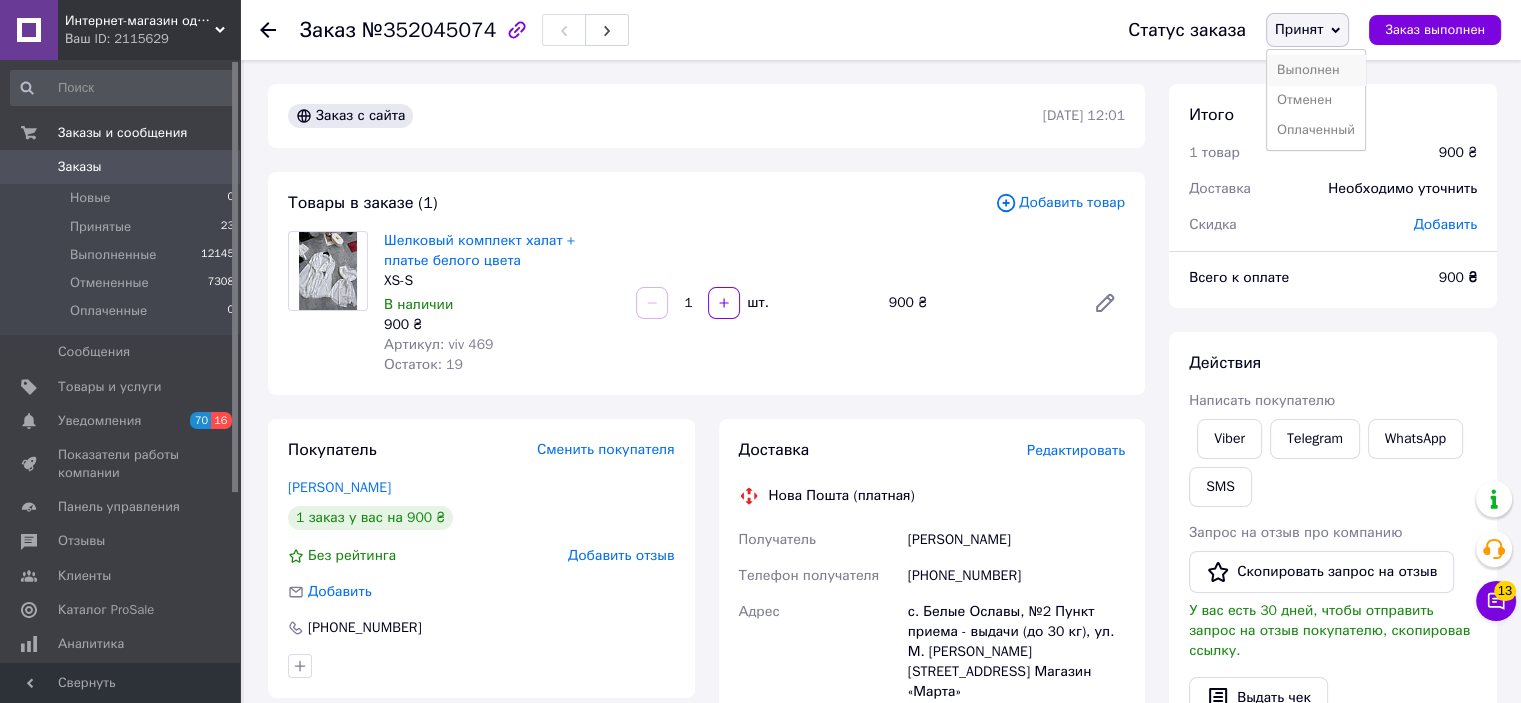 click on "Выполнен" at bounding box center [1316, 70] 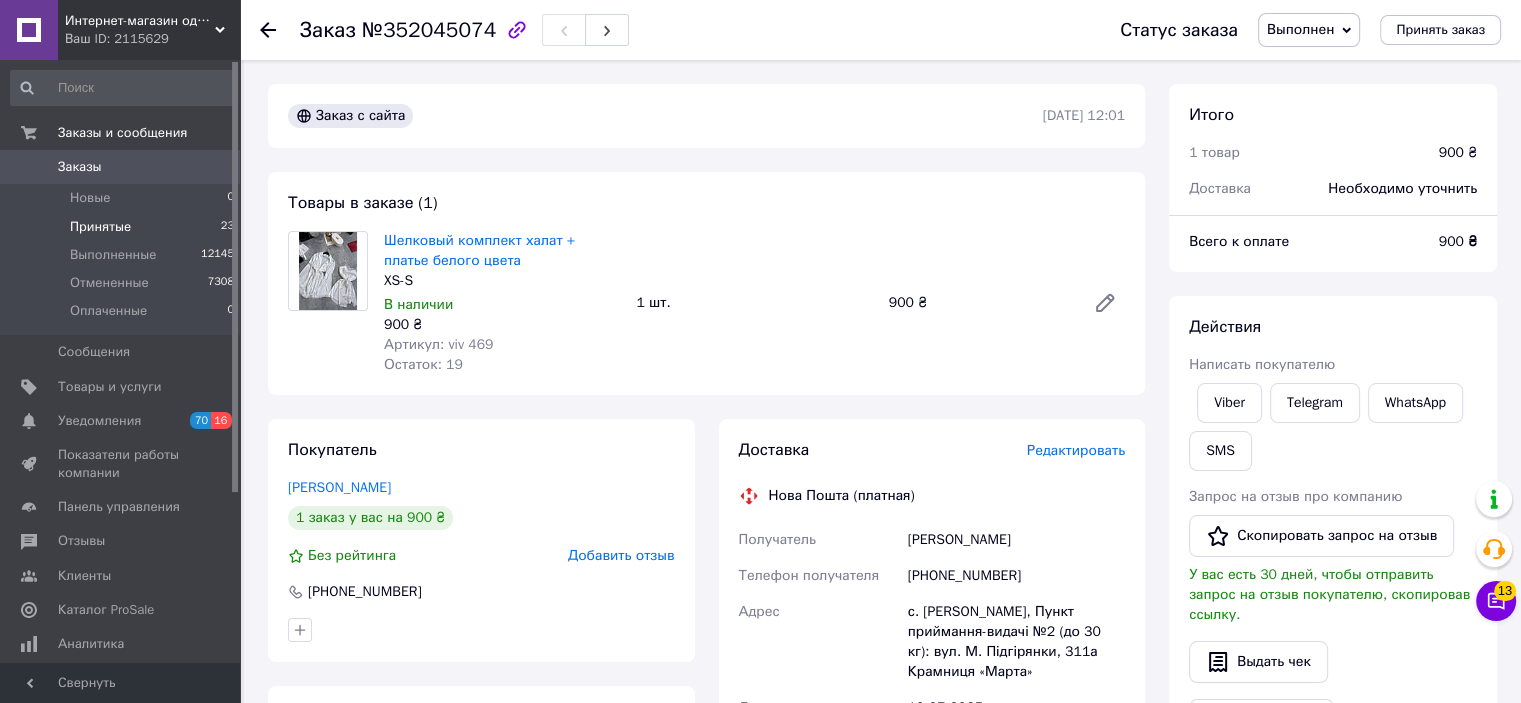 click on "Принятые" at bounding box center (100, 227) 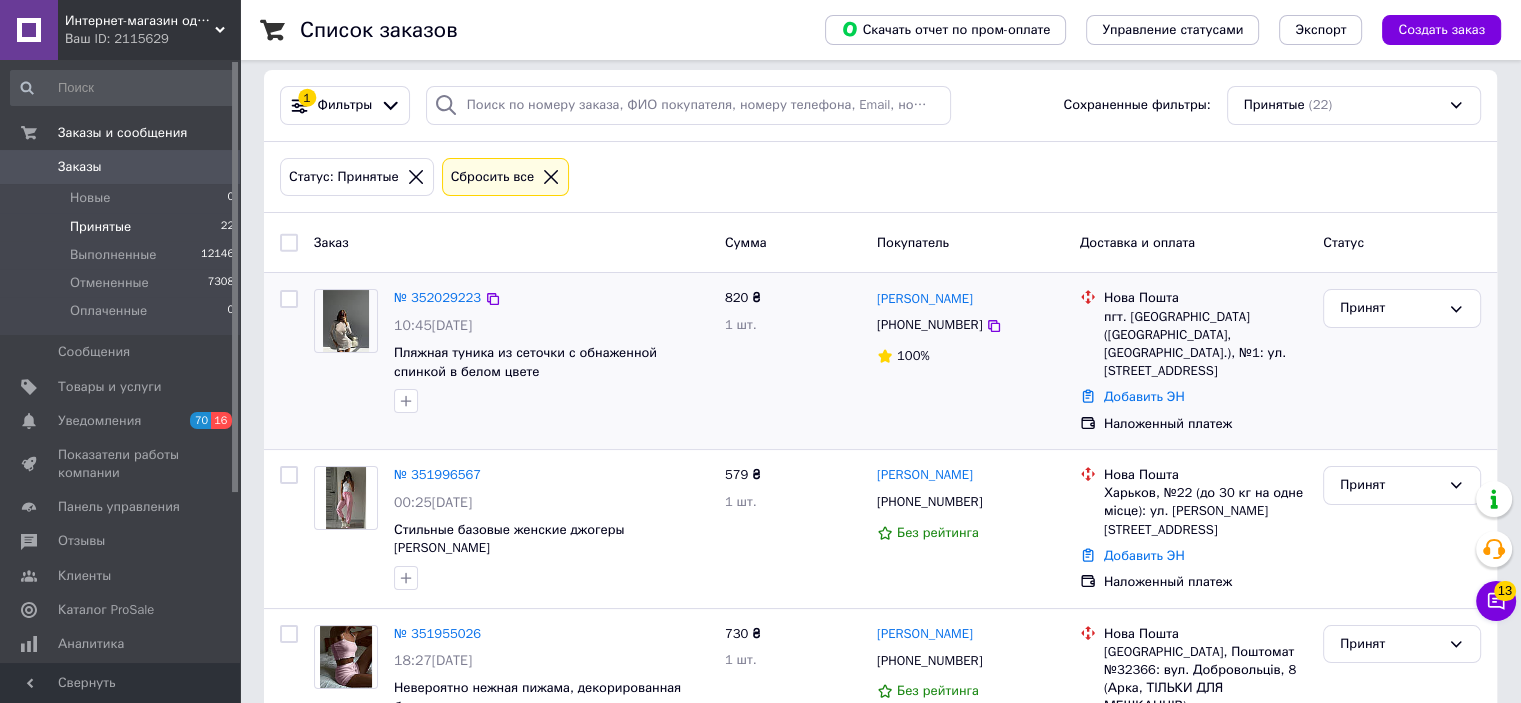 scroll, scrollTop: 0, scrollLeft: 0, axis: both 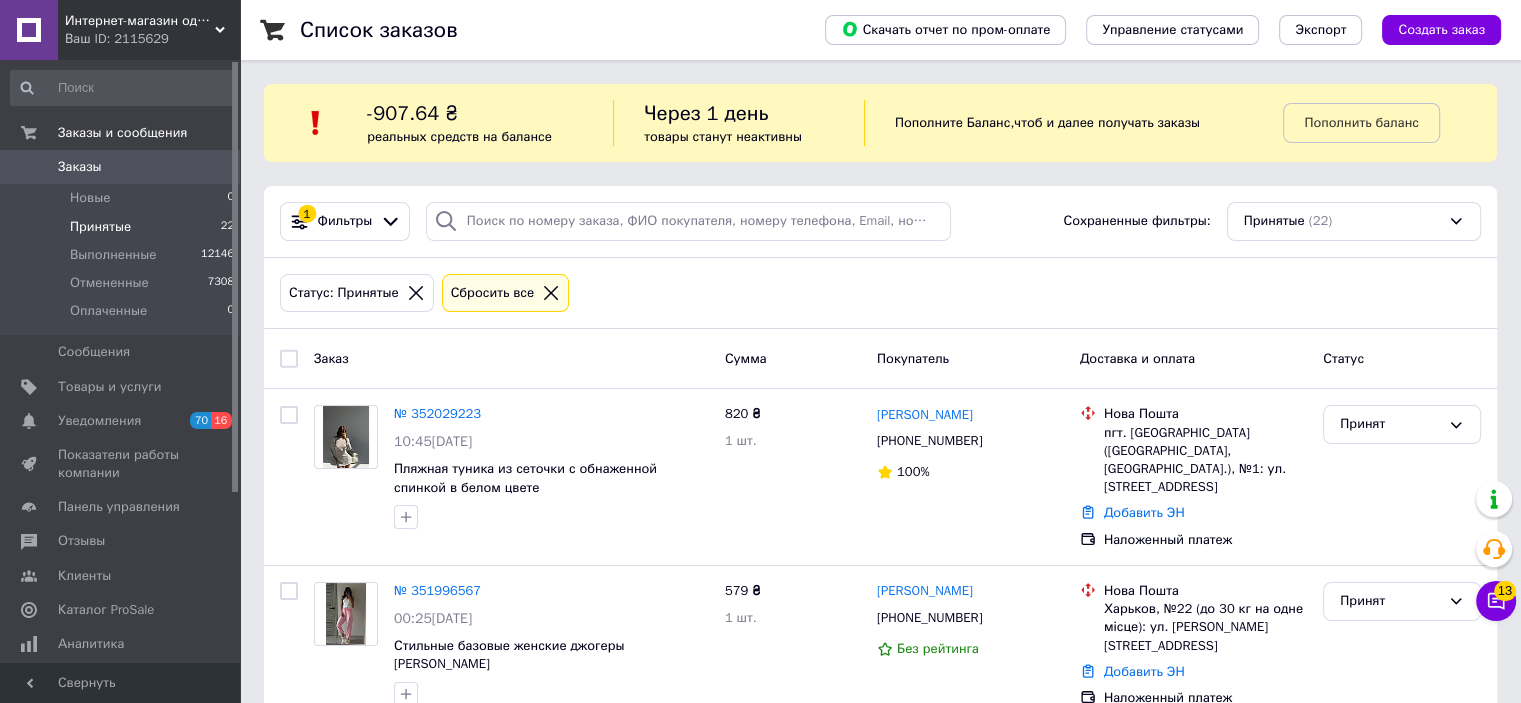 click on "Интернет-магазин одежды и аксессуаров - Barbaris" at bounding box center [140, 21] 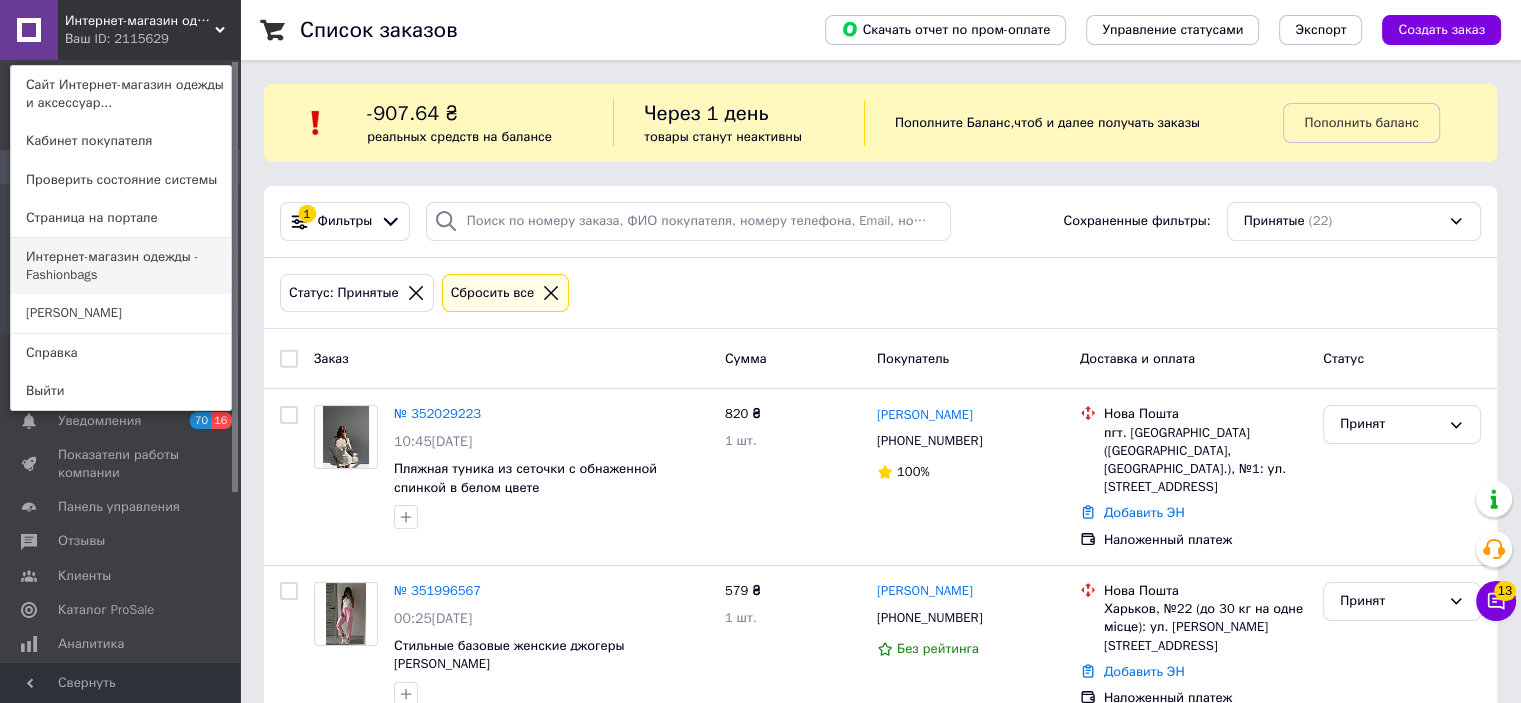 click on "Интернет-магазин одежды - Fashionbags" at bounding box center (121, 266) 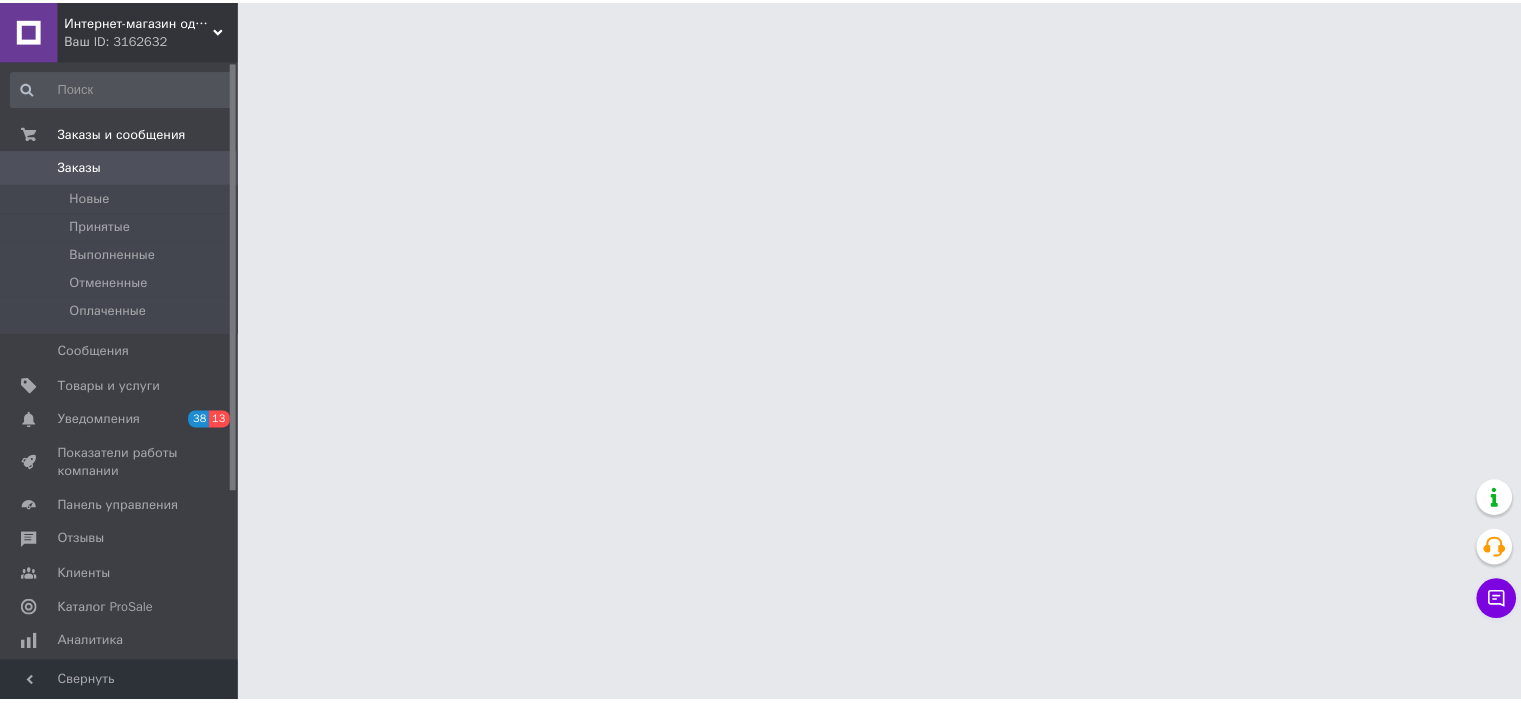 scroll, scrollTop: 0, scrollLeft: 0, axis: both 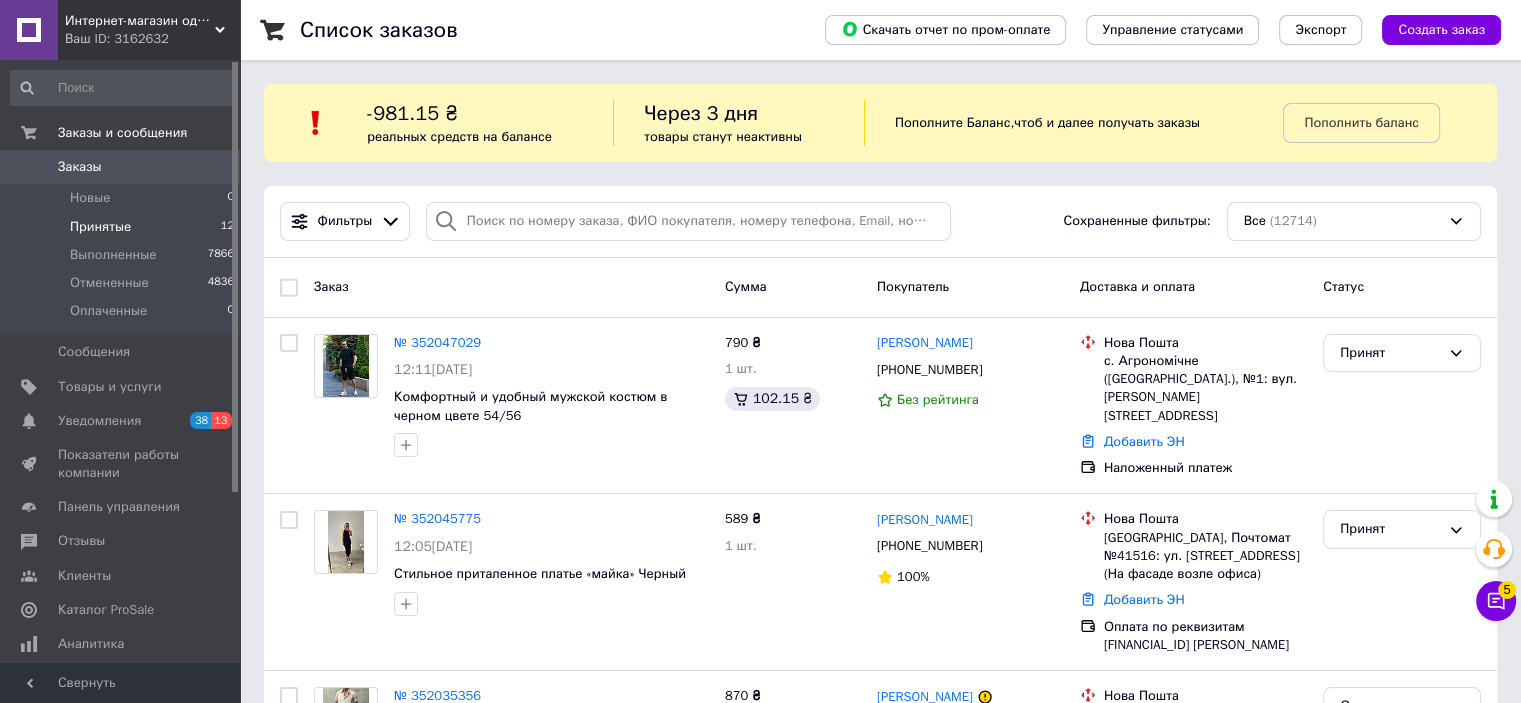 click on "Принятые" at bounding box center (100, 227) 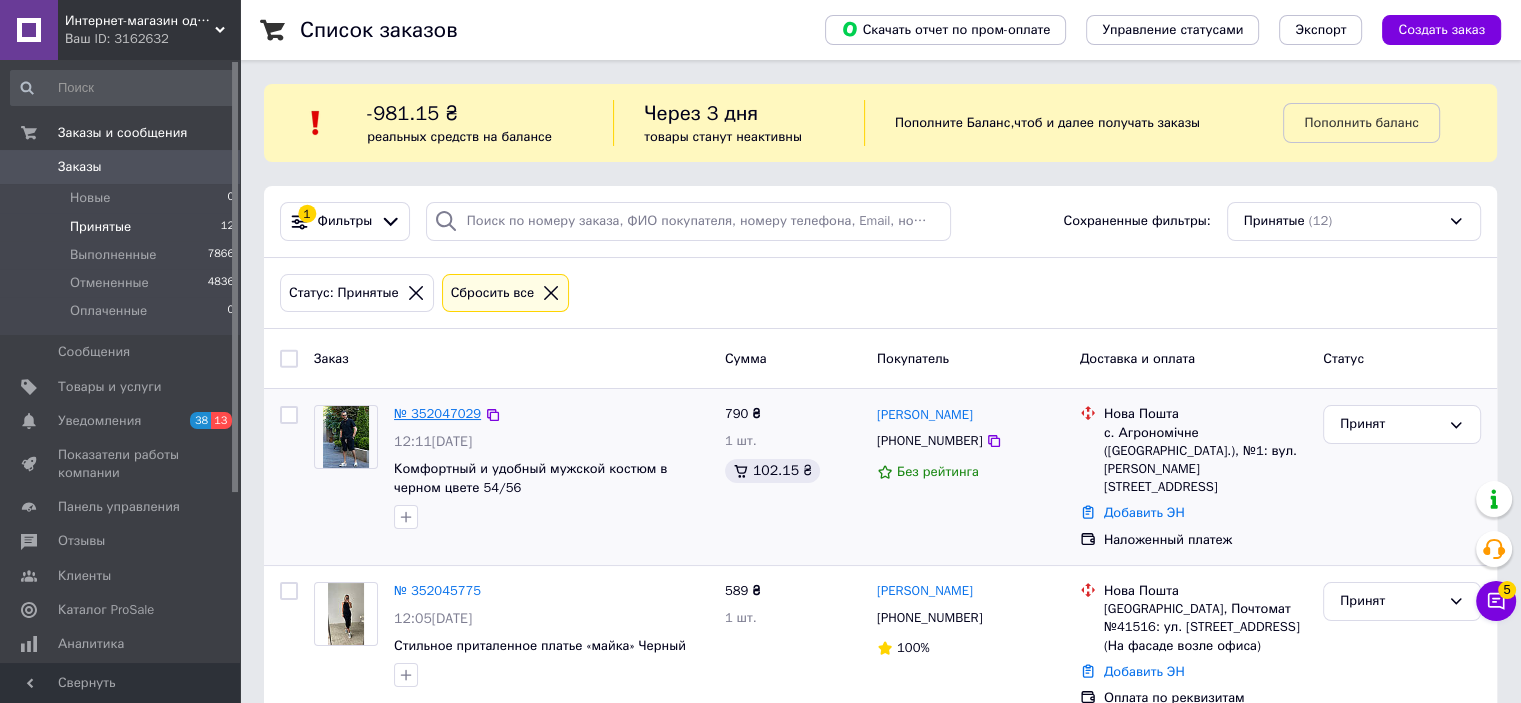 click on "№ 352047029" at bounding box center [437, 413] 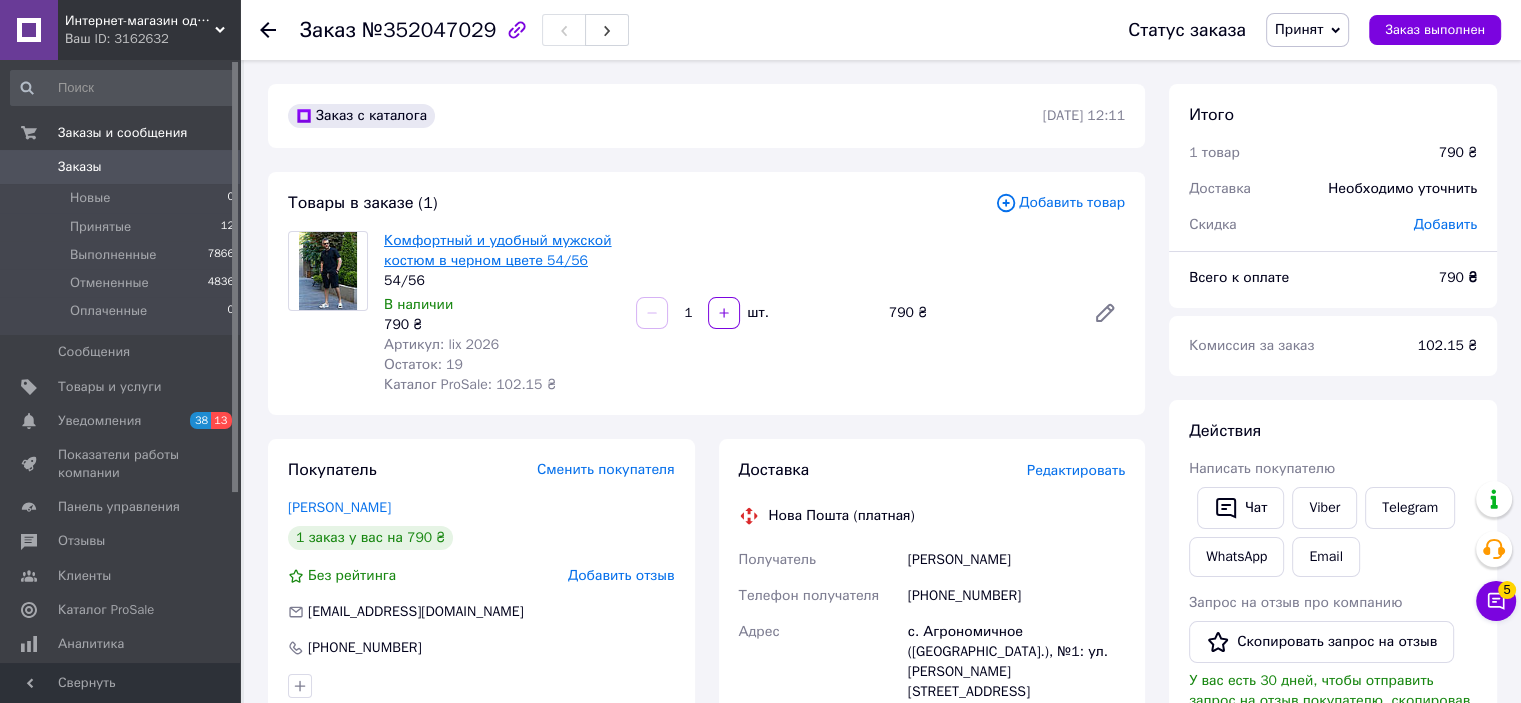 click on "Комфортный и удобный мужской костюм в черном цвете 54/56" at bounding box center (498, 250) 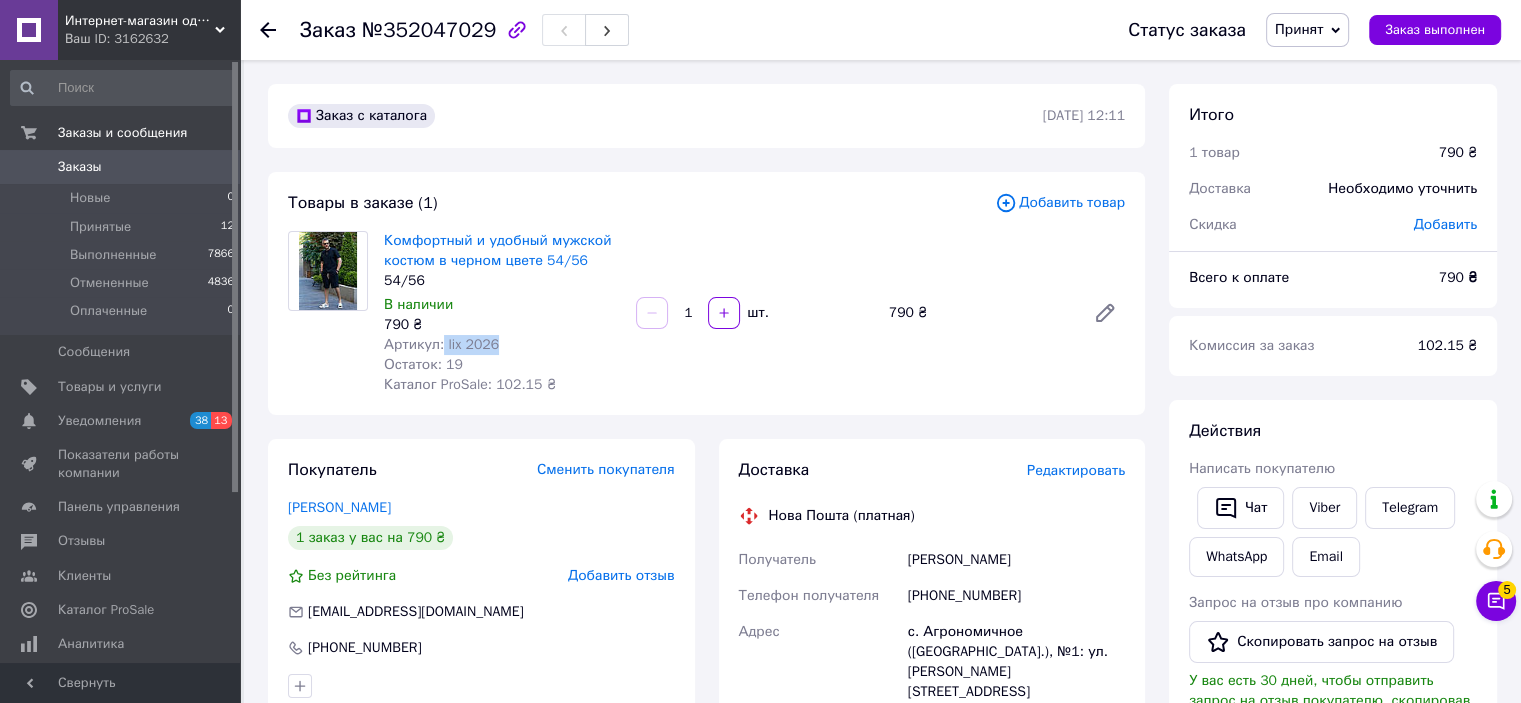 drag, startPoint x: 483, startPoint y: 343, endPoint x: 439, endPoint y: 344, distance: 44.011364 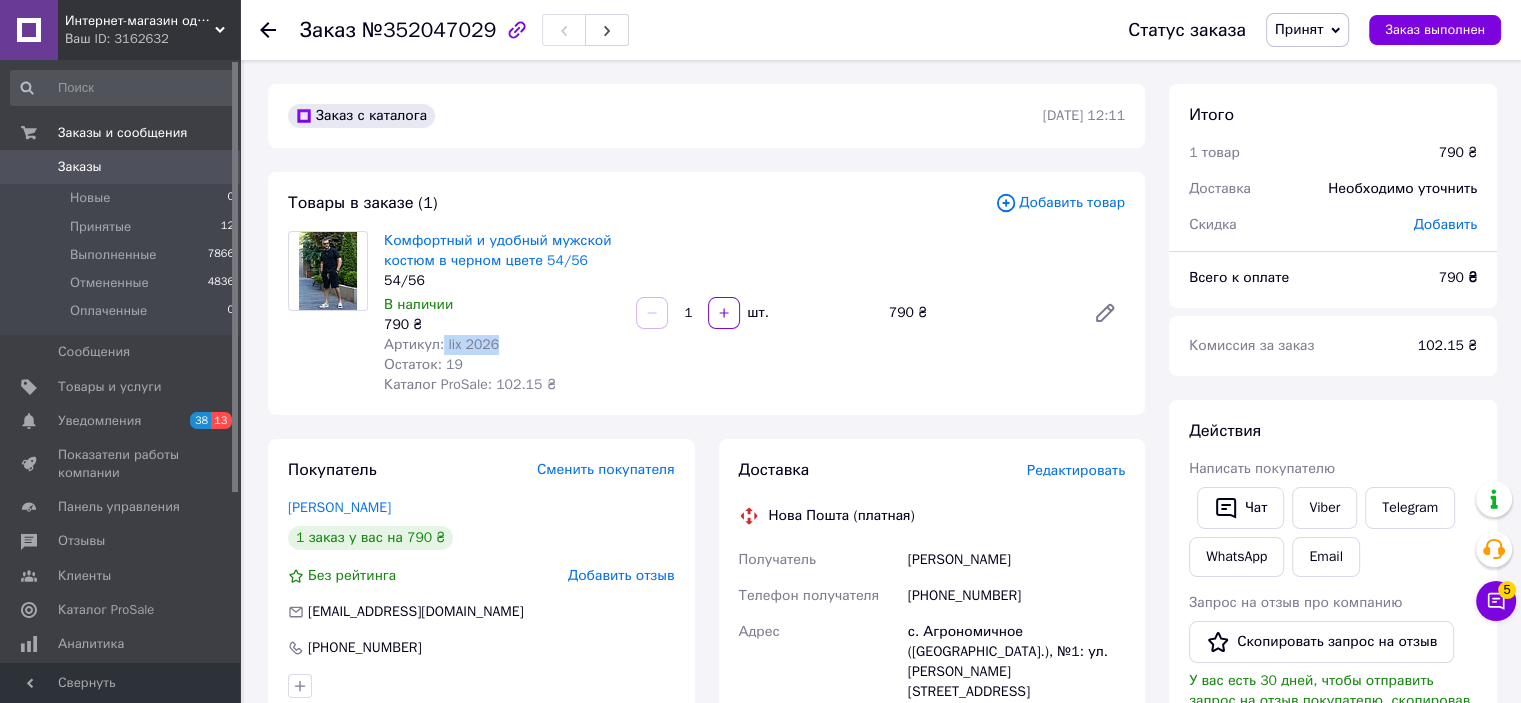 click on "Артикул: lix 2026" at bounding box center [502, 345] 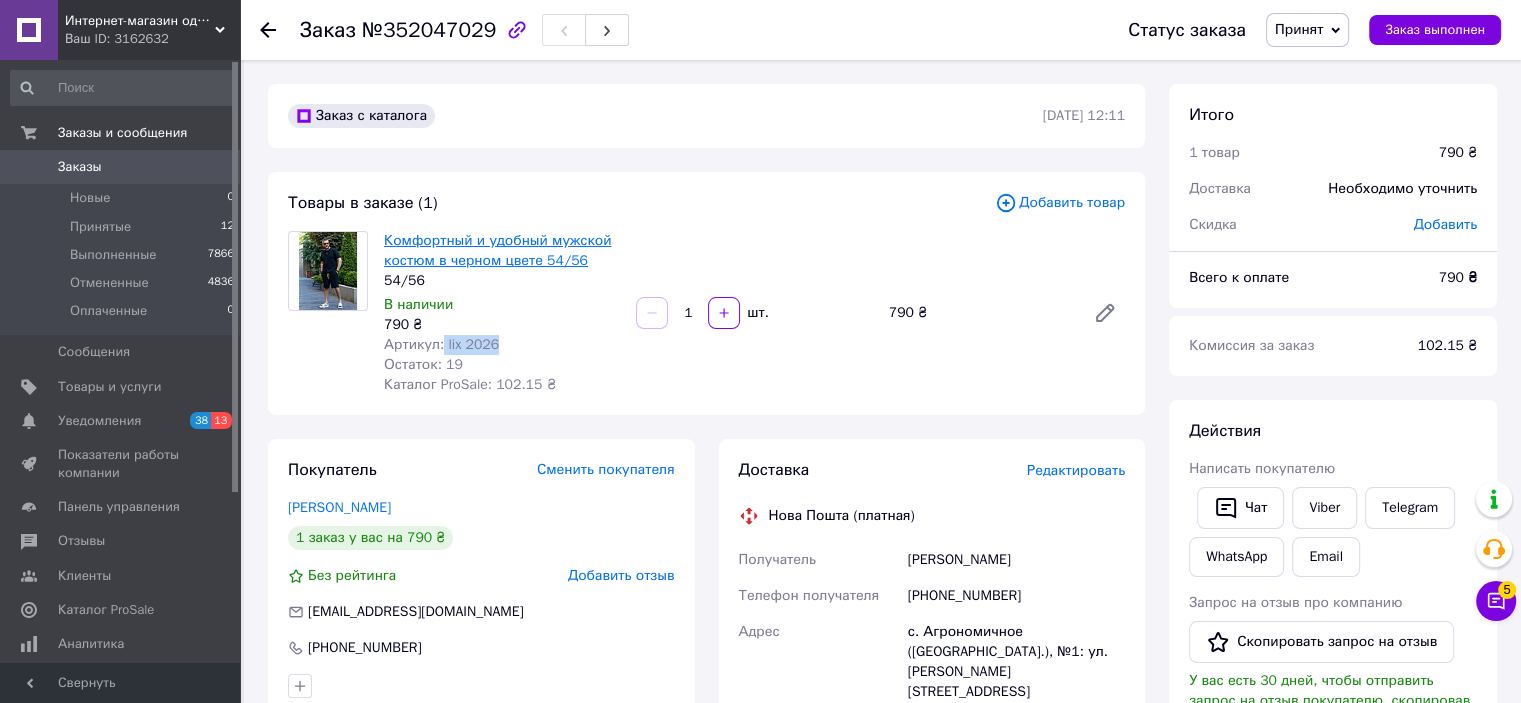 click on "Комфортный и удобный мужской костюм в черном цвете 54/56" at bounding box center [498, 250] 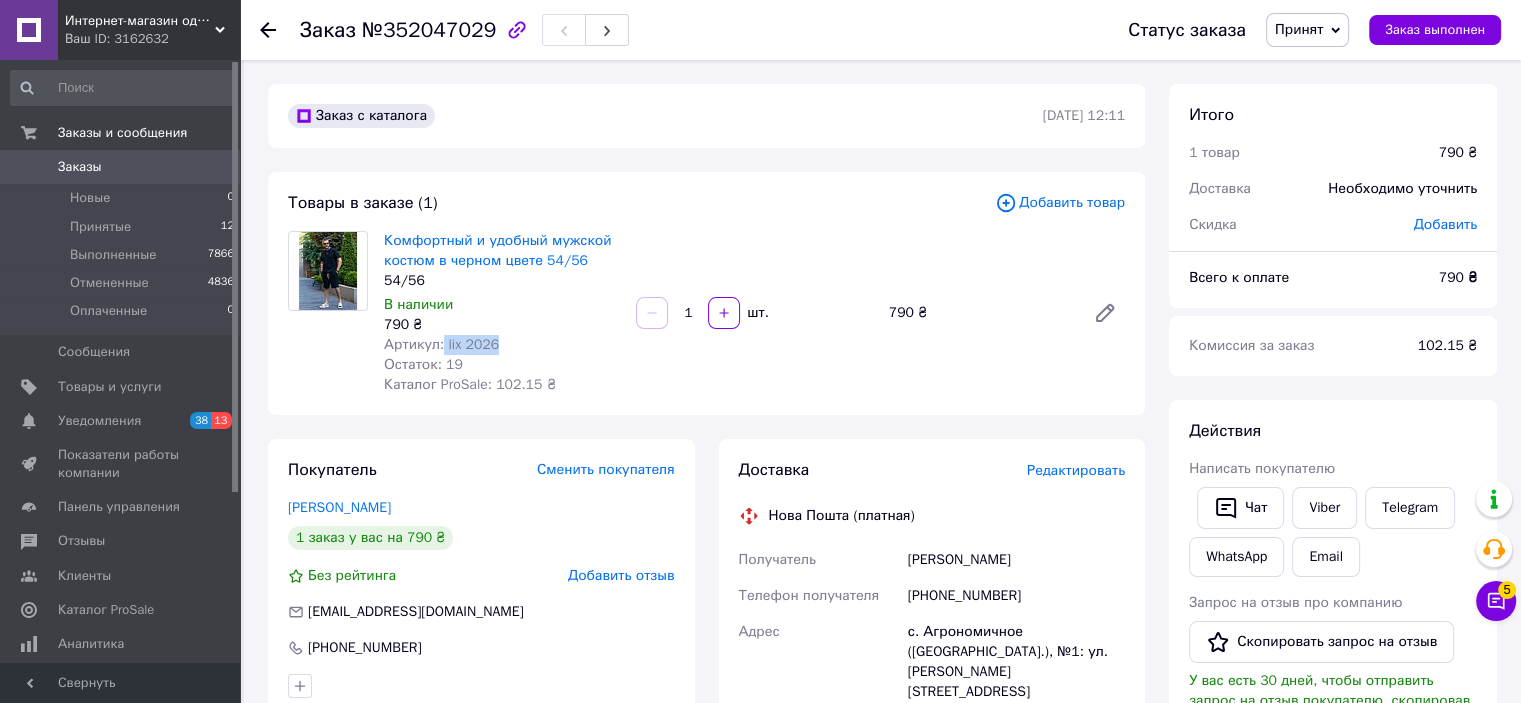 click on "Принят" at bounding box center [1299, 29] 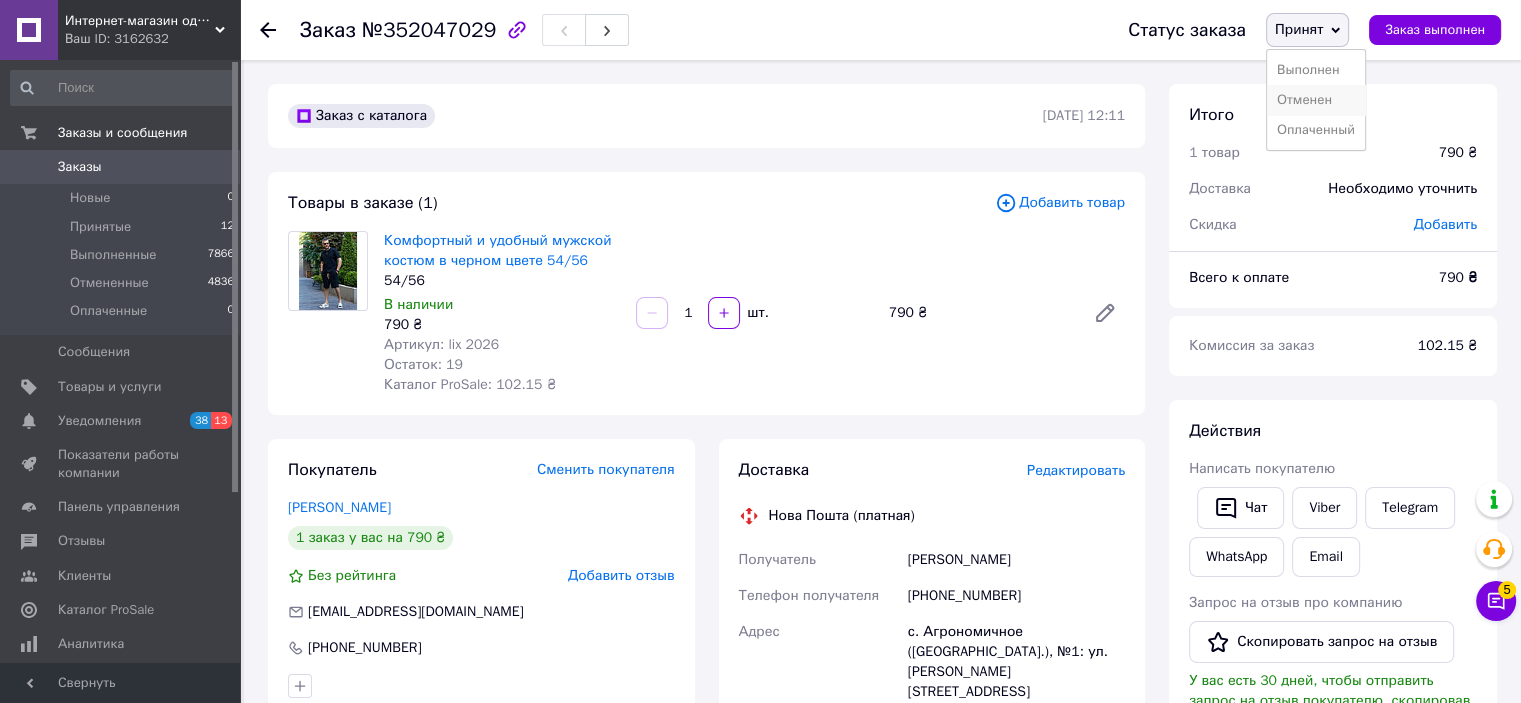 click on "Отменен" at bounding box center [1316, 100] 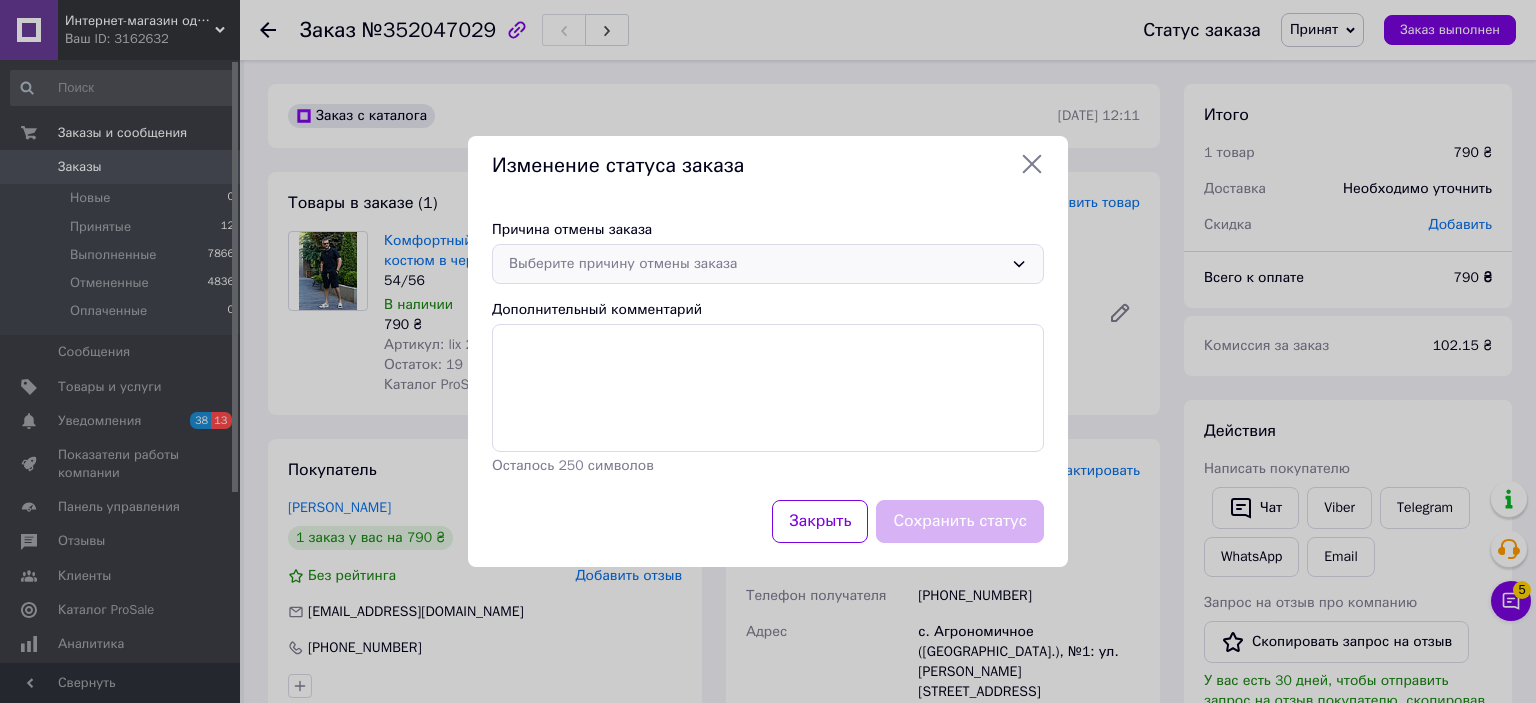 click on "Выберите причину отмены заказа" at bounding box center [756, 264] 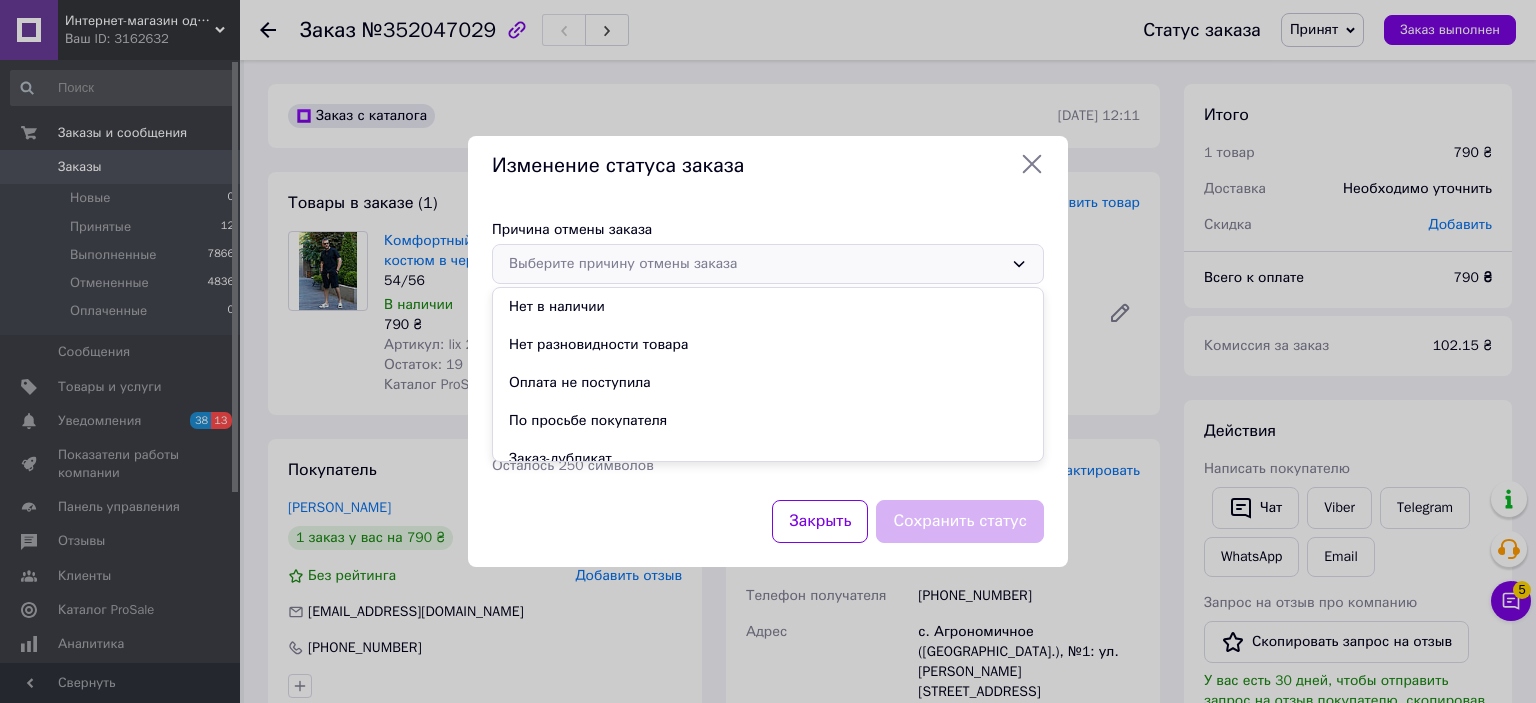 click 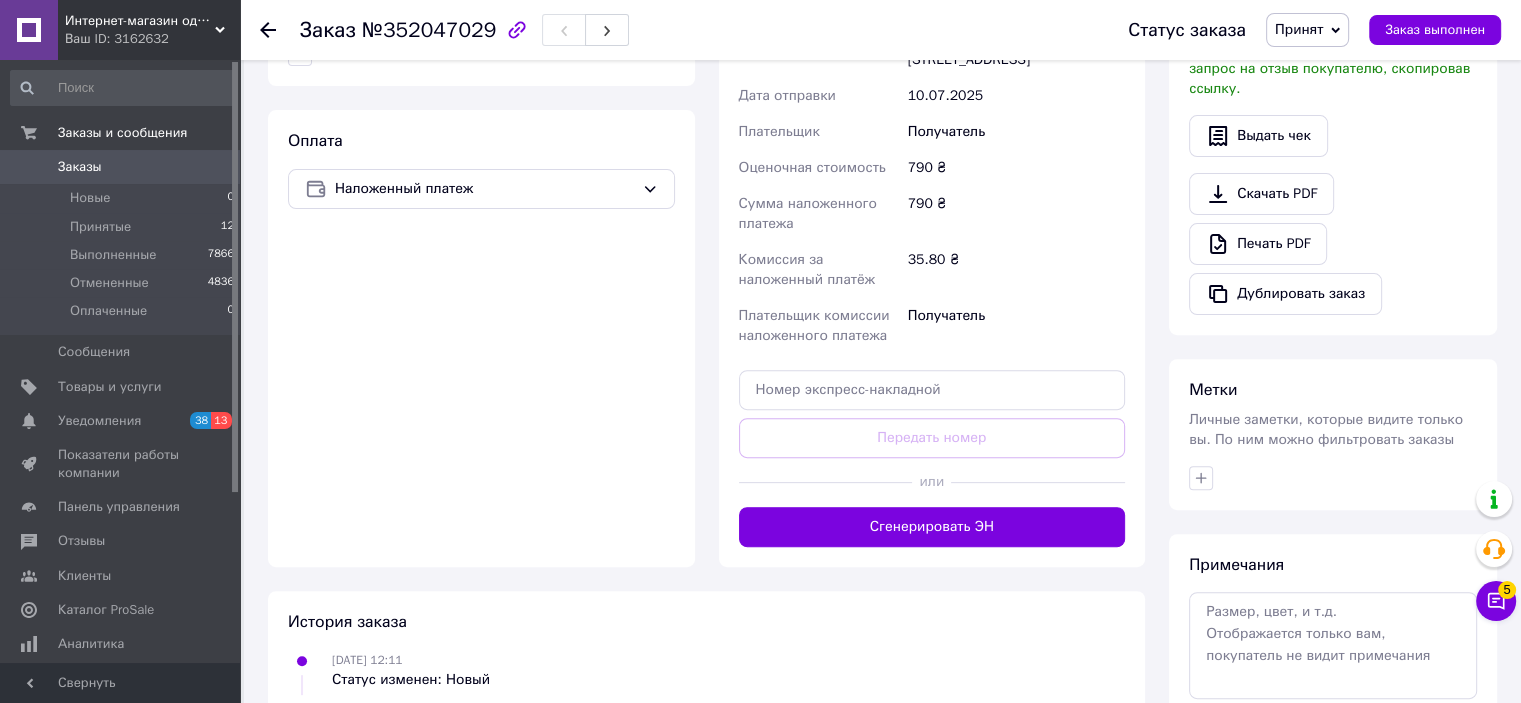 scroll, scrollTop: 728, scrollLeft: 0, axis: vertical 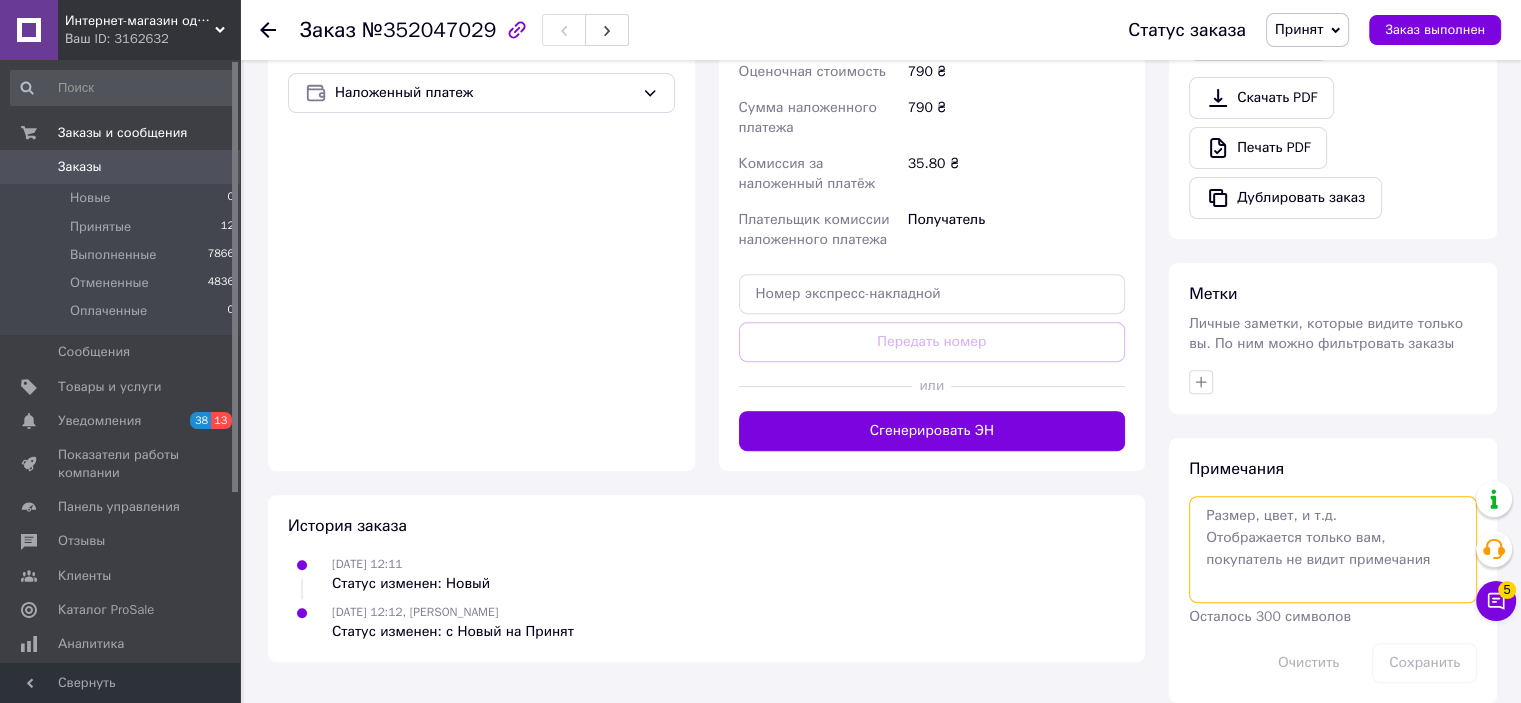 click at bounding box center (1333, 549) 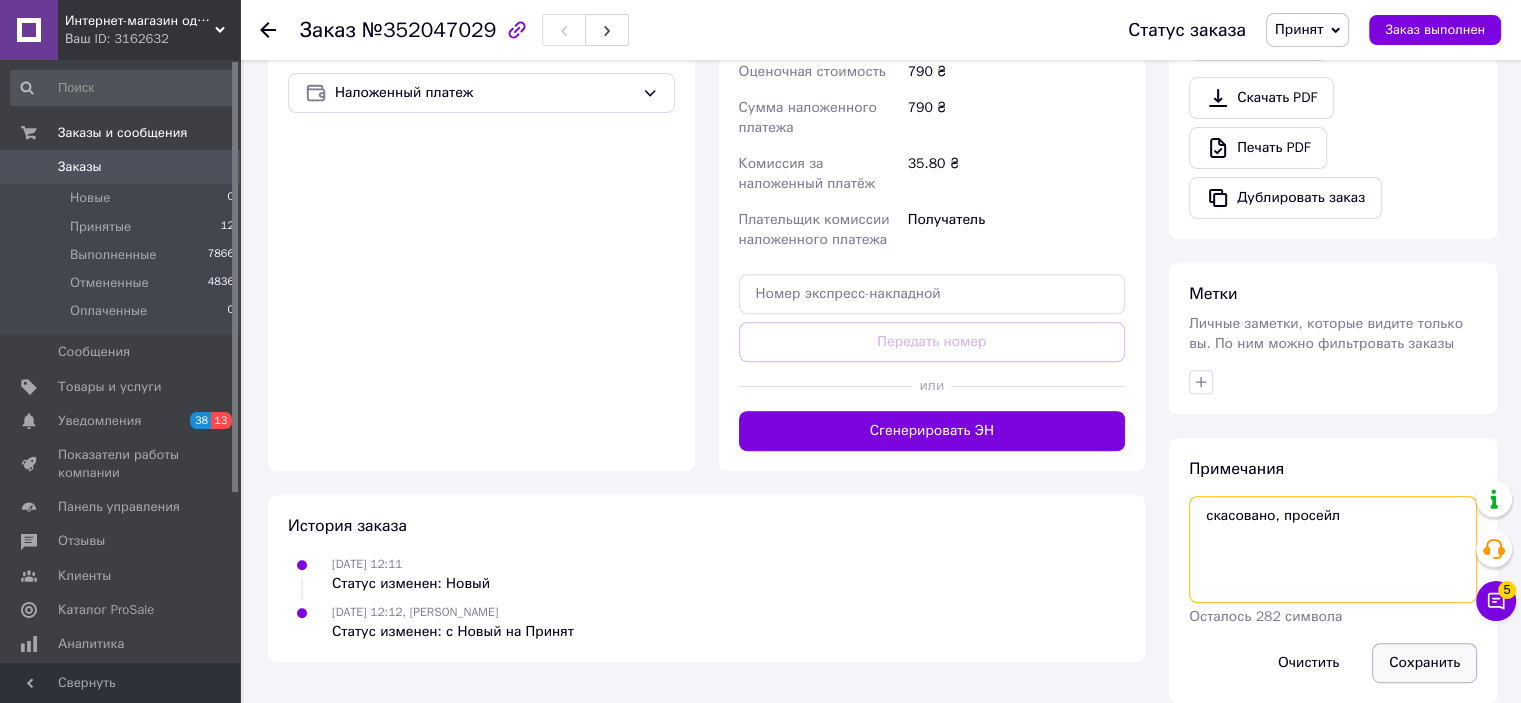 type on "скасовано, просейл" 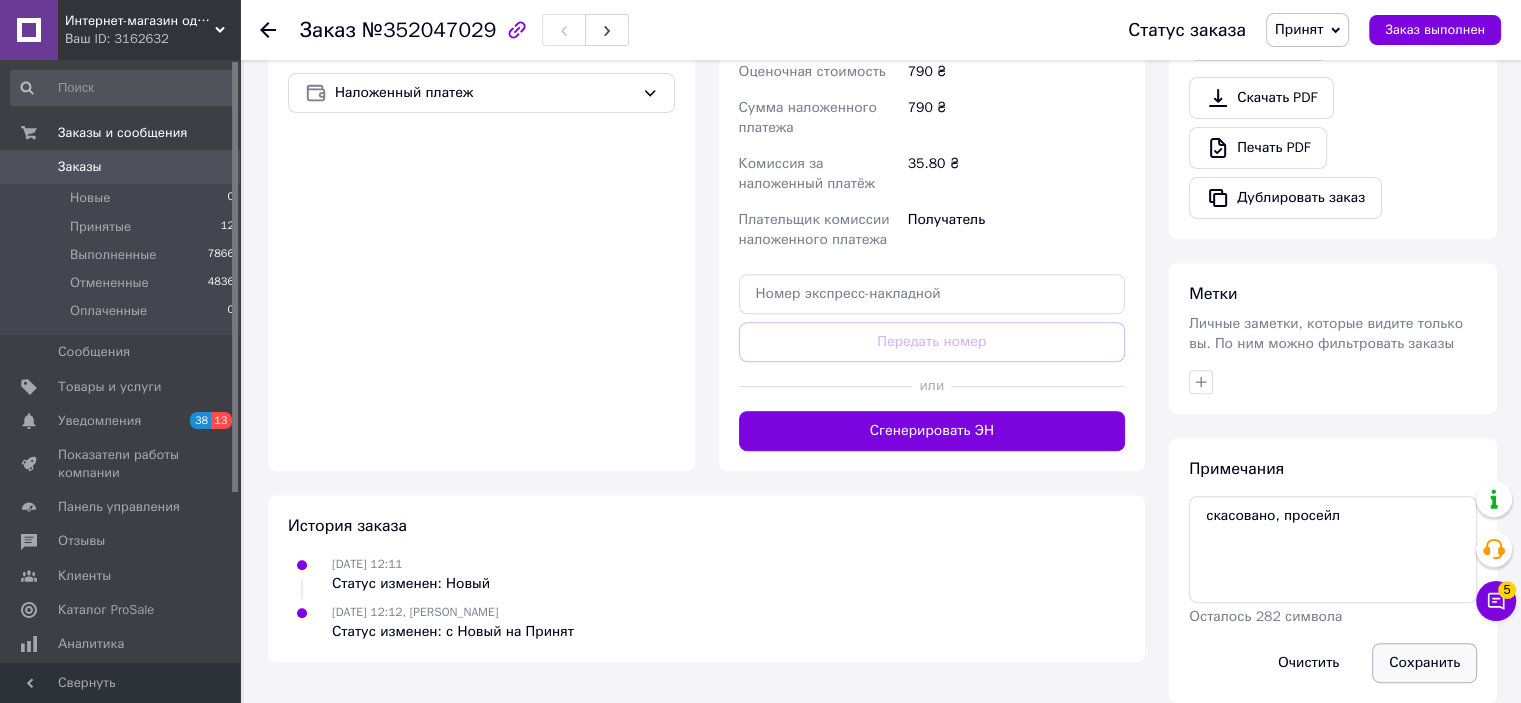 click on "Сохранить" at bounding box center (1424, 663) 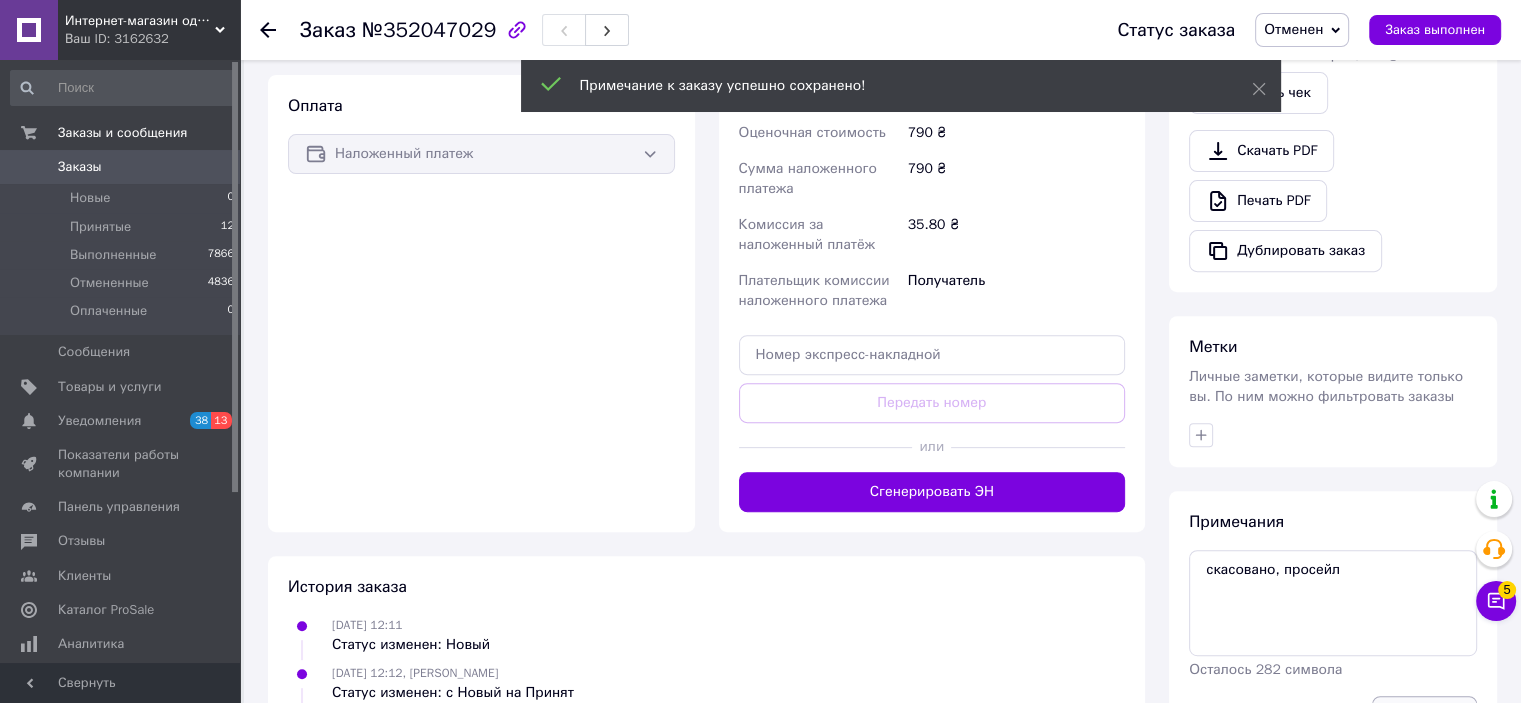 scroll, scrollTop: 748, scrollLeft: 0, axis: vertical 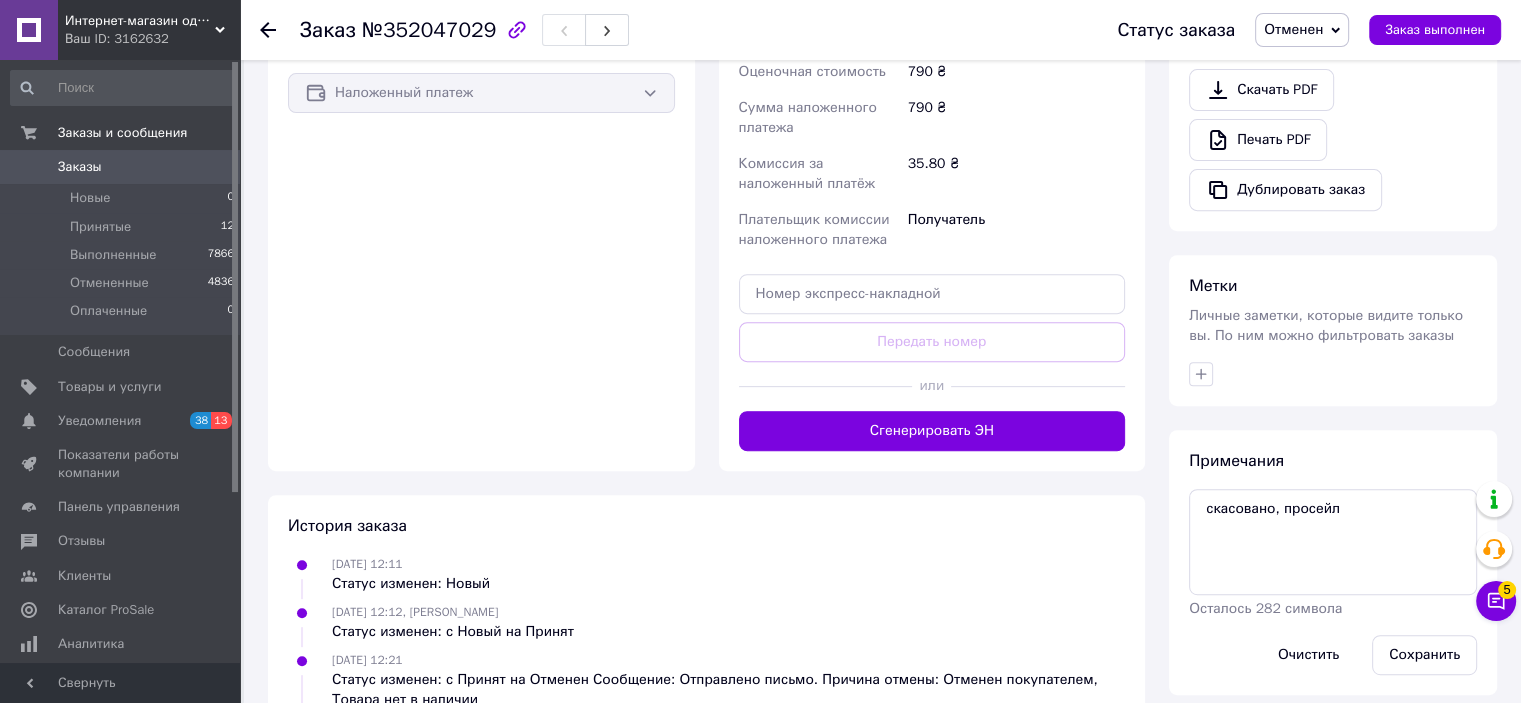 drag, startPoint x: 1419, startPoint y: 418, endPoint x: 1271, endPoint y: 198, distance: 265.14902 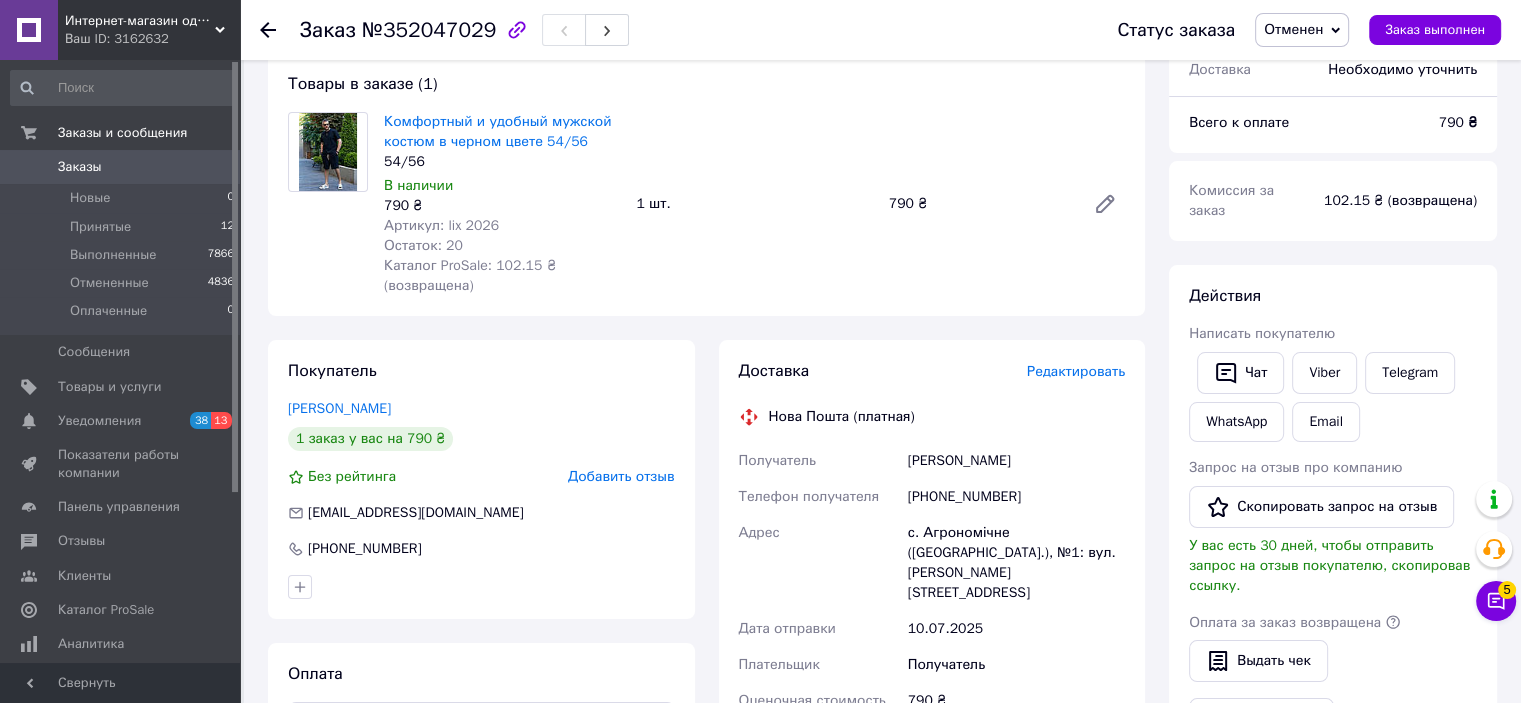 scroll, scrollTop: 0, scrollLeft: 0, axis: both 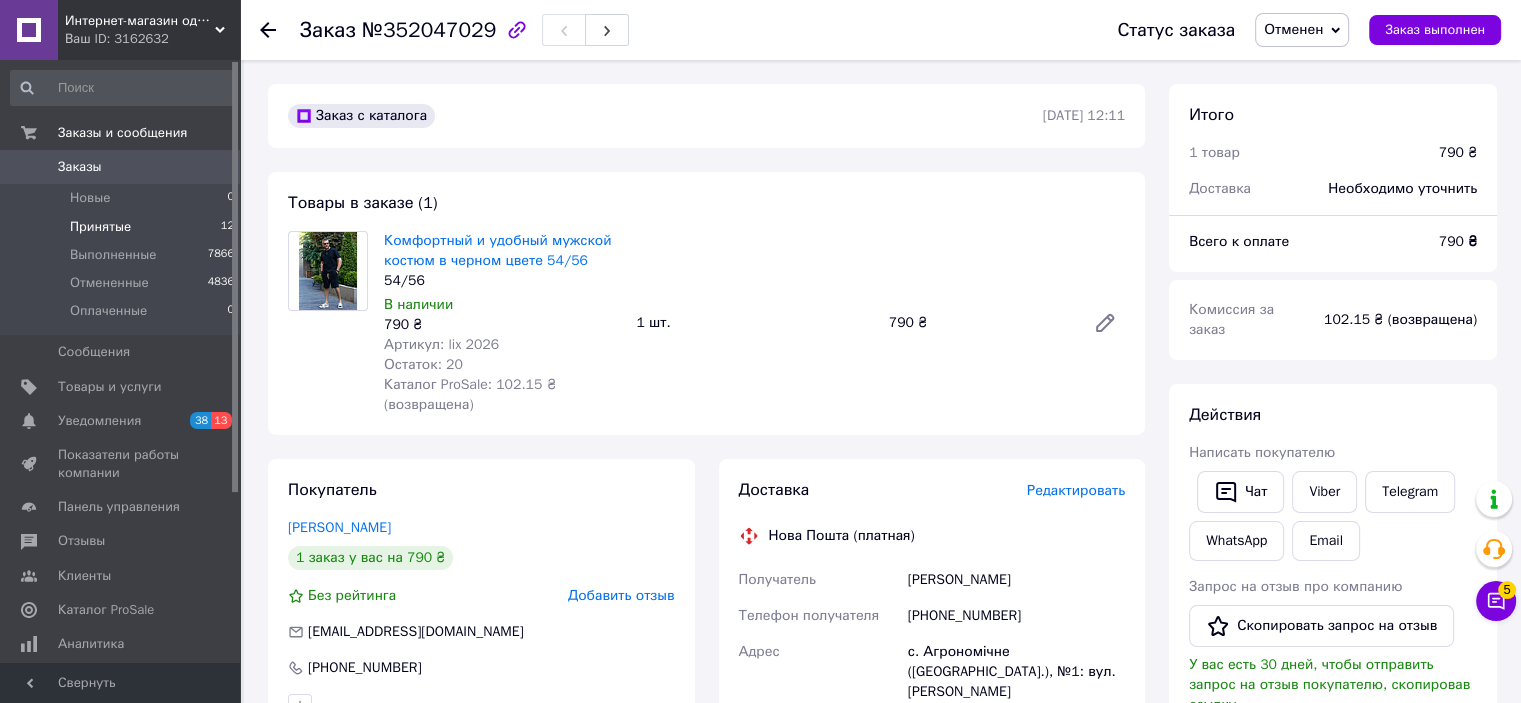 click on "Принятые 12" at bounding box center [123, 227] 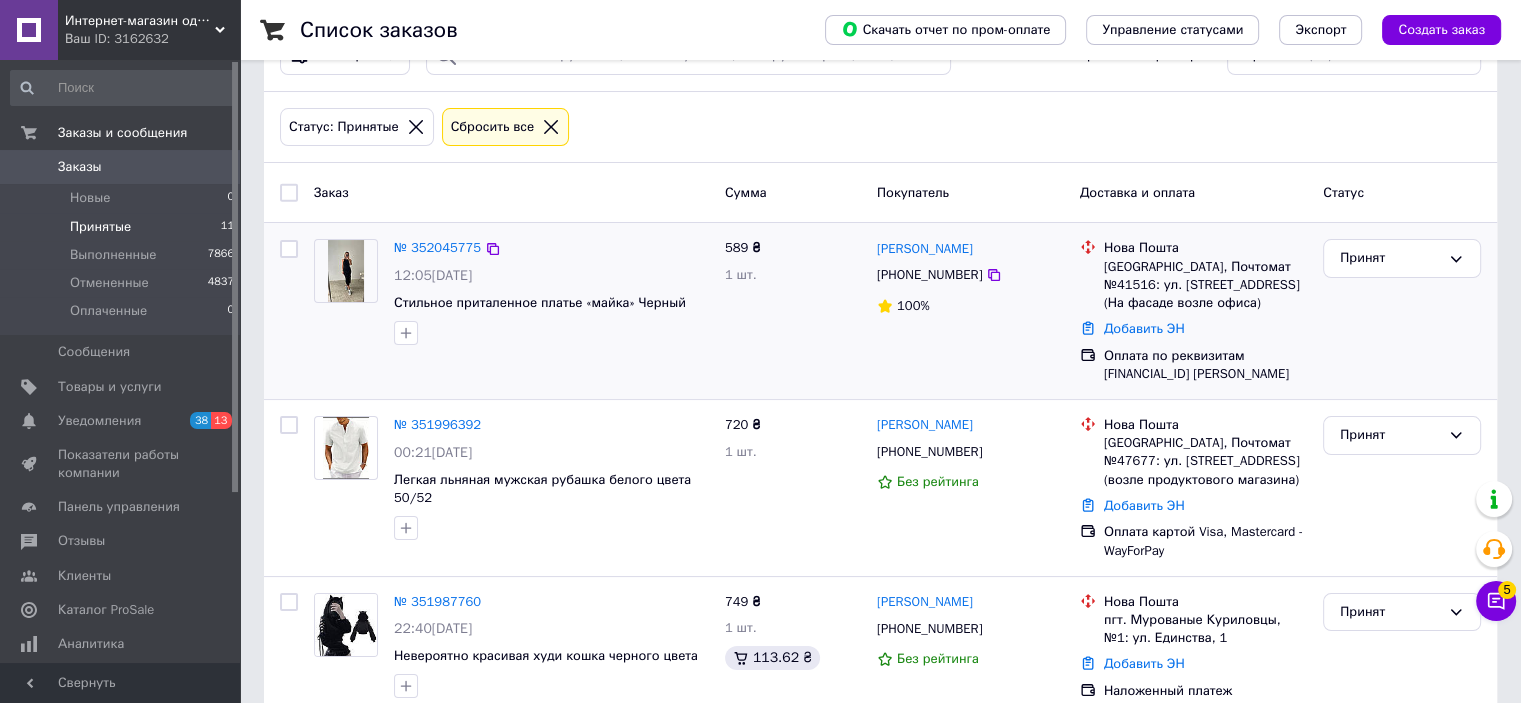 scroll, scrollTop: 200, scrollLeft: 0, axis: vertical 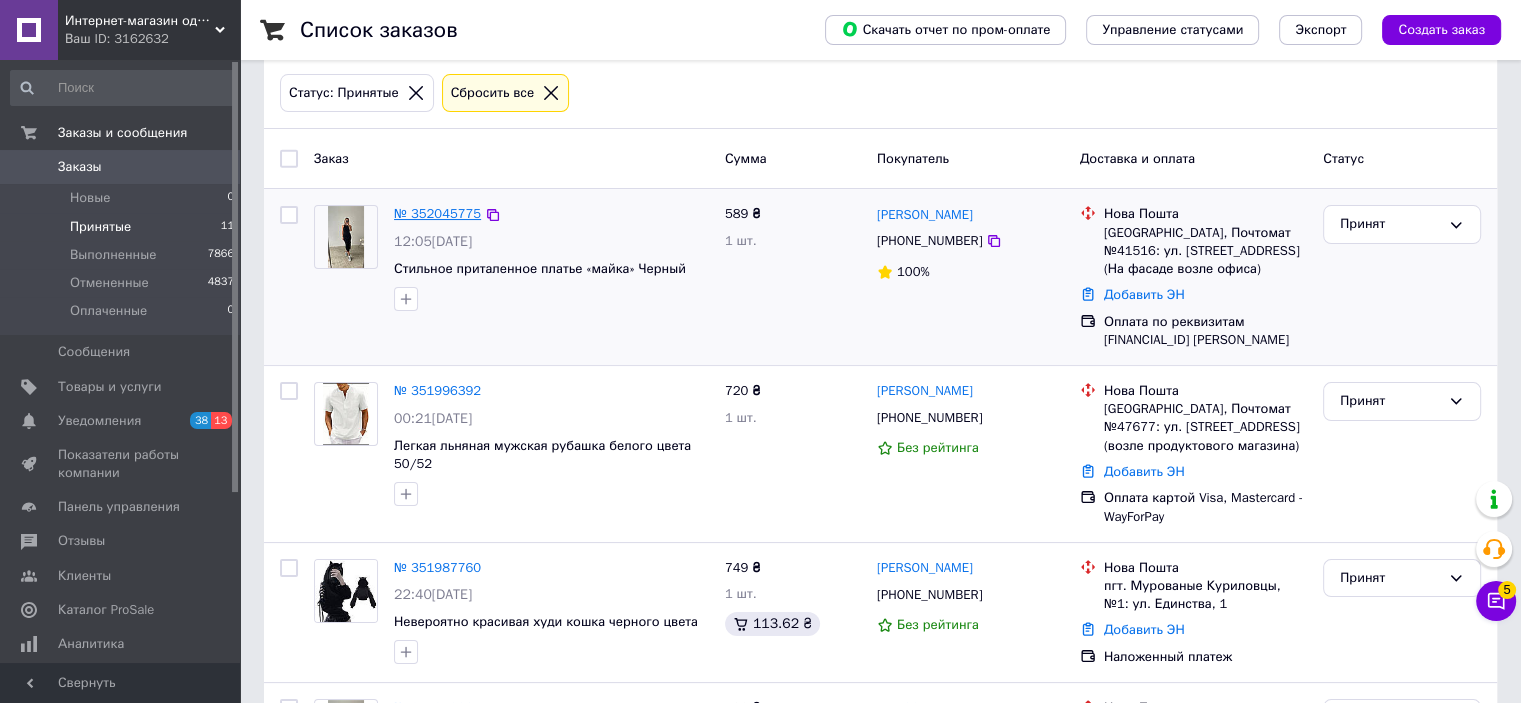 click on "№ 352045775" at bounding box center (437, 213) 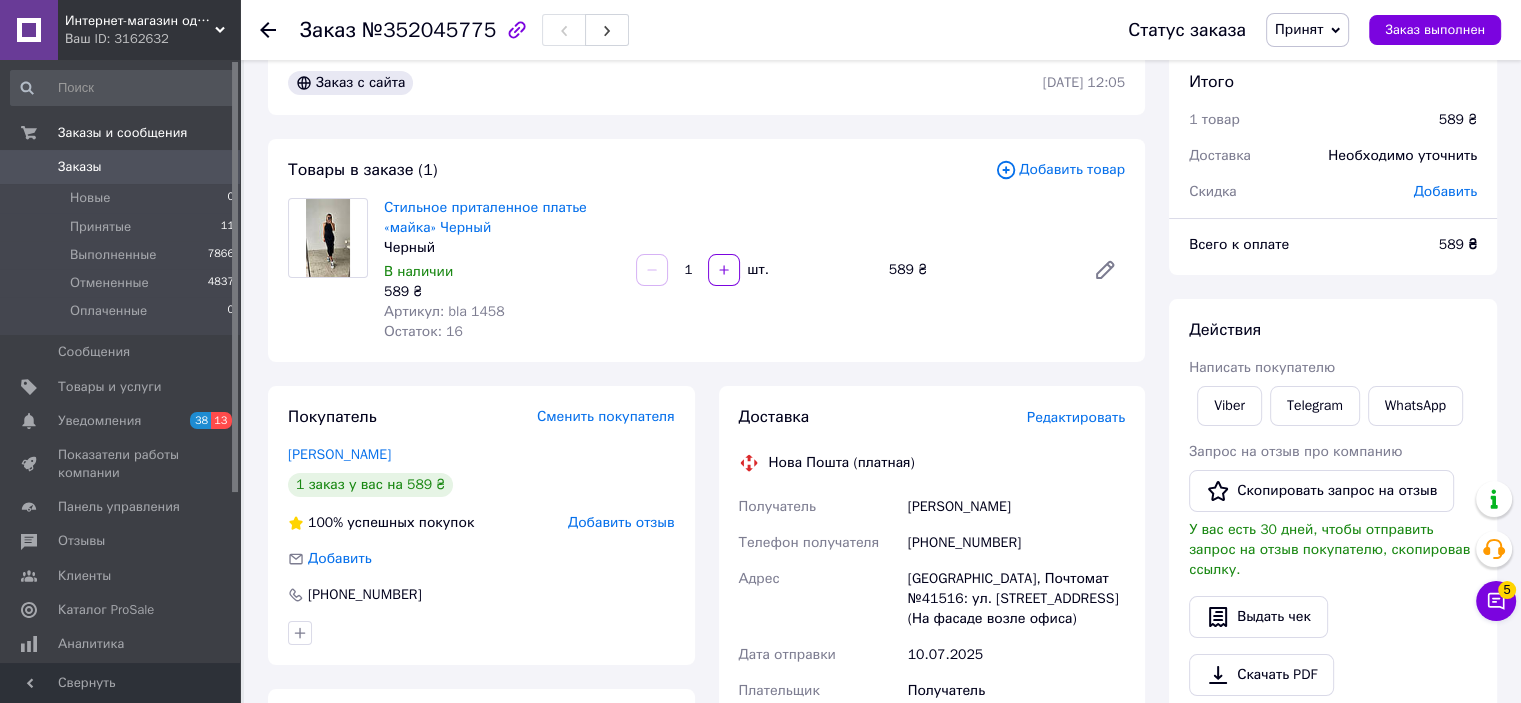 scroll, scrollTop: 0, scrollLeft: 0, axis: both 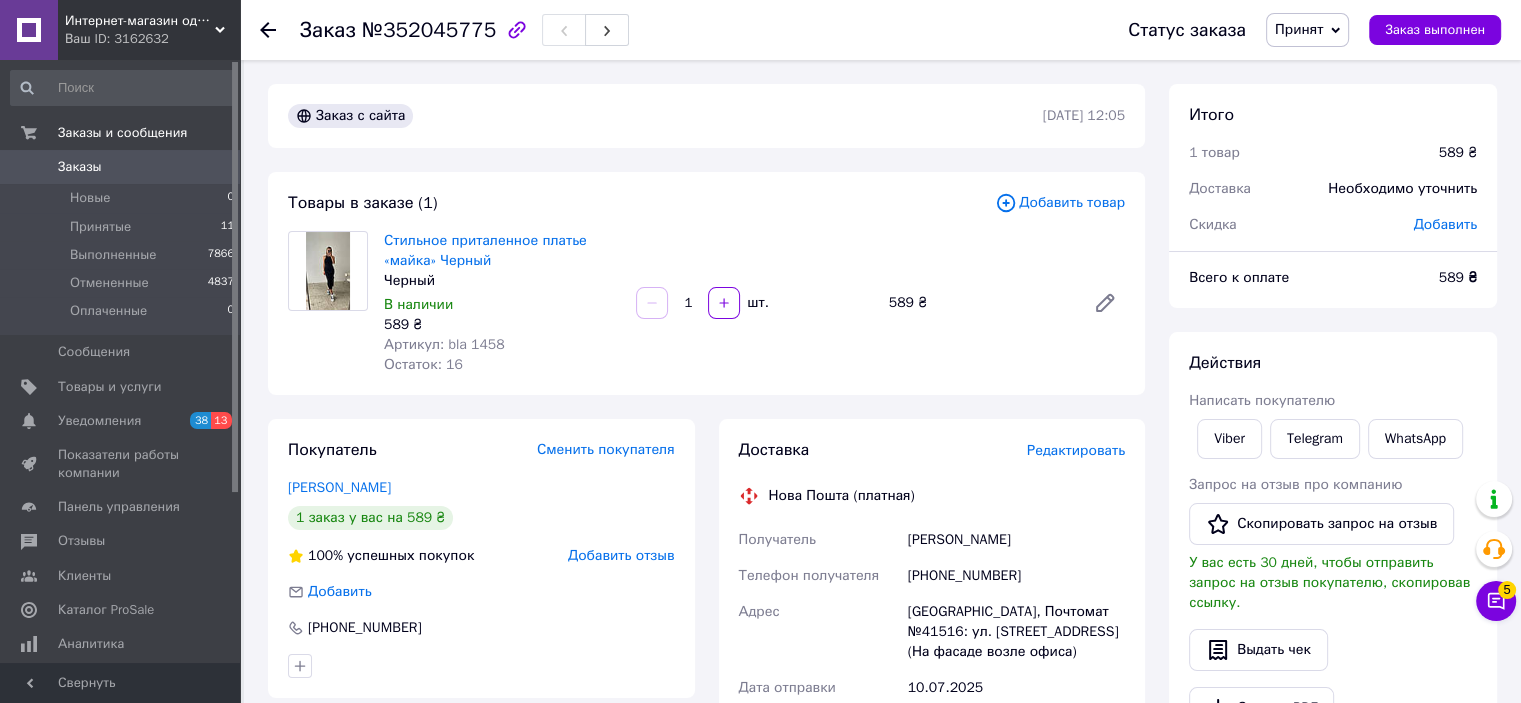 click 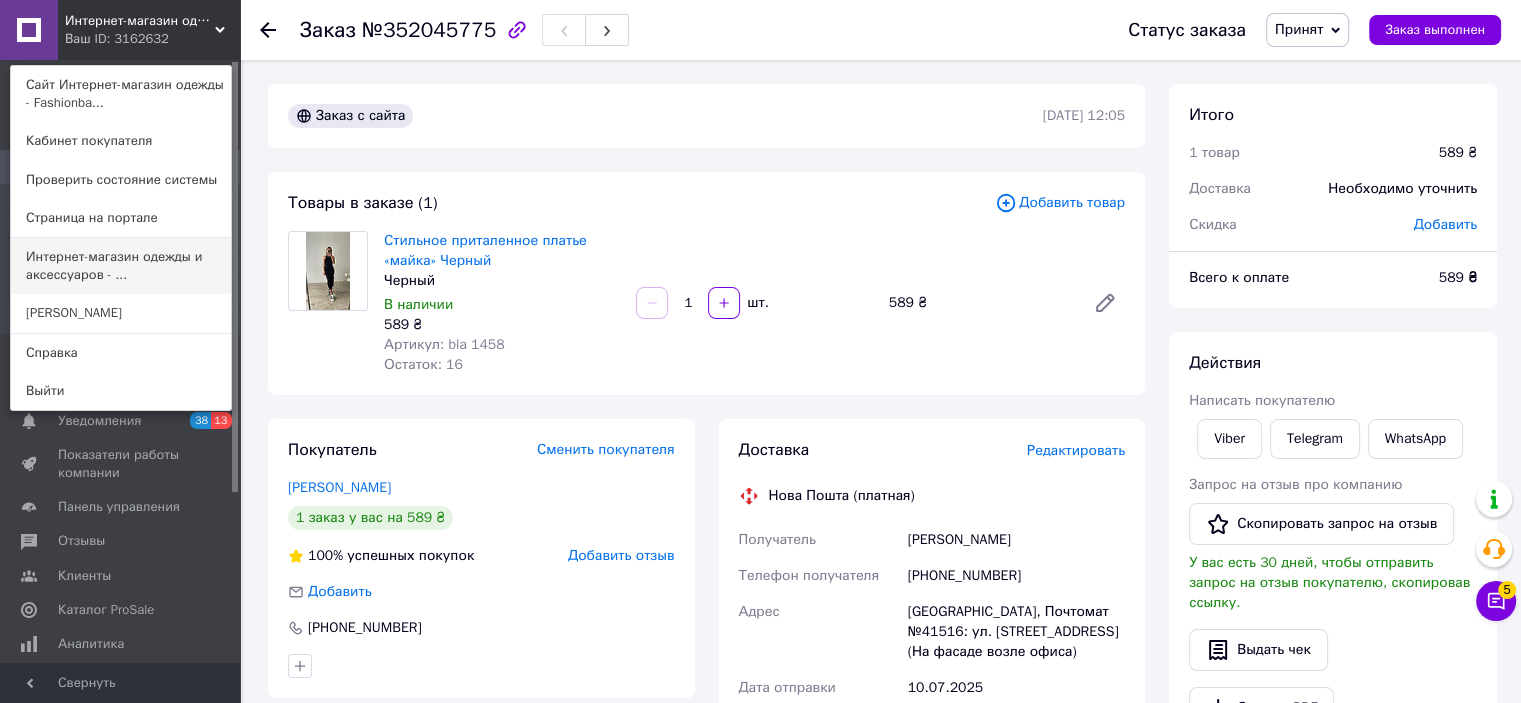 click on "Интернет-магазин одежды и аксессуаров - ..." at bounding box center [121, 266] 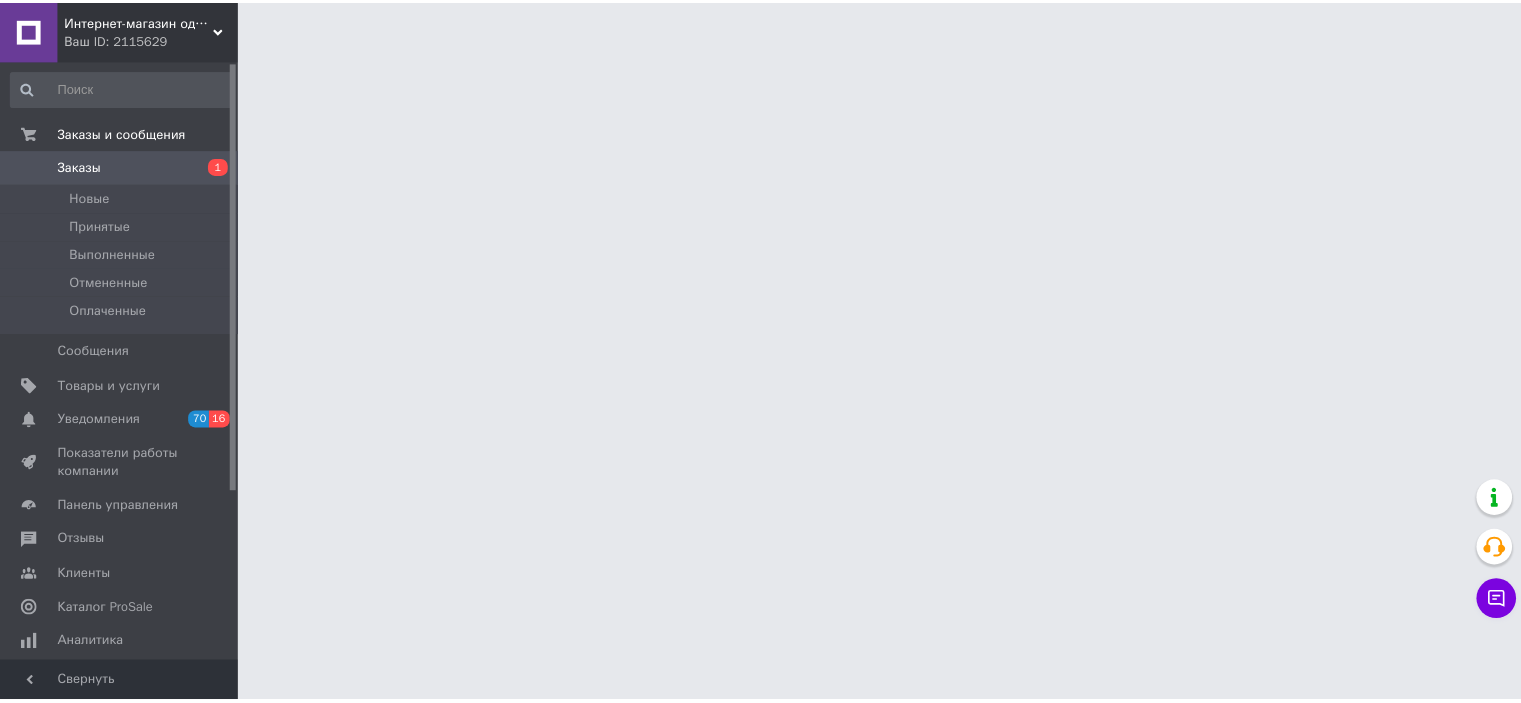 scroll, scrollTop: 0, scrollLeft: 0, axis: both 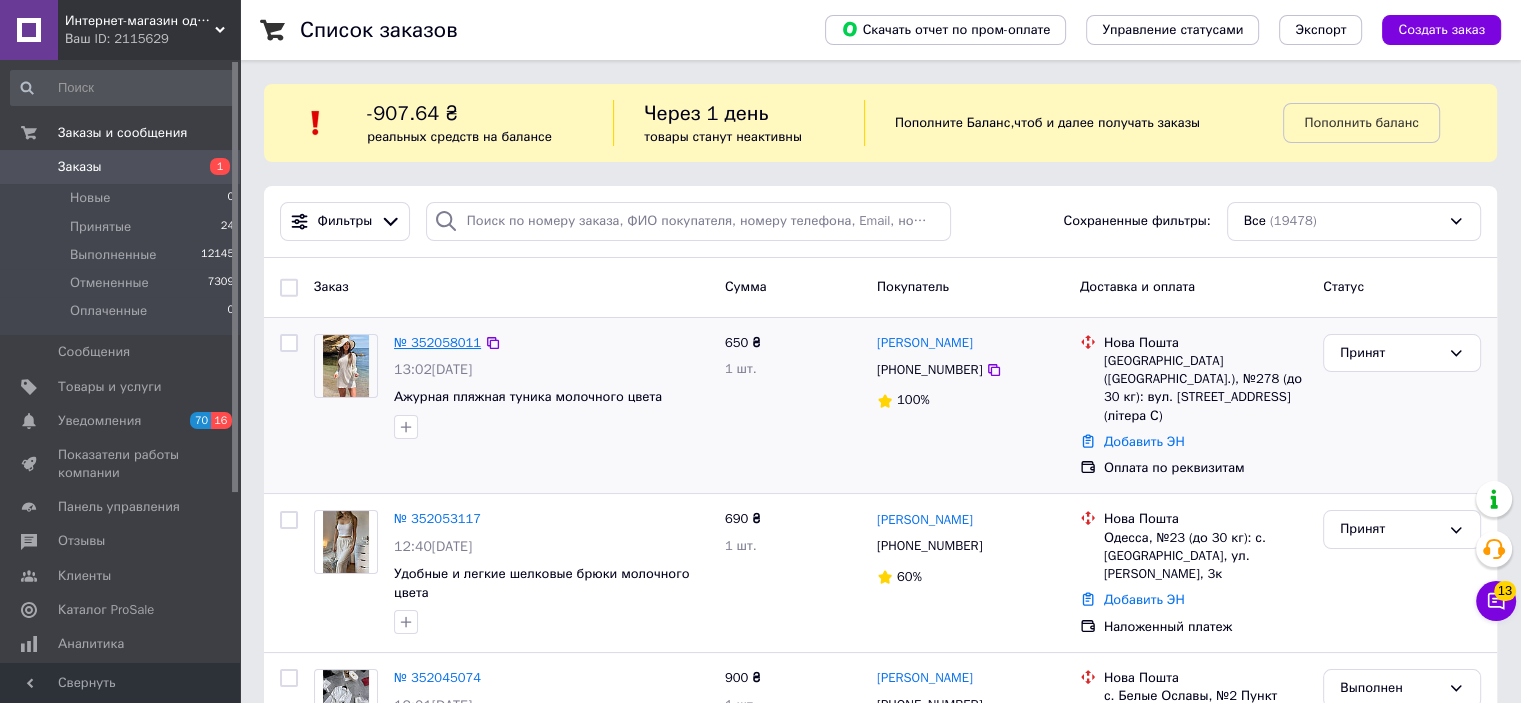 click on "№ 352058011" at bounding box center [437, 342] 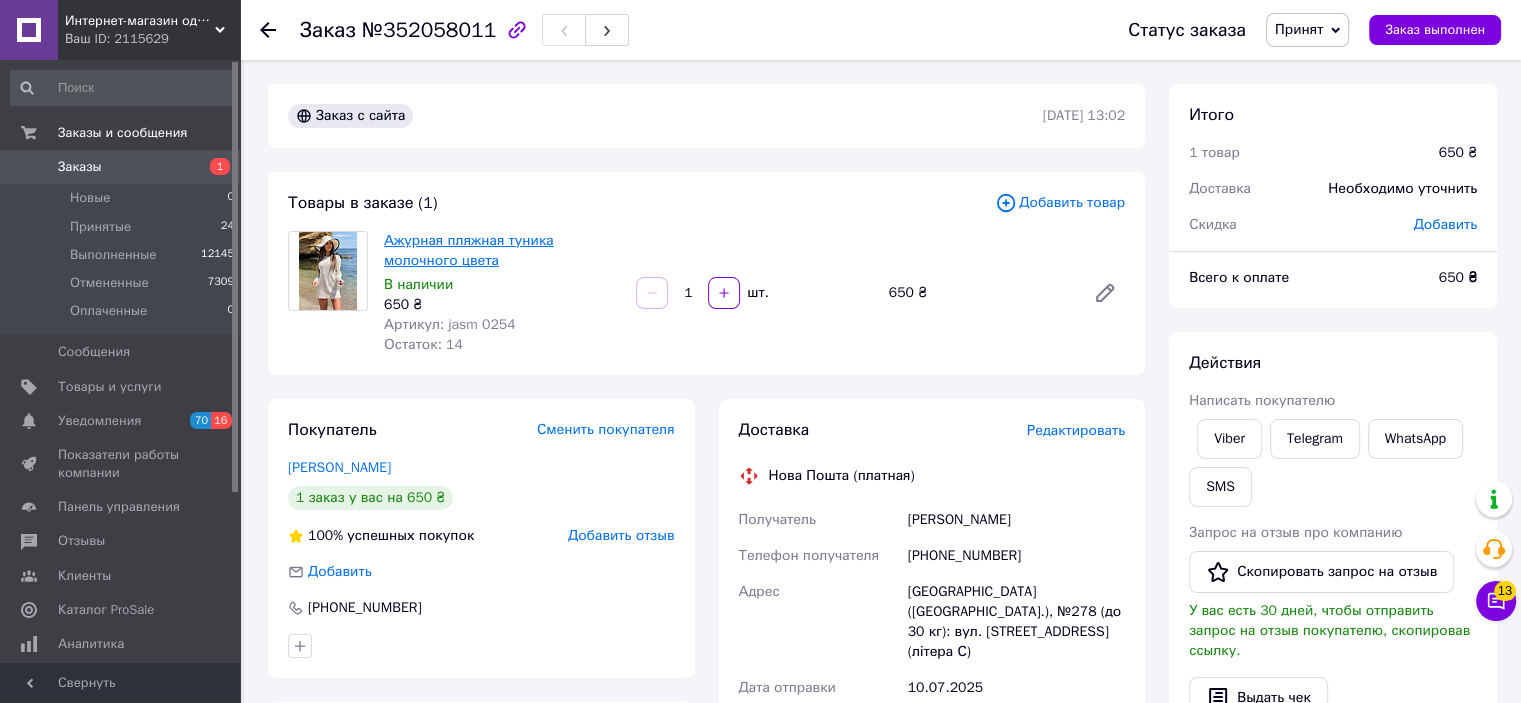 click on "Ажурная пляжная туника молочного цвета" at bounding box center [469, 250] 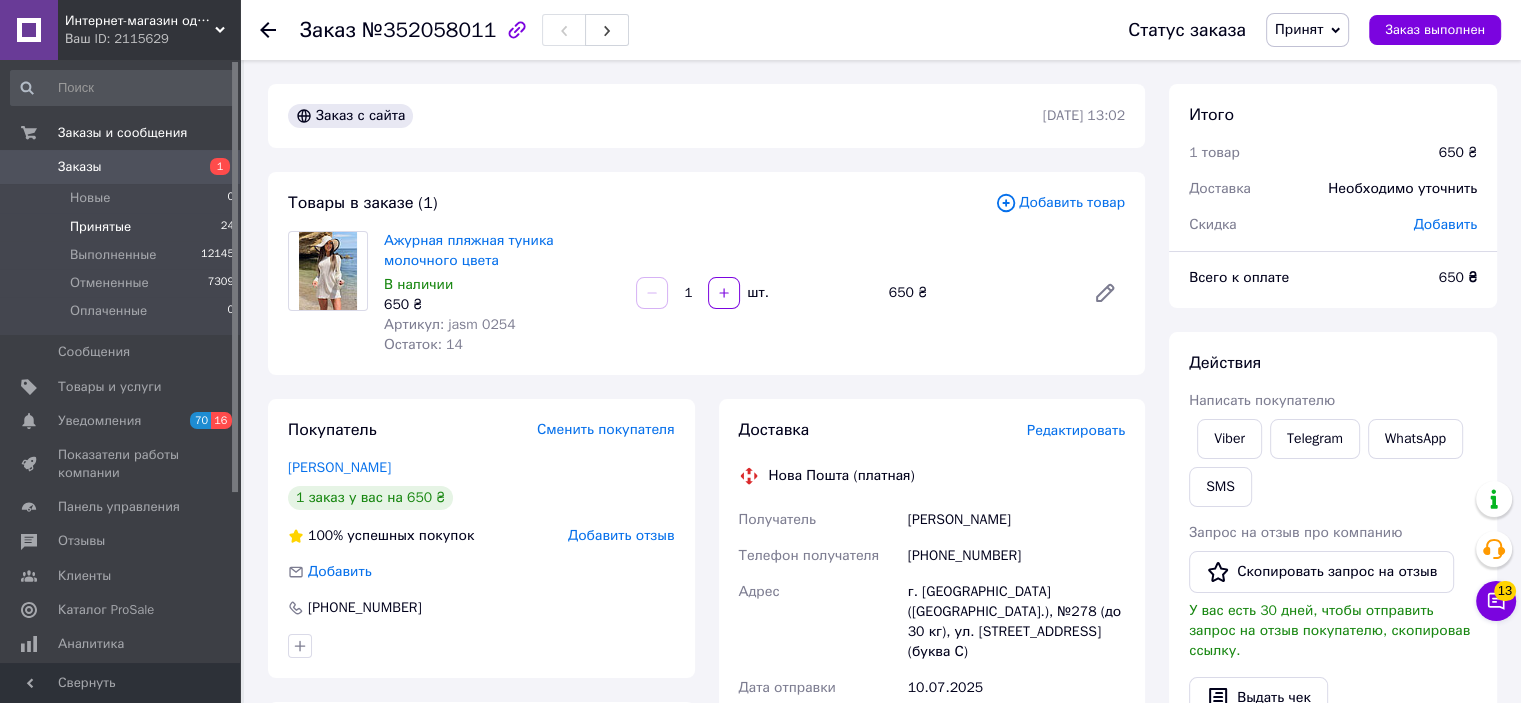 click on "Принятые 24" at bounding box center [123, 227] 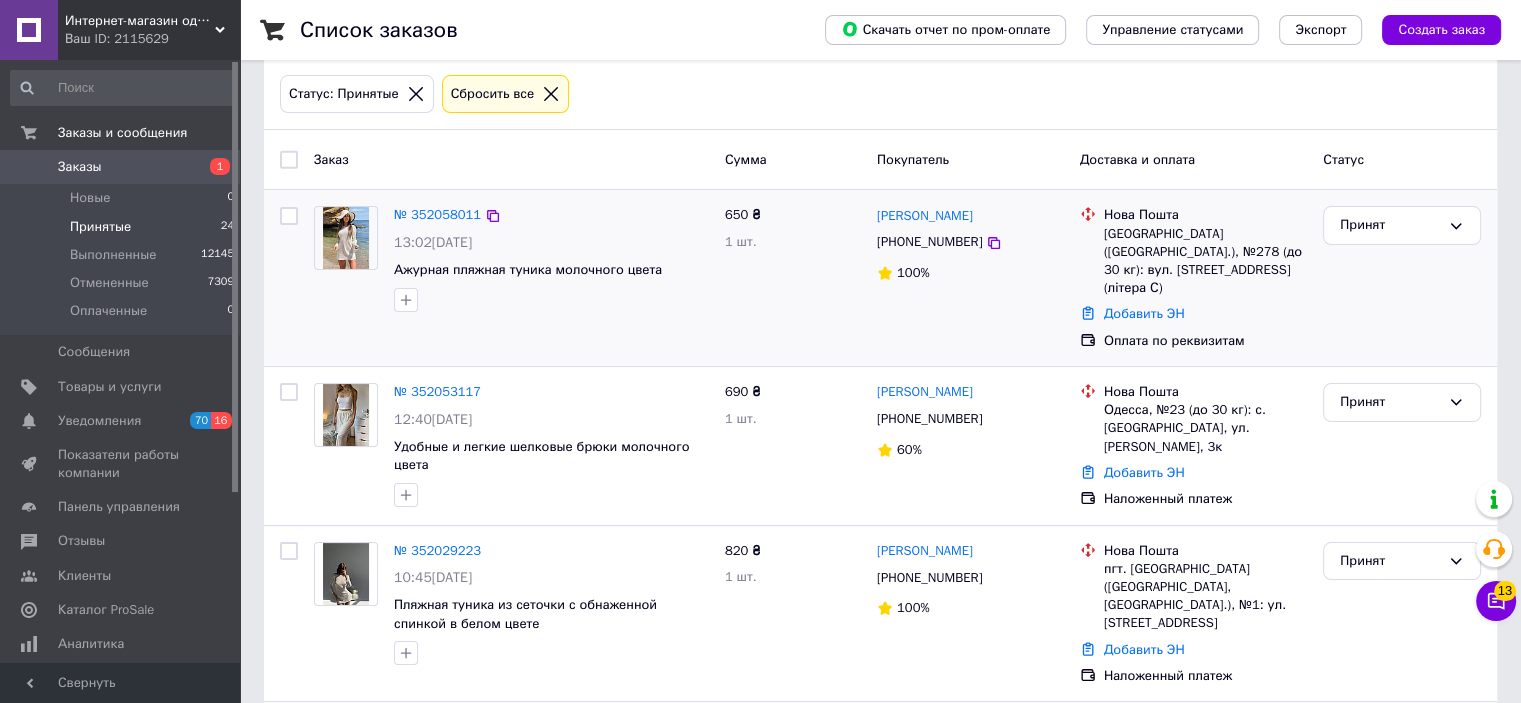 scroll, scrollTop: 200, scrollLeft: 0, axis: vertical 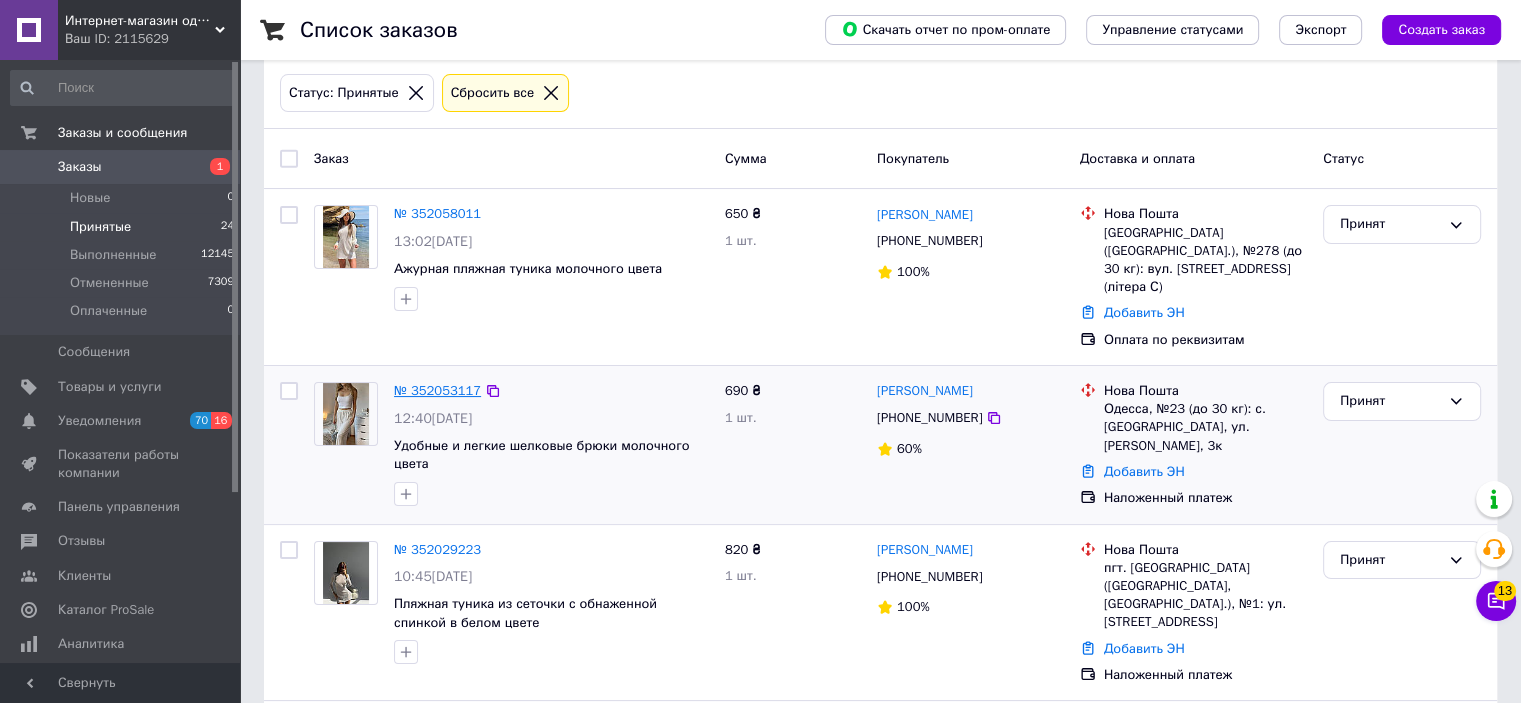 click on "№ 352053117" at bounding box center (437, 390) 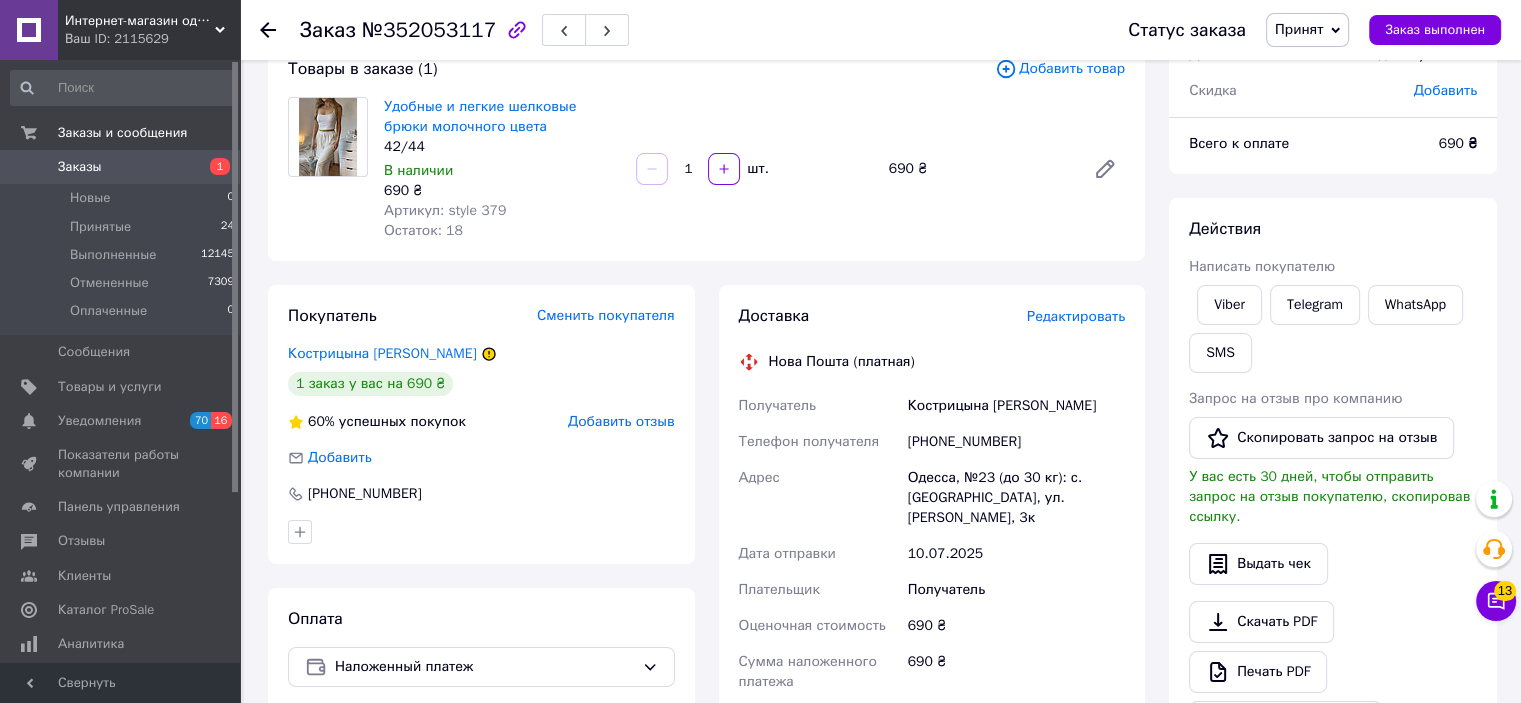 scroll, scrollTop: 100, scrollLeft: 0, axis: vertical 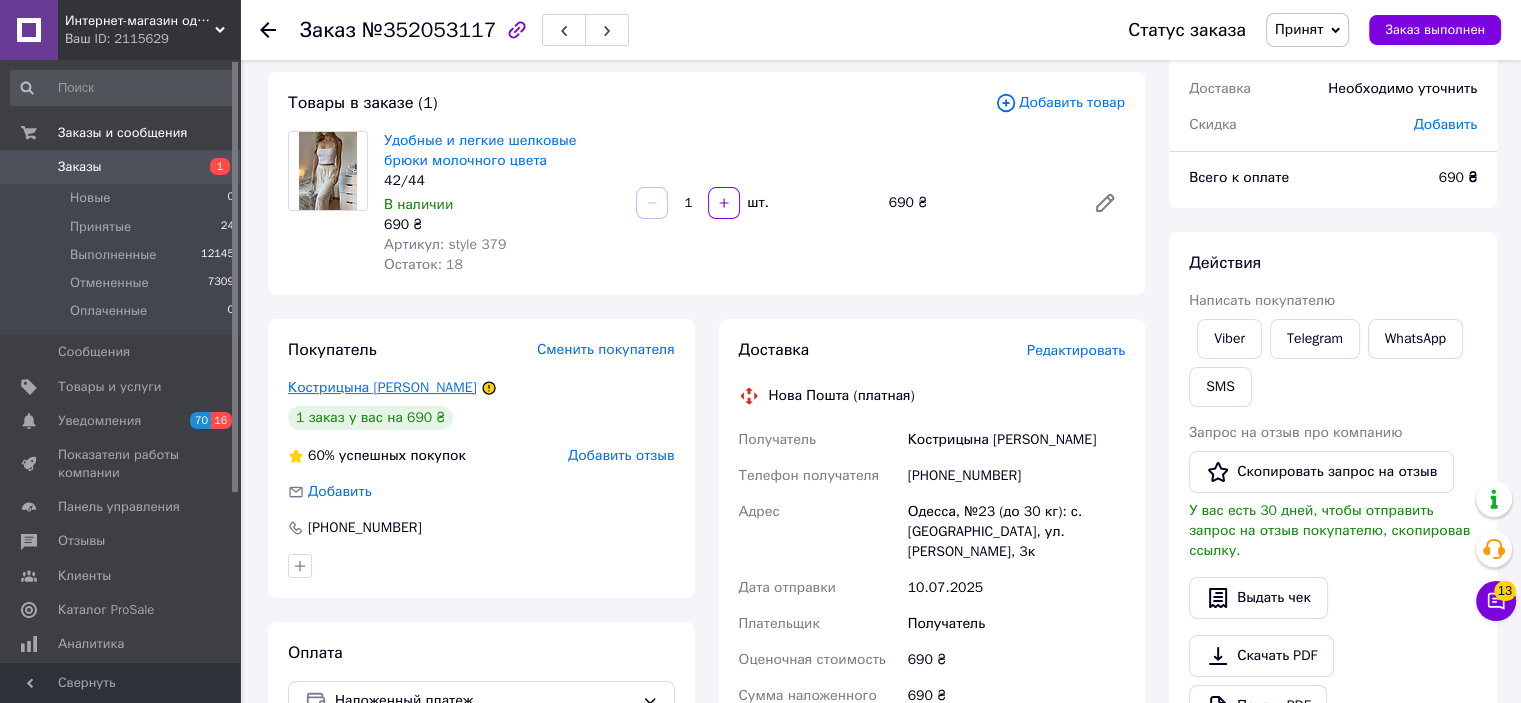 click on "Кострицына [PERSON_NAME]" at bounding box center [382, 387] 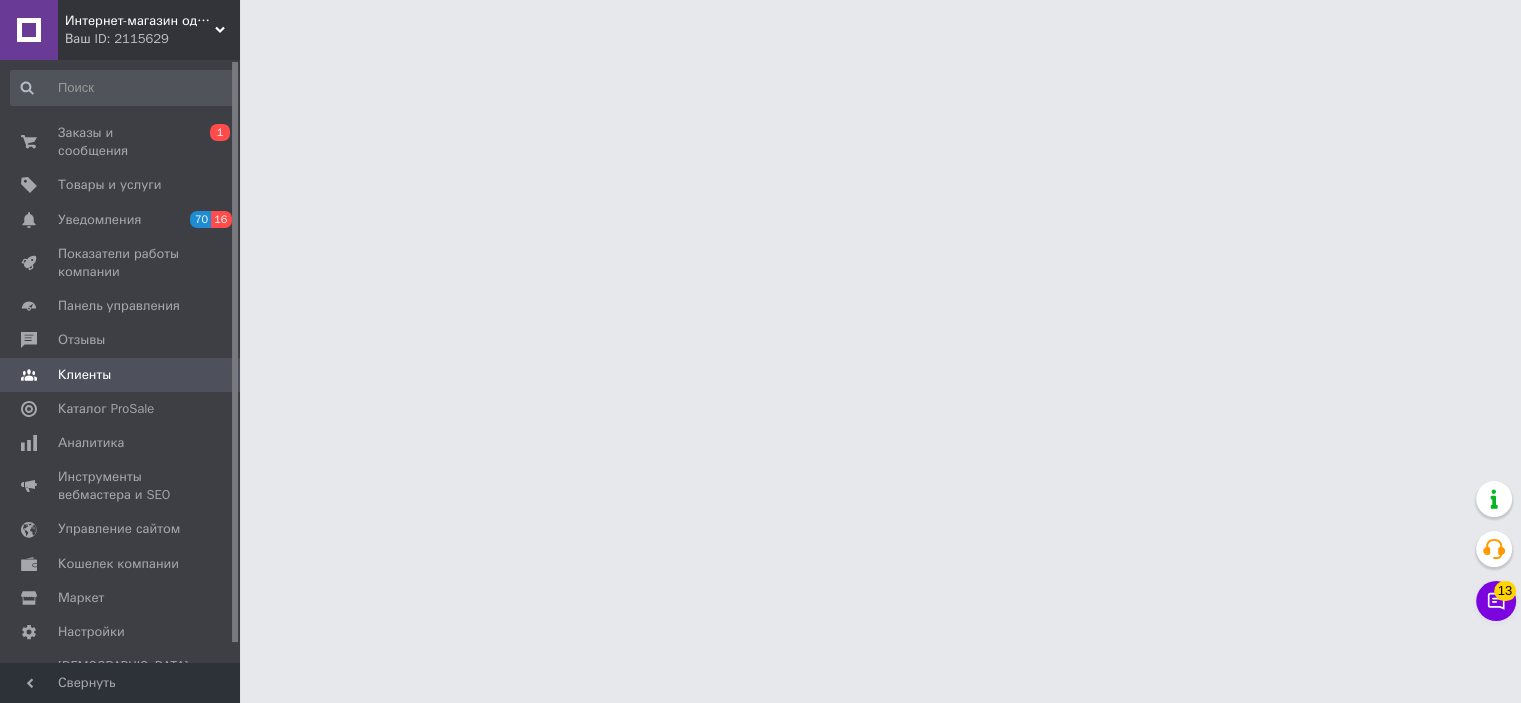 scroll, scrollTop: 0, scrollLeft: 0, axis: both 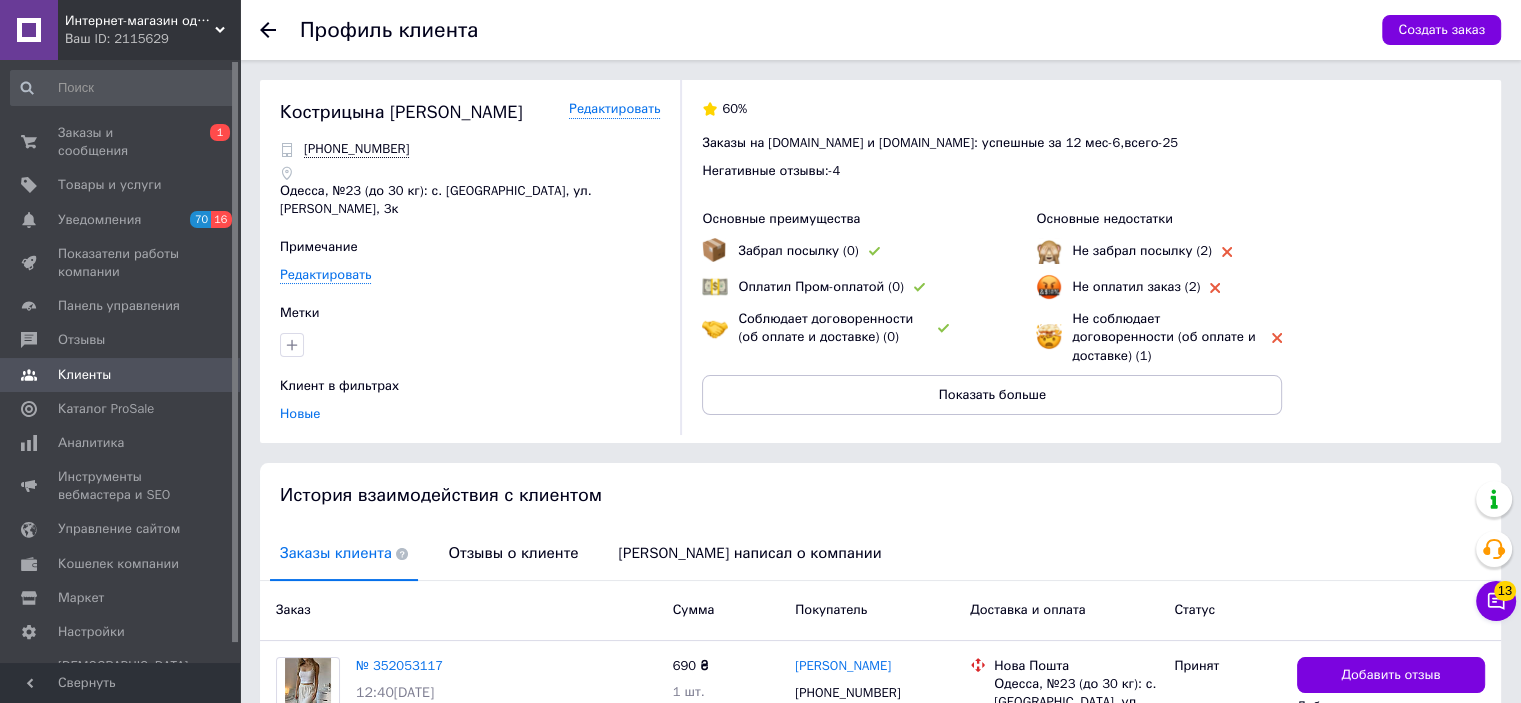 click 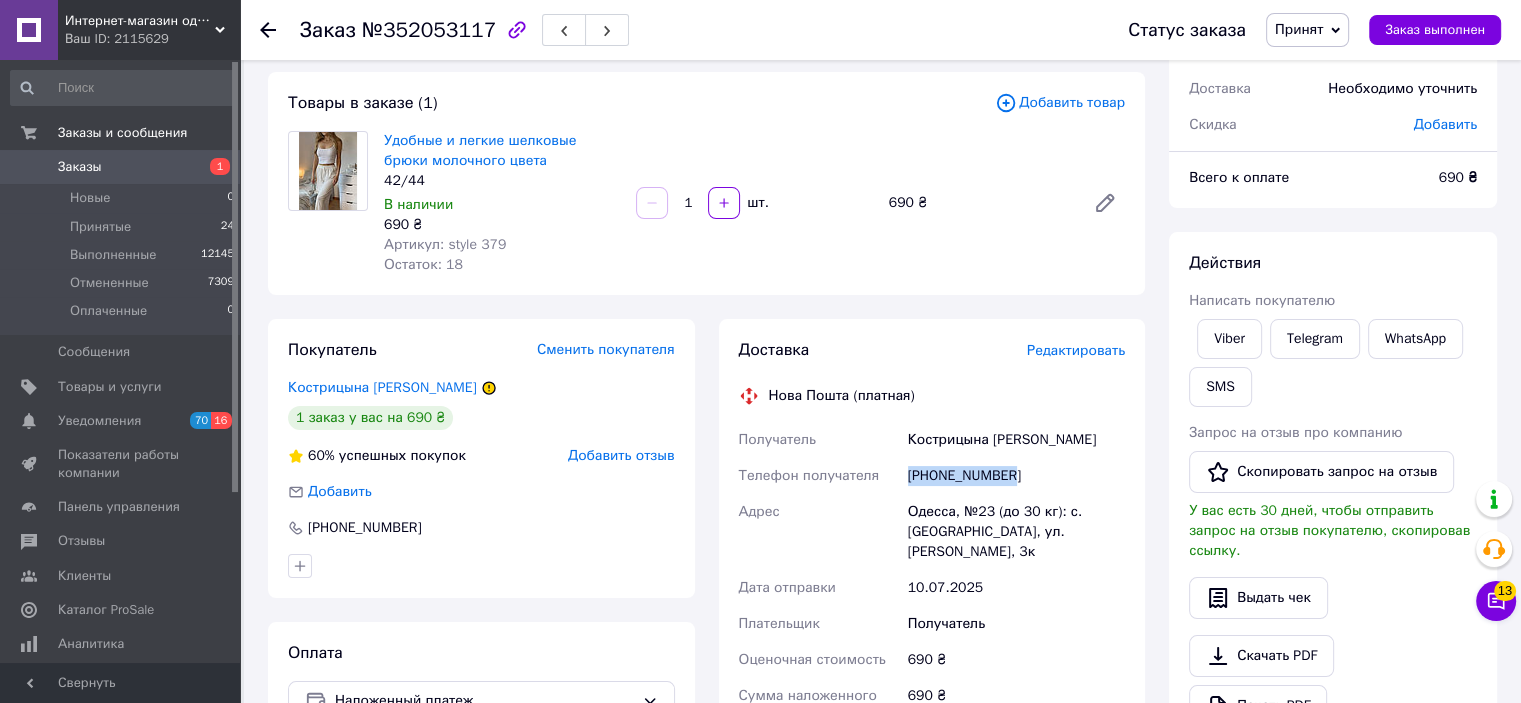 drag, startPoint x: 1007, startPoint y: 479, endPoint x: 876, endPoint y: 475, distance: 131.06105 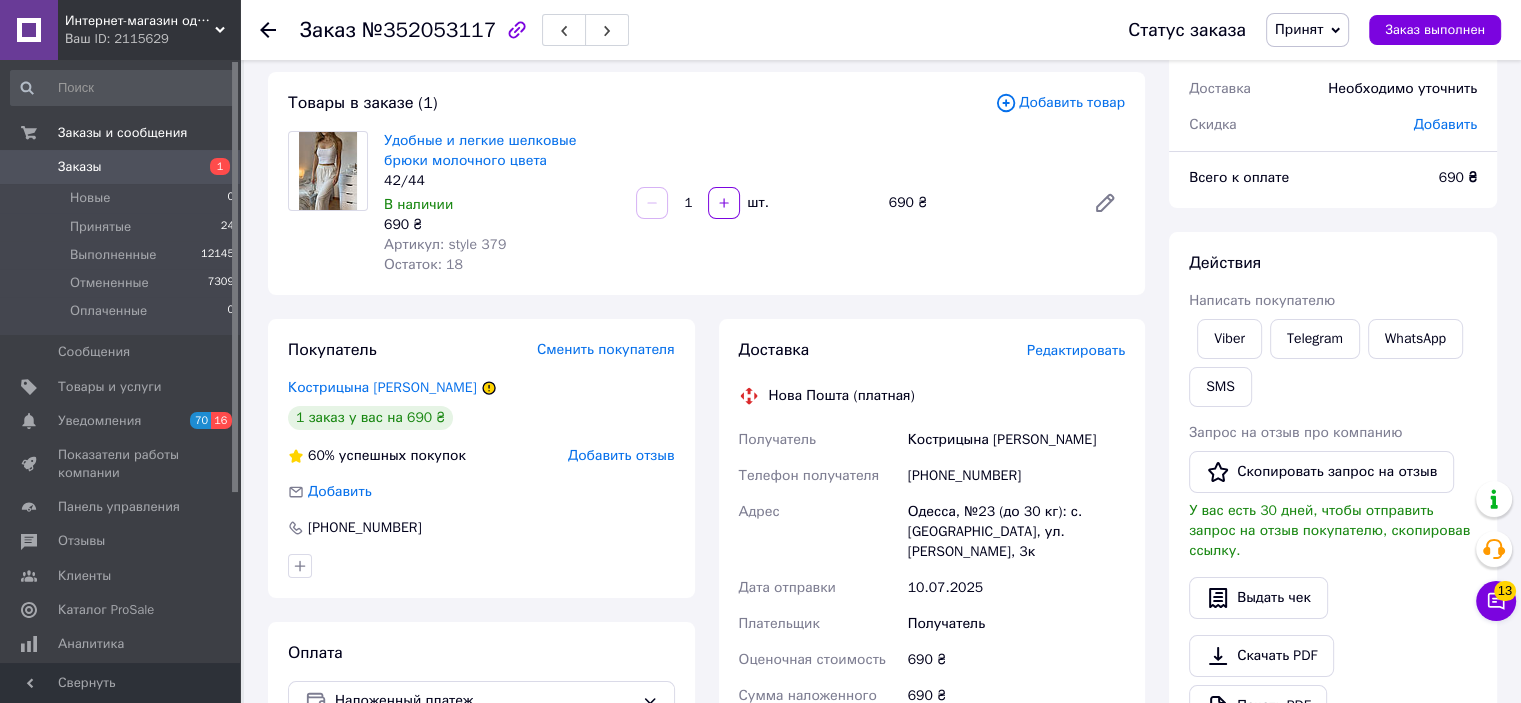click 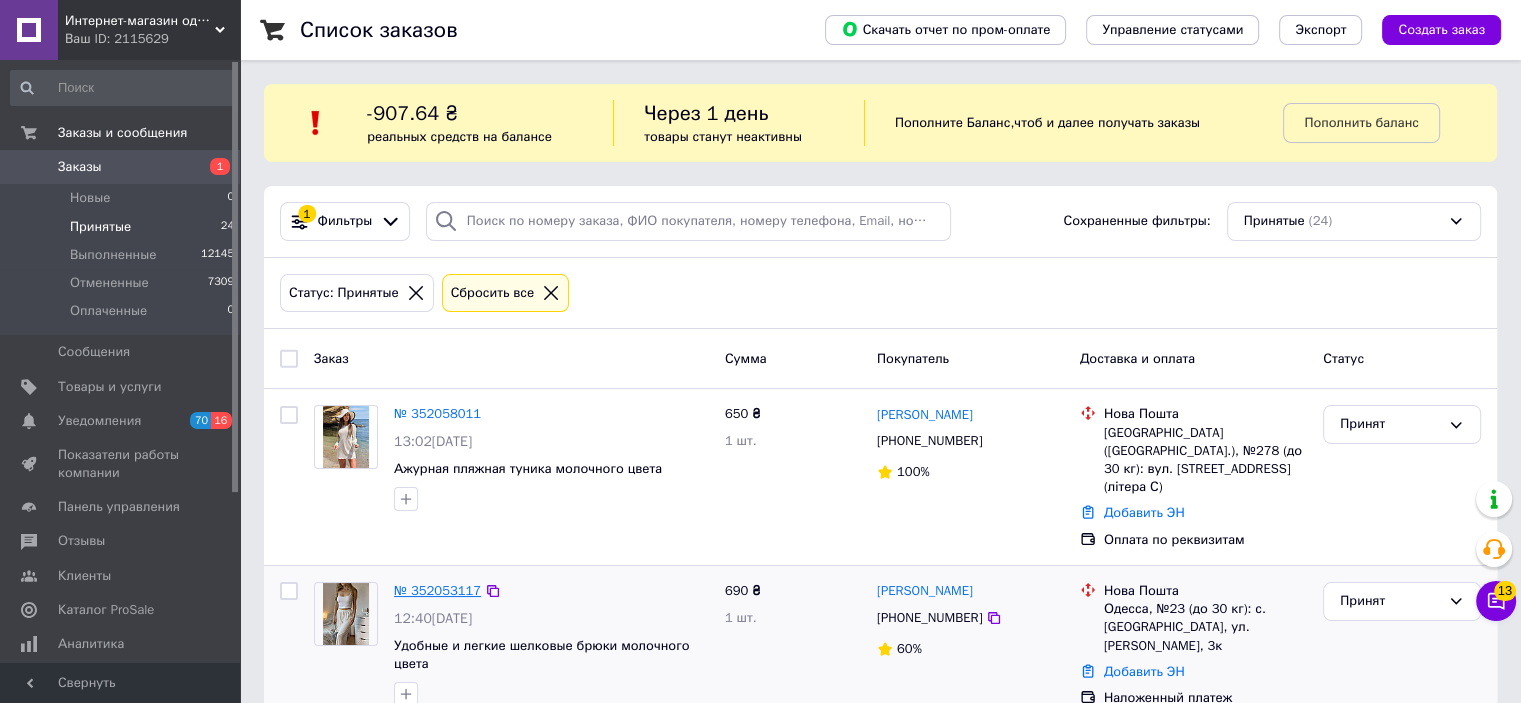 click on "№ 352053117" at bounding box center (437, 590) 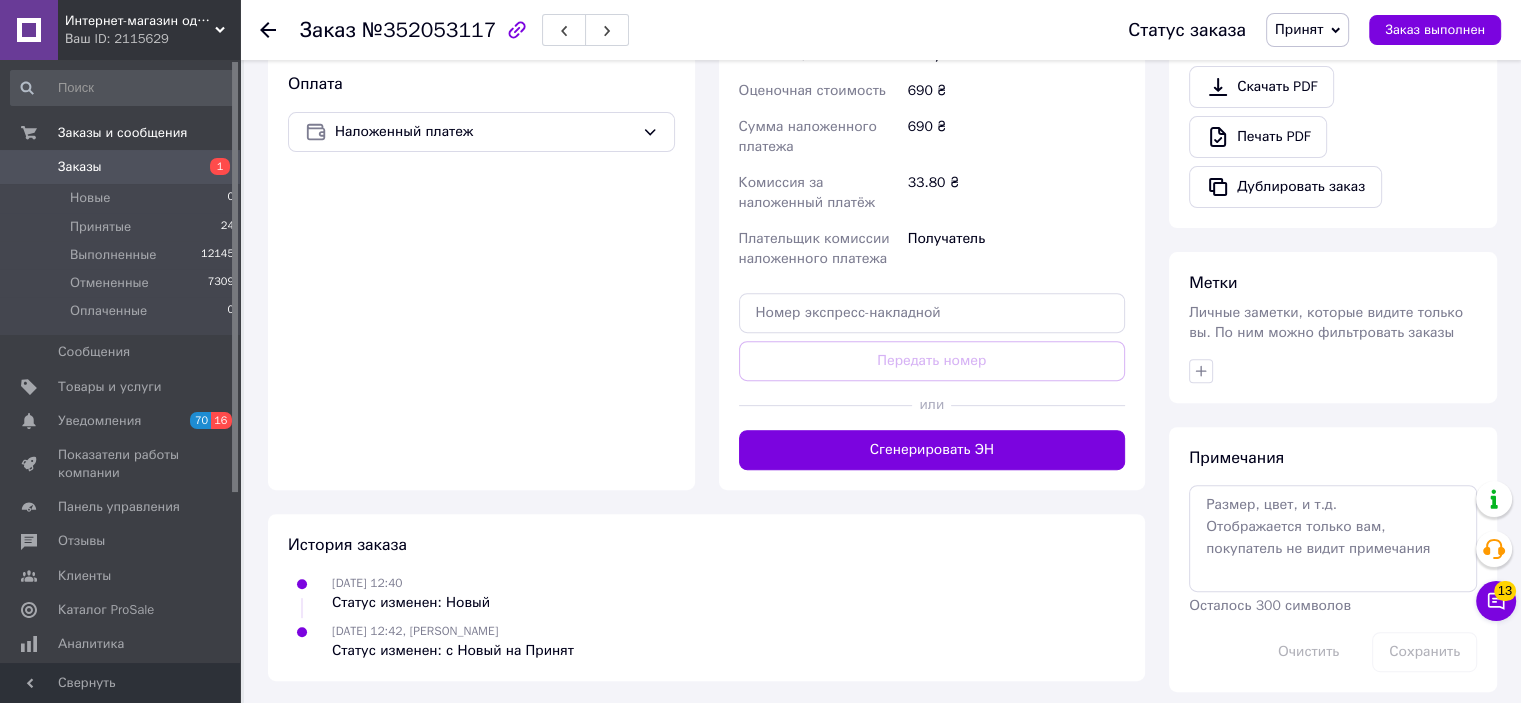 scroll, scrollTop: 670, scrollLeft: 0, axis: vertical 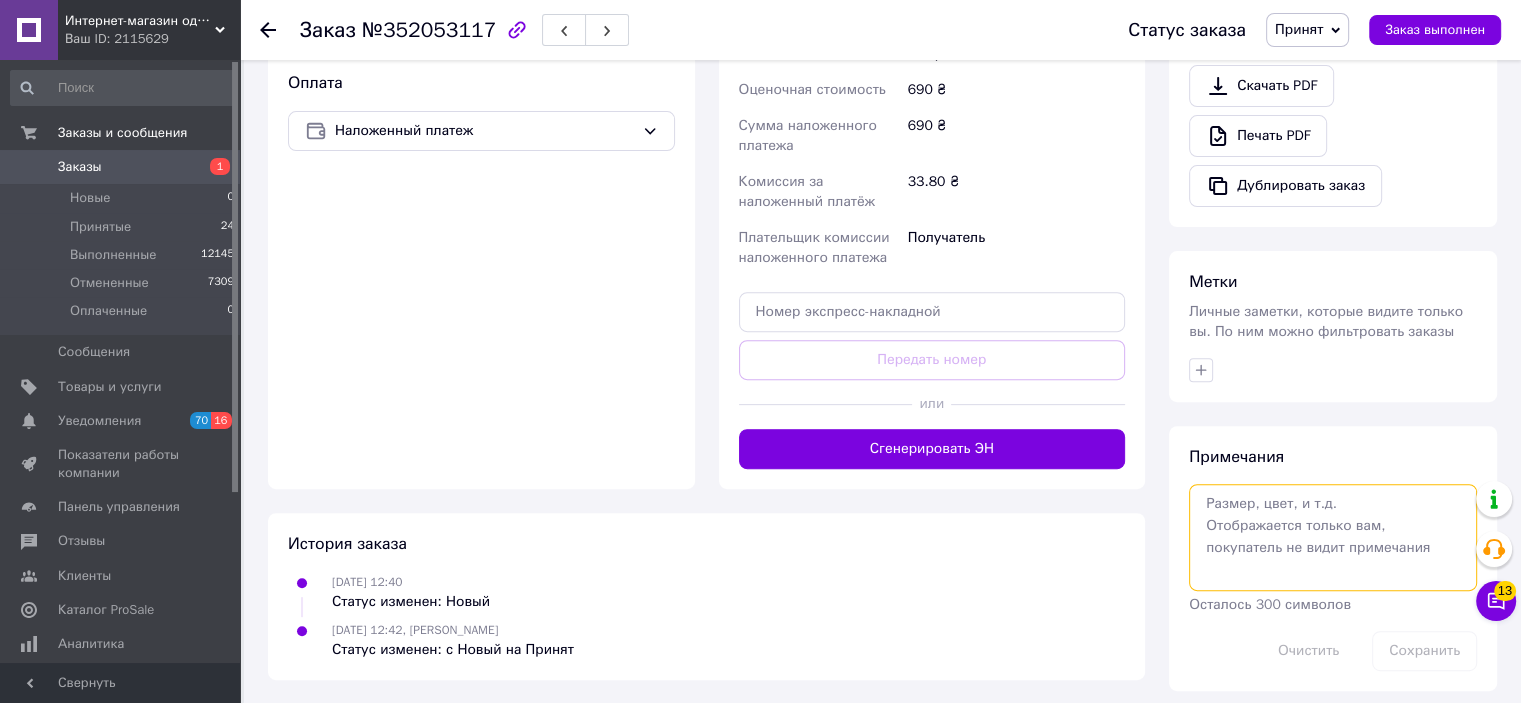 click at bounding box center [1333, 537] 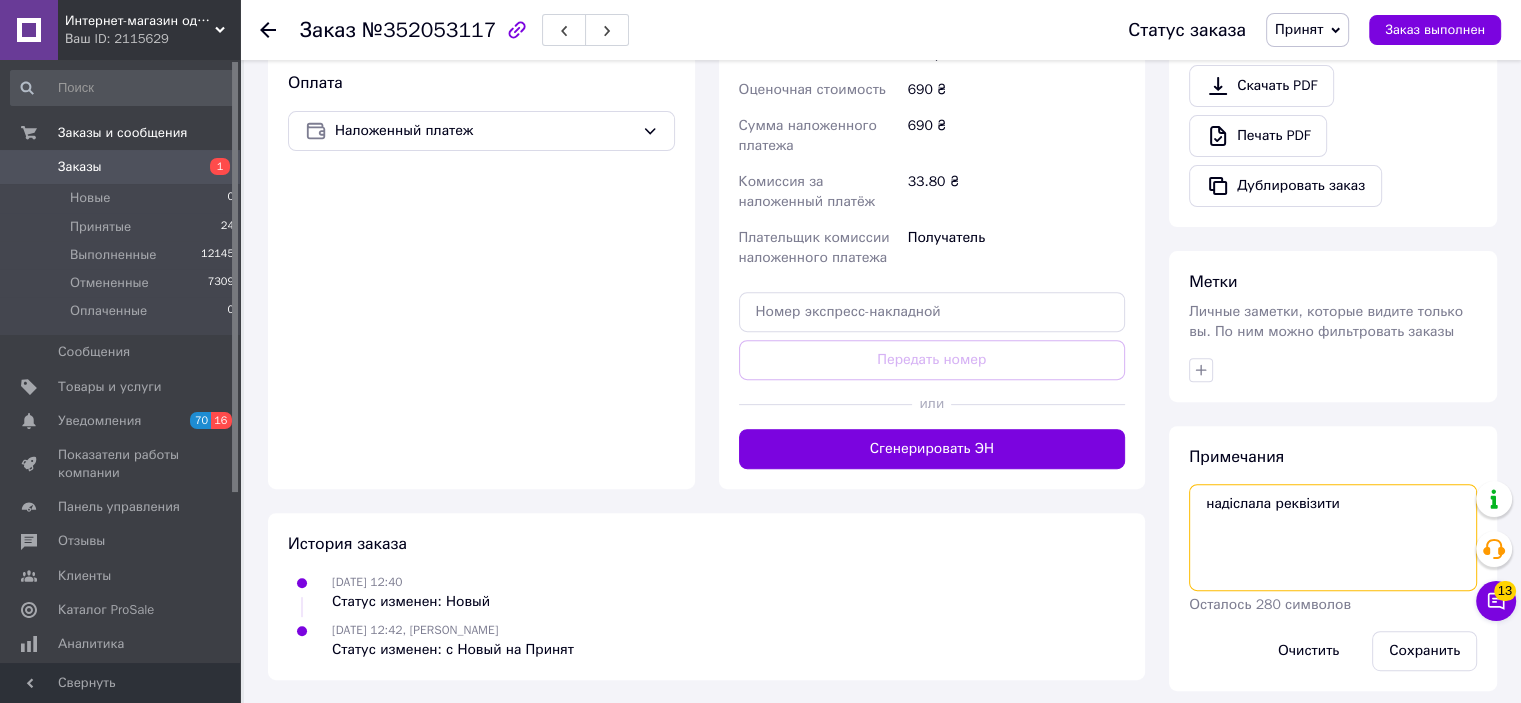 type on "надіслала реквізити" 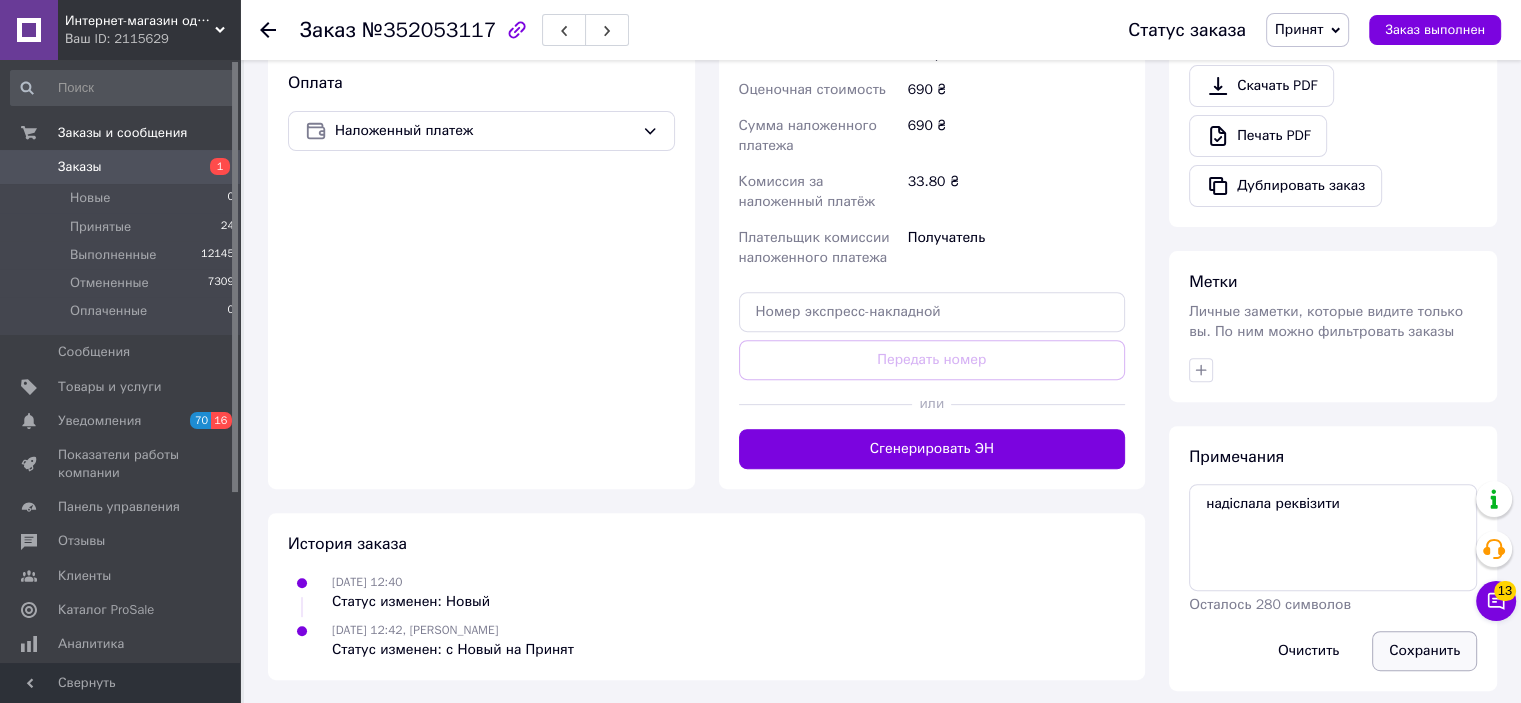click on "Сохранить" at bounding box center (1424, 651) 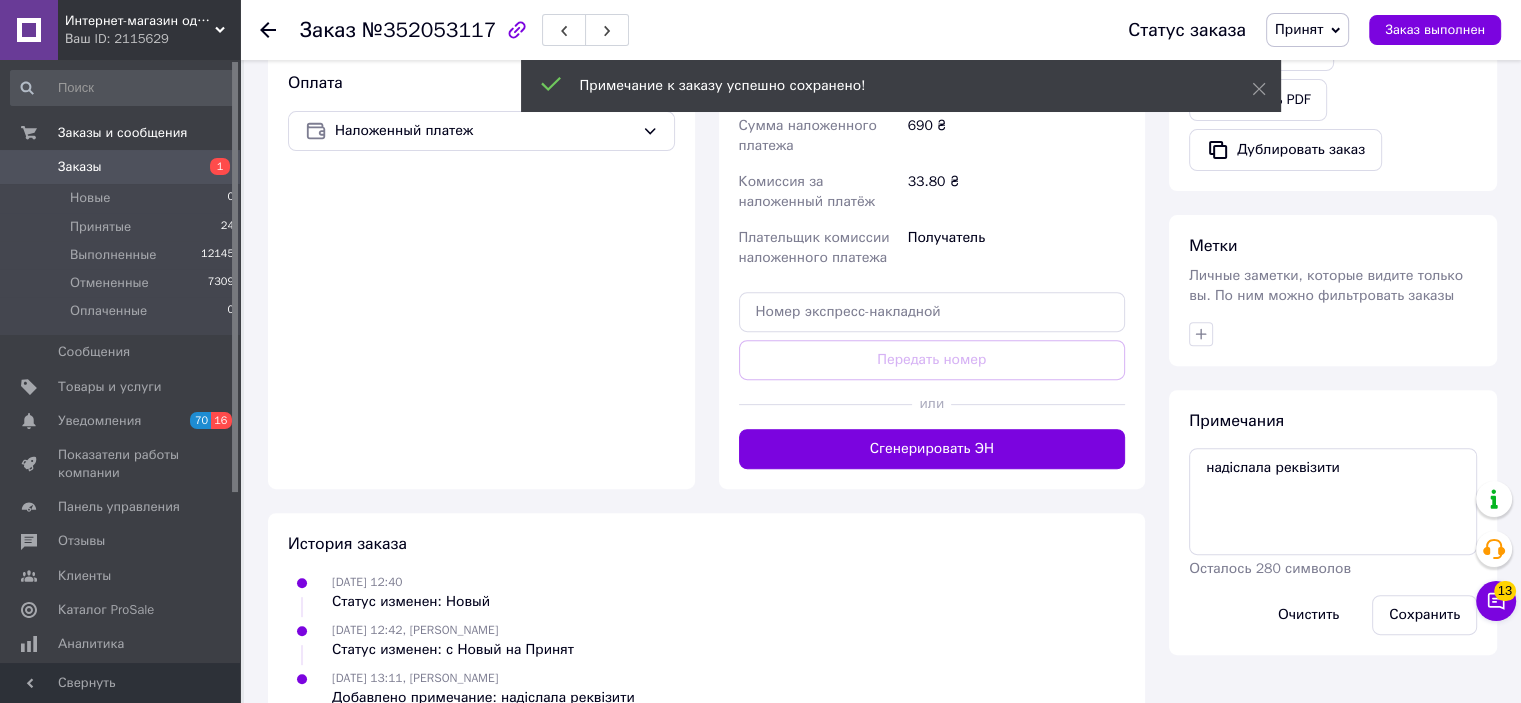 click 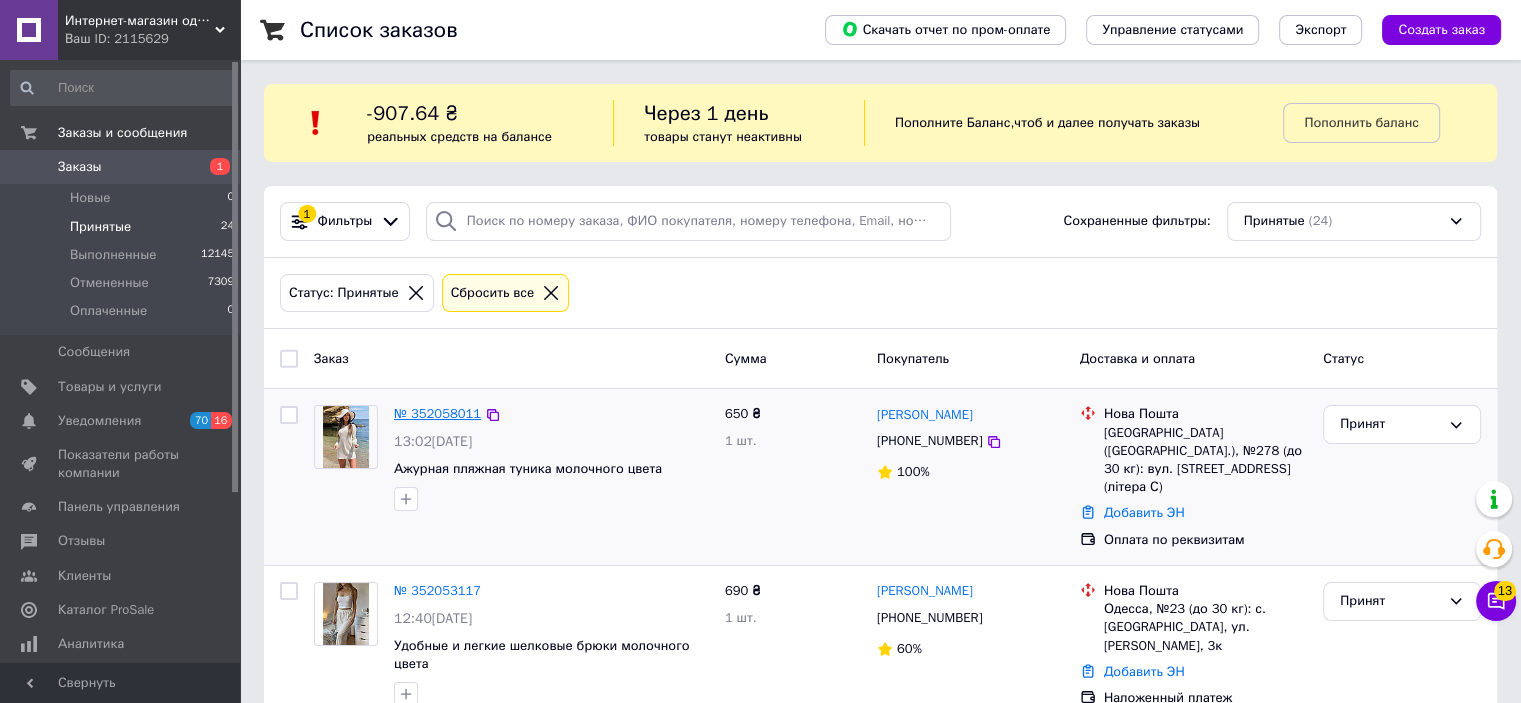 click on "№ 352058011" at bounding box center [437, 413] 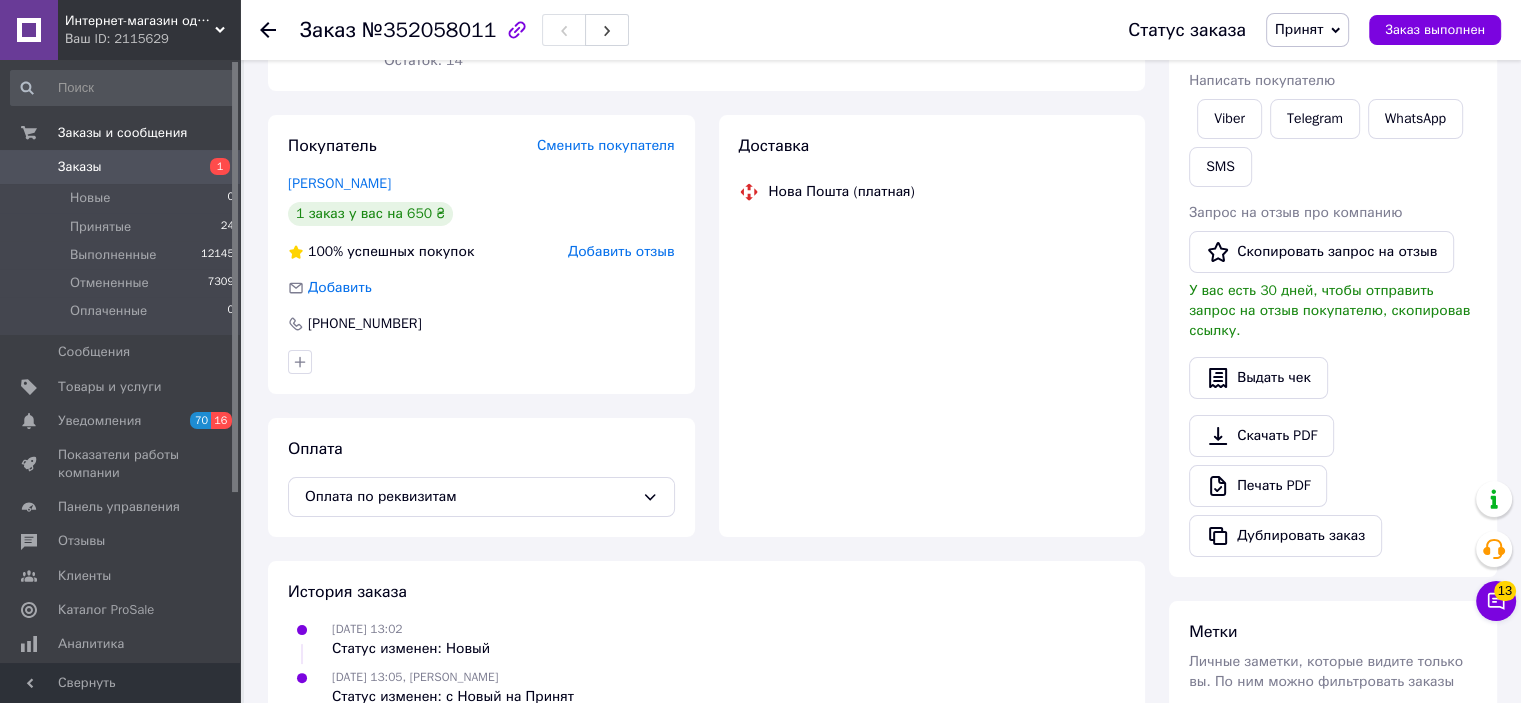 scroll, scrollTop: 570, scrollLeft: 0, axis: vertical 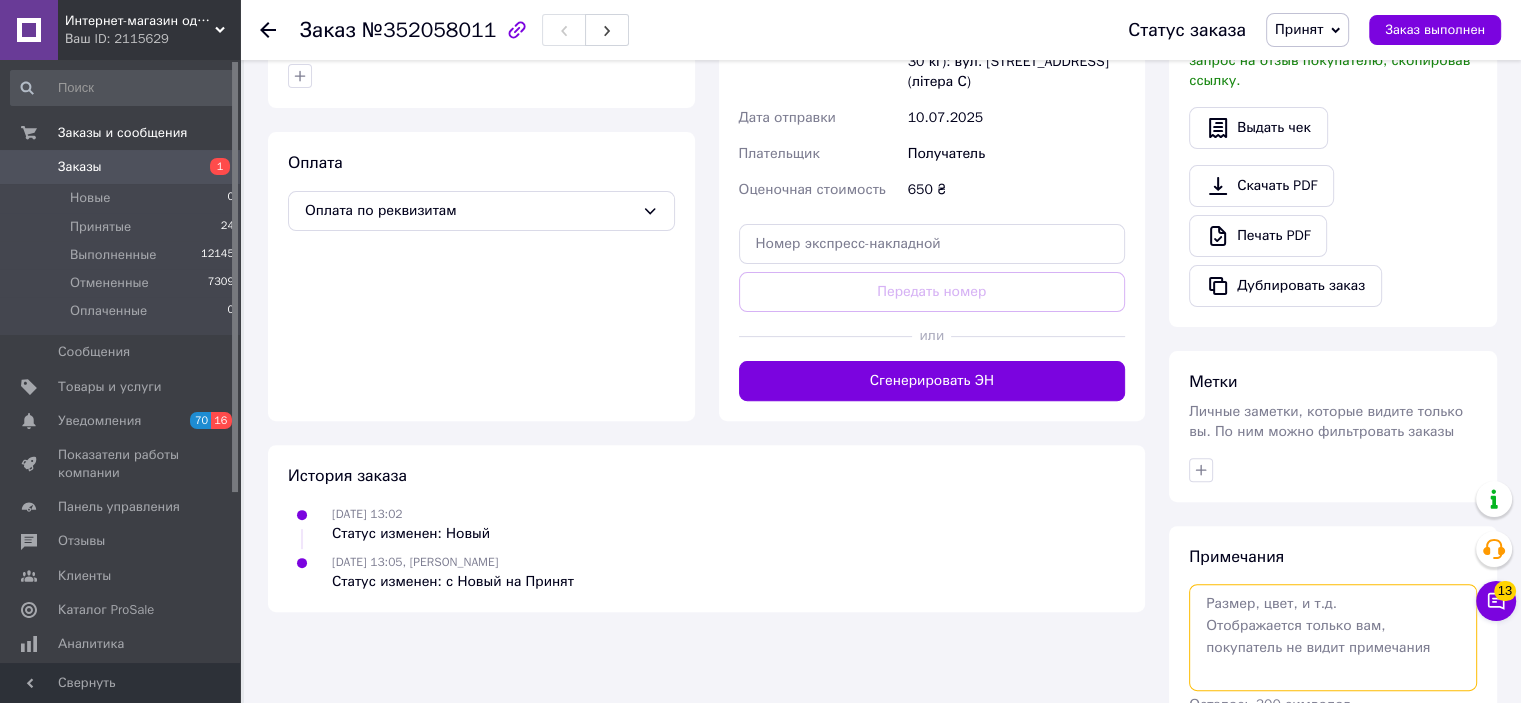 click at bounding box center (1333, 637) 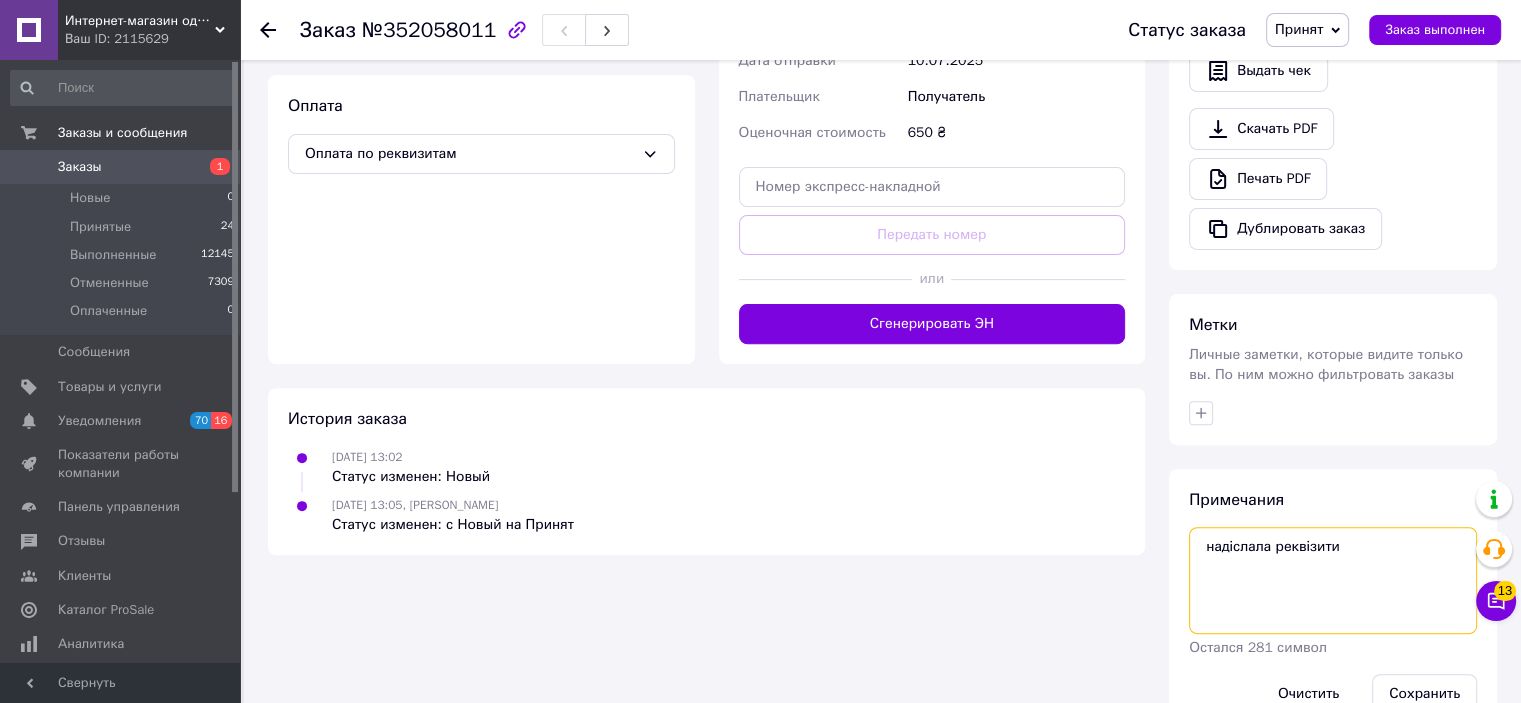 scroll, scrollTop: 659, scrollLeft: 0, axis: vertical 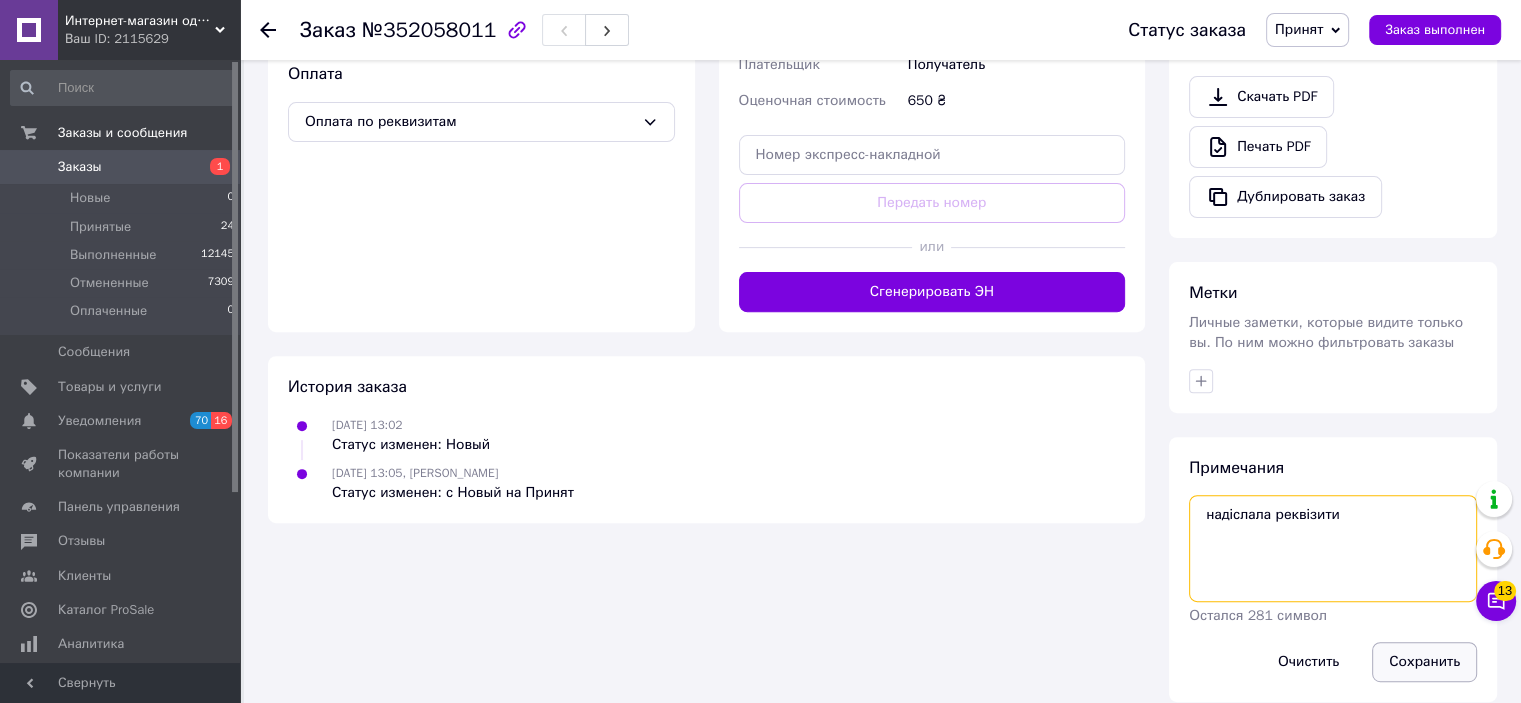 type on "надіслала реквізити" 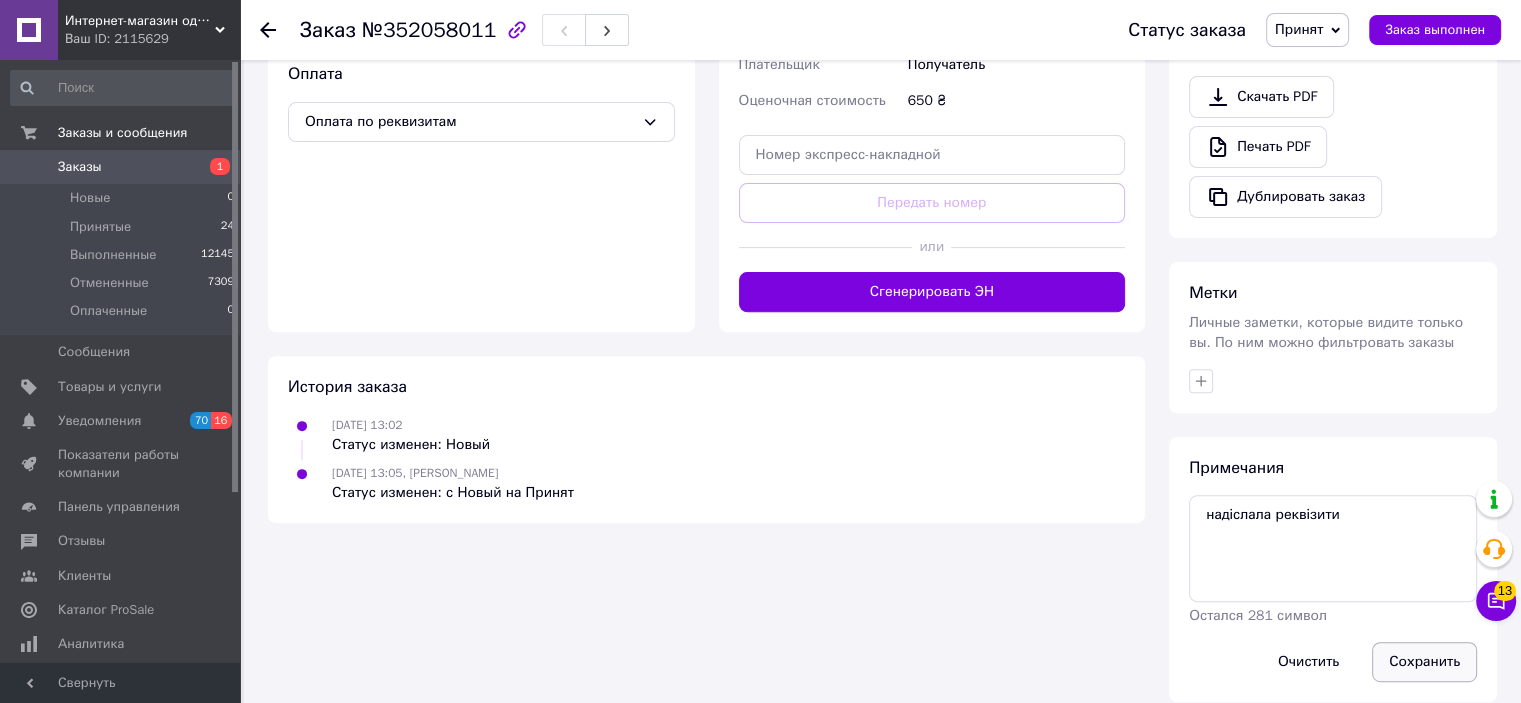click on "Сохранить" at bounding box center (1424, 662) 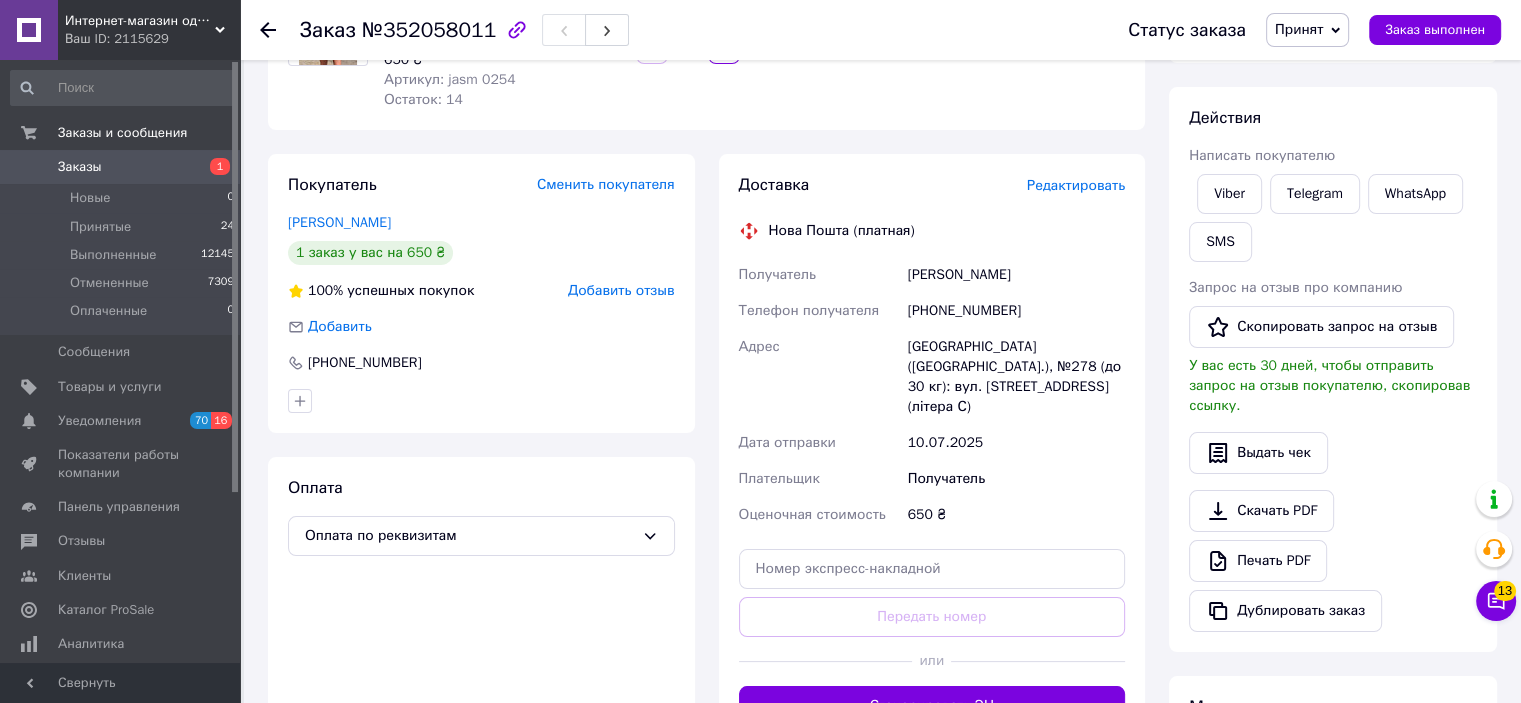 scroll, scrollTop: 159, scrollLeft: 0, axis: vertical 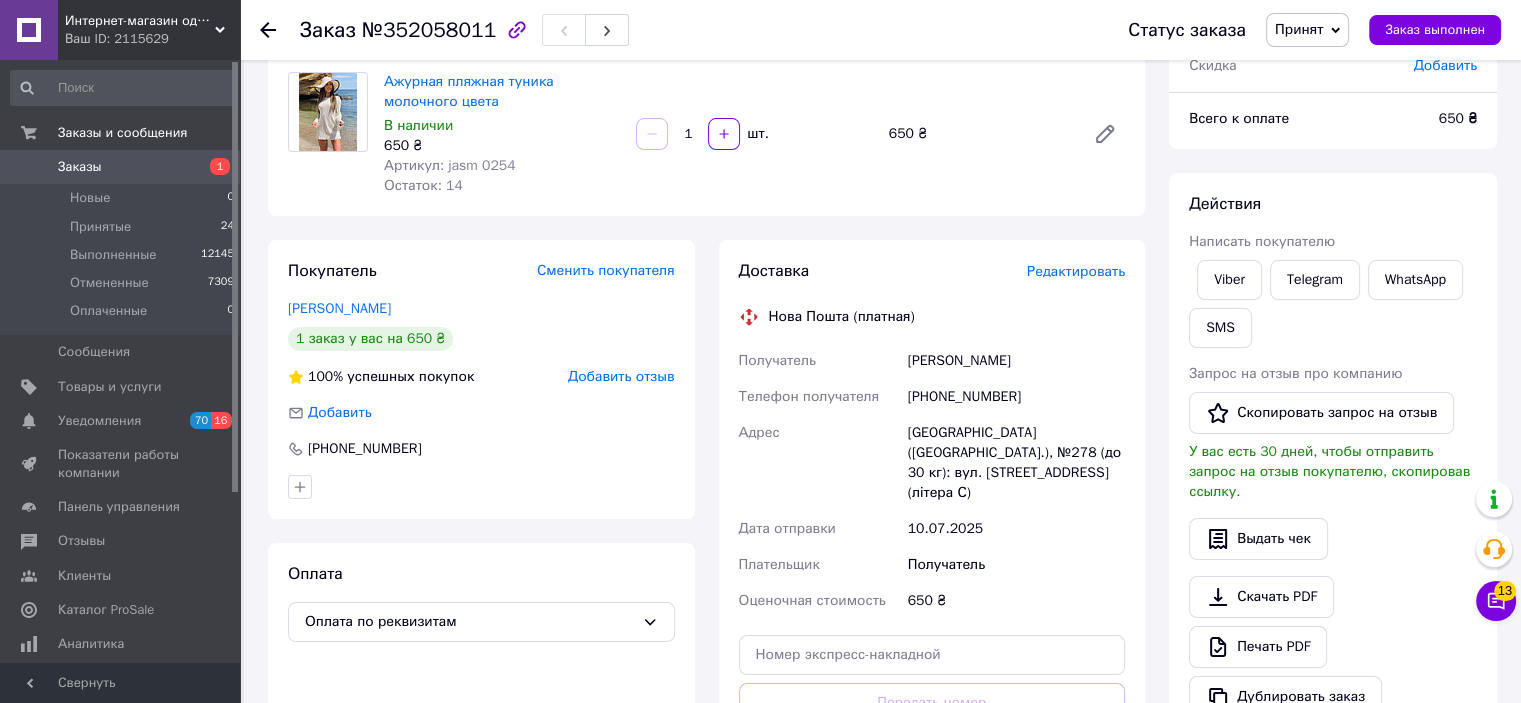 click 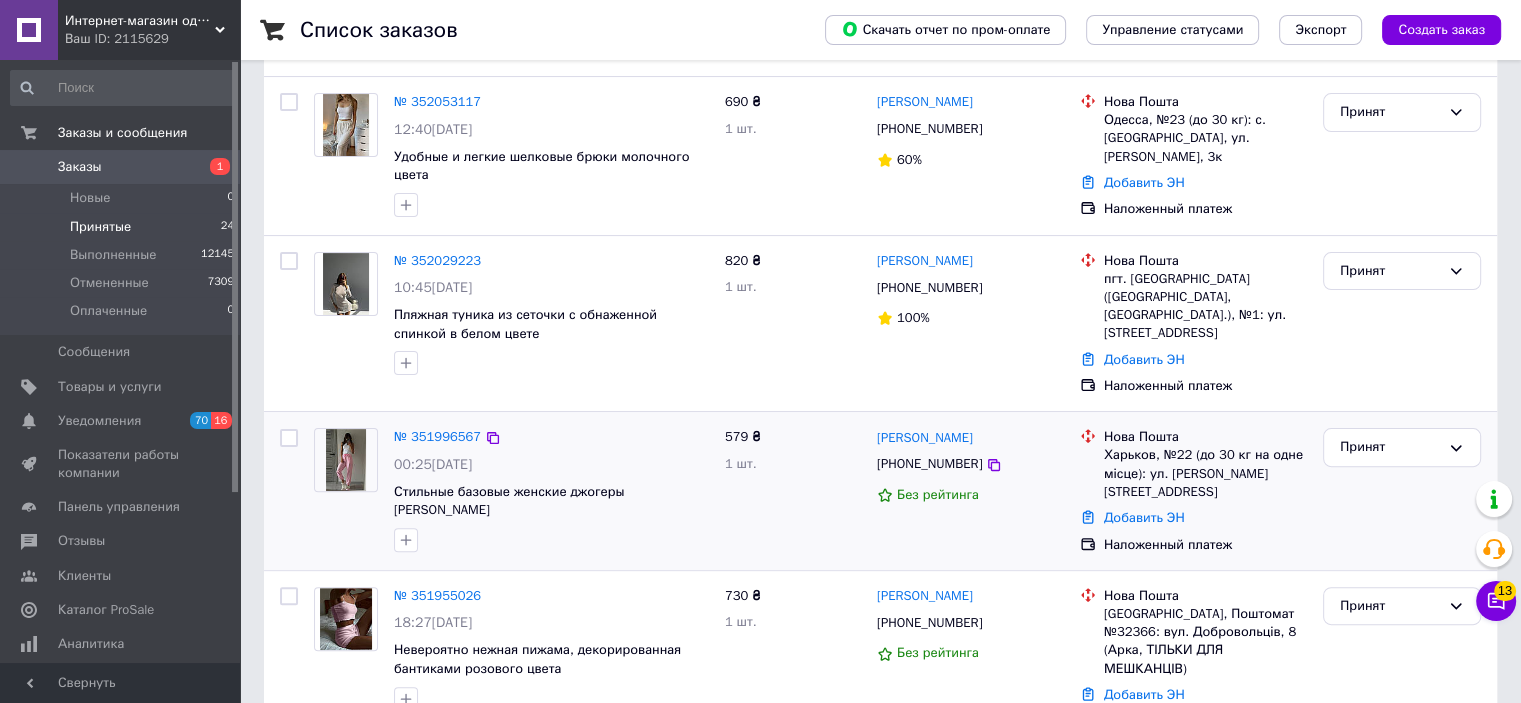 scroll, scrollTop: 500, scrollLeft: 0, axis: vertical 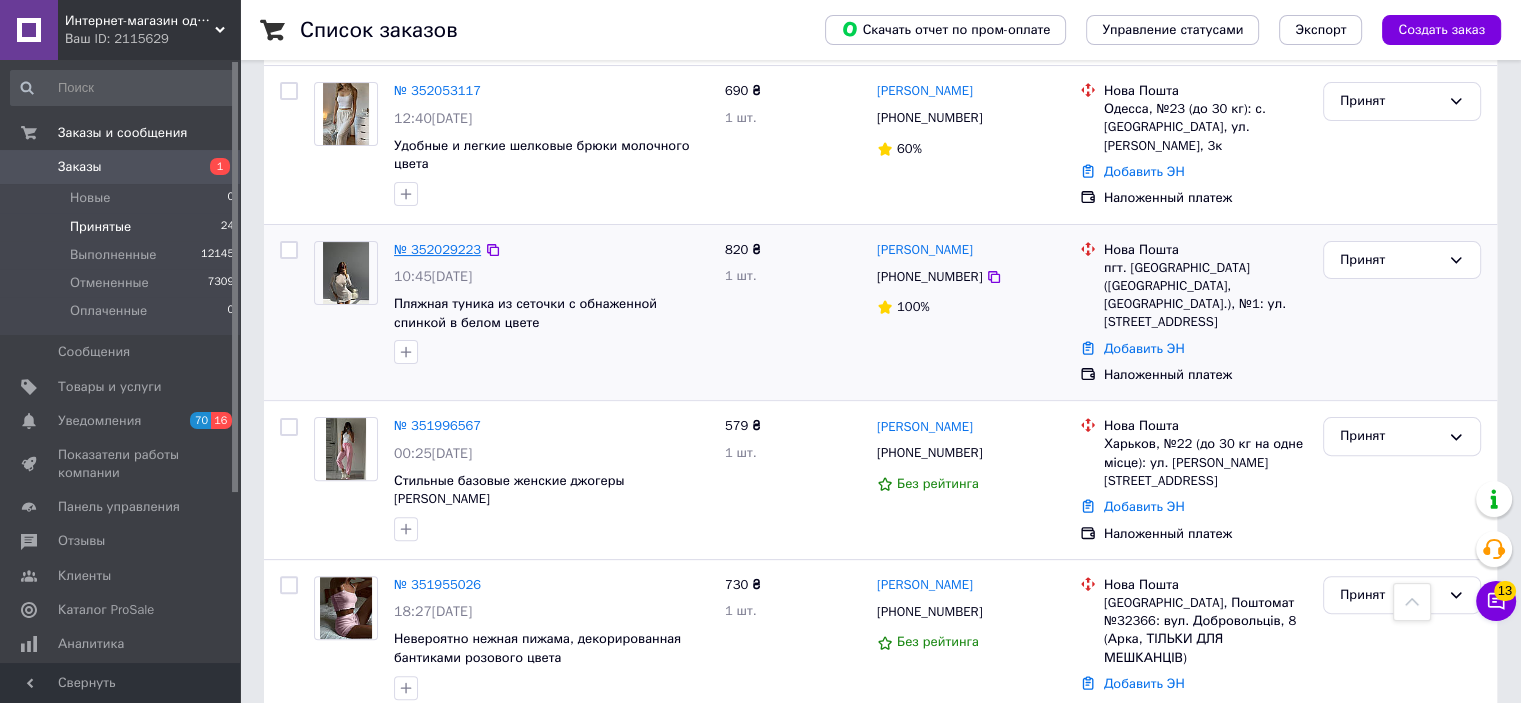 click on "№ 352029223" at bounding box center [437, 249] 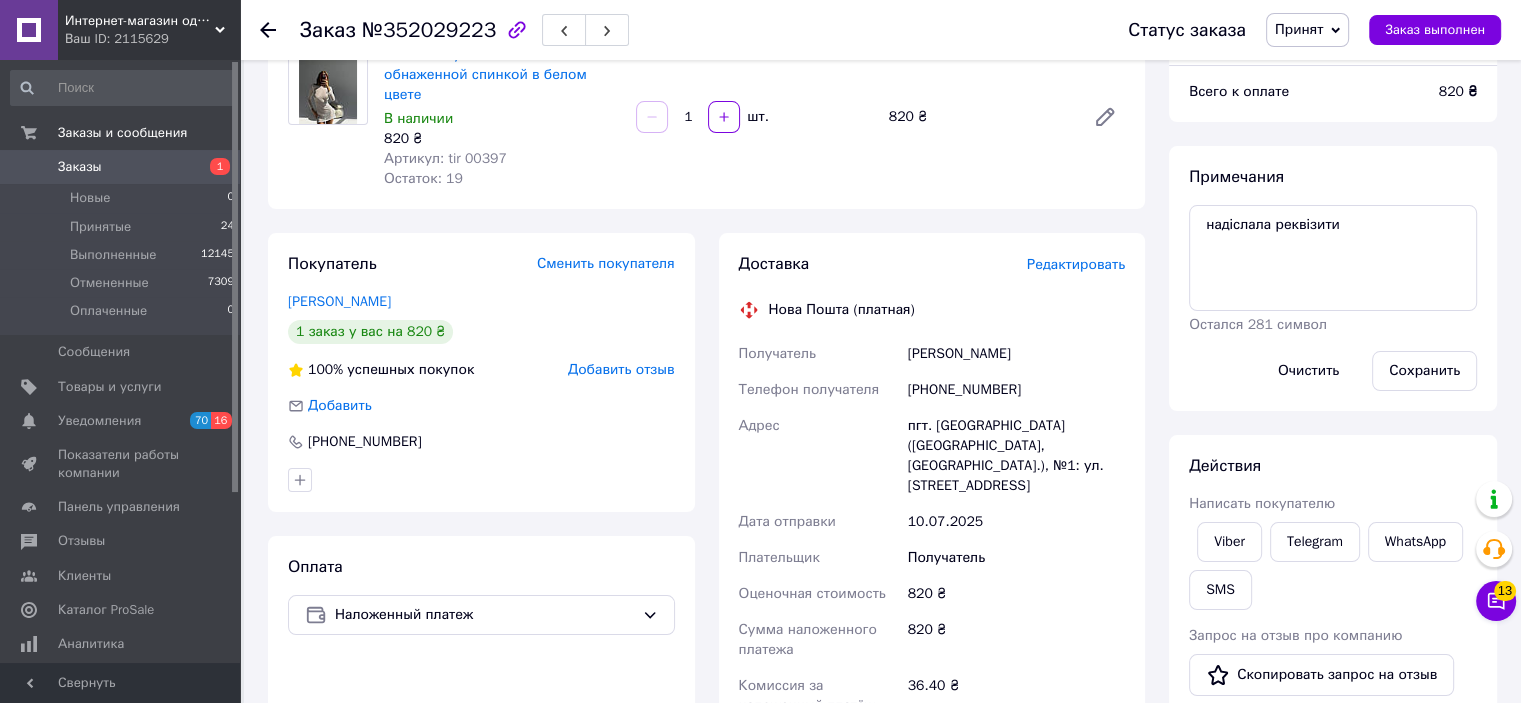 scroll, scrollTop: 100, scrollLeft: 0, axis: vertical 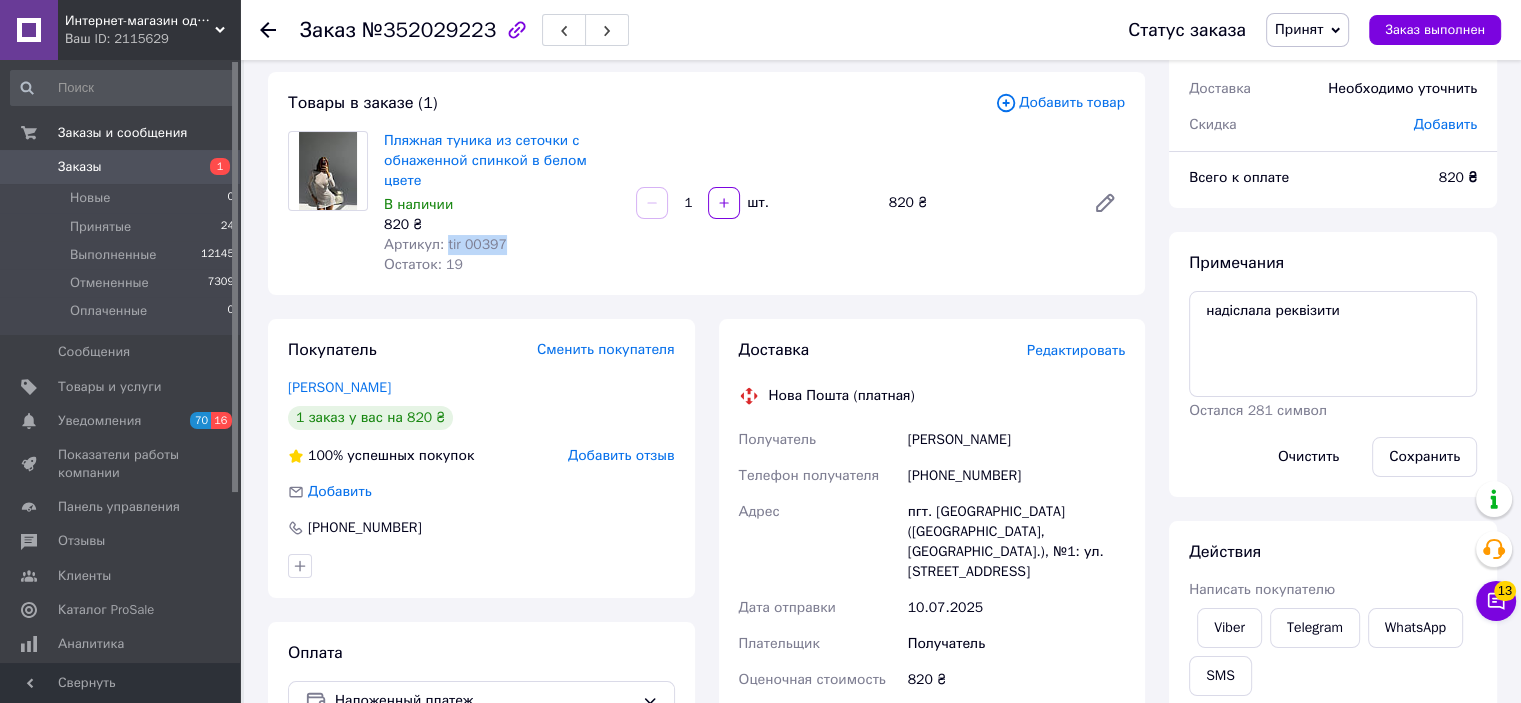 drag, startPoint x: 504, startPoint y: 223, endPoint x: 442, endPoint y: 221, distance: 62.03225 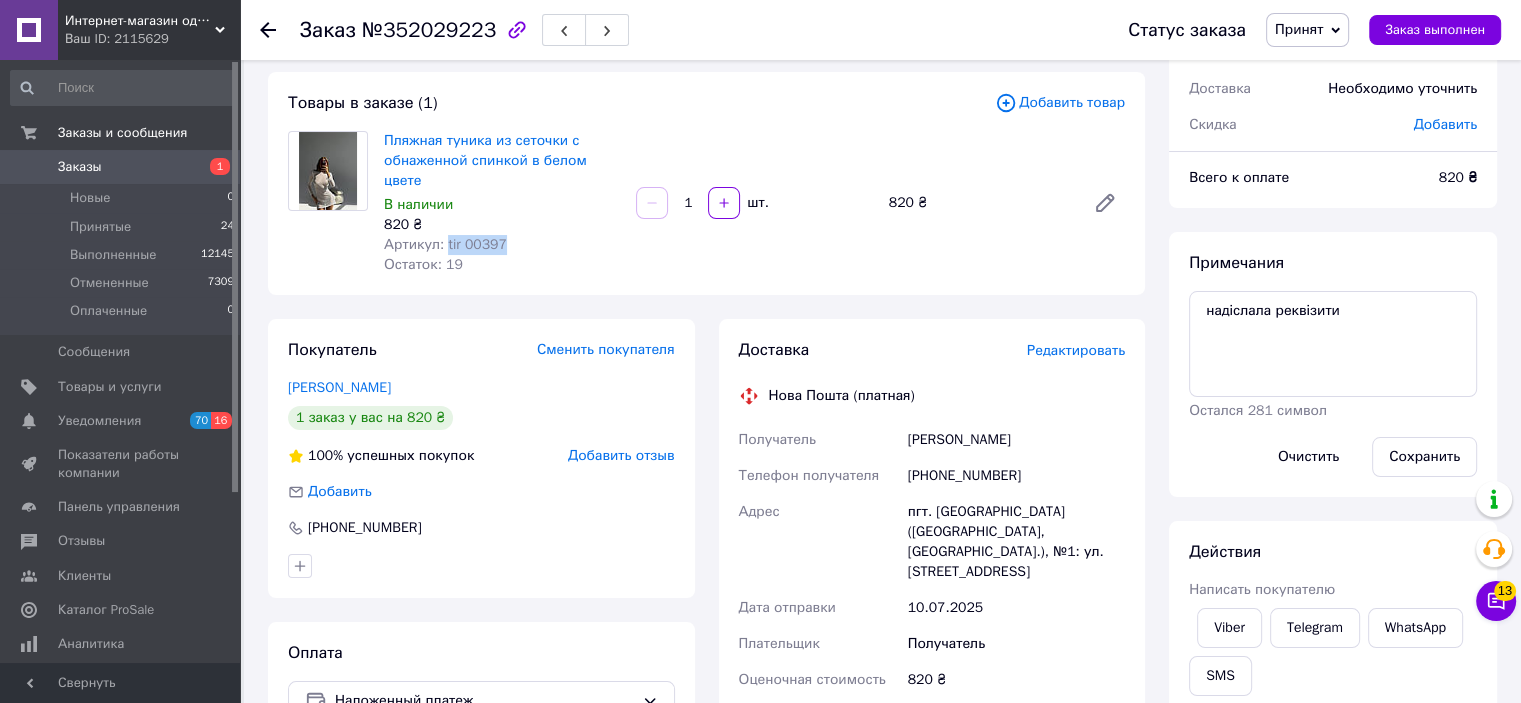 click on "Артикул: tir 00397" at bounding box center [502, 245] 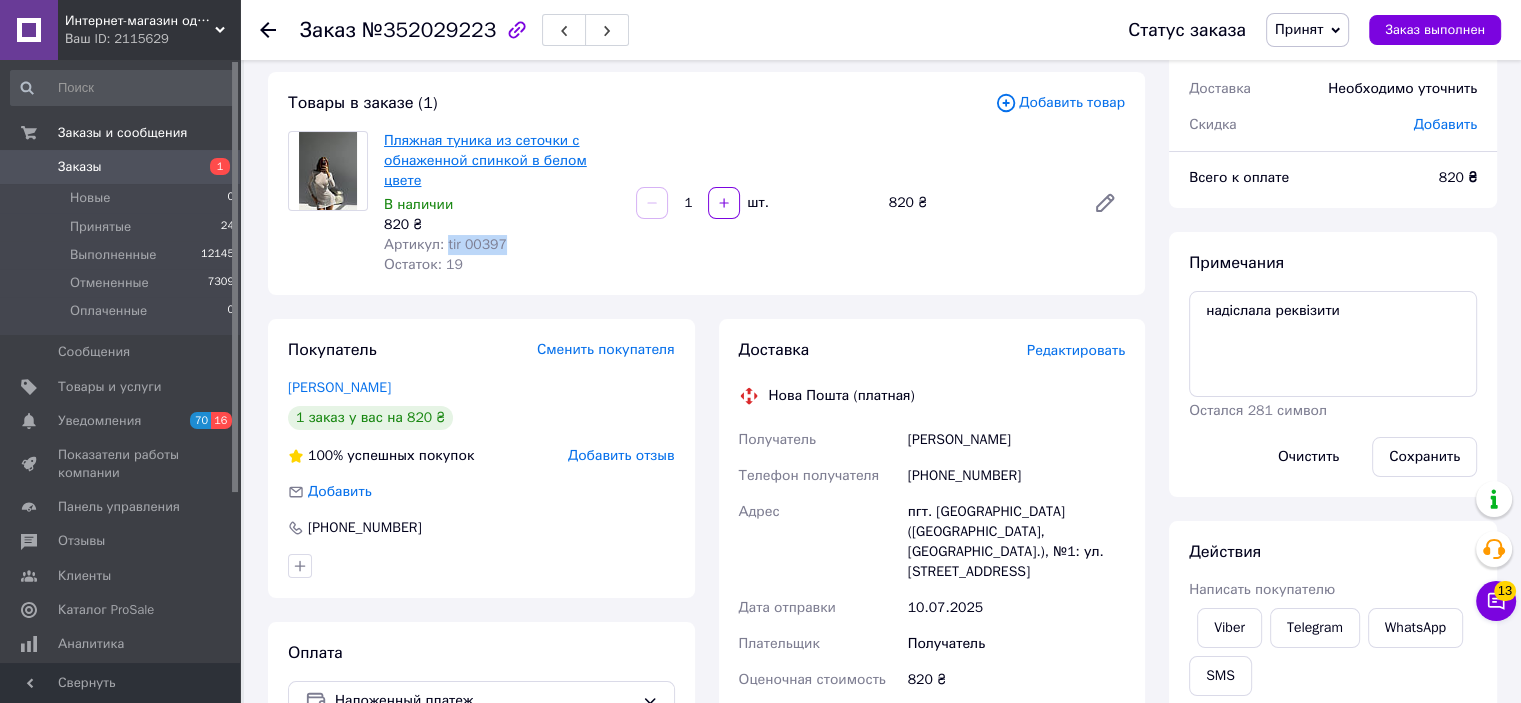 click on "Пляжная туника из сеточки с обнаженной спинкой в ​​белом цвете" at bounding box center (485, 160) 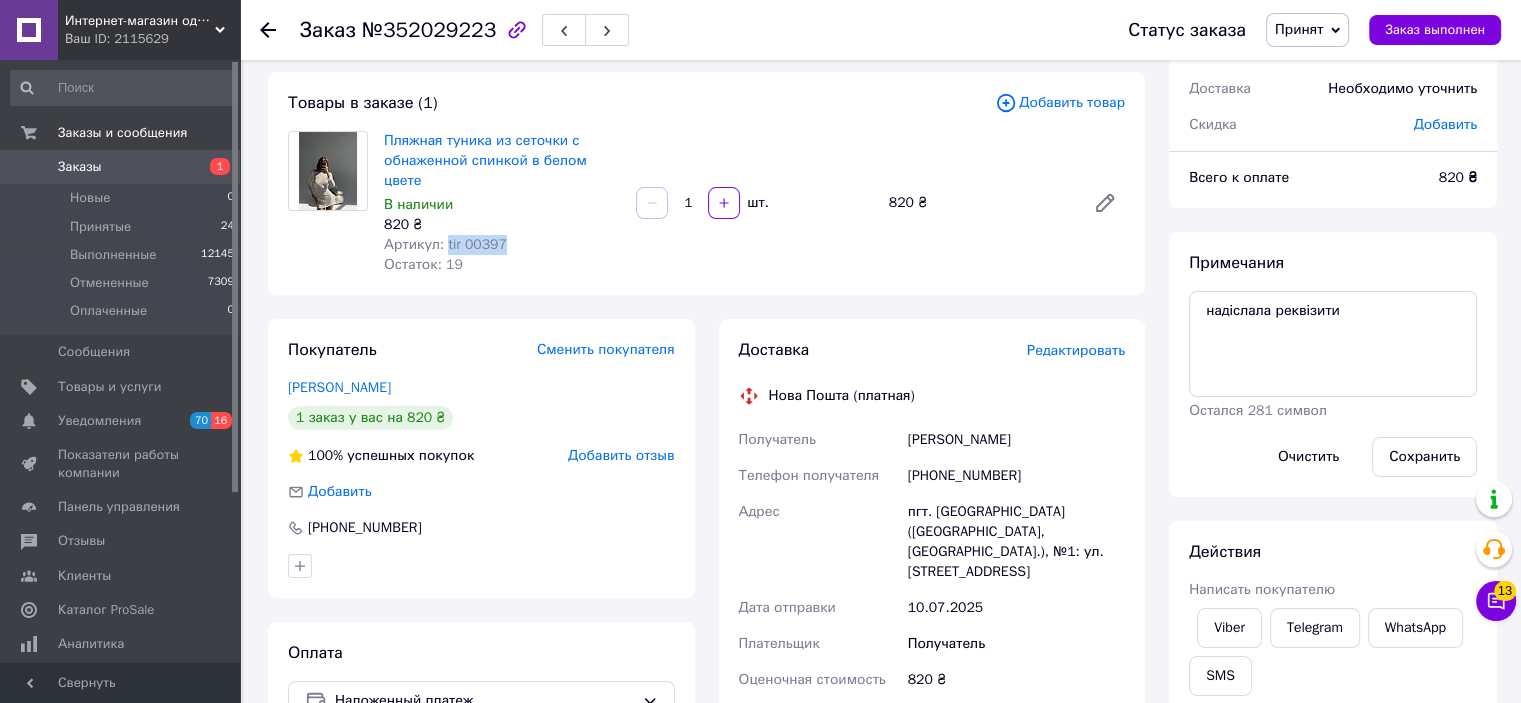 click on "Принят" at bounding box center (1299, 29) 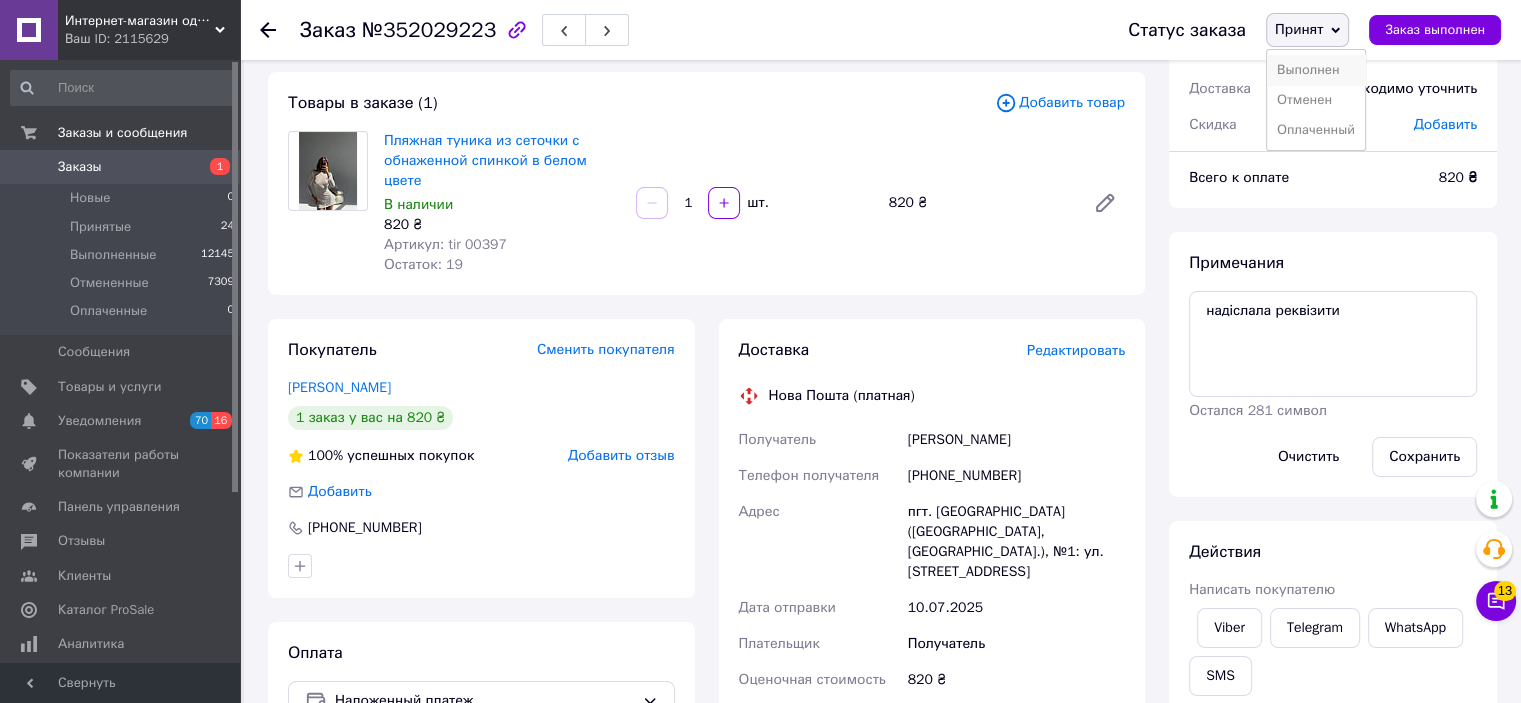 click on "Выполнен" at bounding box center (1316, 70) 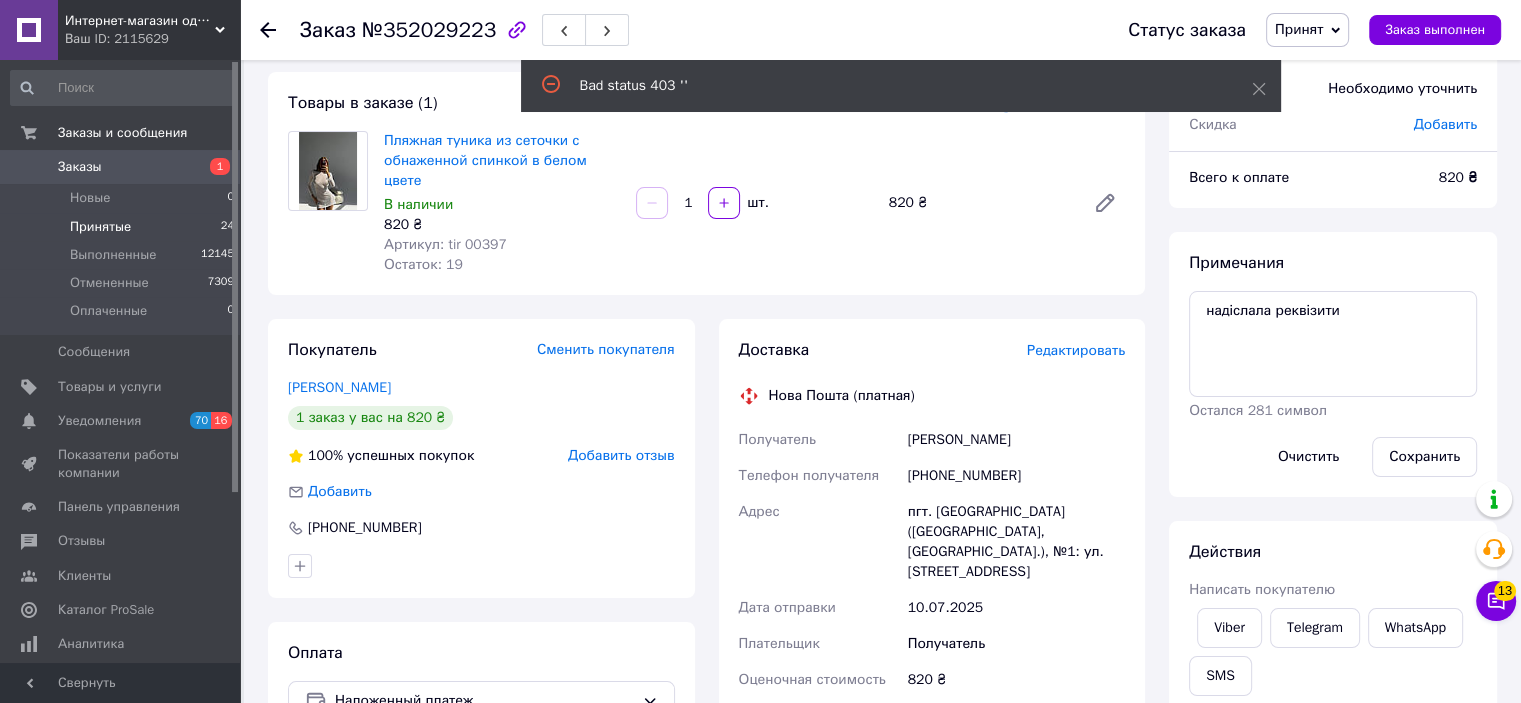 click on "Принятые" at bounding box center (100, 227) 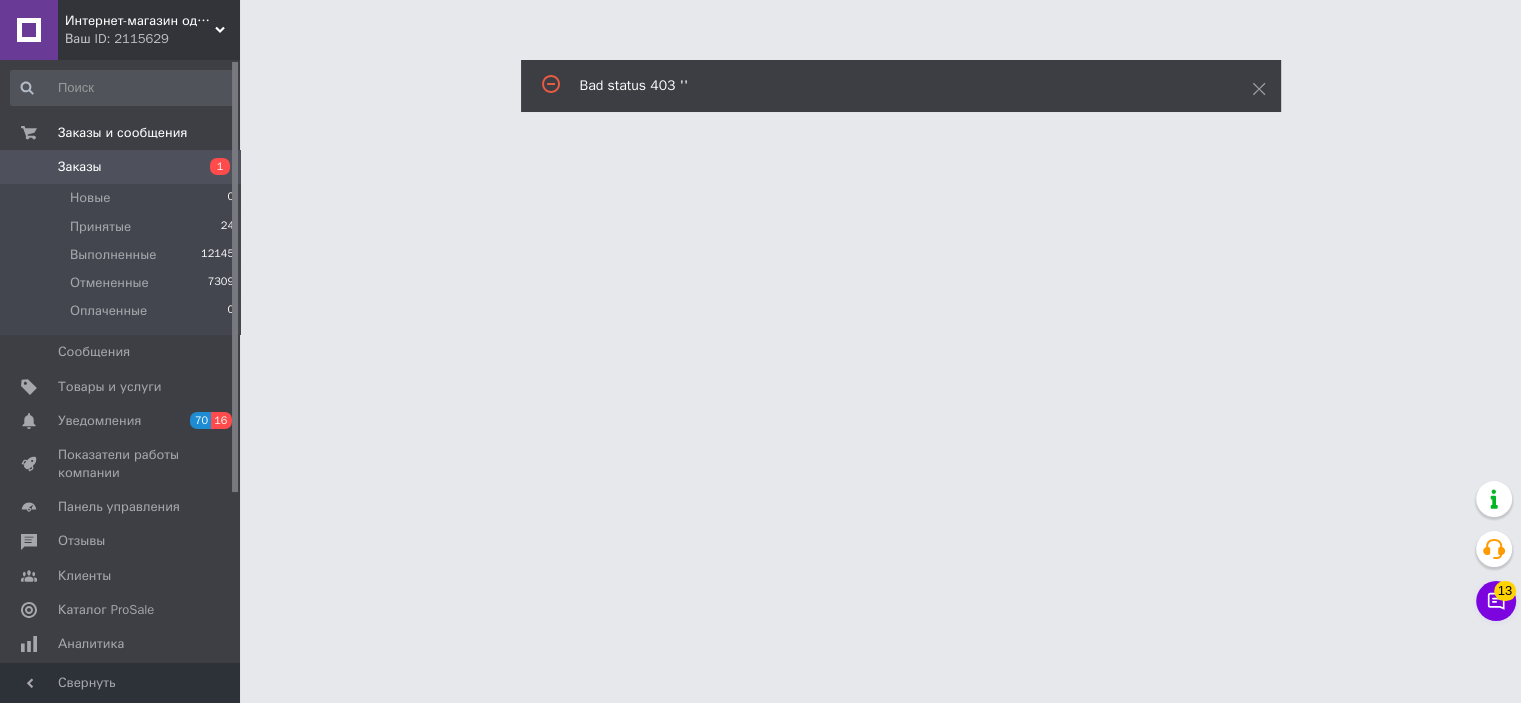scroll, scrollTop: 0, scrollLeft: 0, axis: both 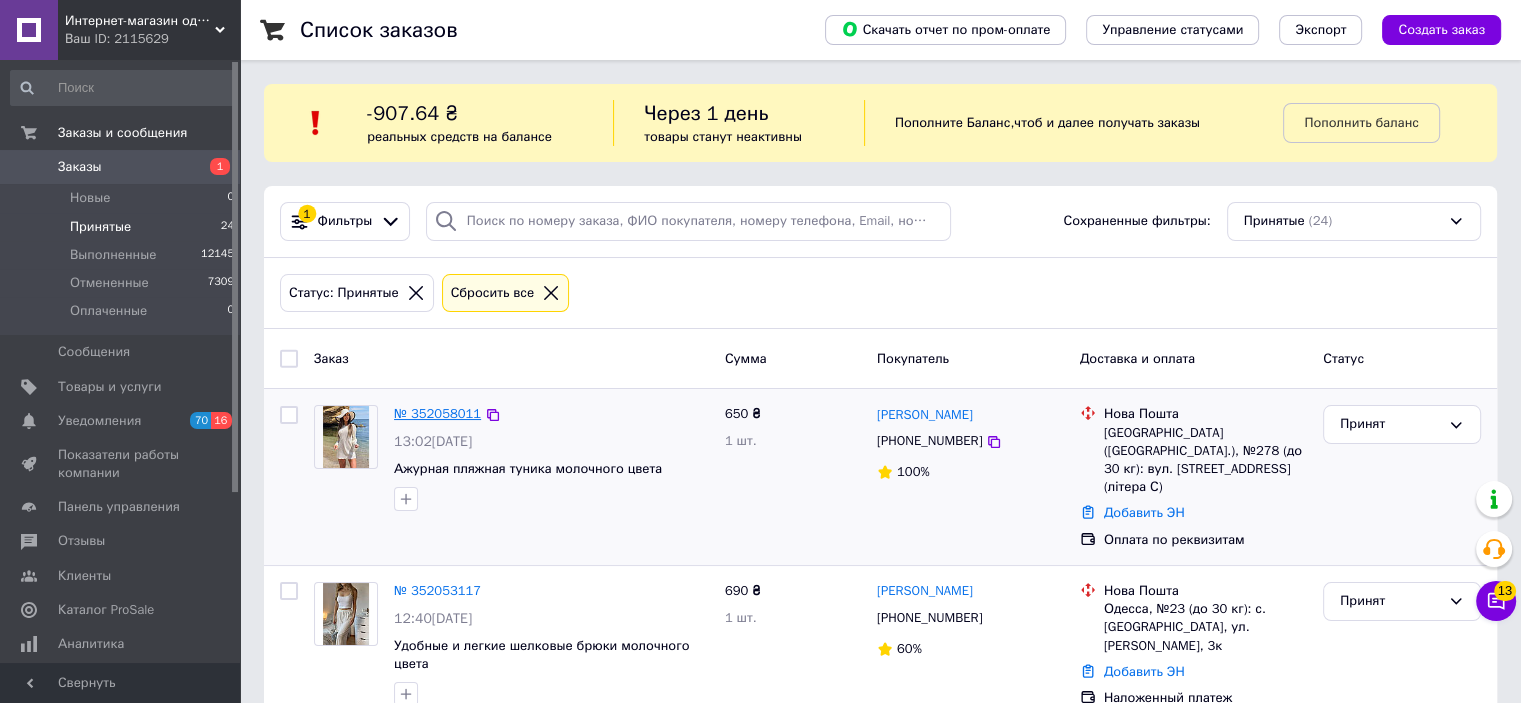 click on "№ 352058011" at bounding box center (437, 413) 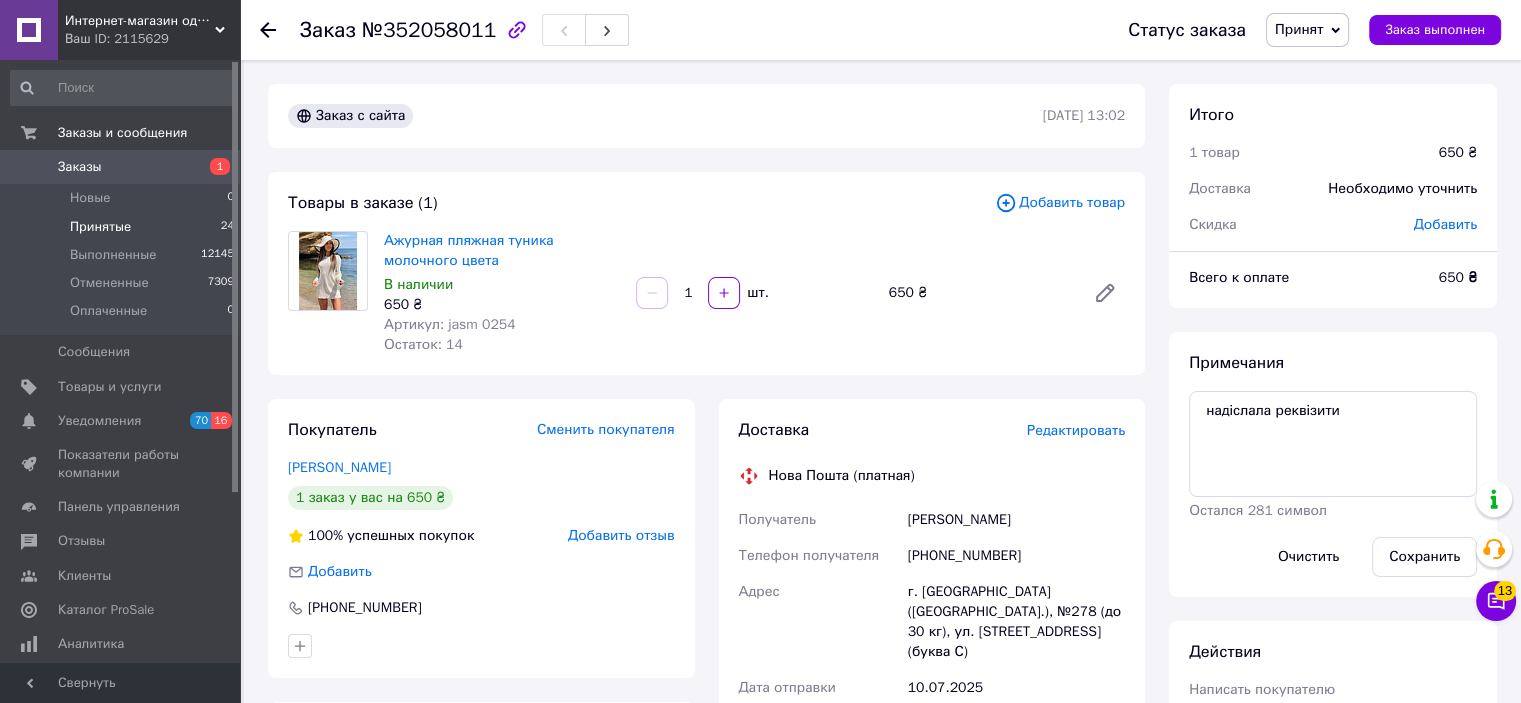 click on "Принятые 24" at bounding box center [123, 227] 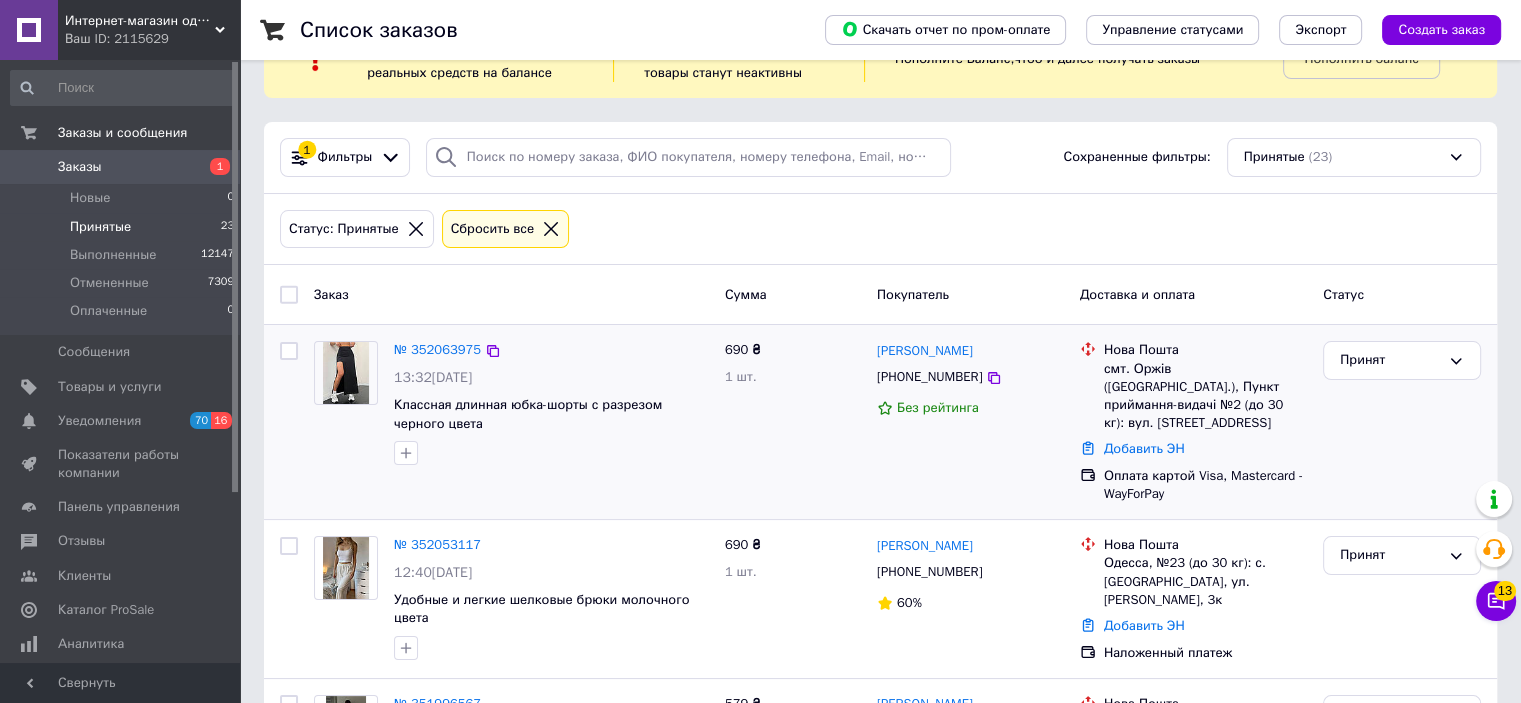 scroll, scrollTop: 100, scrollLeft: 0, axis: vertical 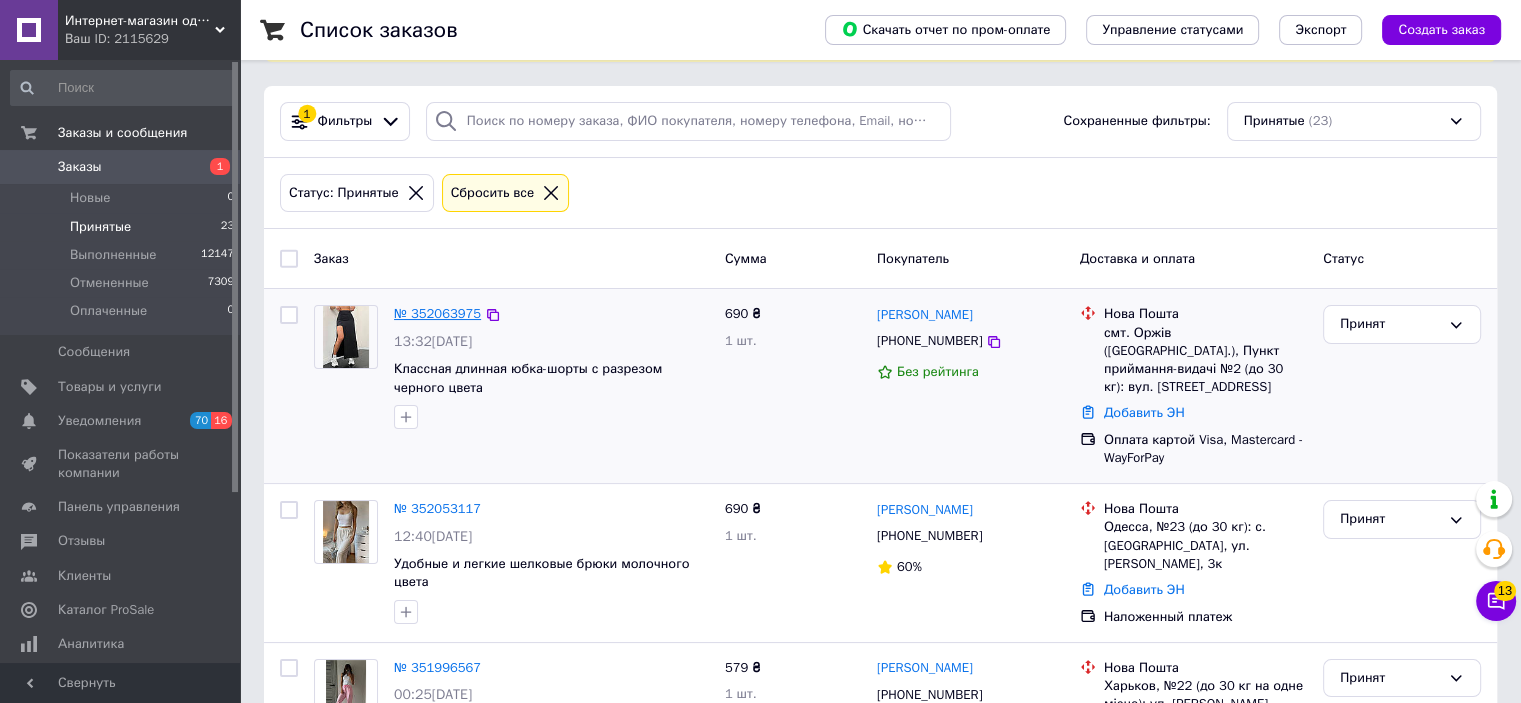click on "№ 352063975" at bounding box center [437, 313] 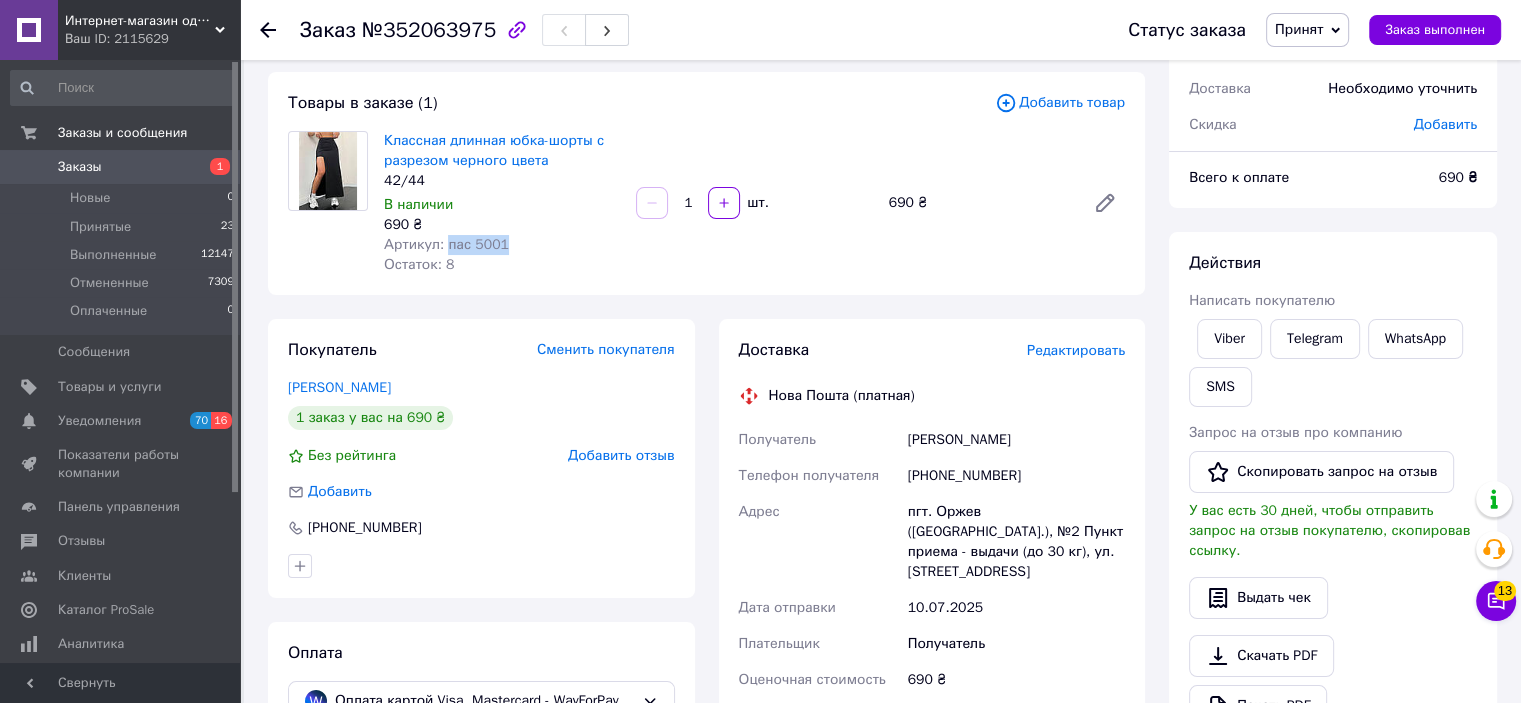 drag, startPoint x: 506, startPoint y: 237, endPoint x: 443, endPoint y: 248, distance: 63.953106 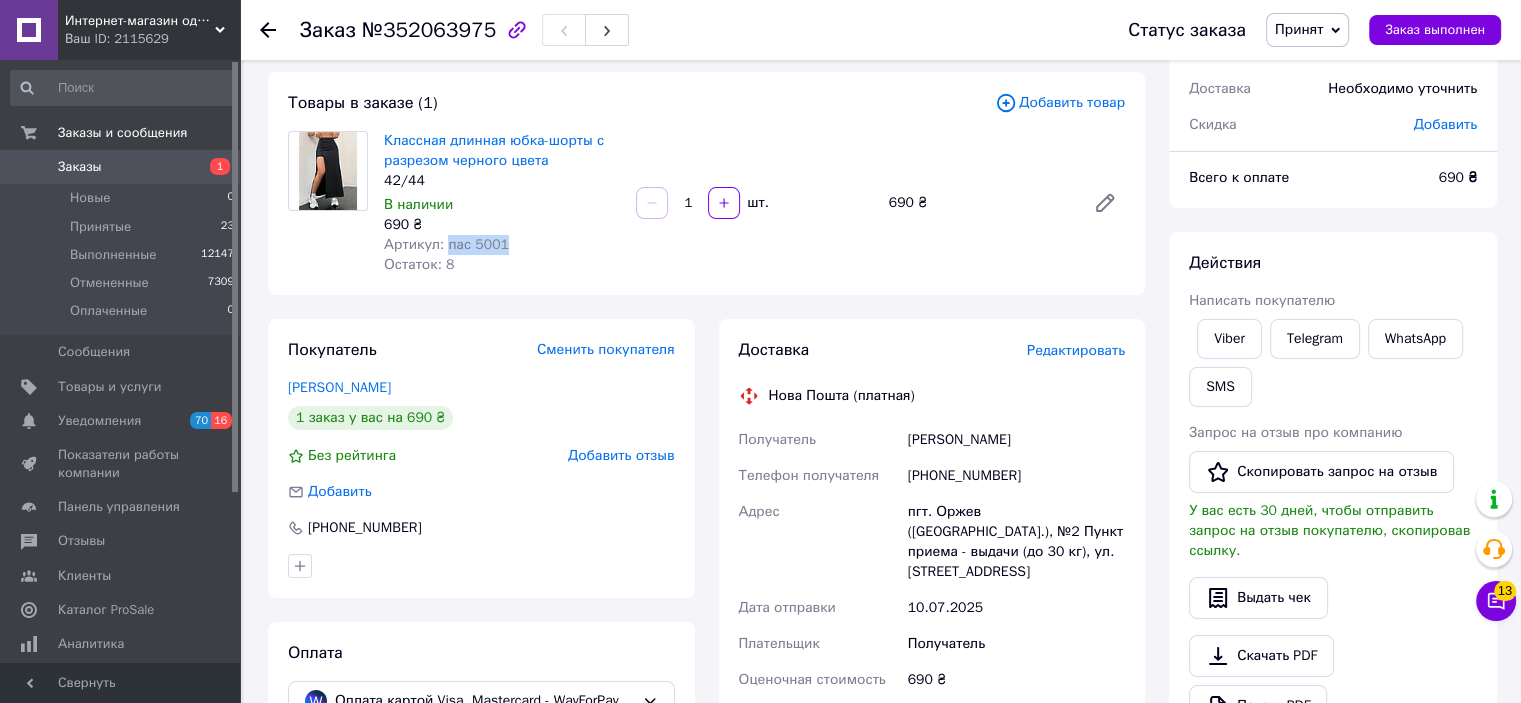 click on "Артикул: пас 5001" at bounding box center (502, 245) 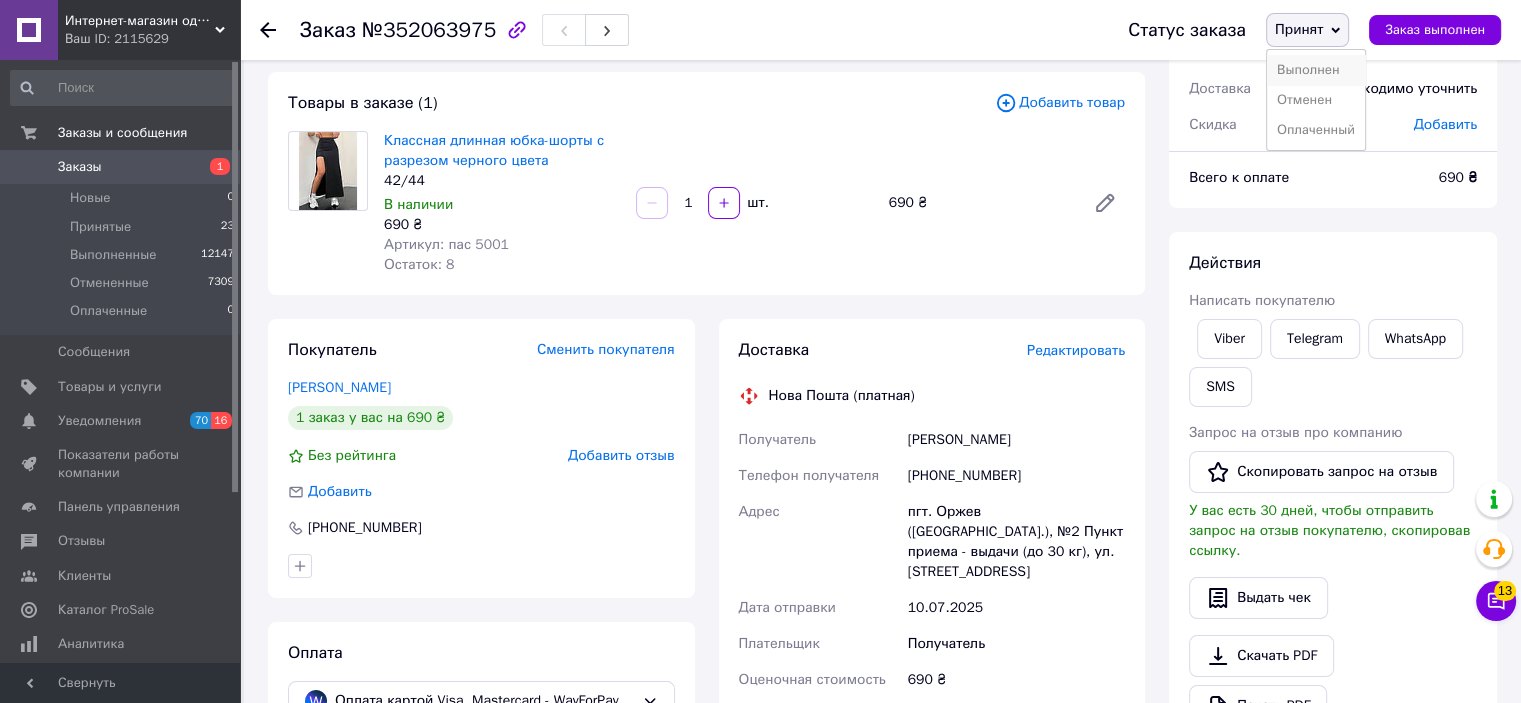click on "Выполнен" at bounding box center (1316, 70) 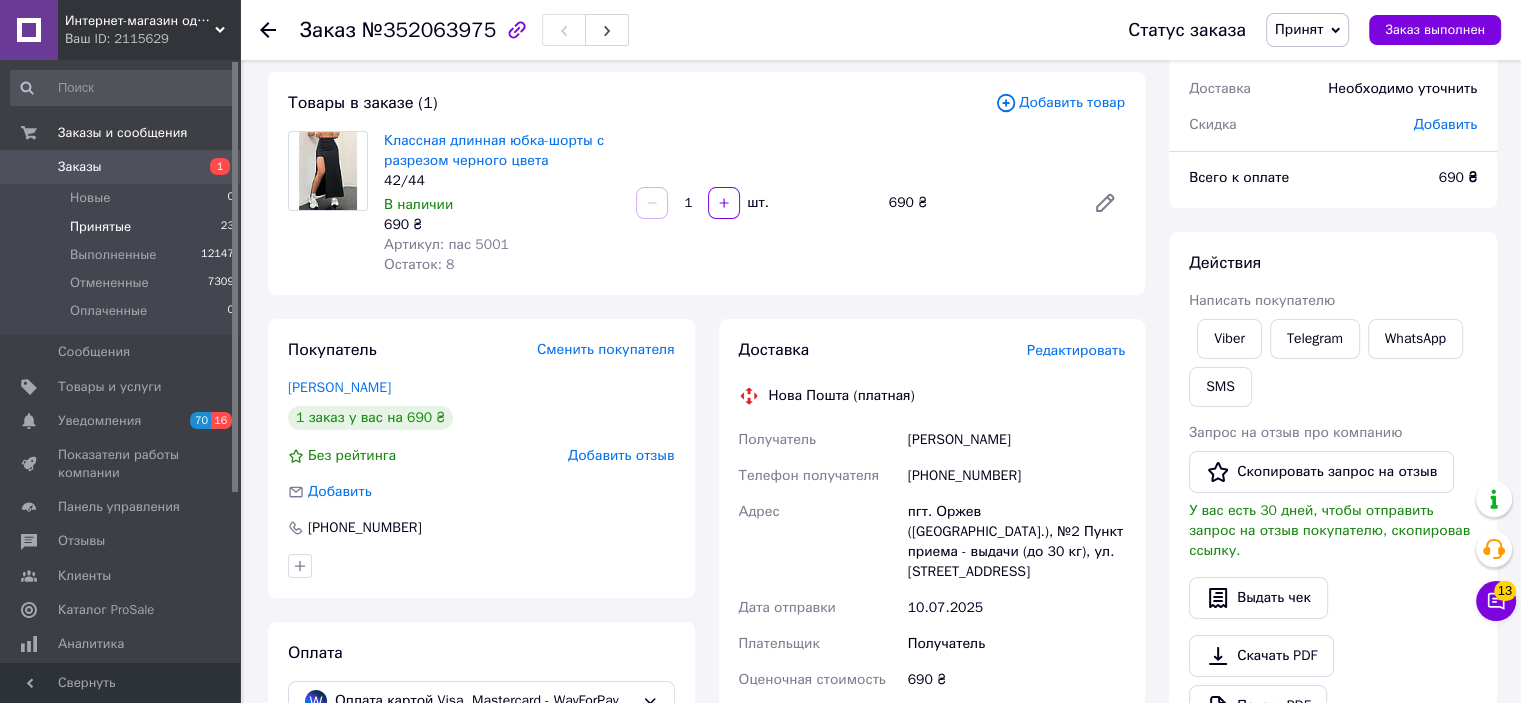 click on "Принятые" at bounding box center [100, 227] 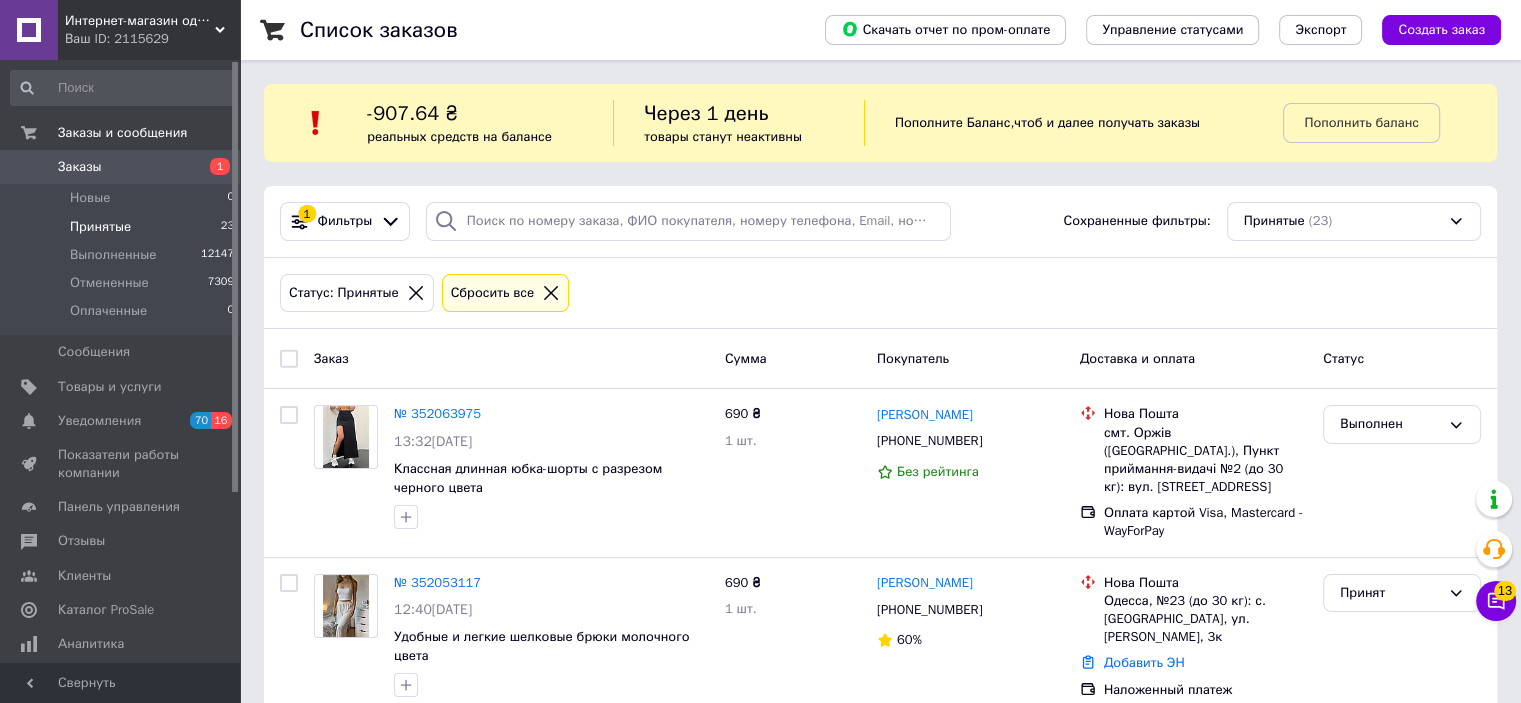 click 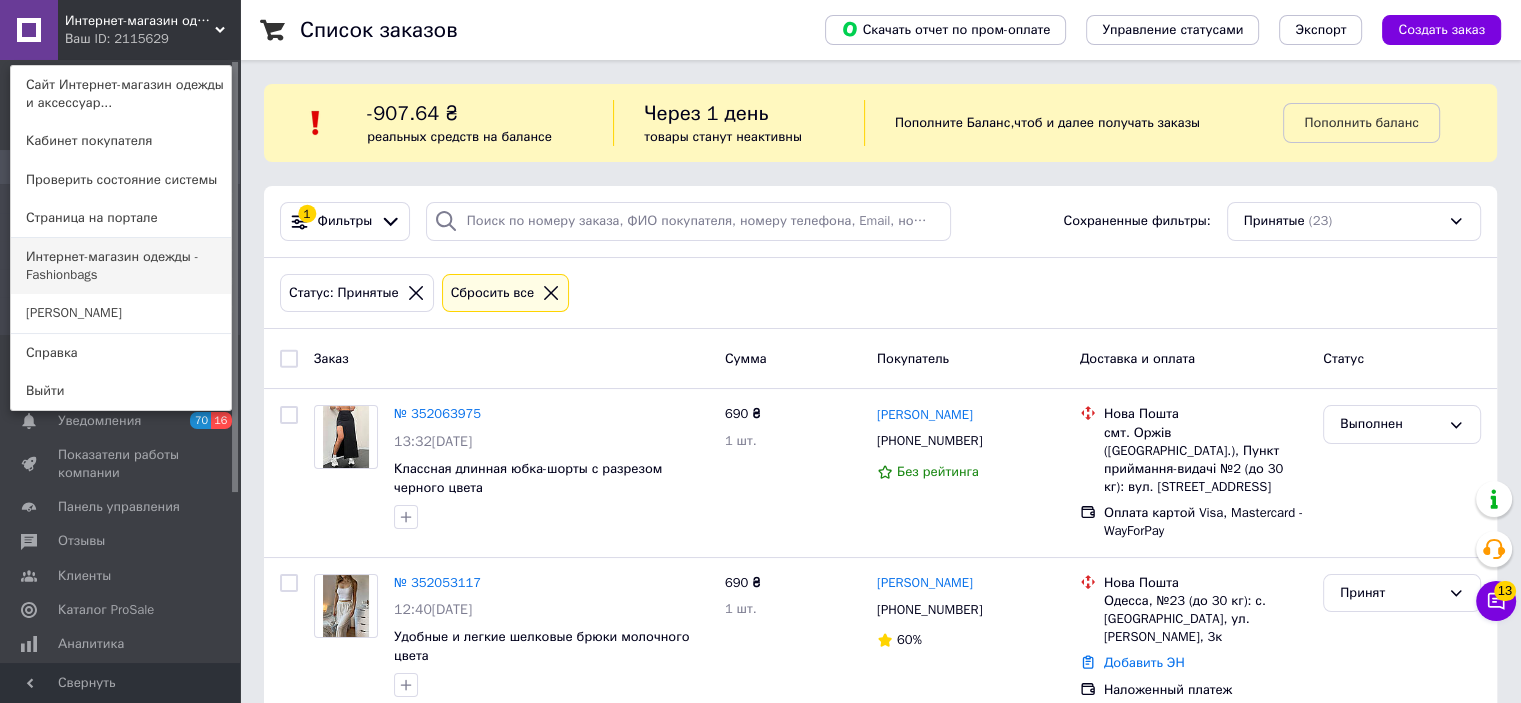 click on "Интернет-магазин одежды - Fashionbags" at bounding box center (121, 266) 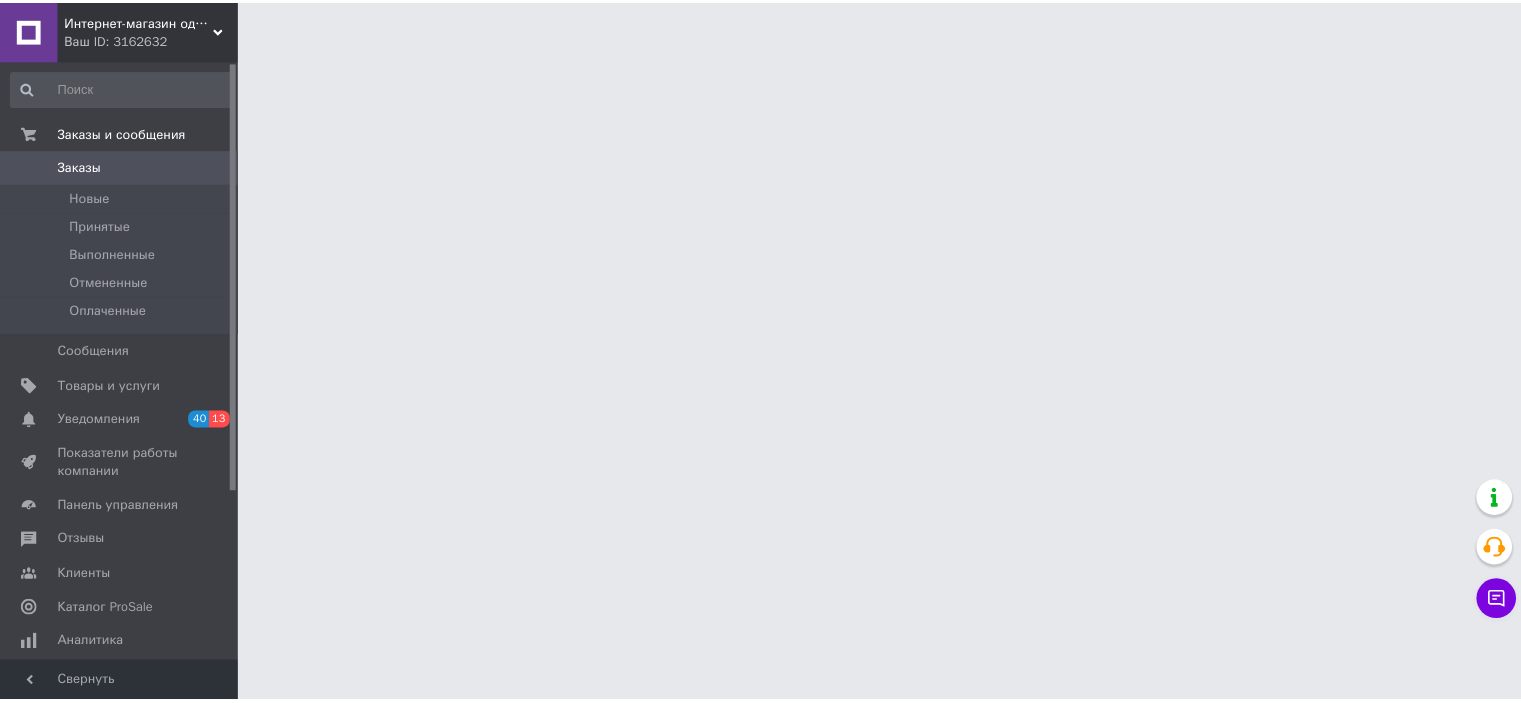 scroll, scrollTop: 0, scrollLeft: 0, axis: both 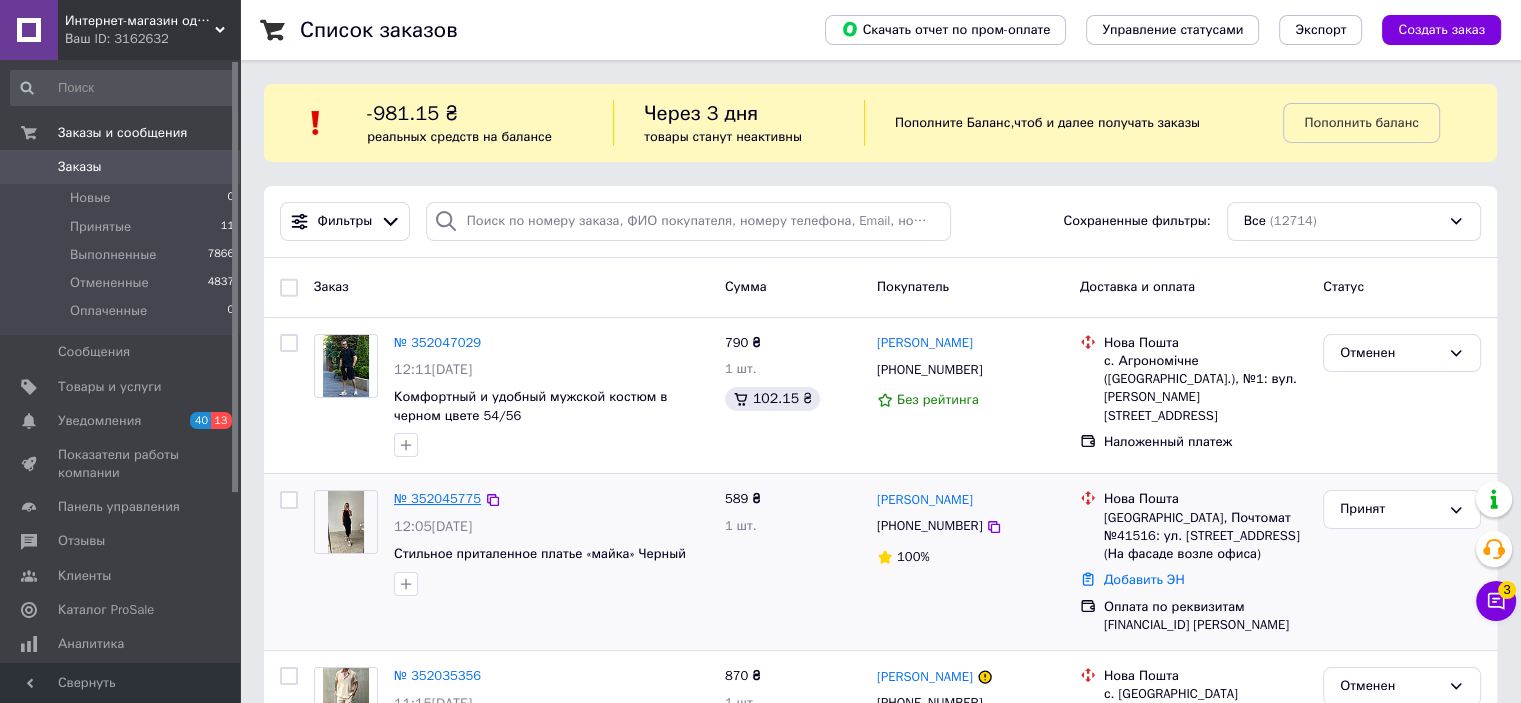 click on "№ 352045775" at bounding box center (437, 498) 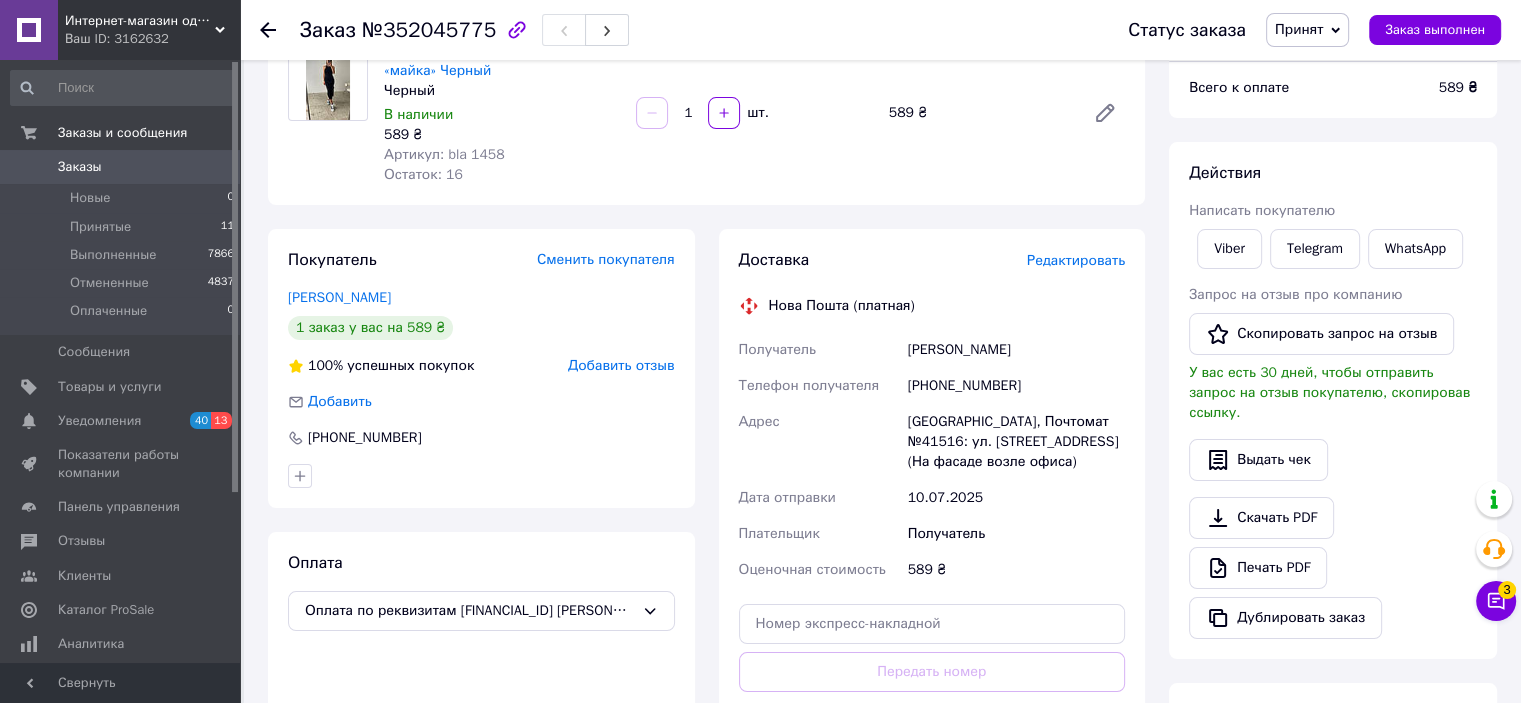 scroll, scrollTop: 0, scrollLeft: 0, axis: both 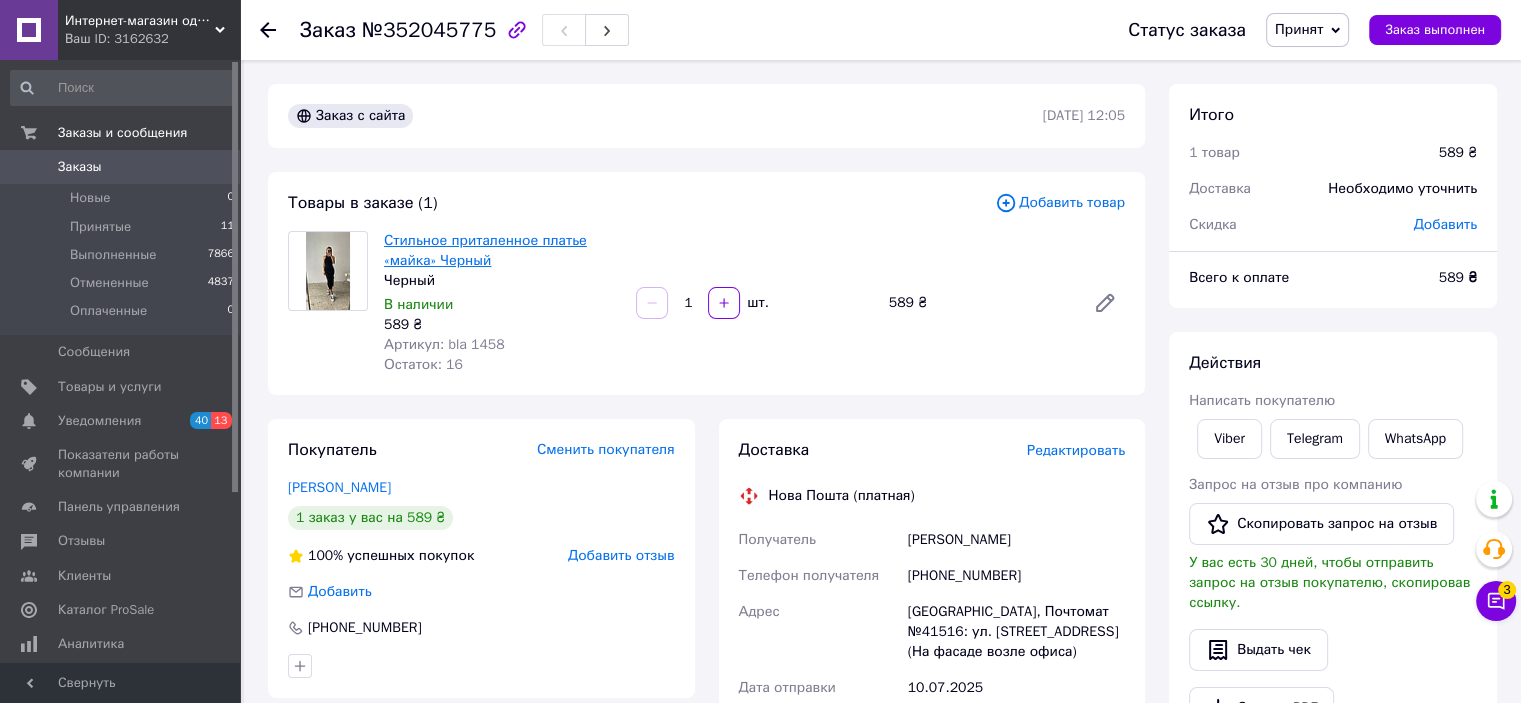 click on "Стильное приталенное платье «майка» Черный" at bounding box center [485, 250] 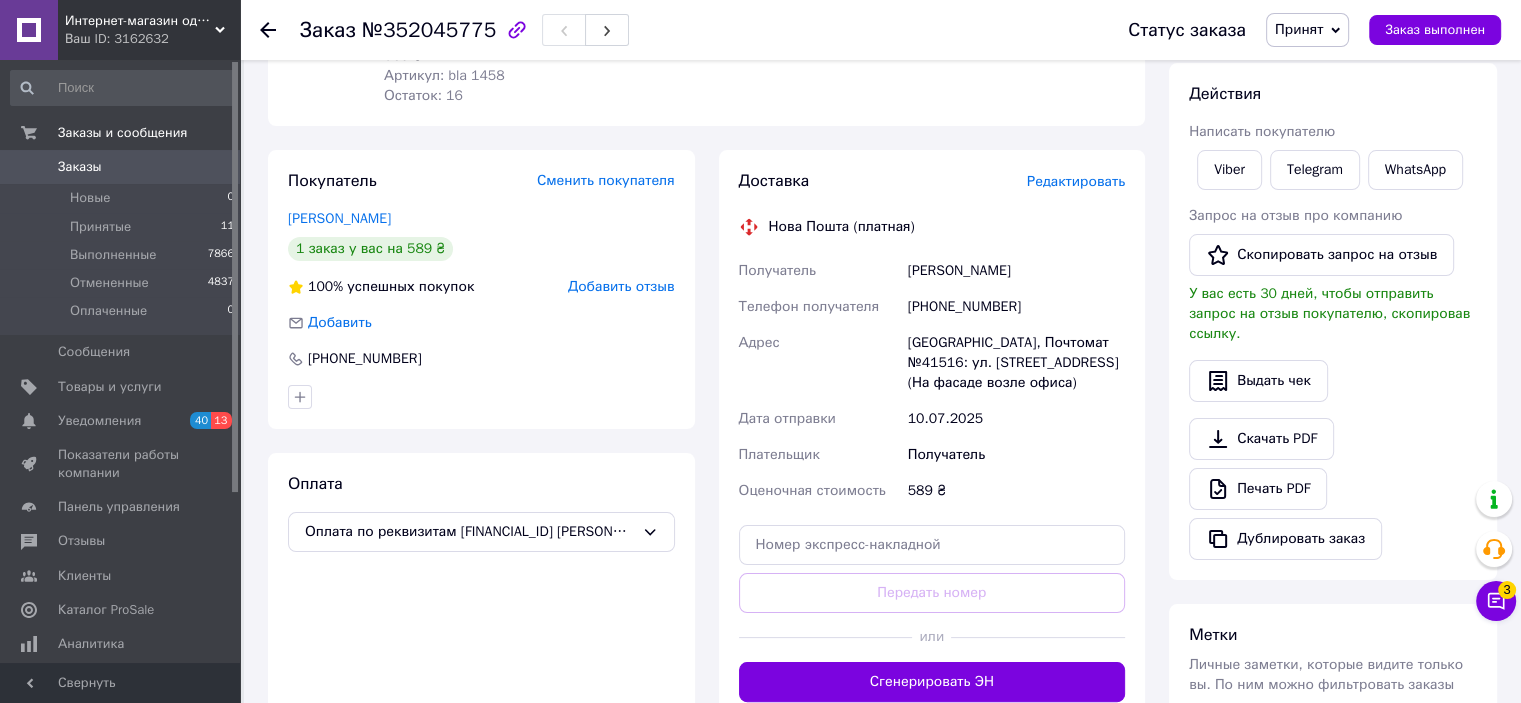 scroll, scrollTop: 300, scrollLeft: 0, axis: vertical 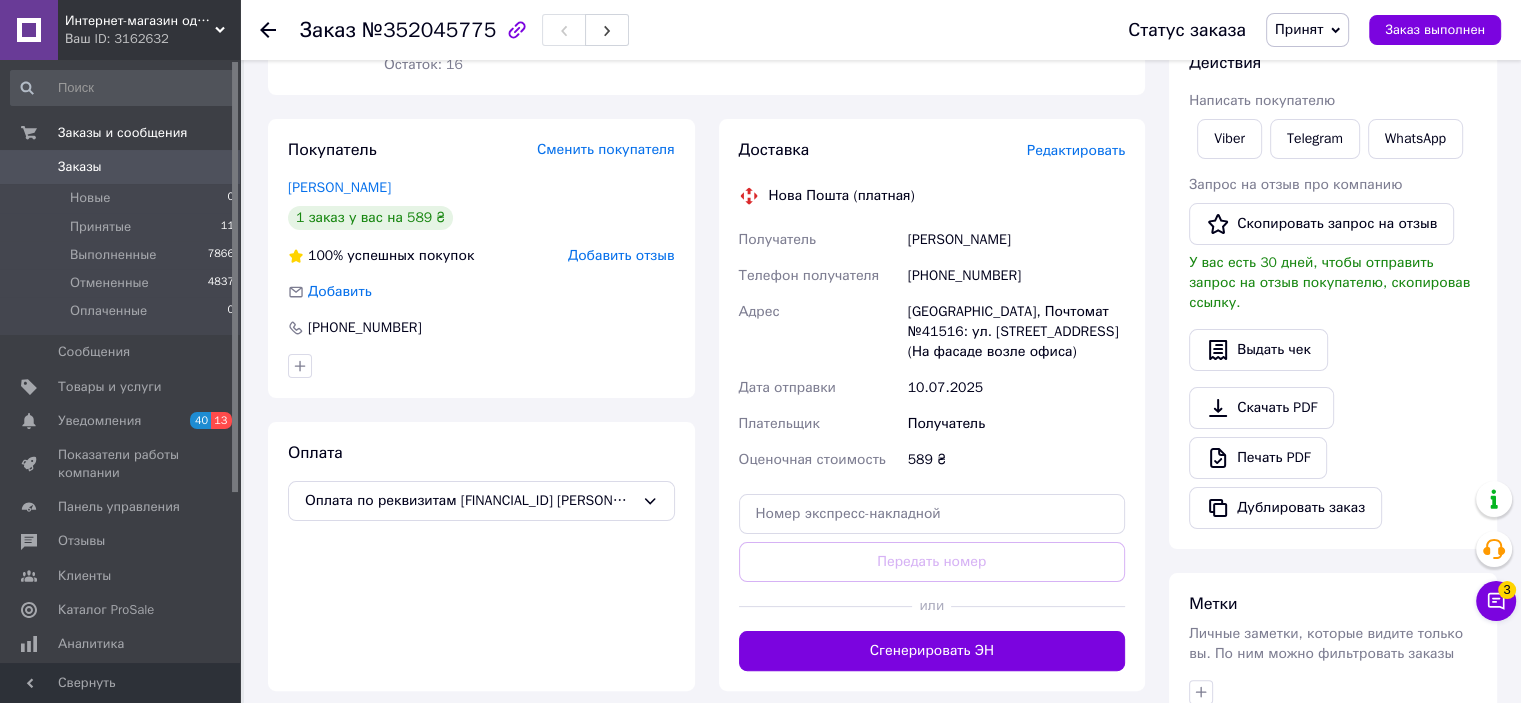 click on "Оплата Оплата по реквизитам [FINANCIAL_ID] [PERSON_NAME]" at bounding box center (481, 556) 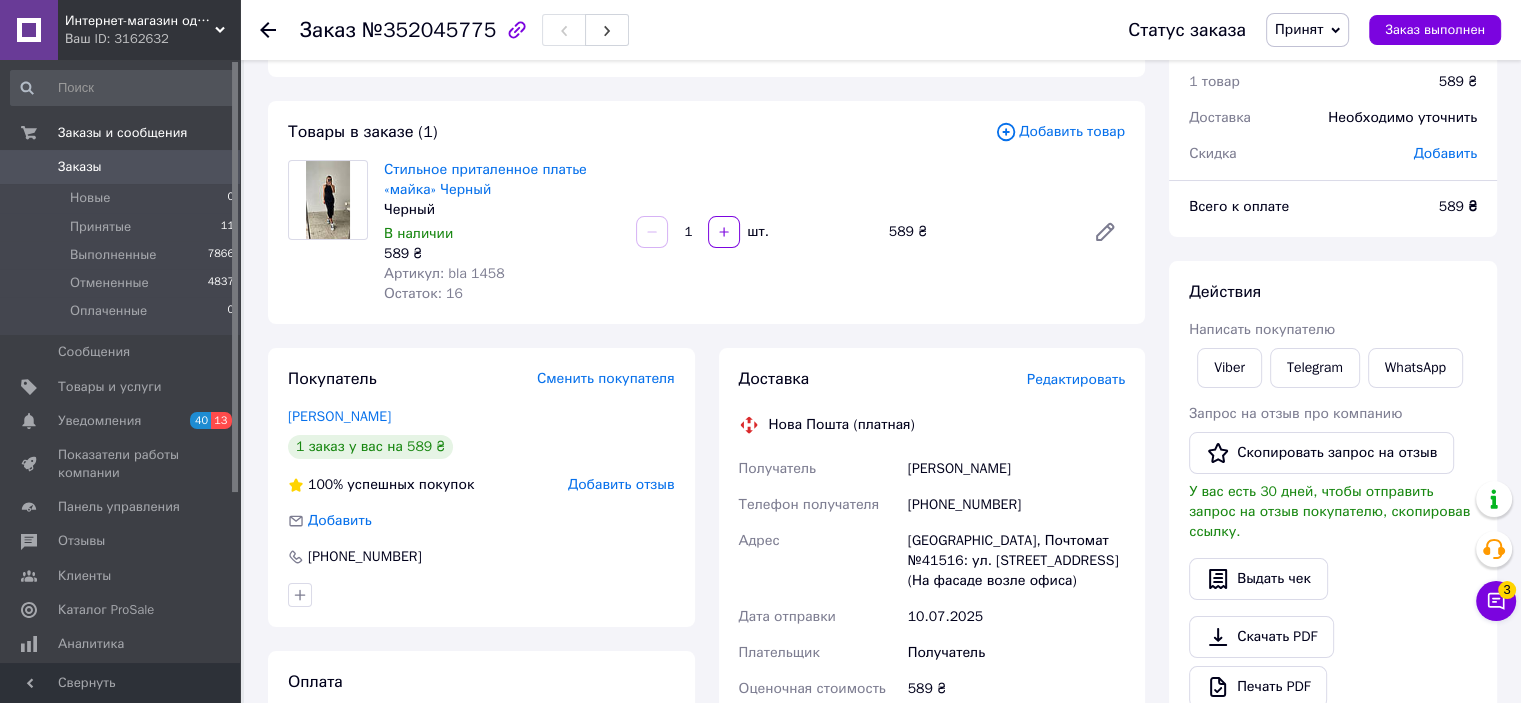 scroll, scrollTop: 0, scrollLeft: 0, axis: both 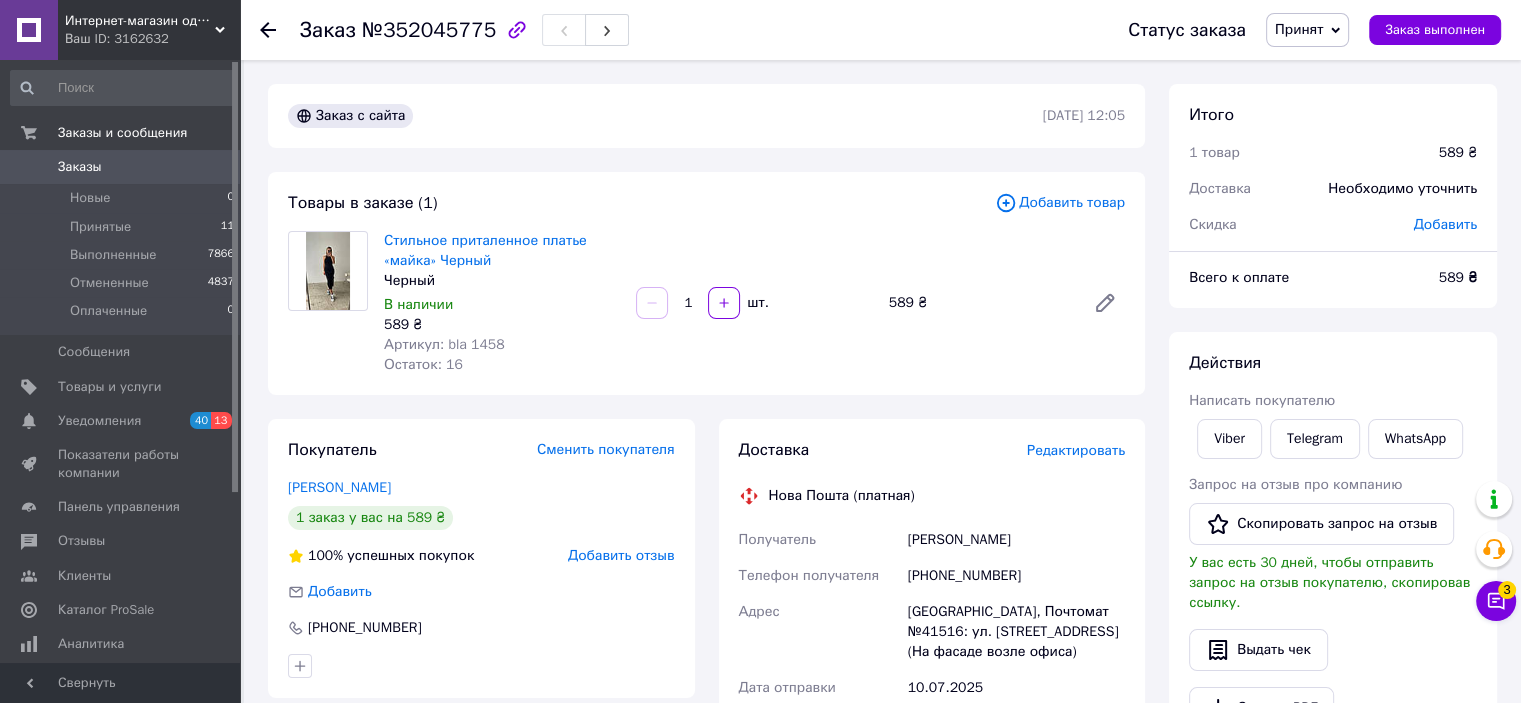 click on "Принят" at bounding box center (1299, 29) 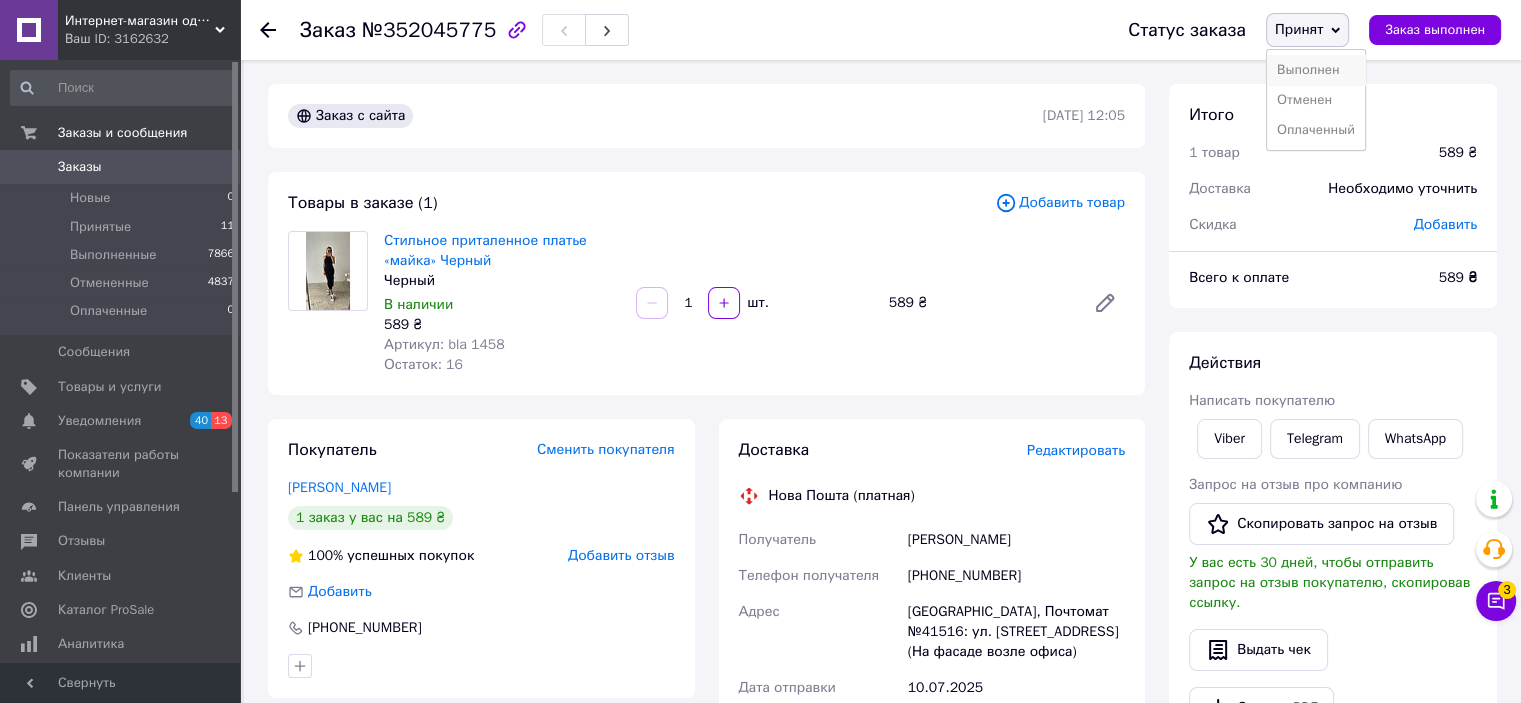 click on "Выполнен" at bounding box center (1316, 70) 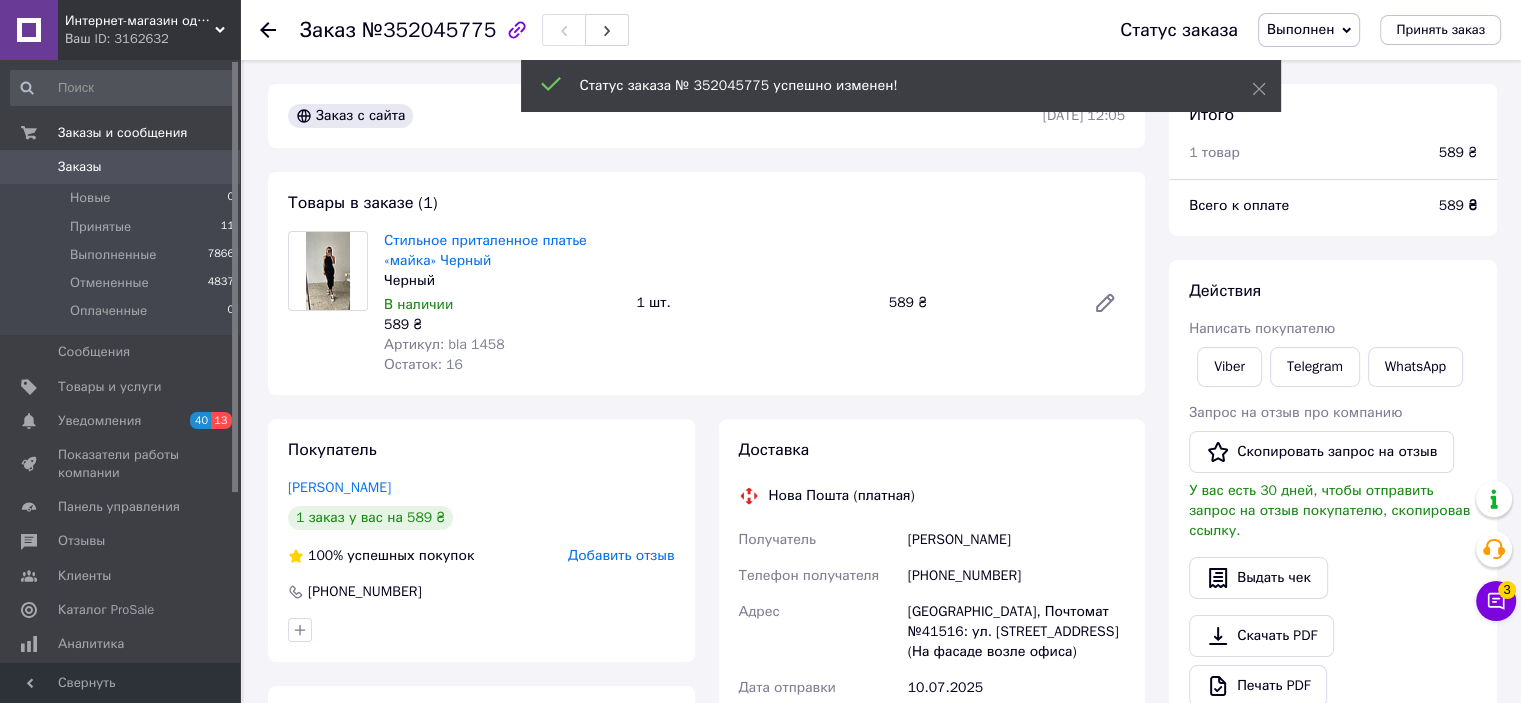 click on "Принятые" at bounding box center [100, 227] 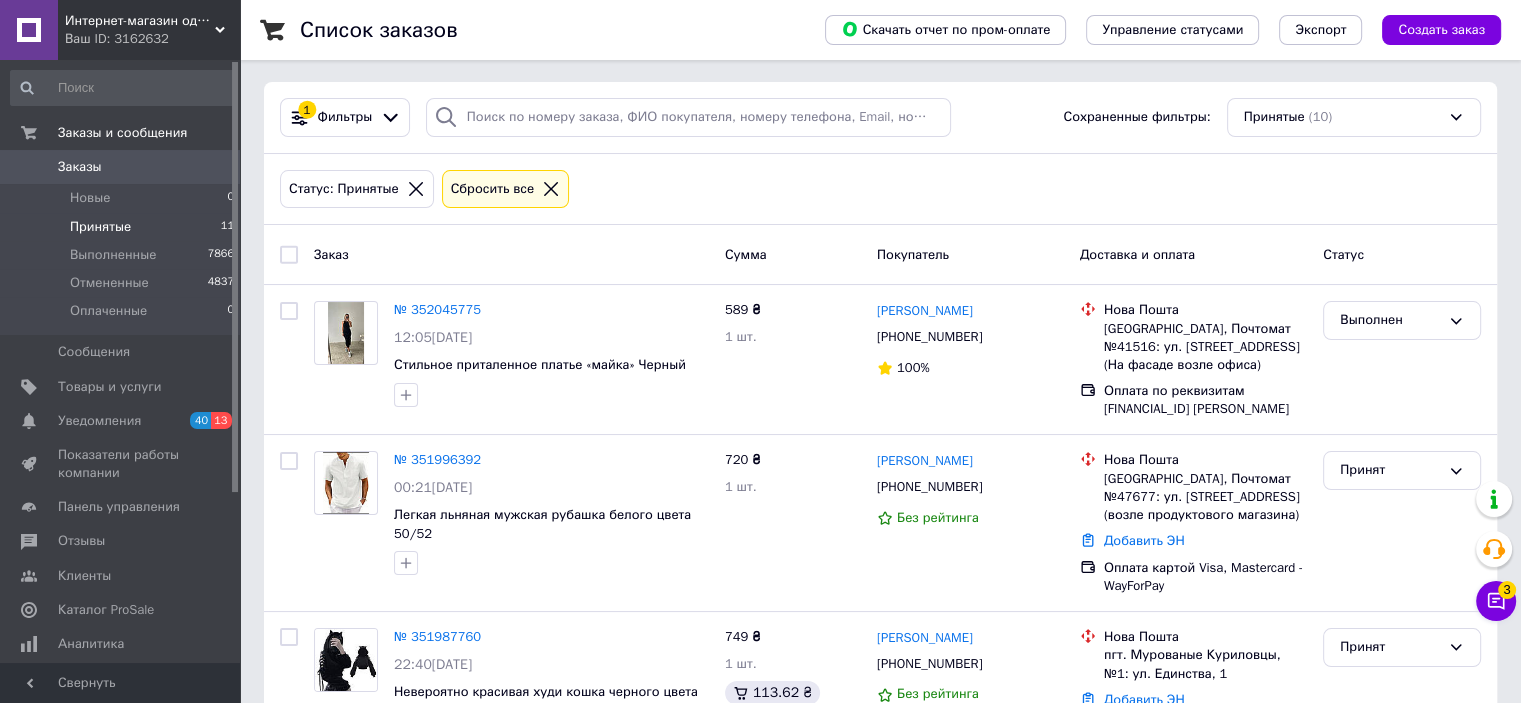 scroll, scrollTop: 200, scrollLeft: 0, axis: vertical 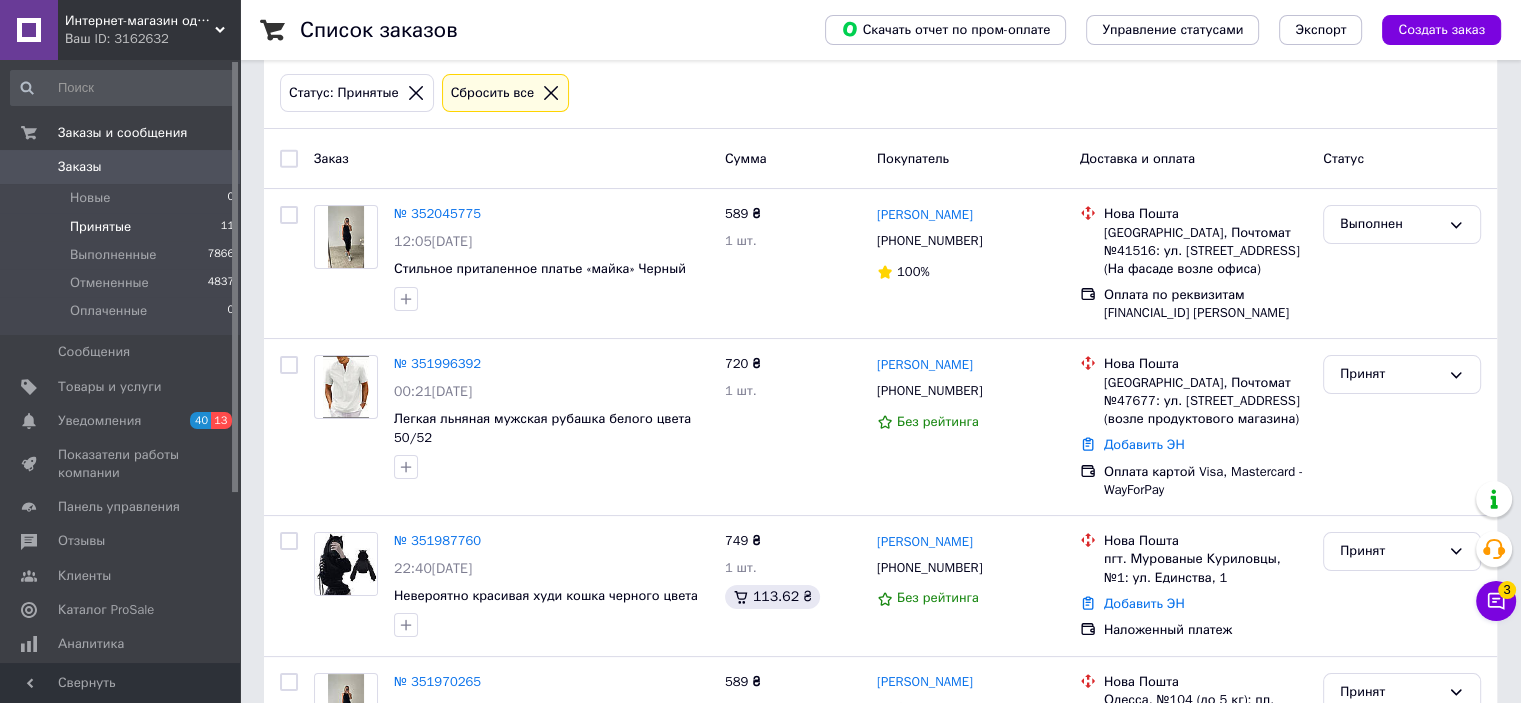 click on "Принятые" at bounding box center (100, 227) 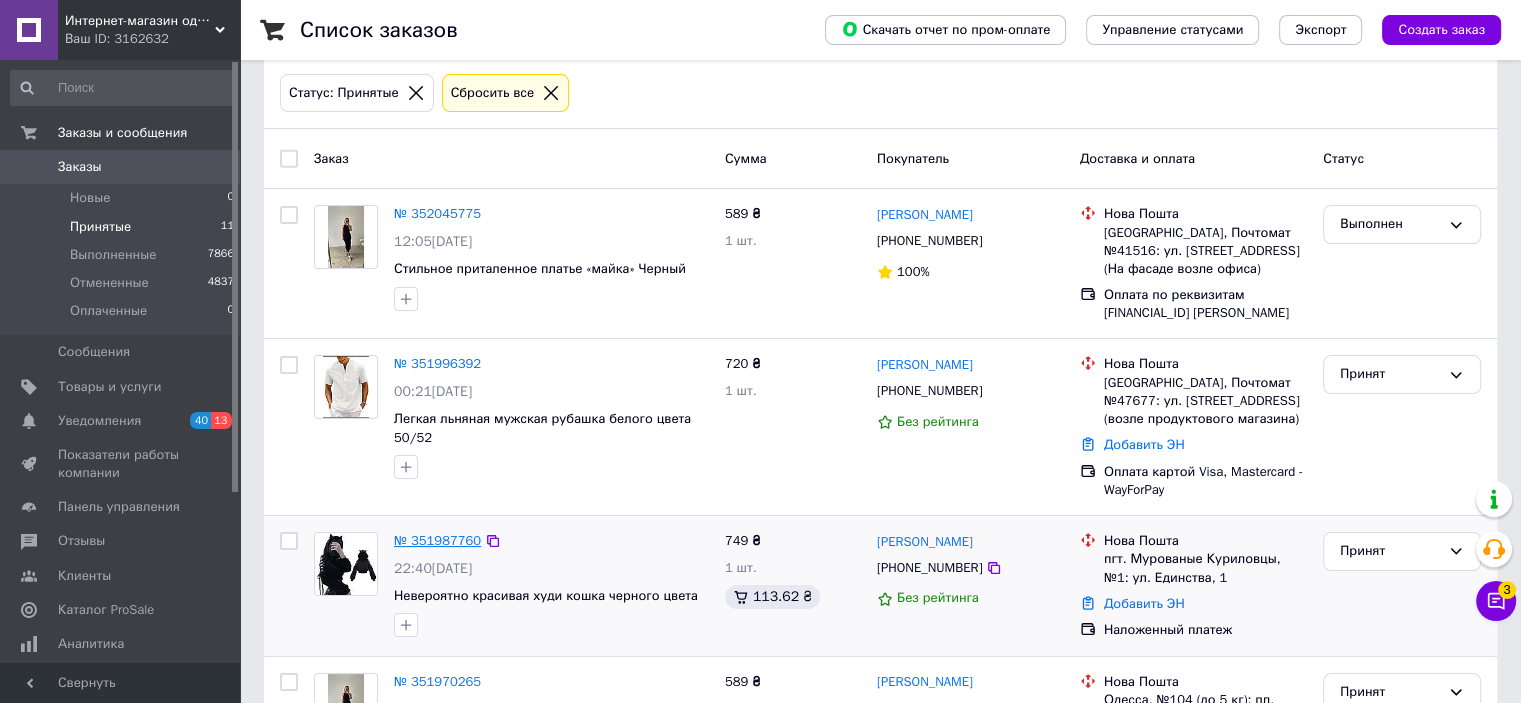 click on "№ 351987760" at bounding box center [437, 540] 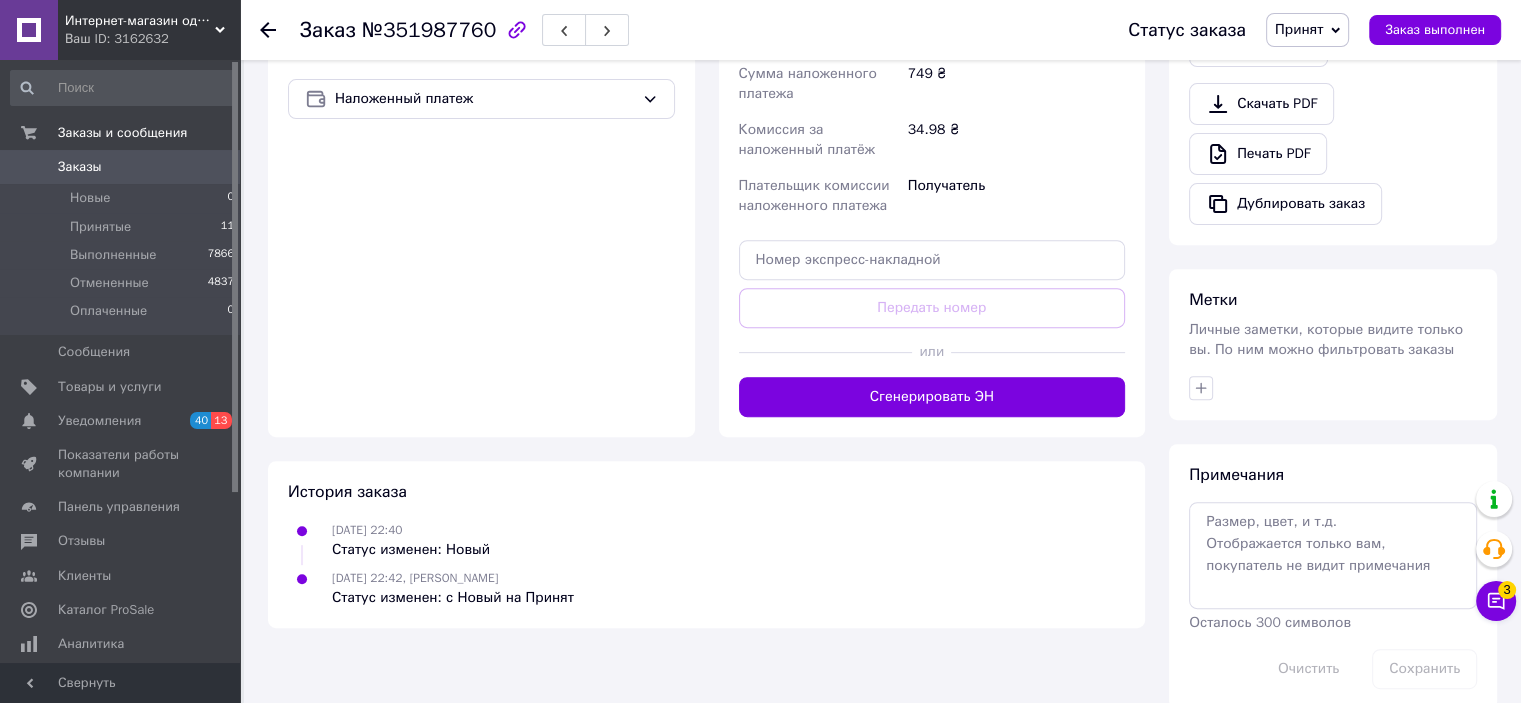 scroll, scrollTop: 728, scrollLeft: 0, axis: vertical 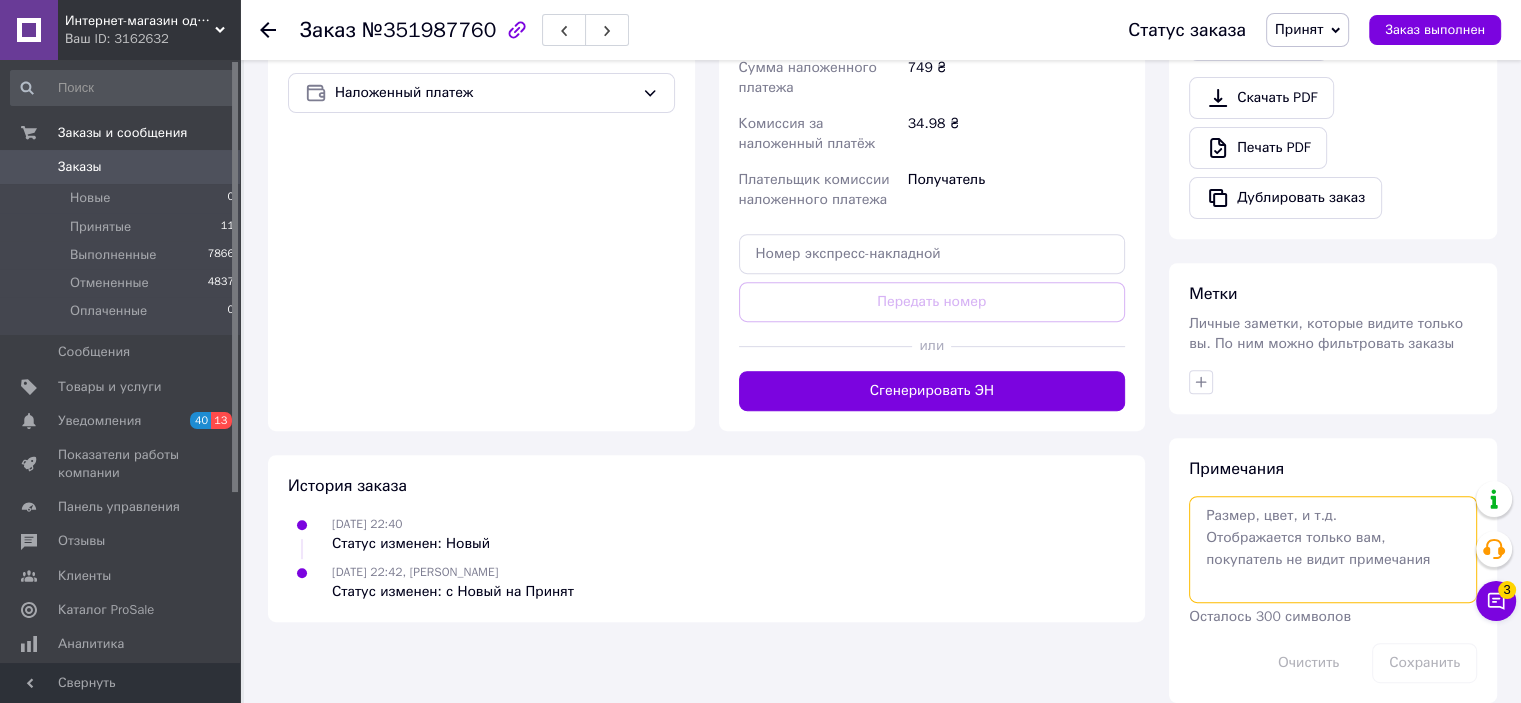 click at bounding box center [1333, 549] 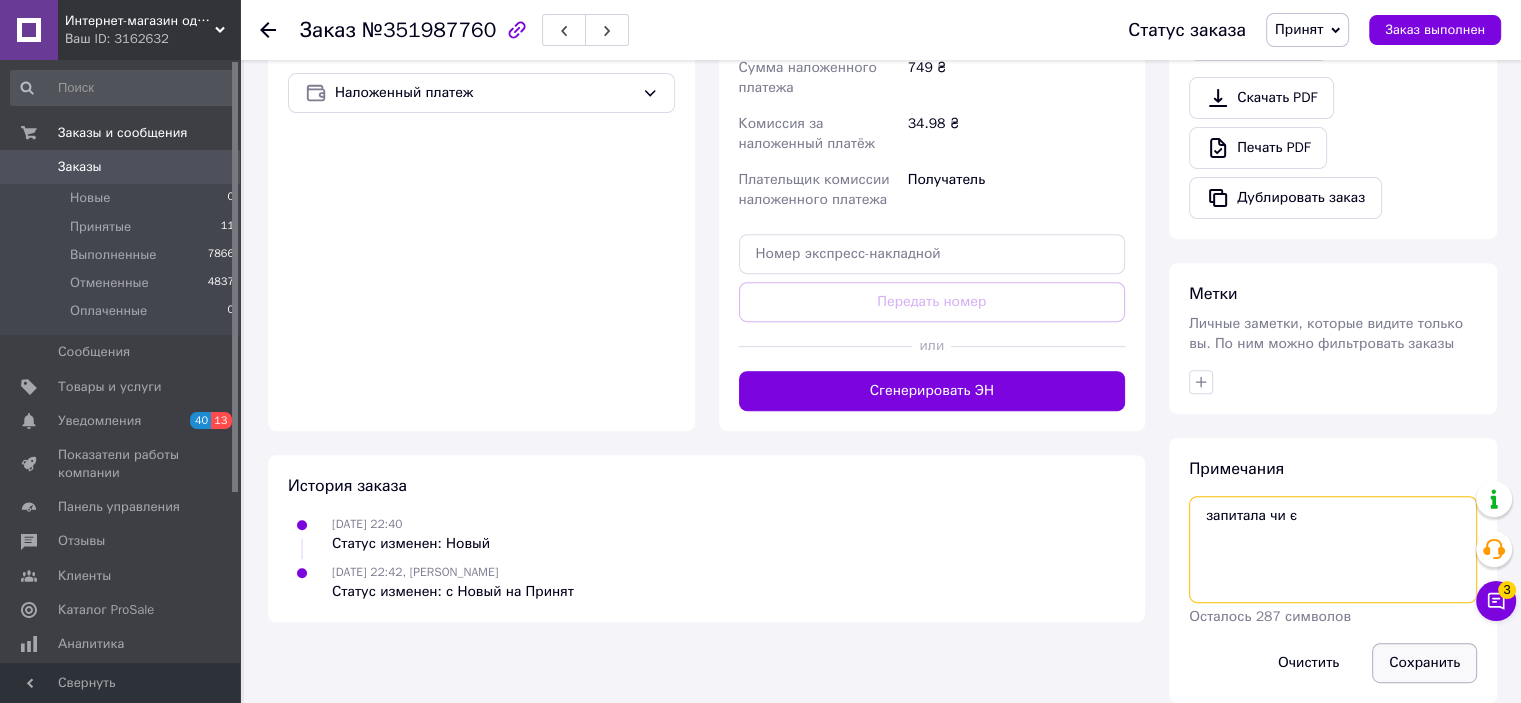 type on "запитала чи є" 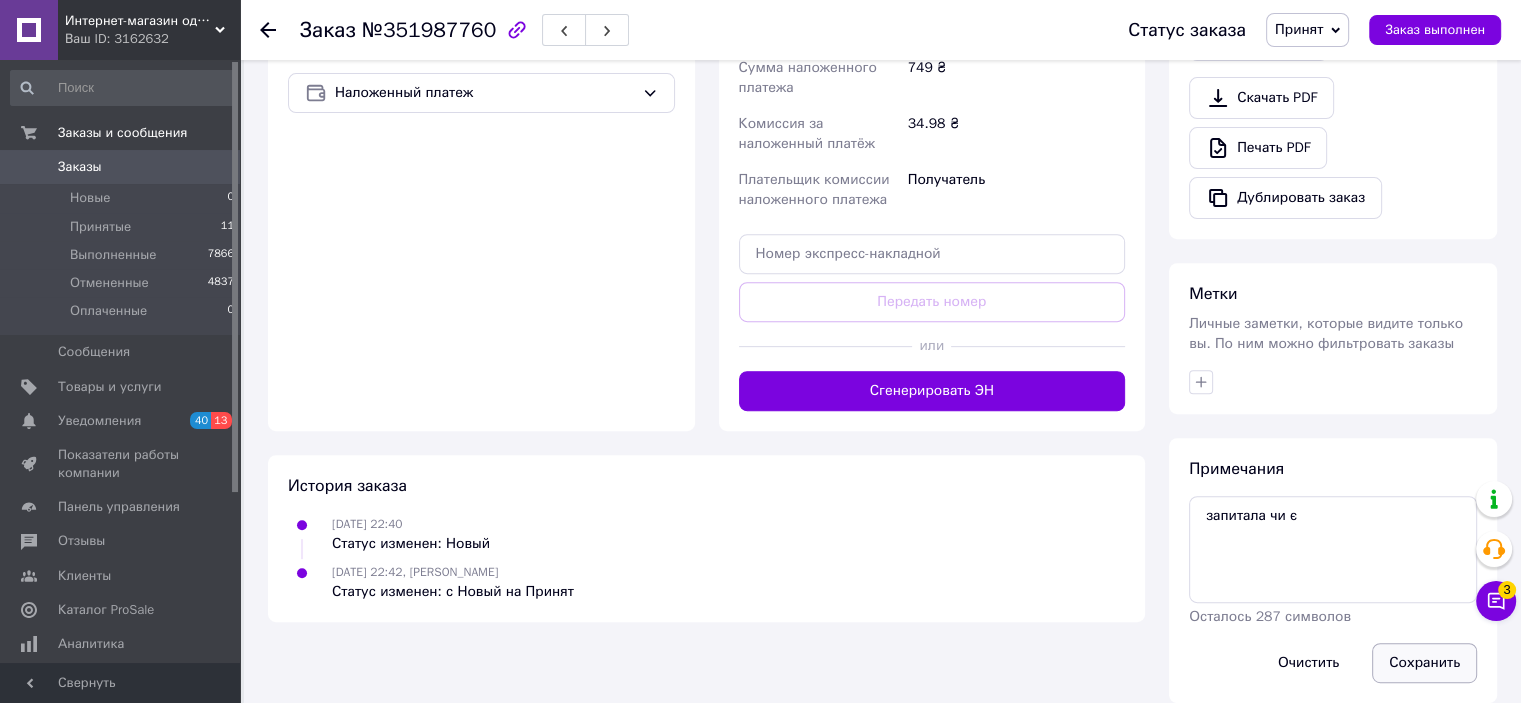 click on "Сохранить" at bounding box center (1424, 663) 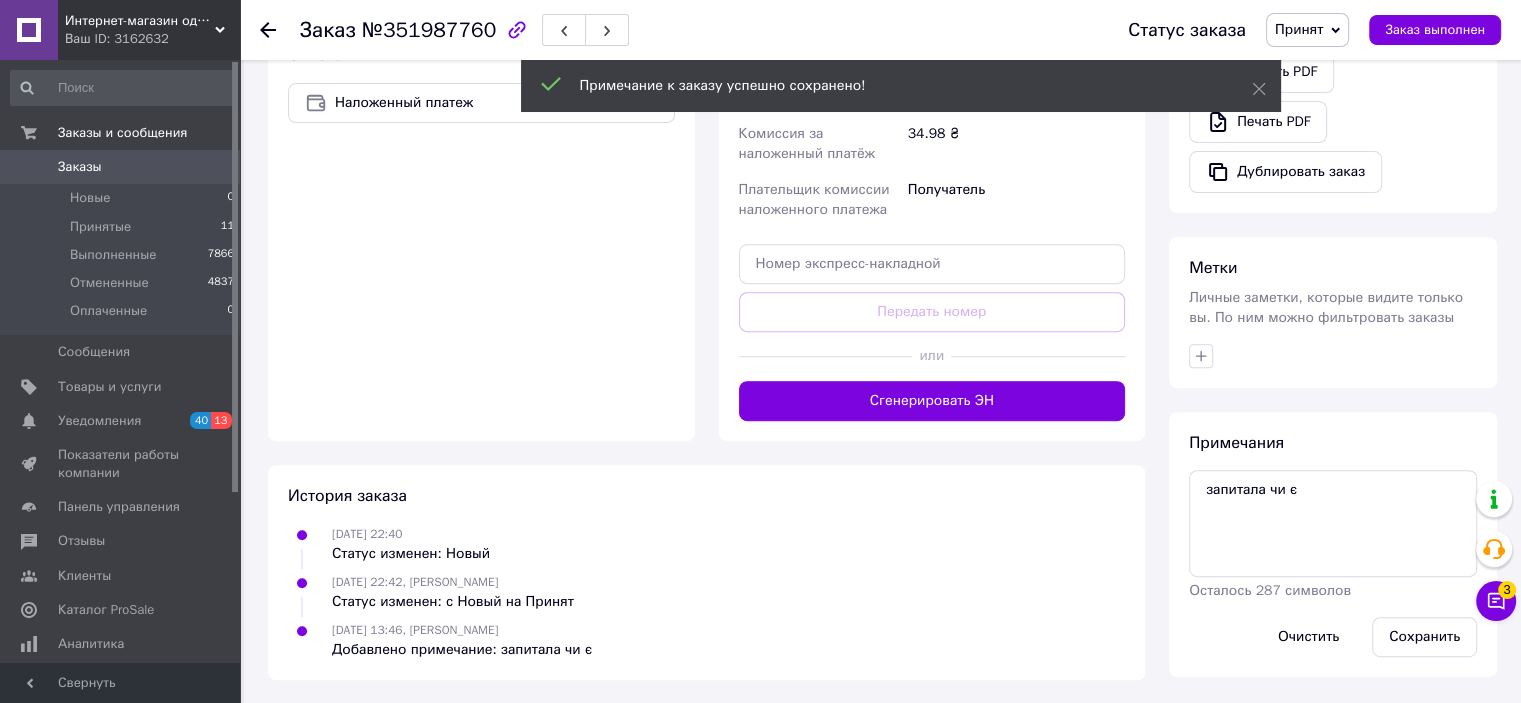 scroll, scrollTop: 728, scrollLeft: 0, axis: vertical 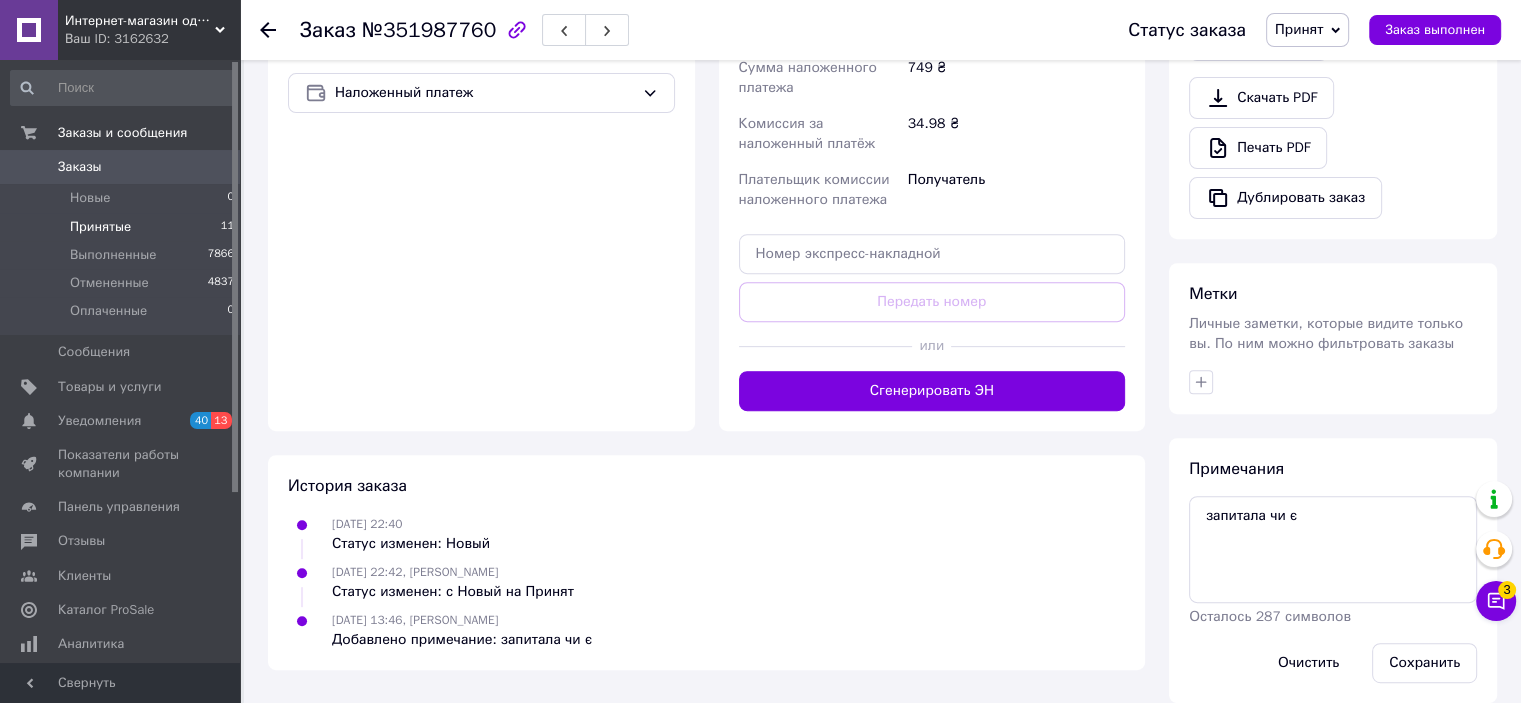 click on "Принятые" at bounding box center [100, 227] 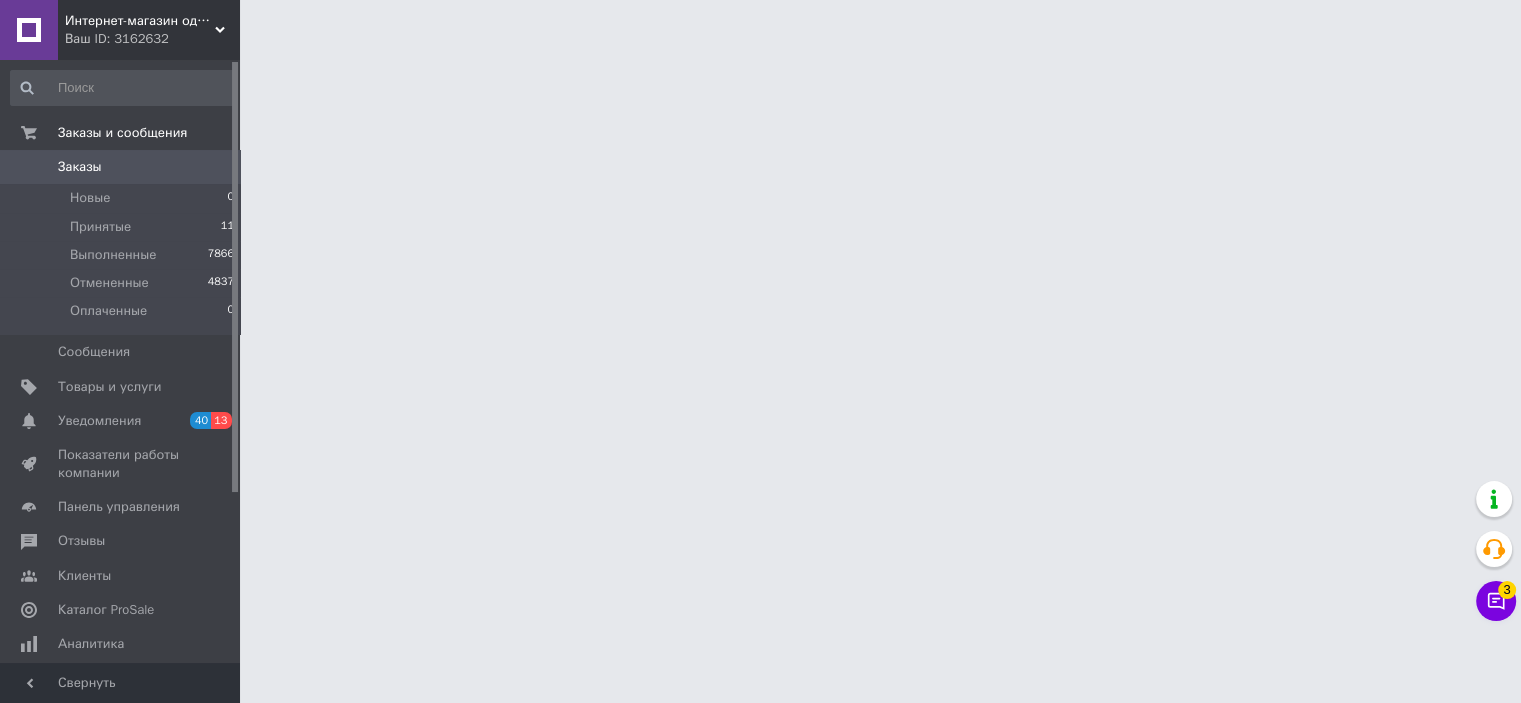 scroll, scrollTop: 0, scrollLeft: 0, axis: both 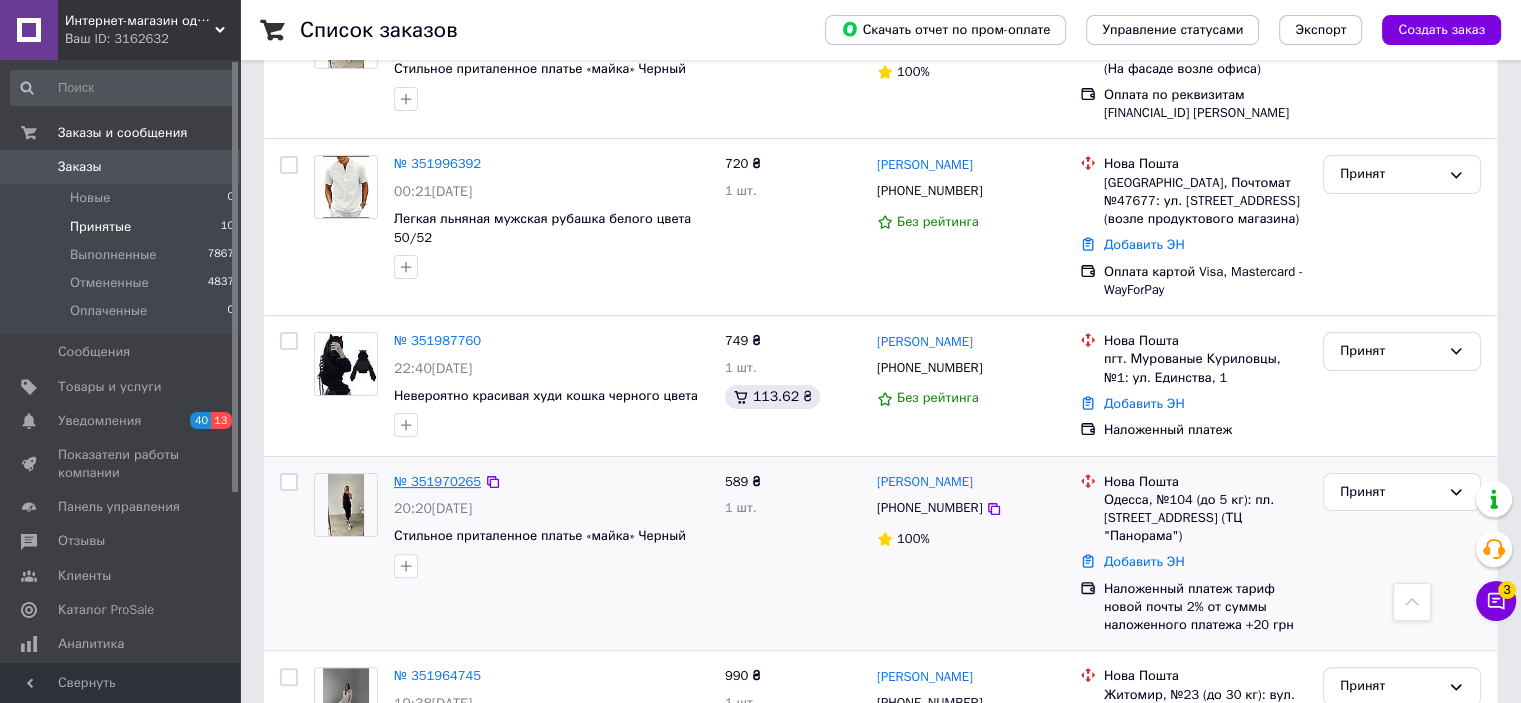 click on "№ 351970265" at bounding box center [437, 481] 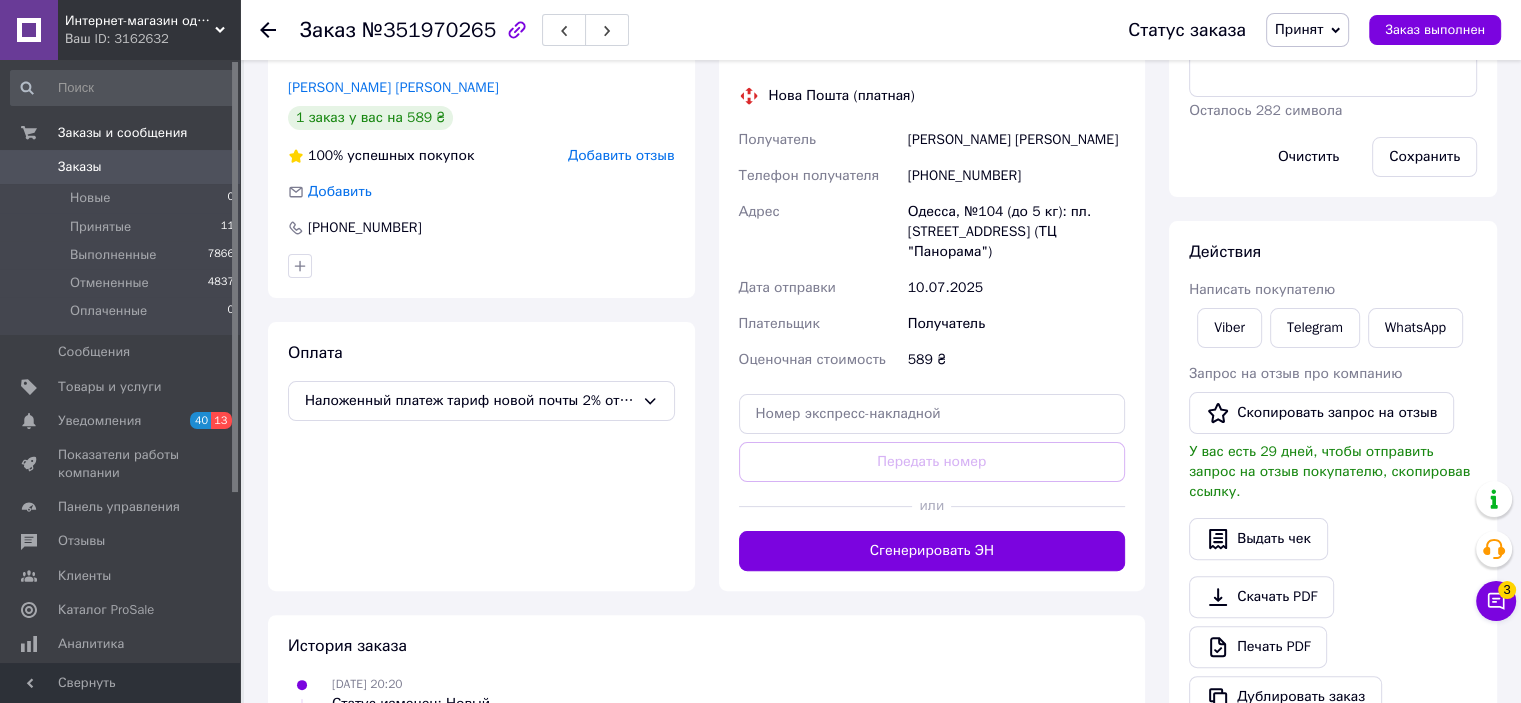 scroll, scrollTop: 0, scrollLeft: 0, axis: both 